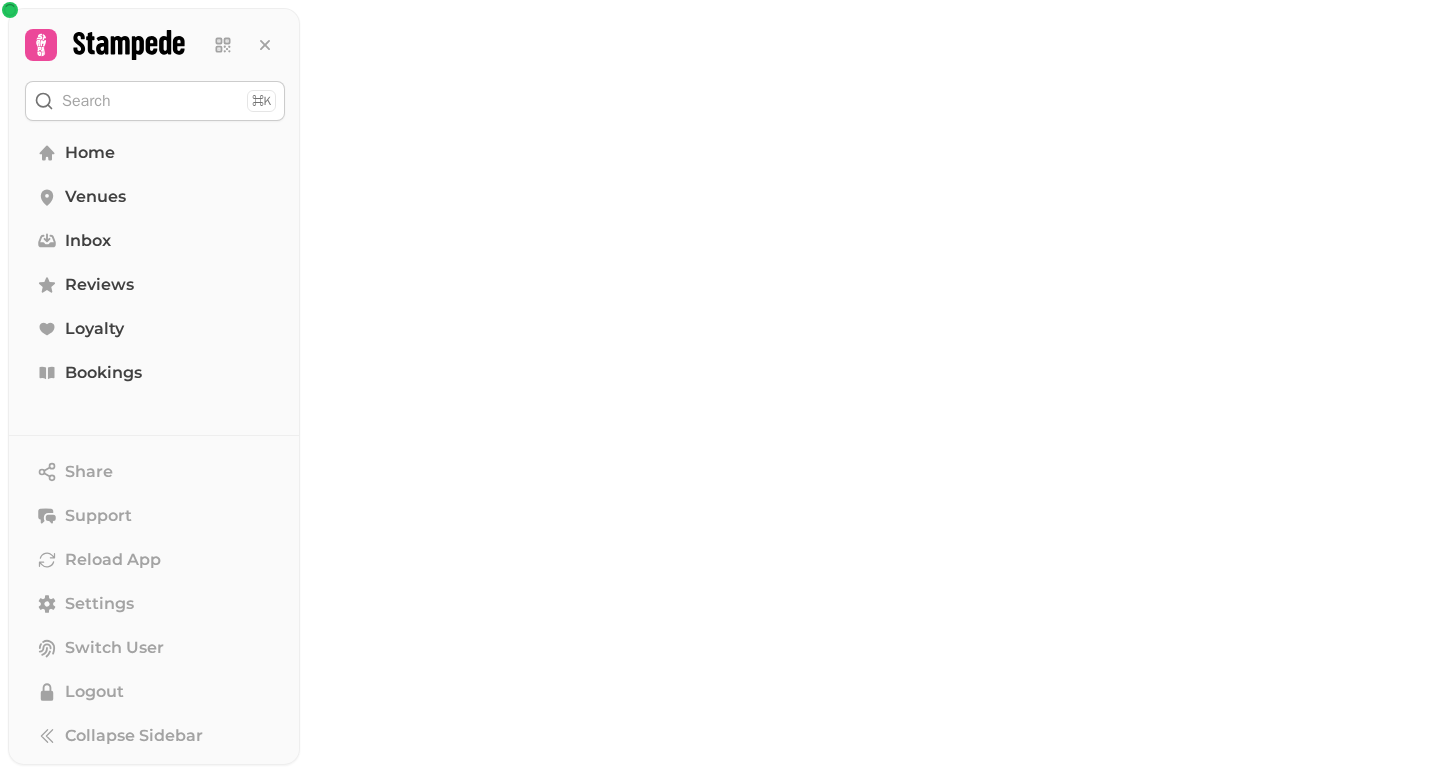 scroll, scrollTop: 0, scrollLeft: 0, axis: both 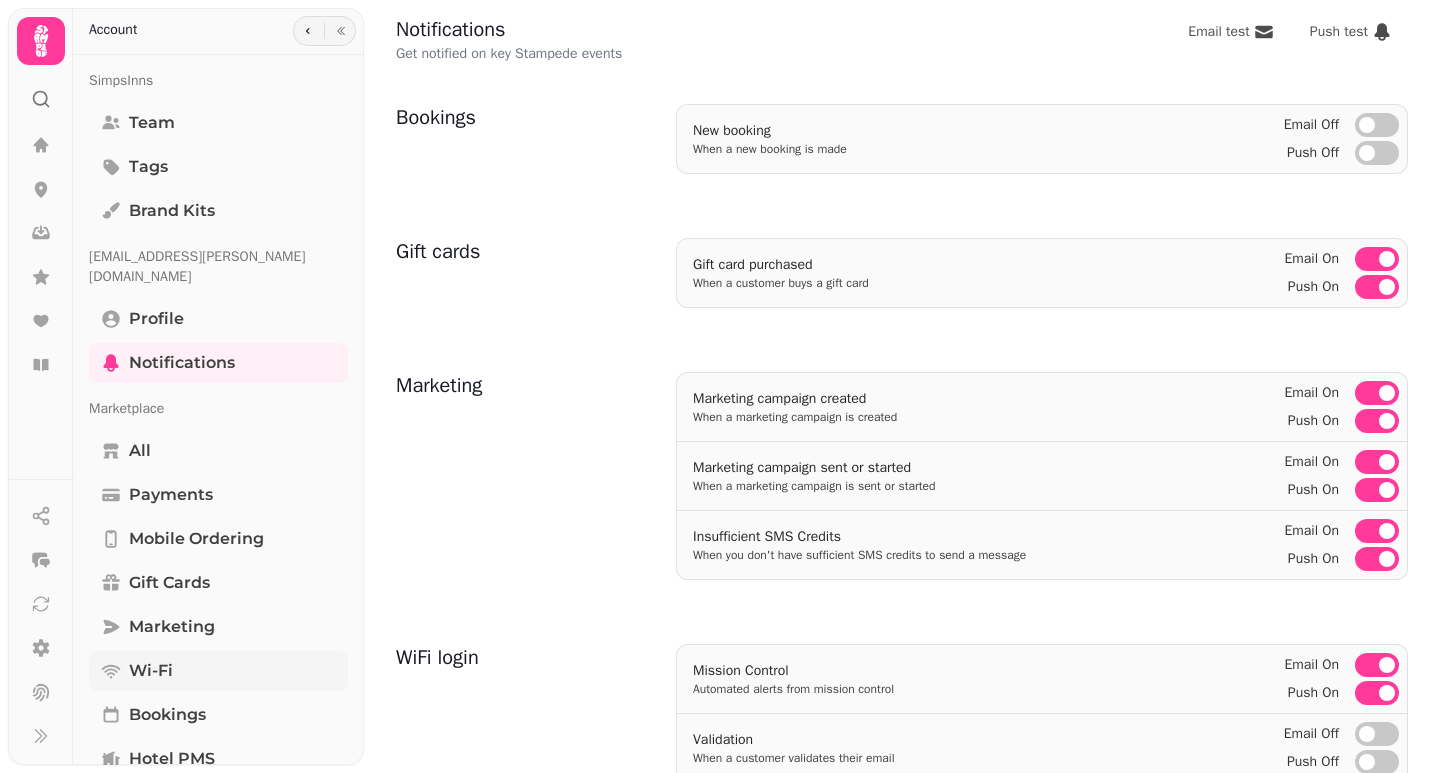 click on "Wi-Fi" at bounding box center (218, 671) 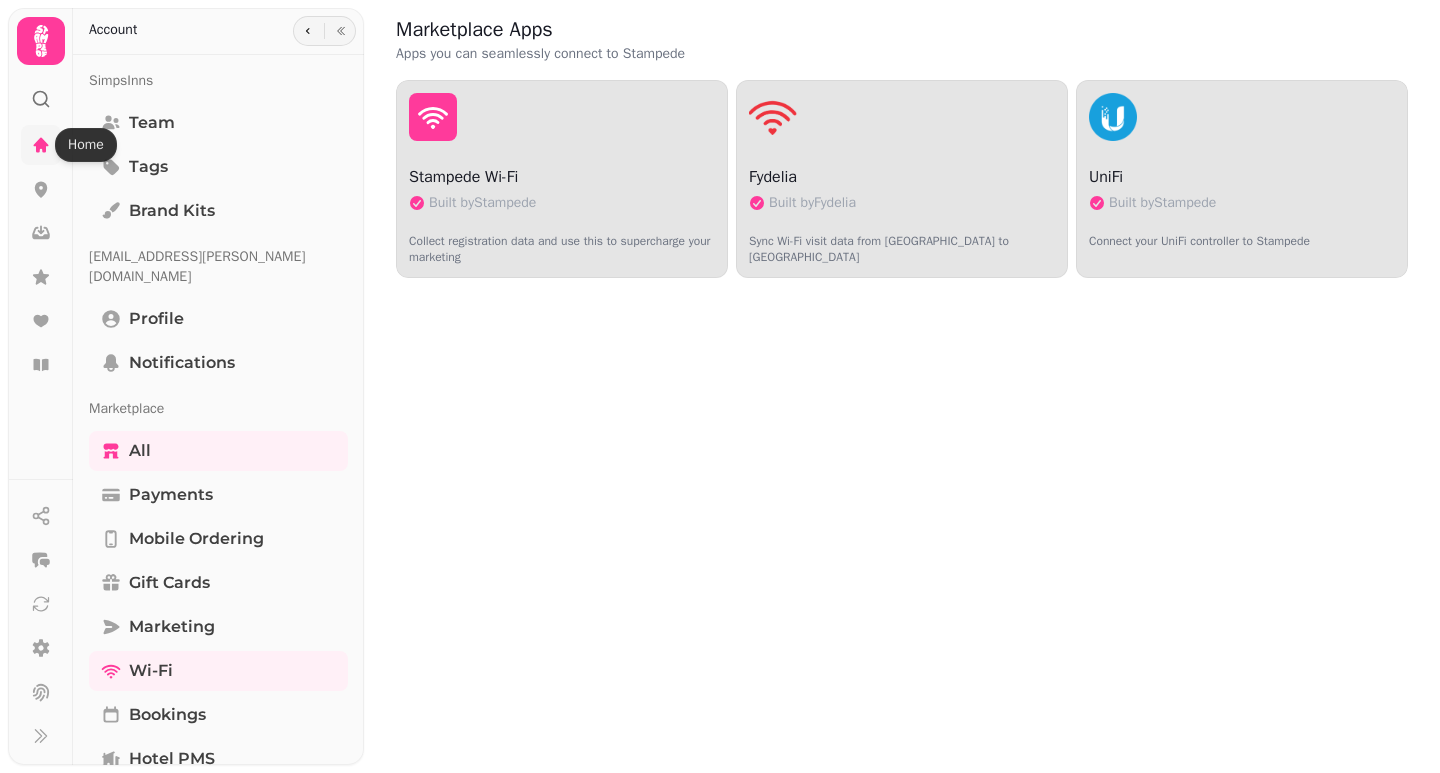 click 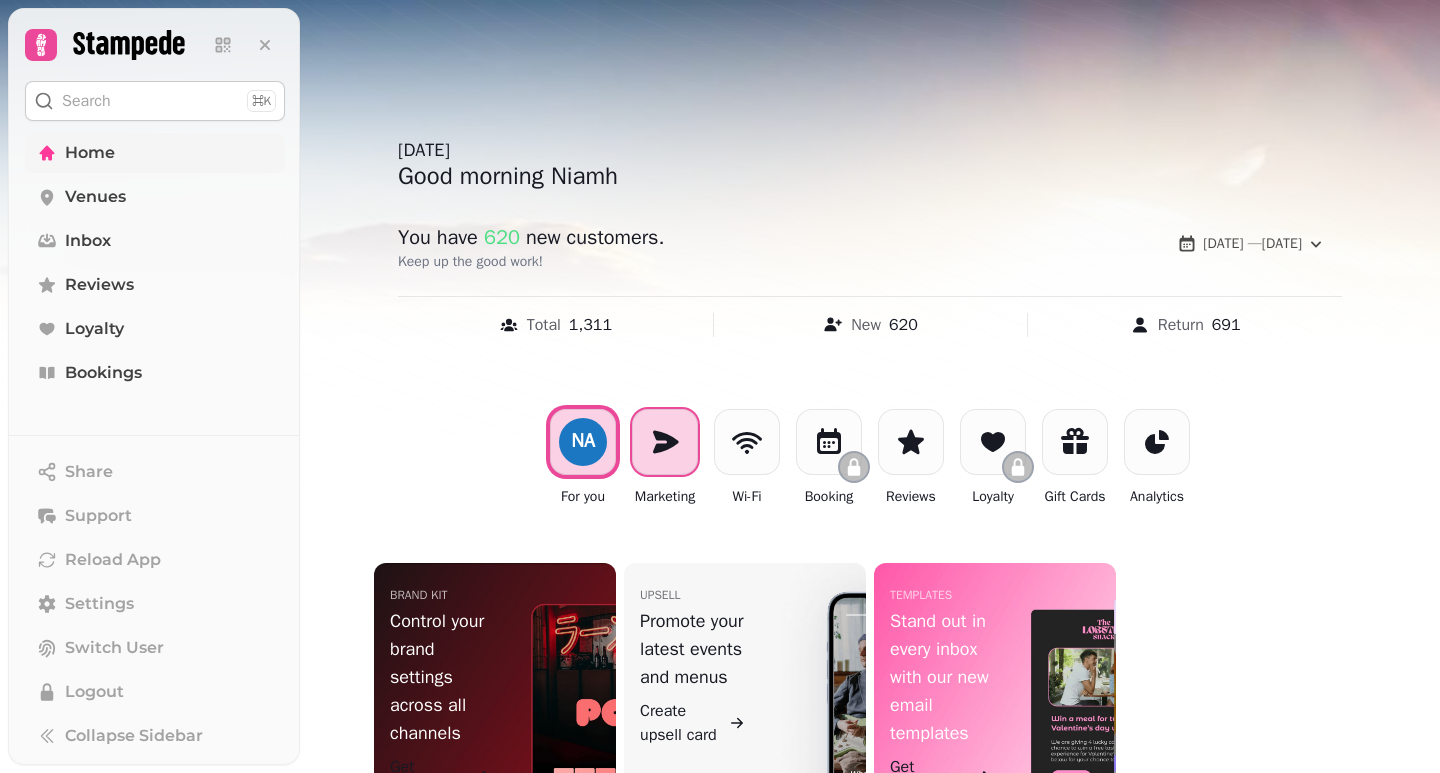 click at bounding box center (665, 442) 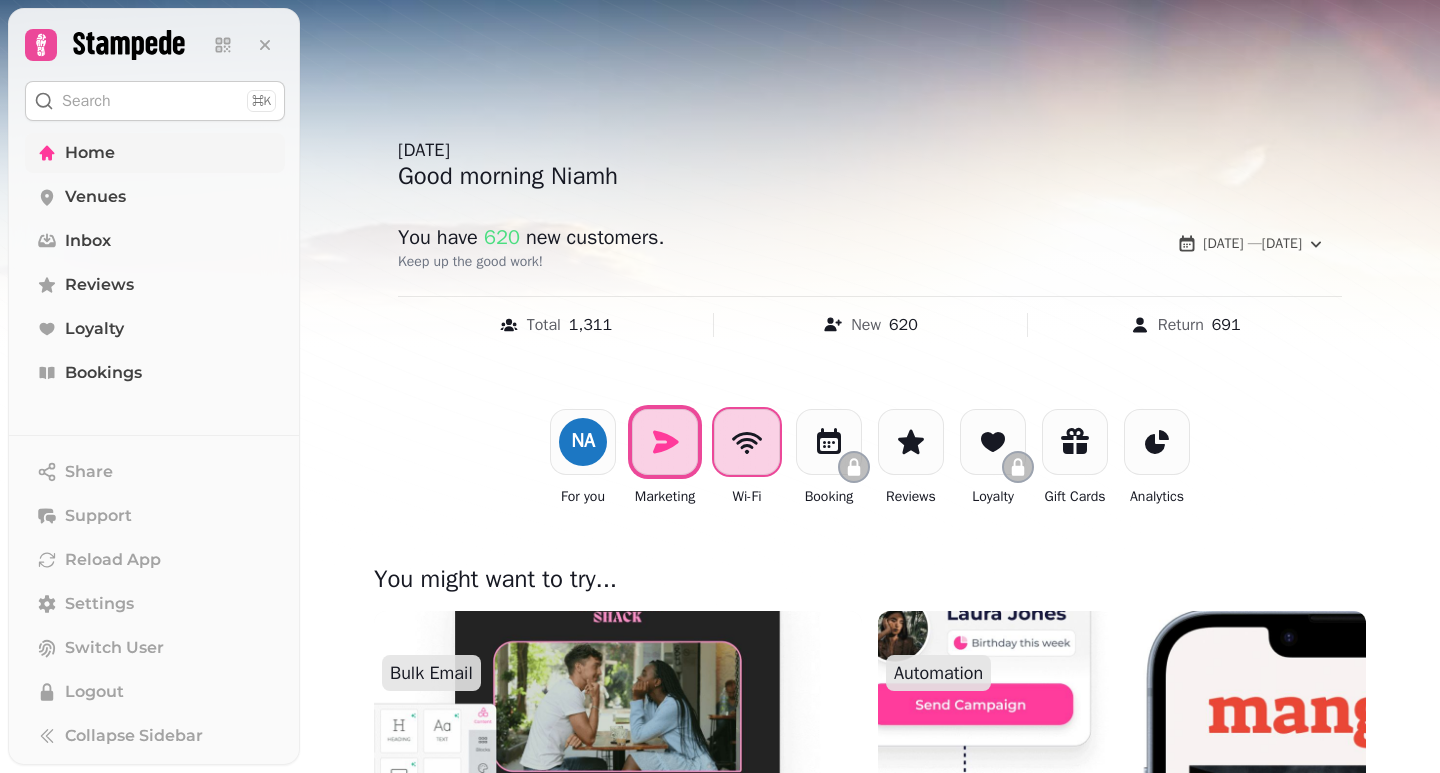 click 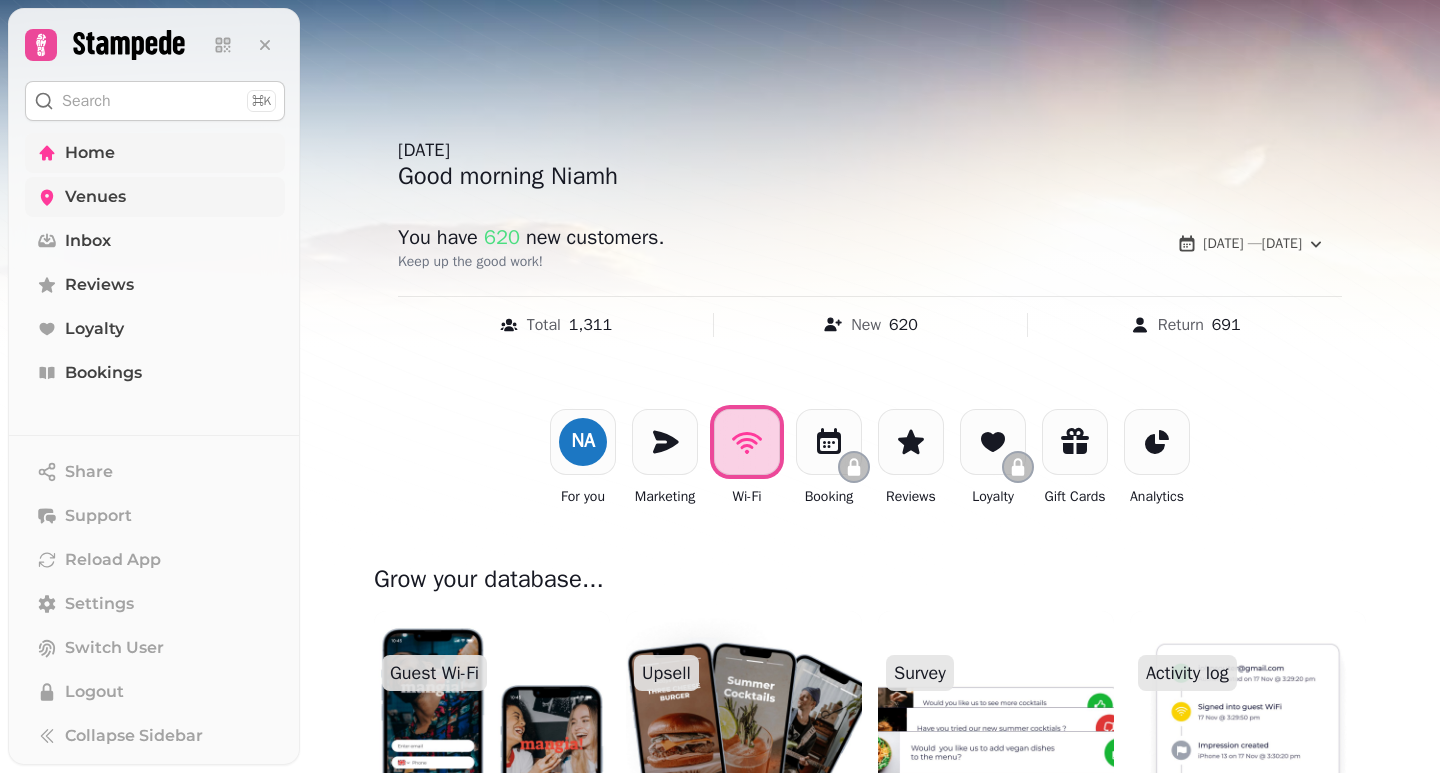 click on "Venues" at bounding box center [95, 197] 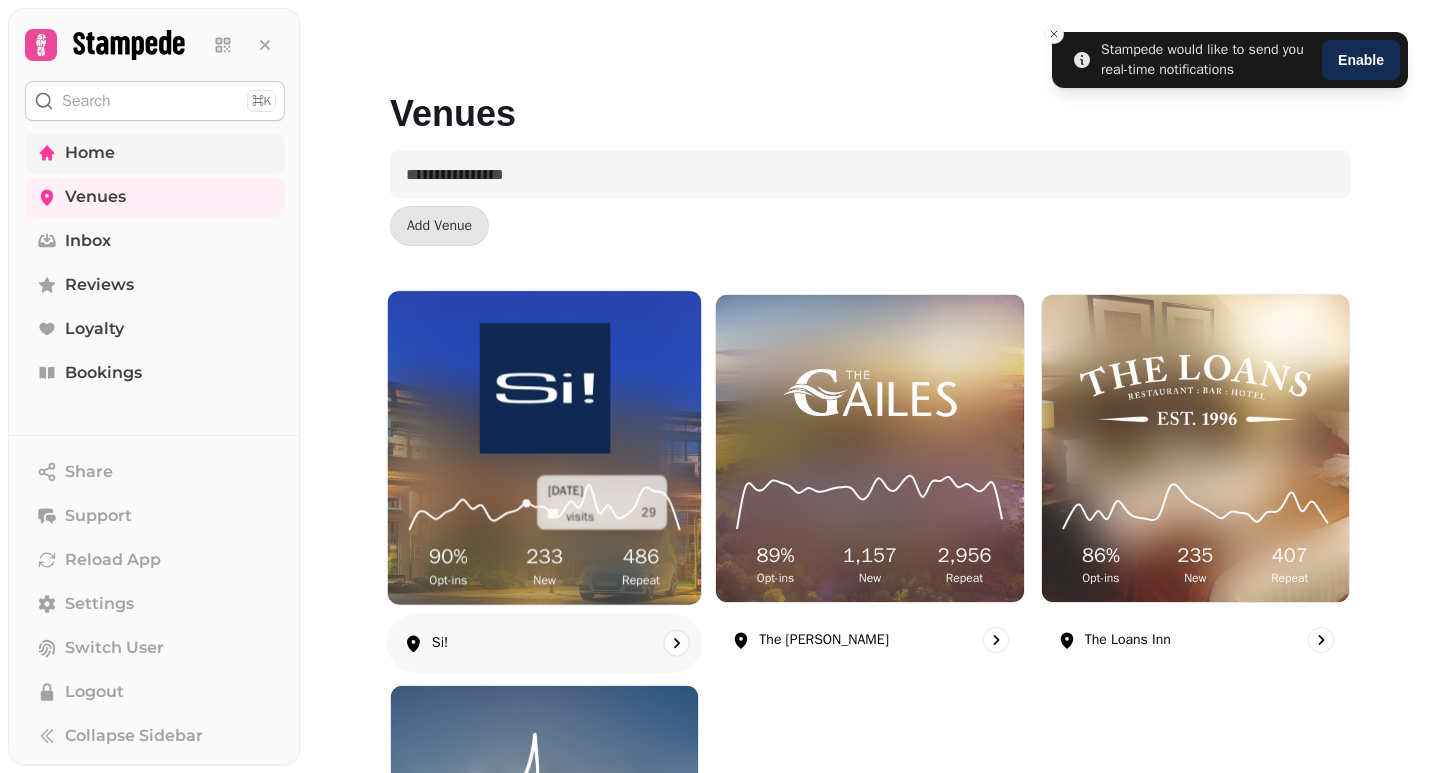 scroll, scrollTop: 0, scrollLeft: 0, axis: both 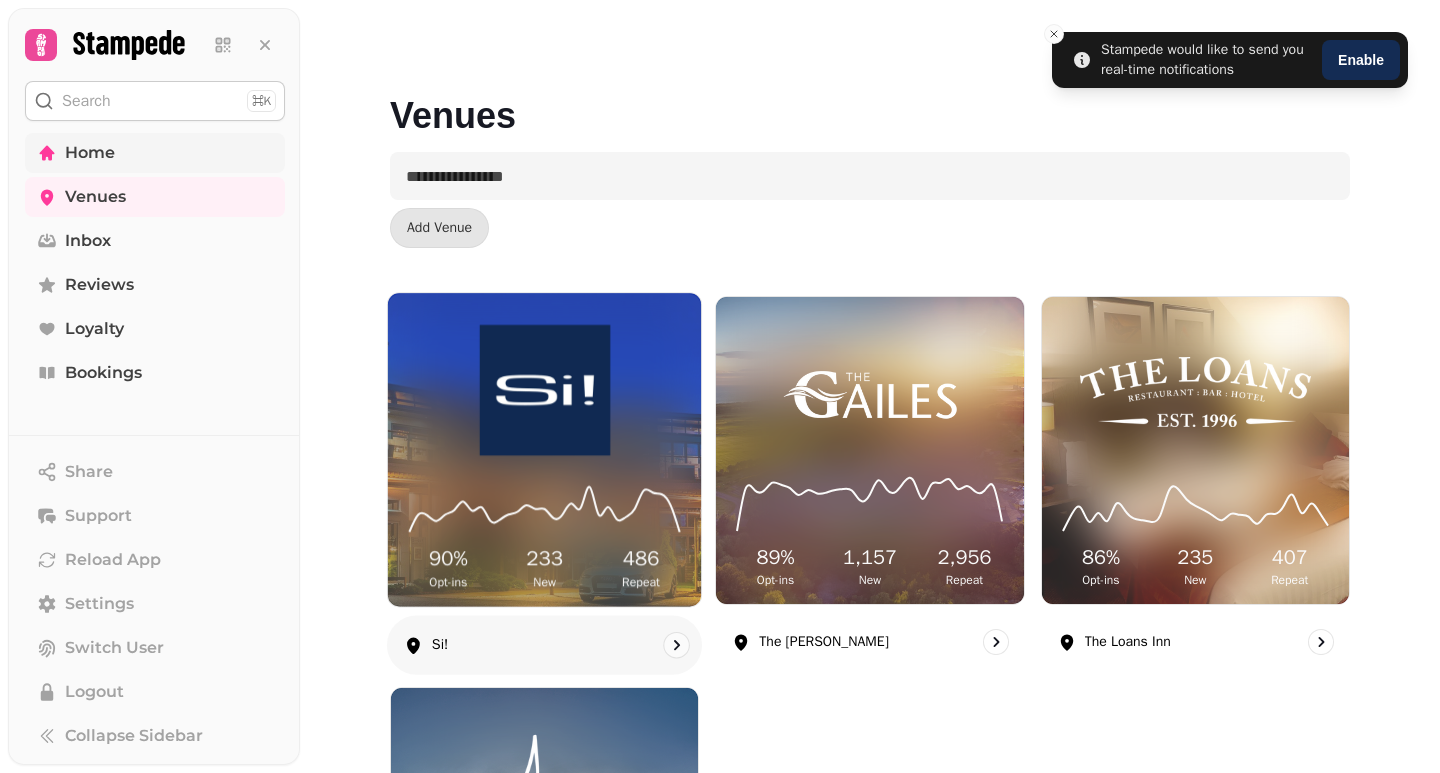 click at bounding box center (544, 390) 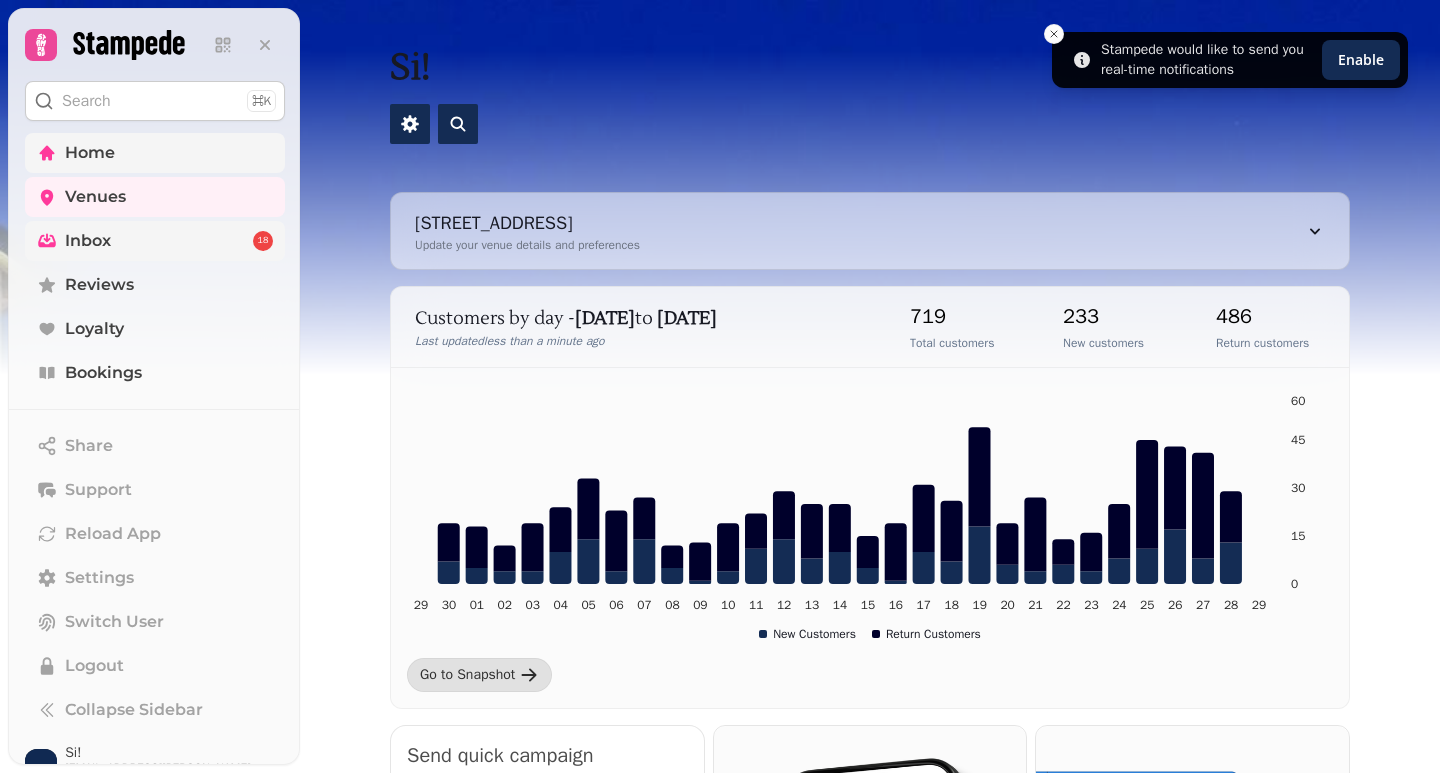 scroll, scrollTop: 30, scrollLeft: 0, axis: vertical 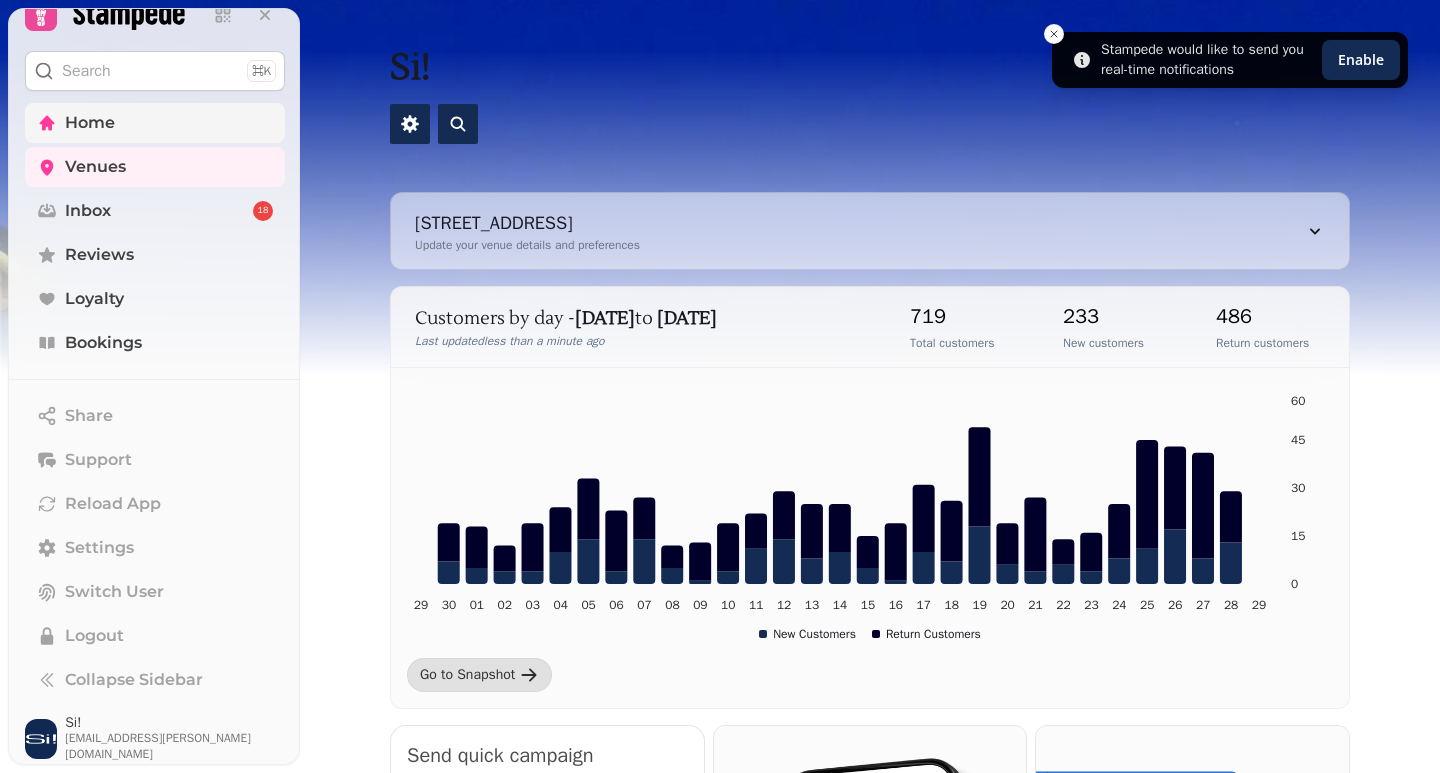 click on "Home" at bounding box center (90, 123) 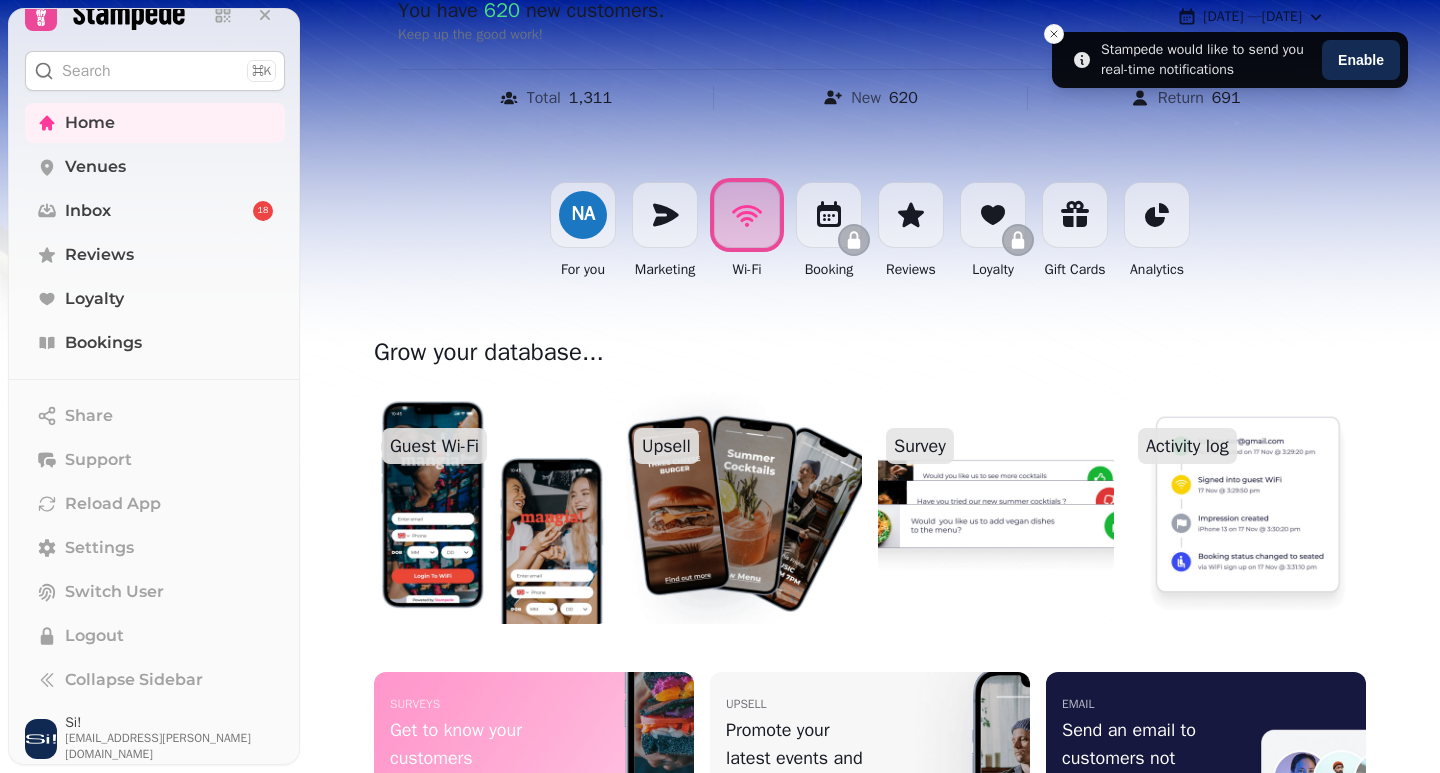 scroll, scrollTop: 300, scrollLeft: 0, axis: vertical 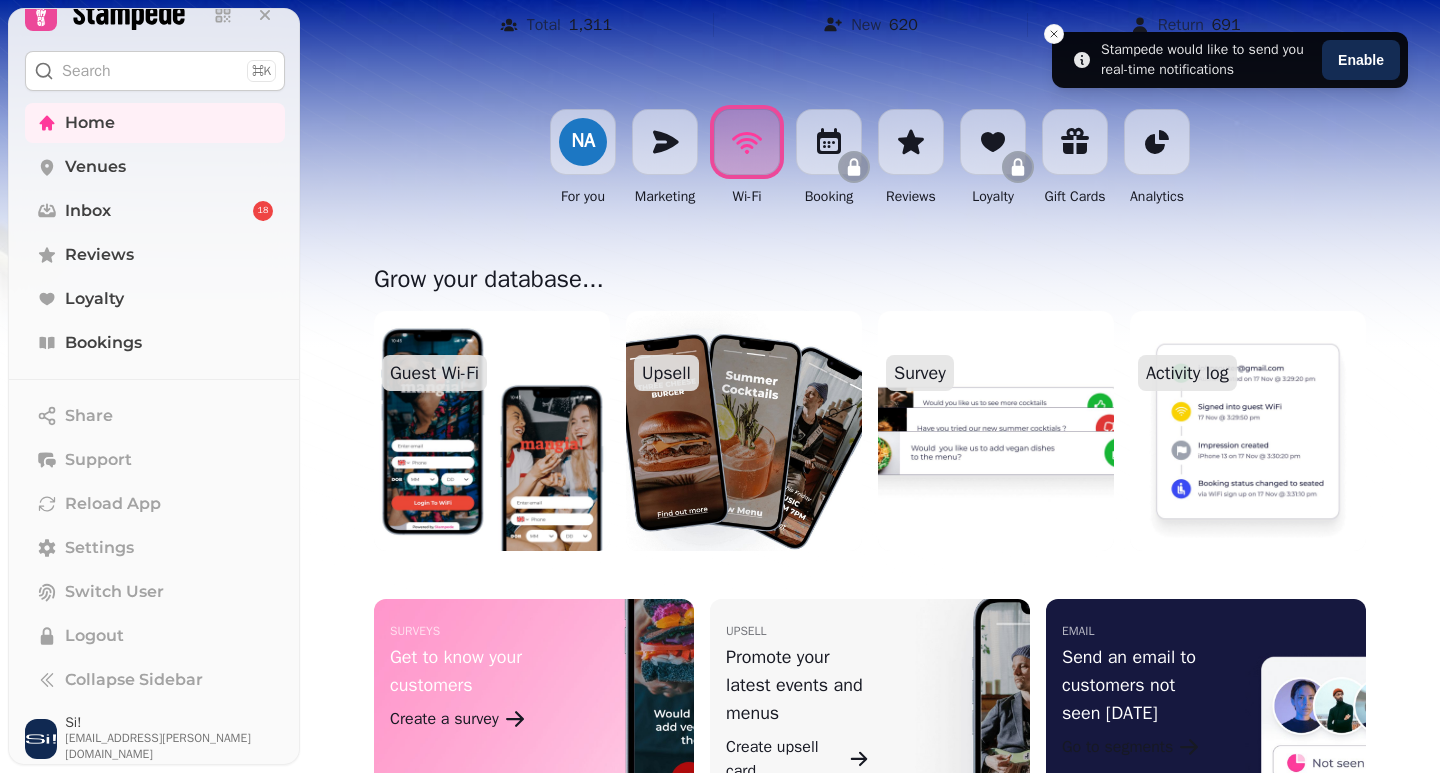 click at bounding box center [744, 431] 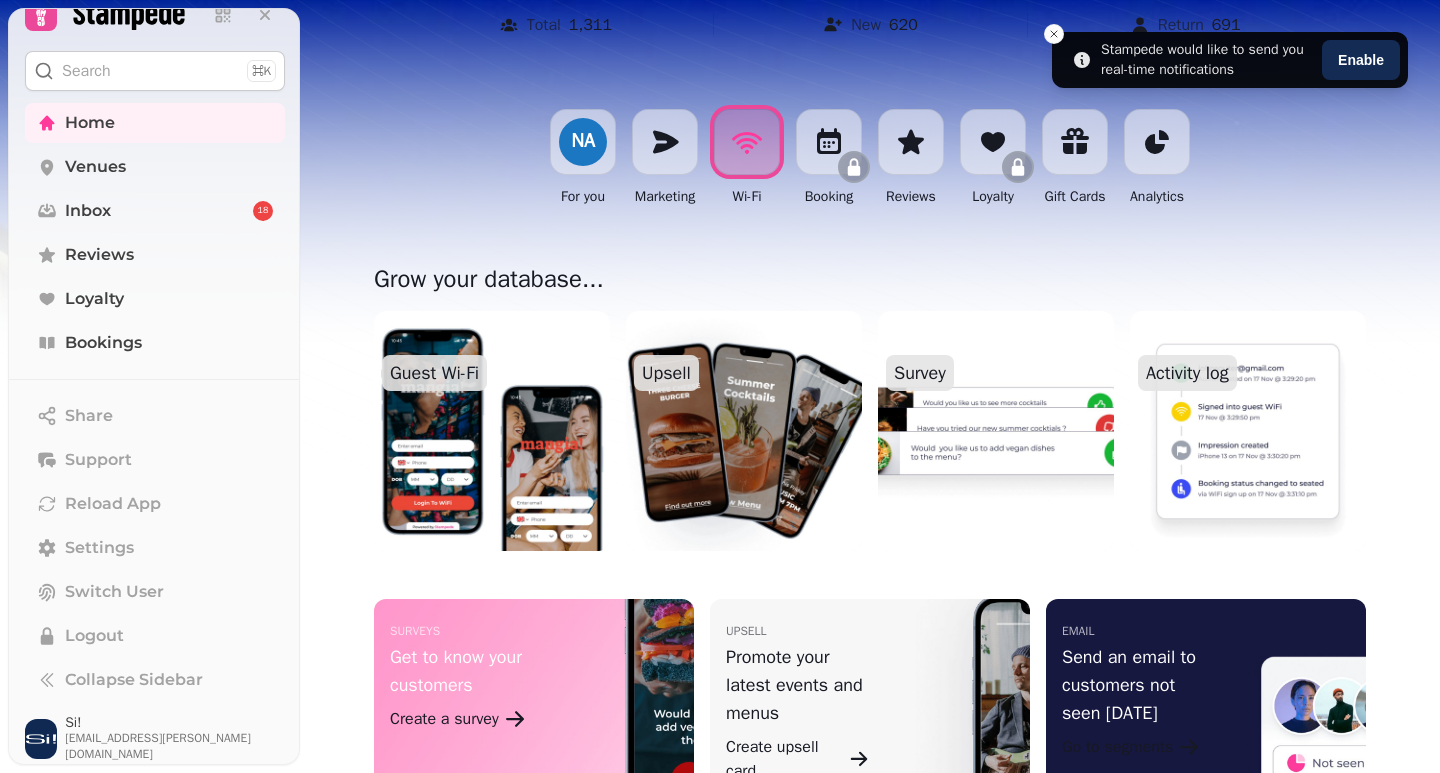 scroll, scrollTop: 0, scrollLeft: 0, axis: both 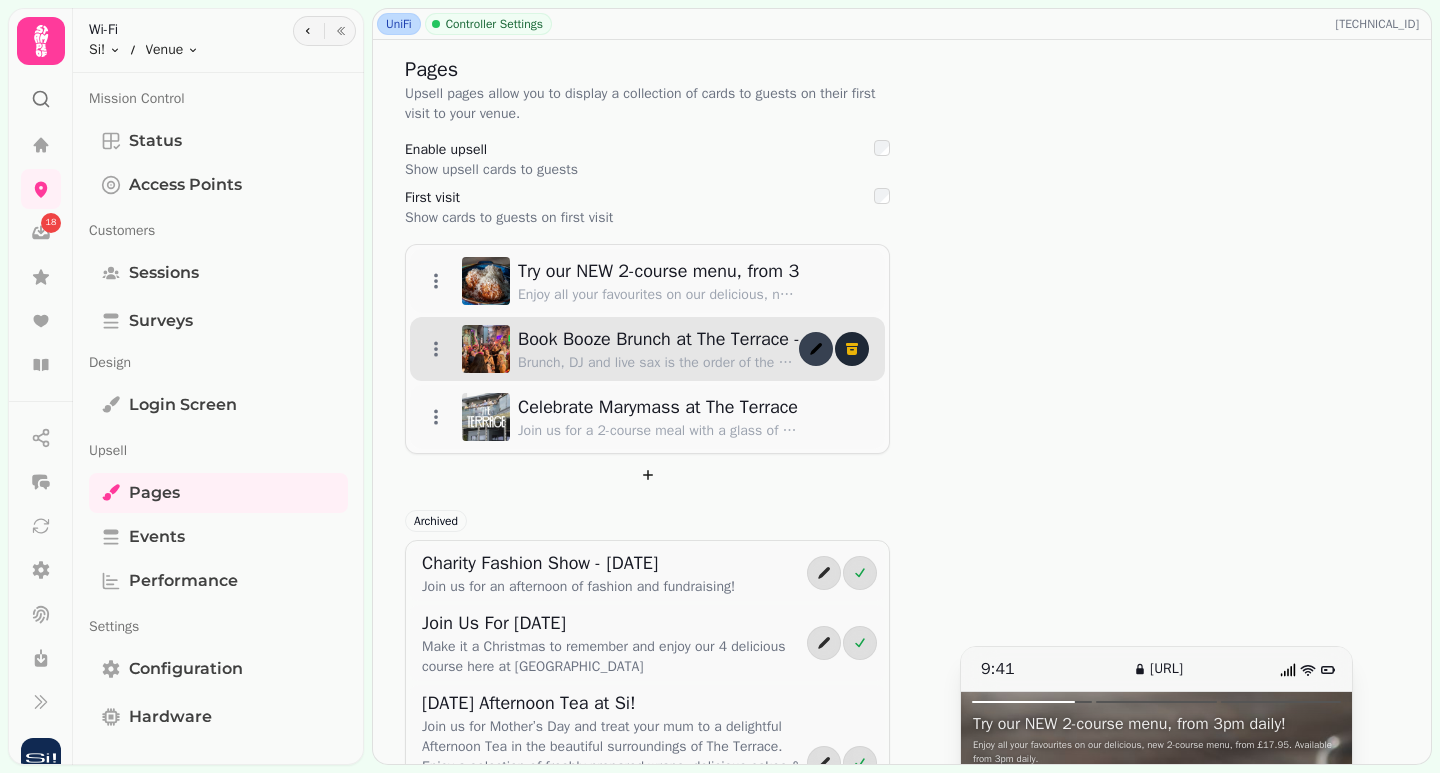 click 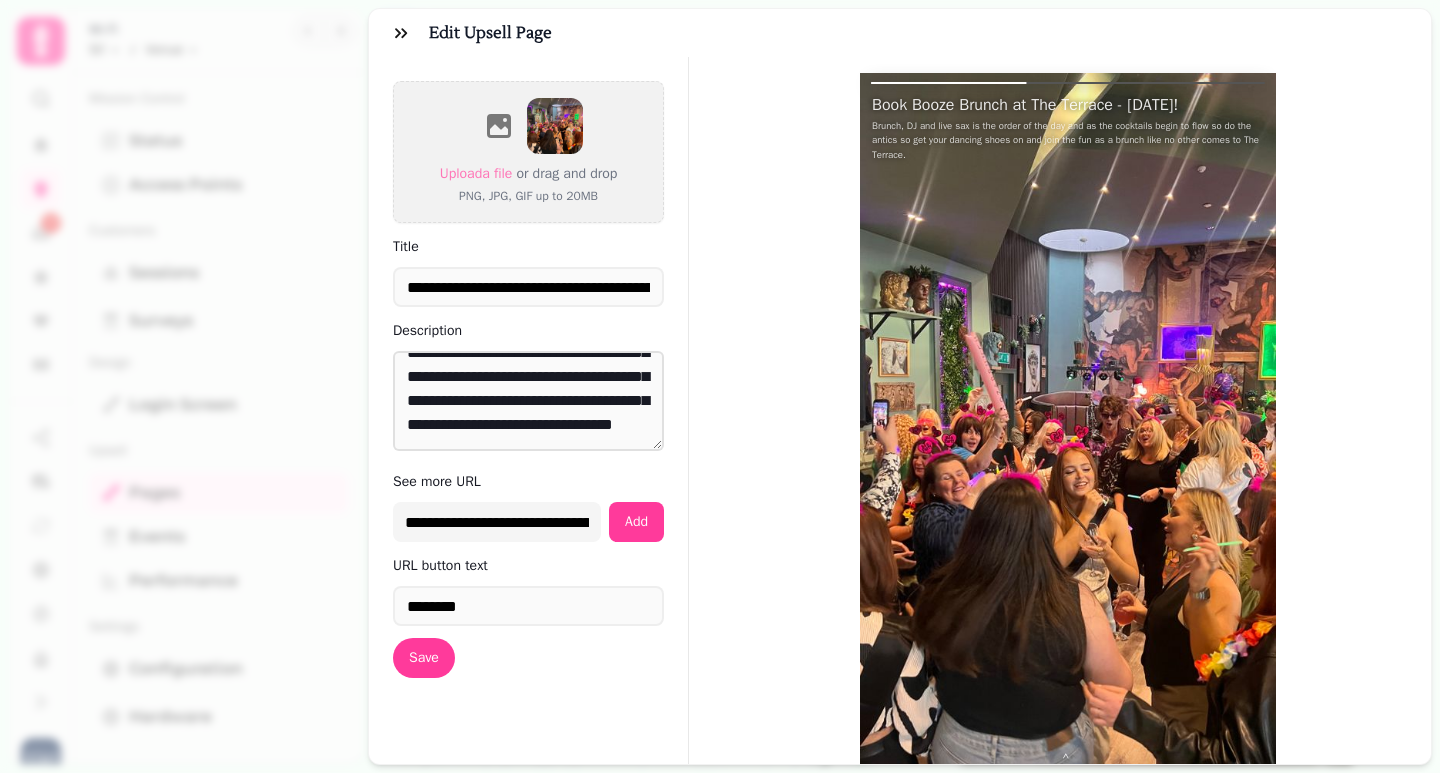scroll, scrollTop: 0, scrollLeft: 0, axis: both 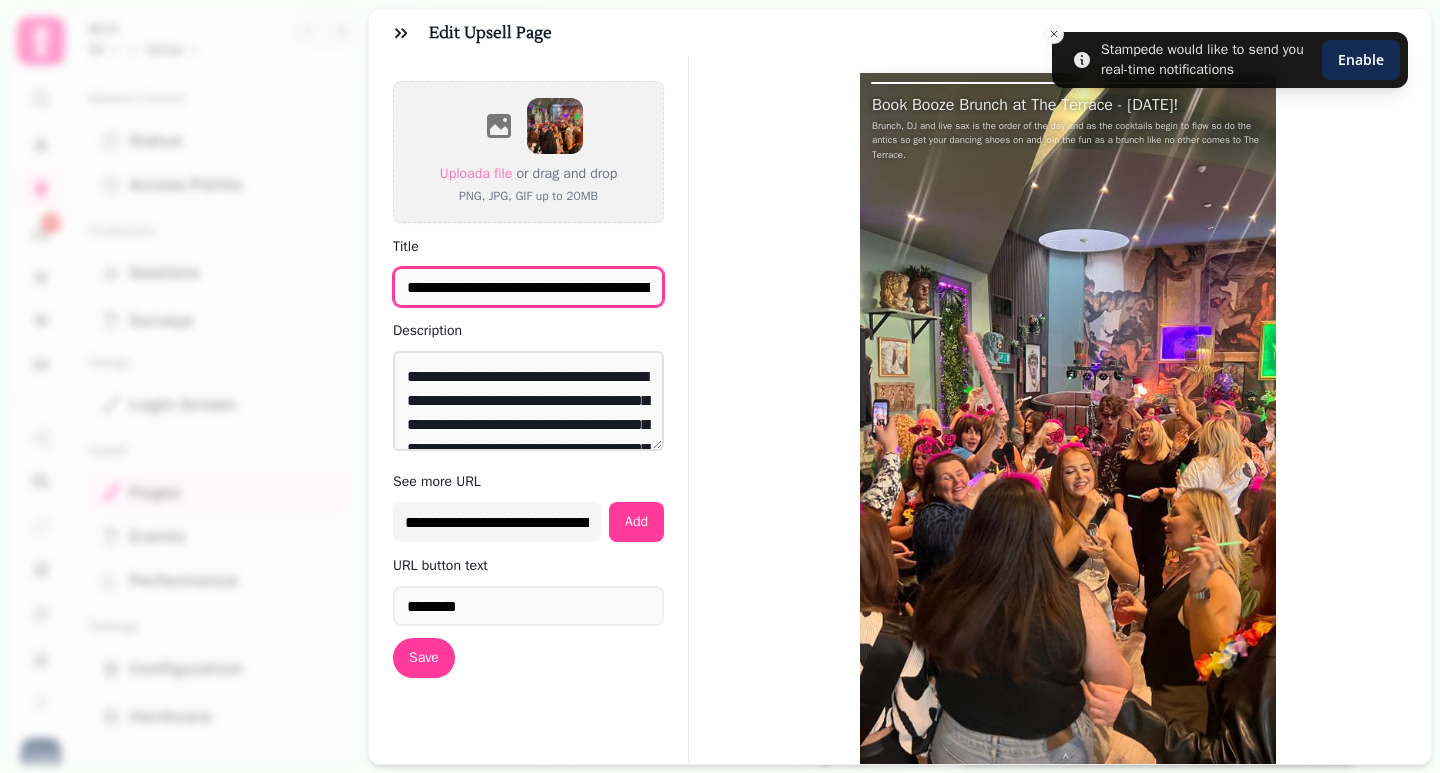 drag, startPoint x: 449, startPoint y: 290, endPoint x: 408, endPoint y: 293, distance: 41.109608 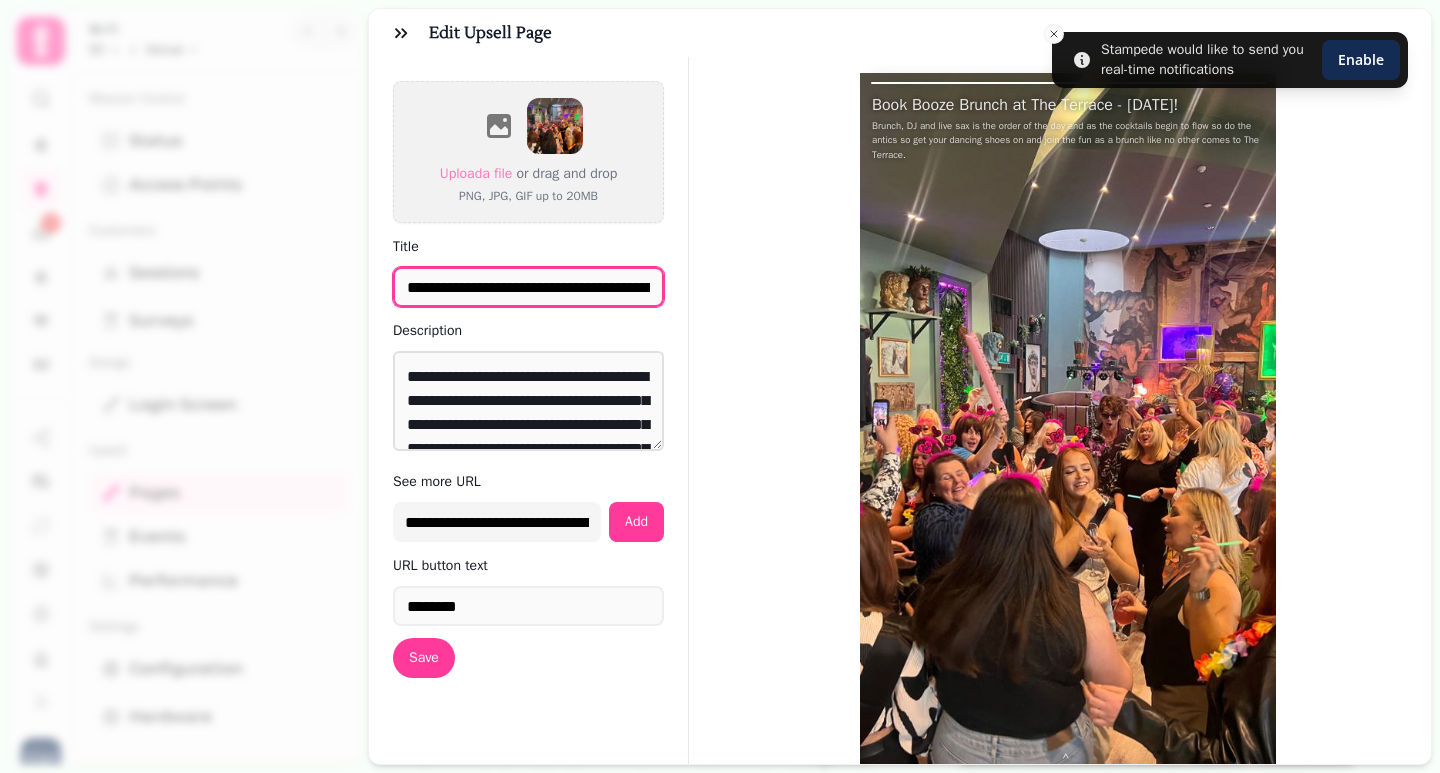 click on "**********" at bounding box center [528, 287] 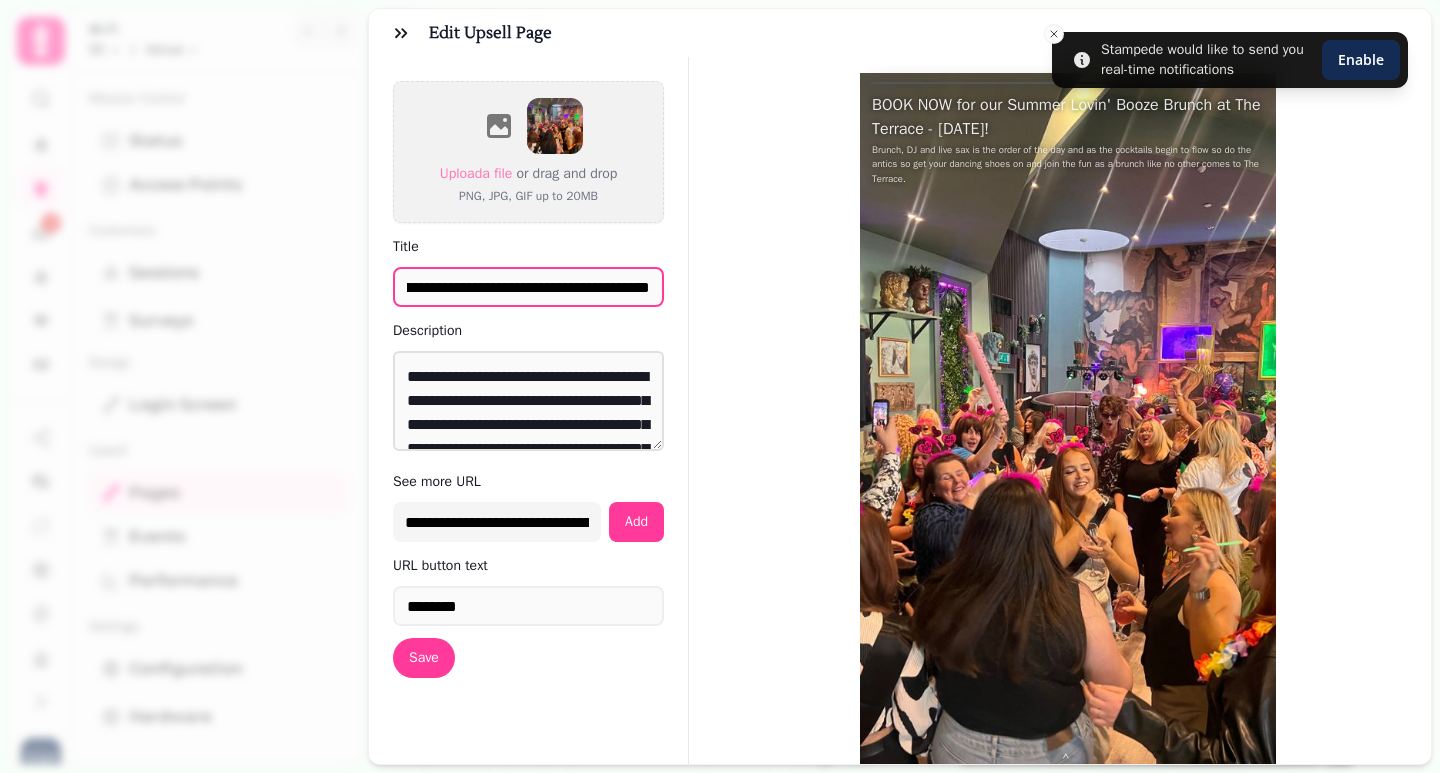 scroll, scrollTop: 0, scrollLeft: 0, axis: both 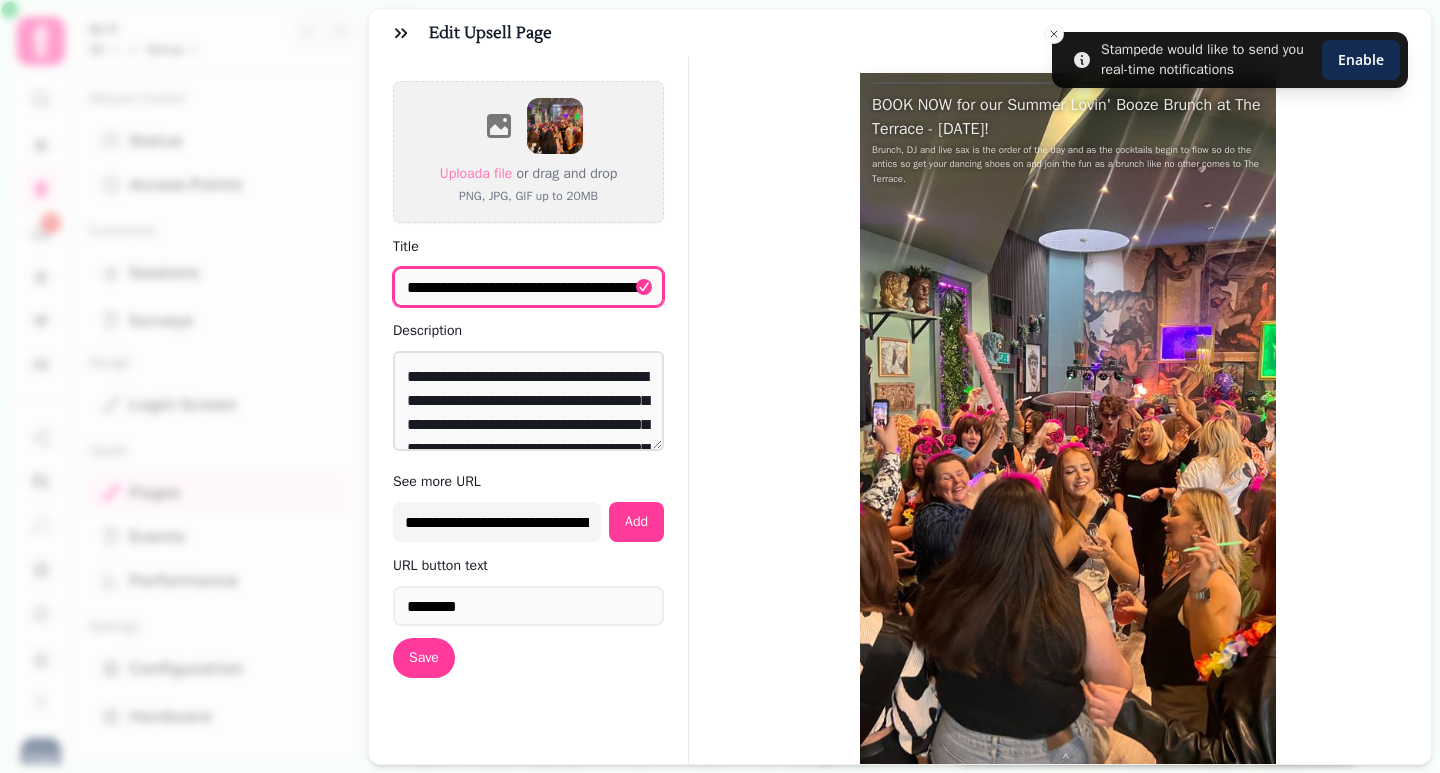 click on "**********" at bounding box center (528, 287) 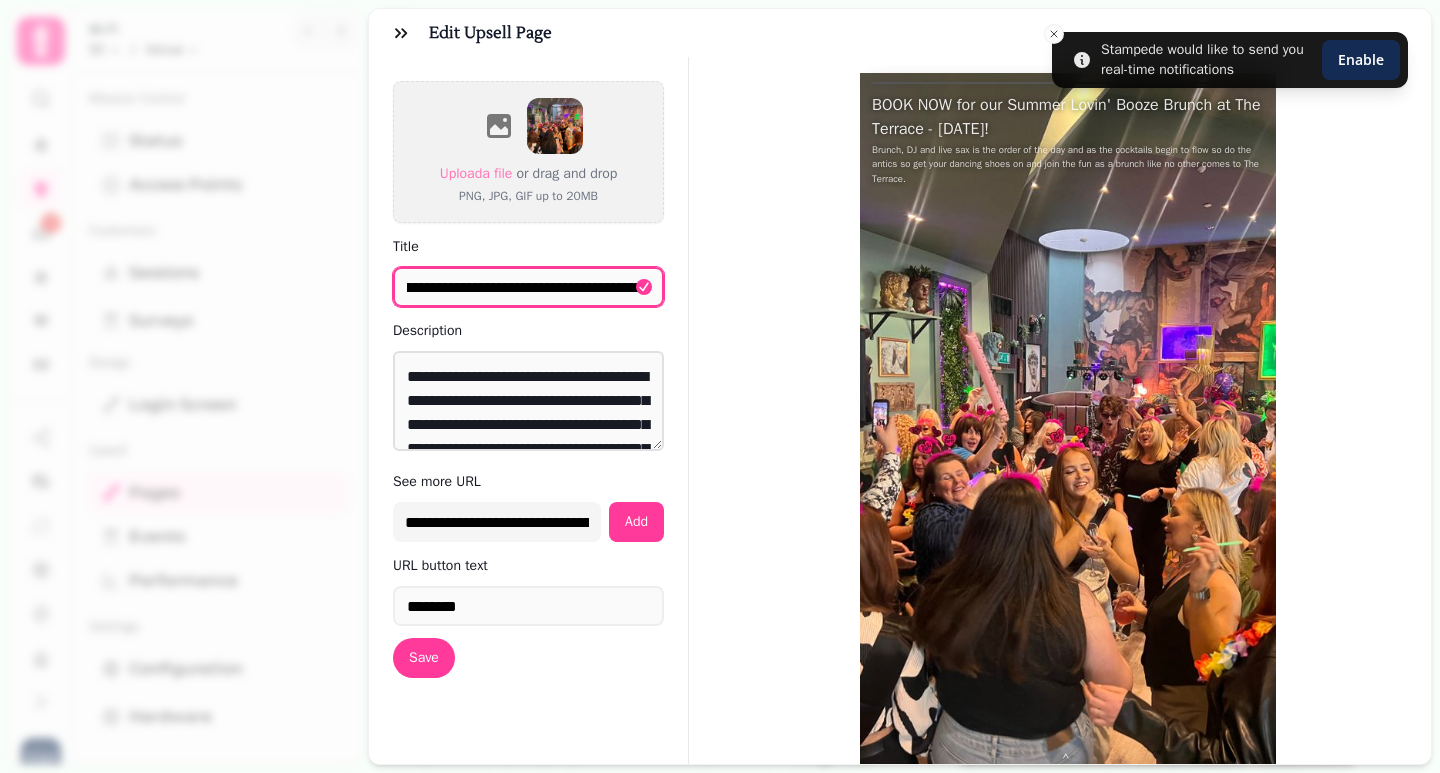scroll, scrollTop: 0, scrollLeft: 270, axis: horizontal 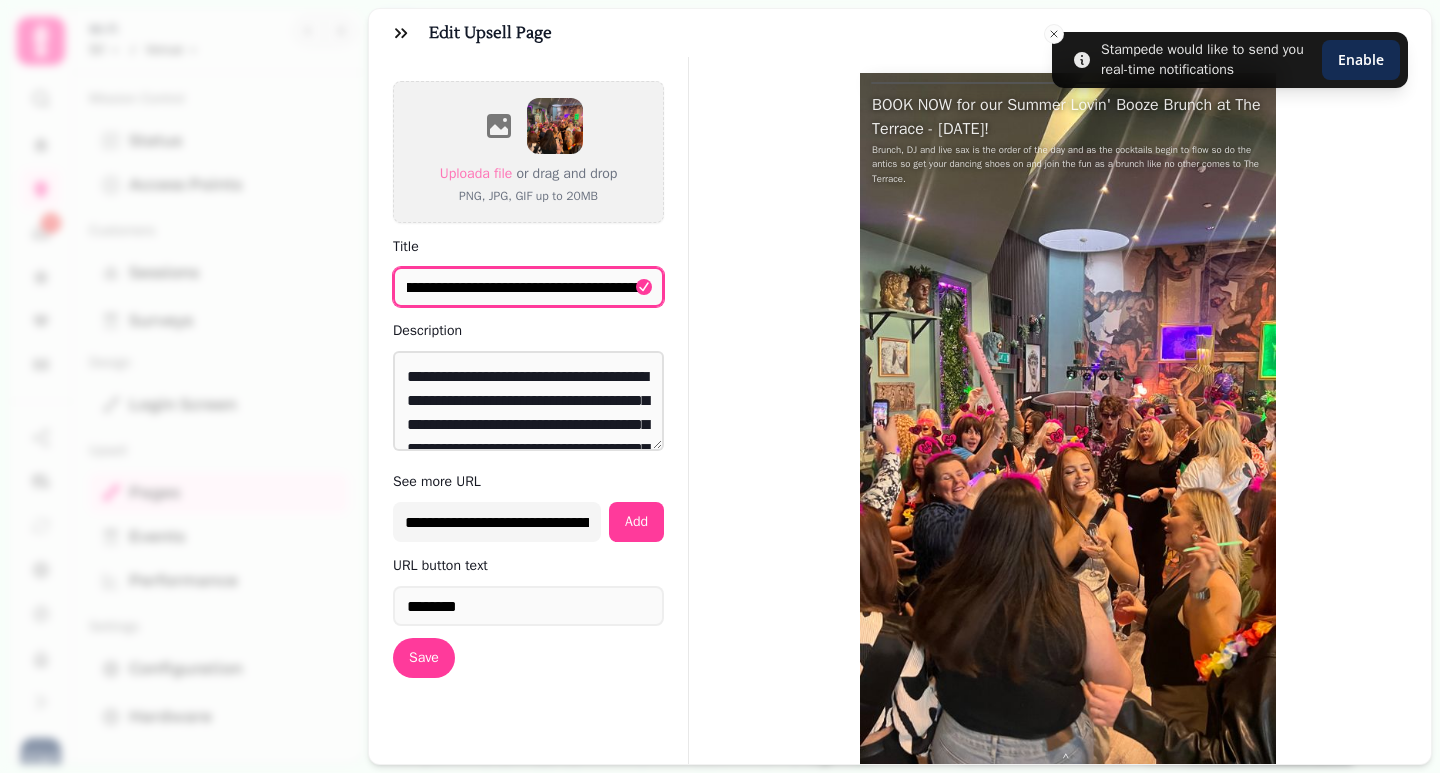 drag, startPoint x: 607, startPoint y: 287, endPoint x: 753, endPoint y: 288, distance: 146.00342 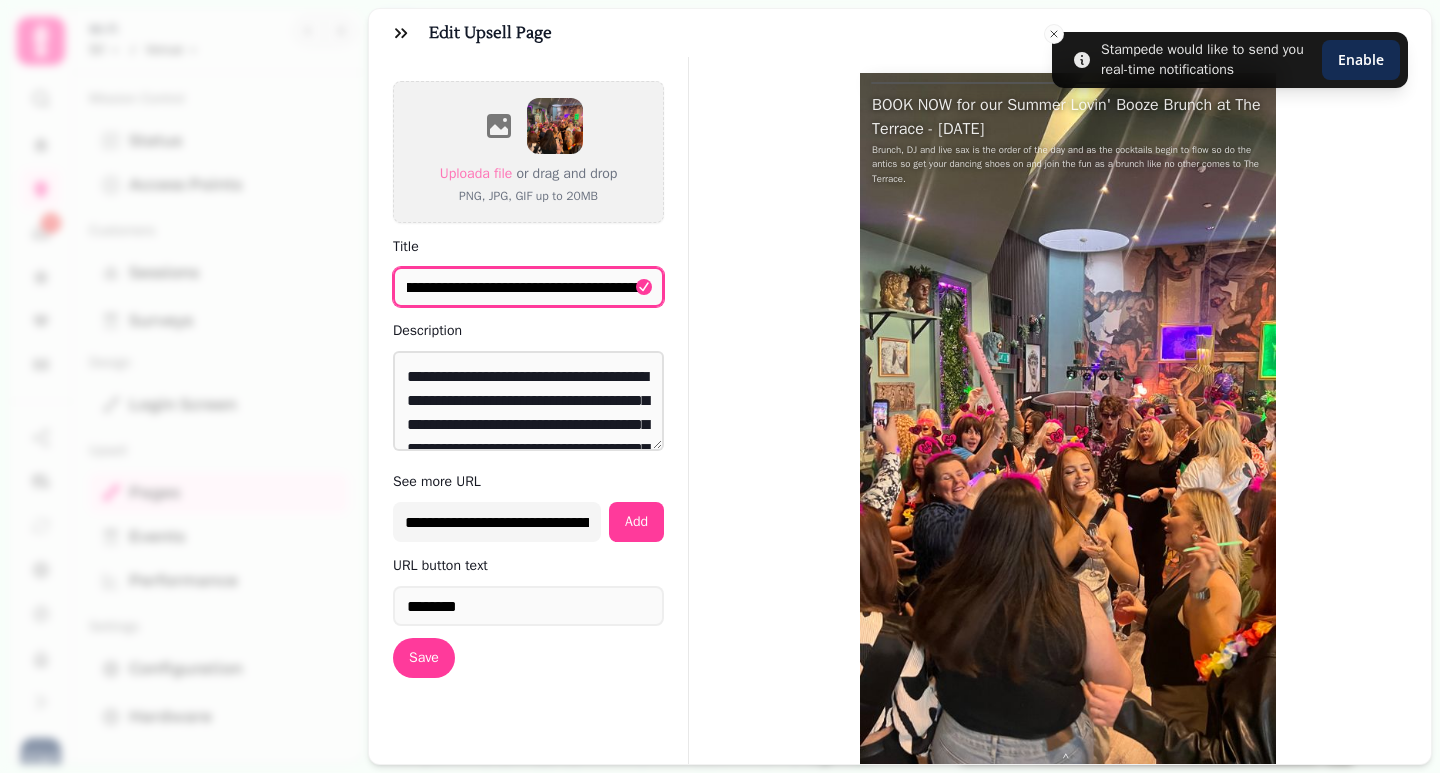 scroll, scrollTop: 0, scrollLeft: 368, axis: horizontal 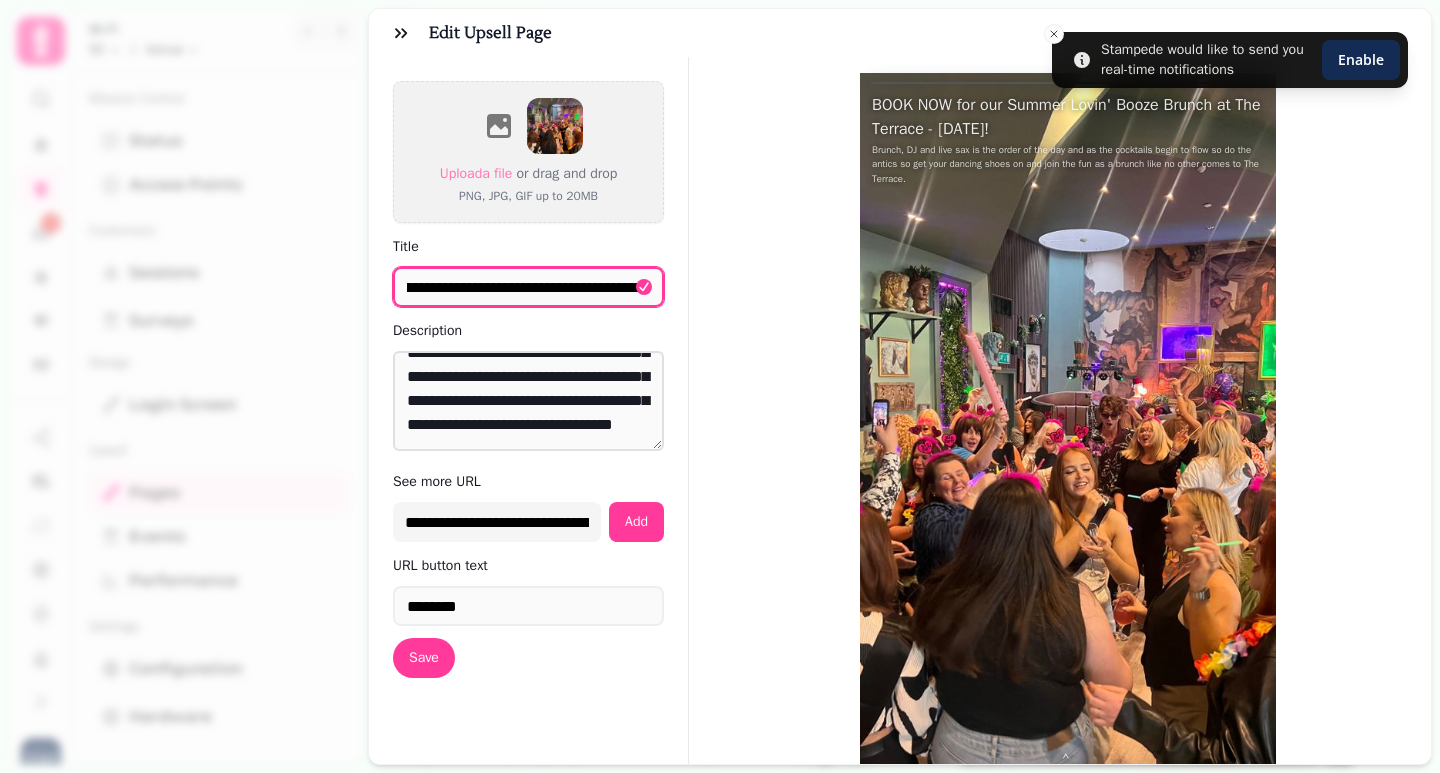 type on "**********" 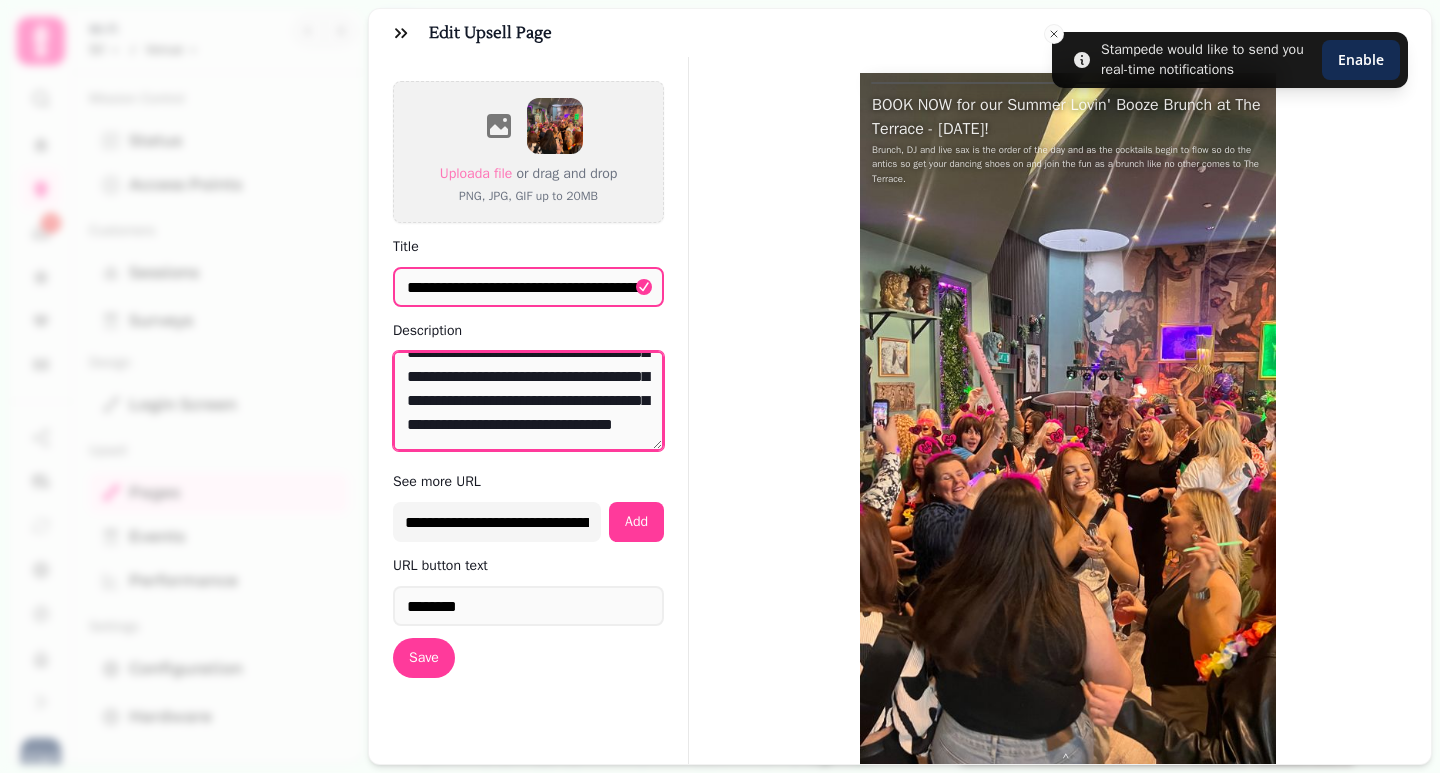 scroll, scrollTop: 0, scrollLeft: 0, axis: both 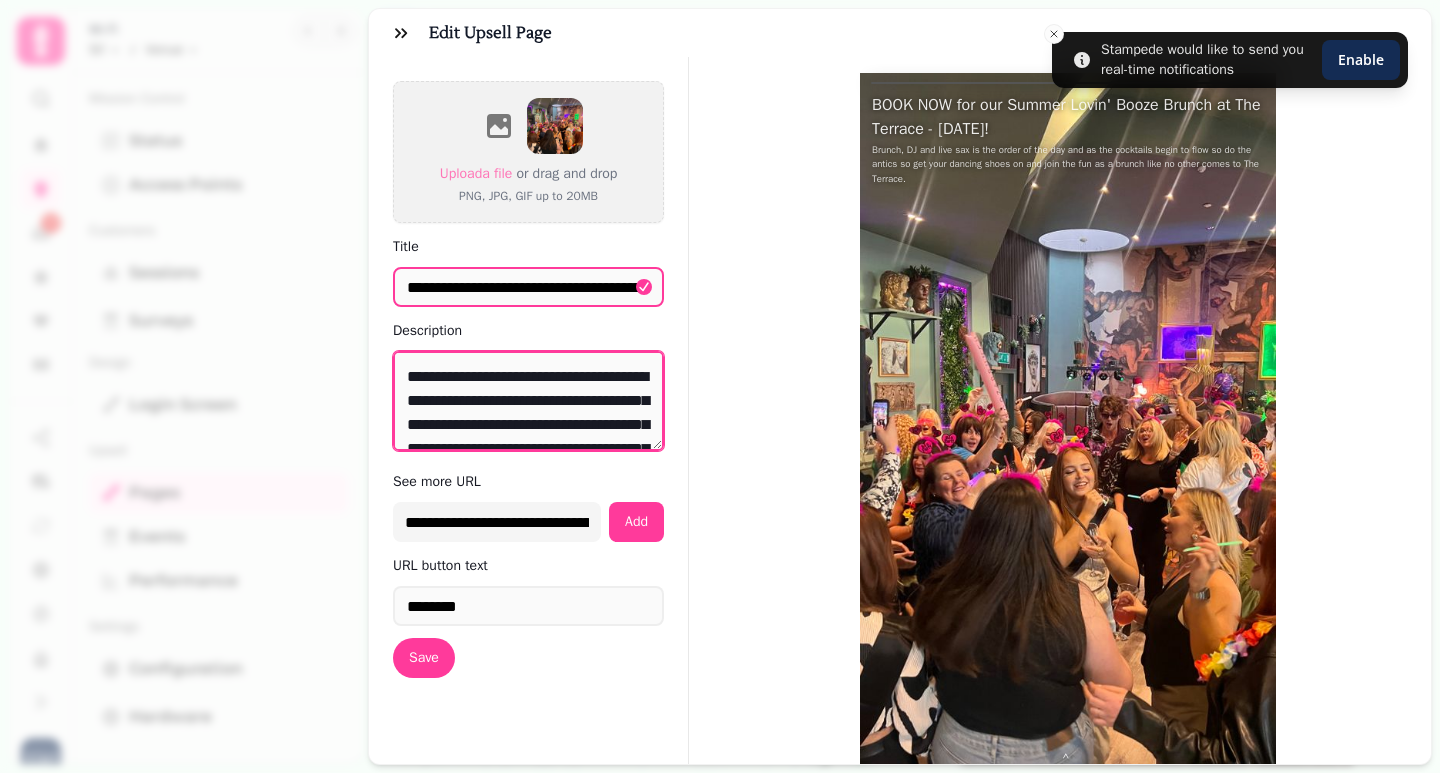 drag, startPoint x: 511, startPoint y: 433, endPoint x: 397, endPoint y: 365, distance: 132.74034 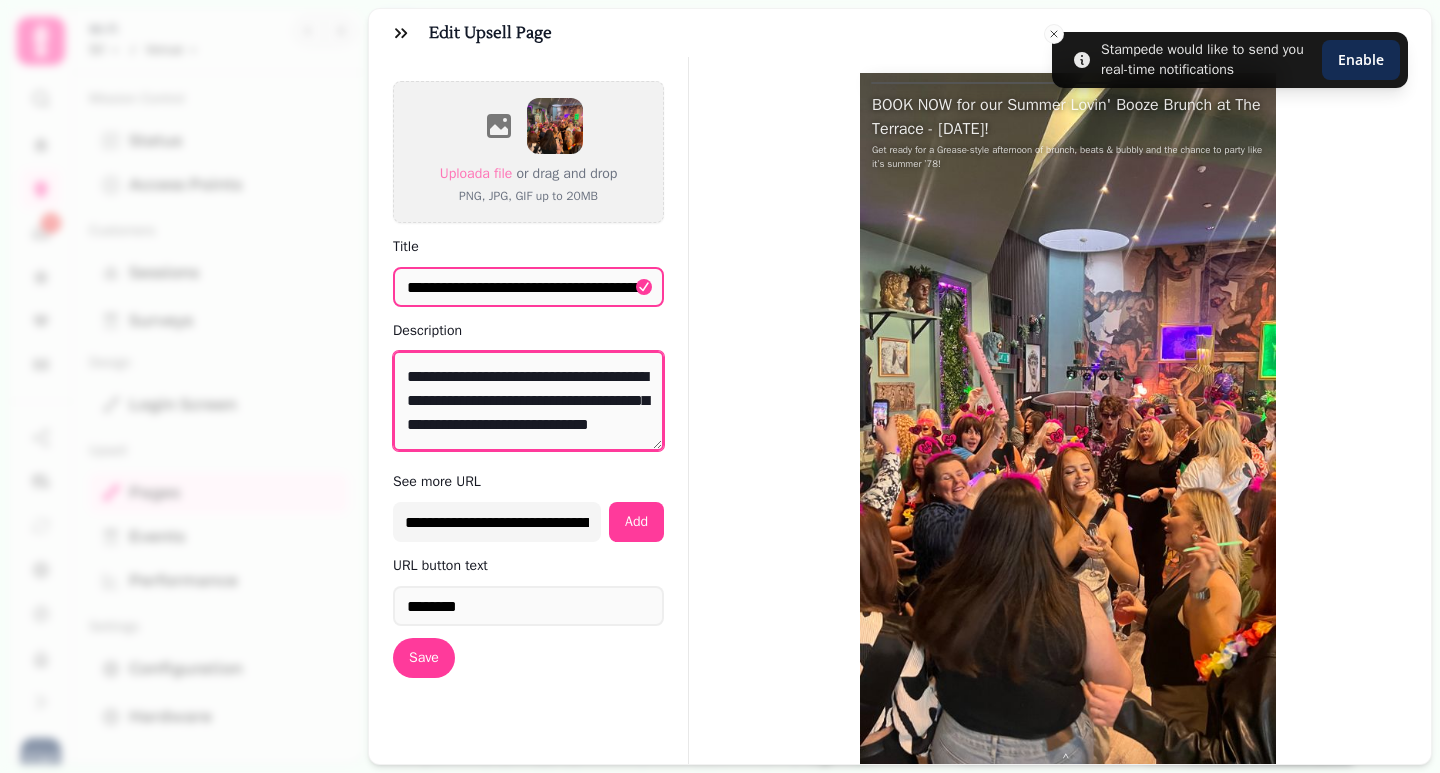 scroll, scrollTop: 0, scrollLeft: 0, axis: both 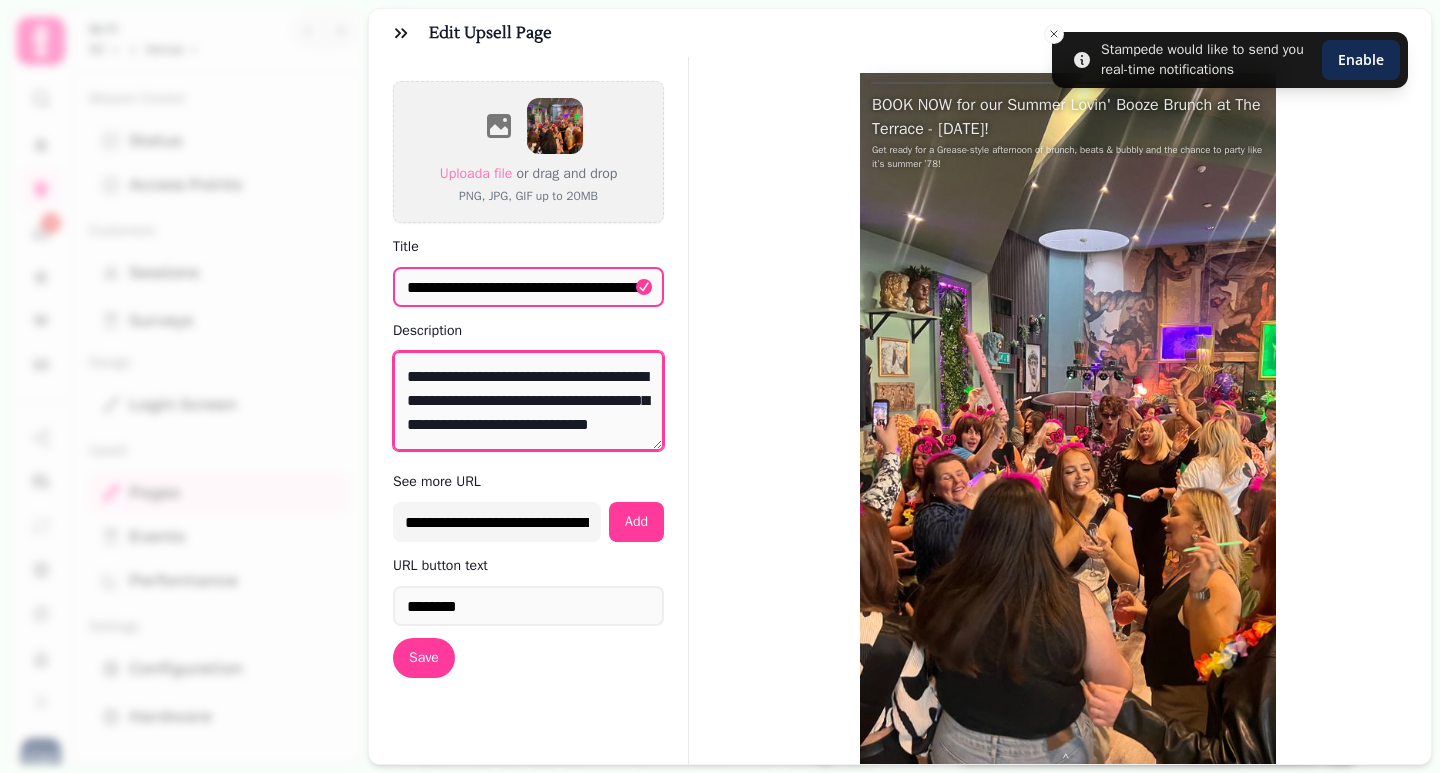 type on "**********" 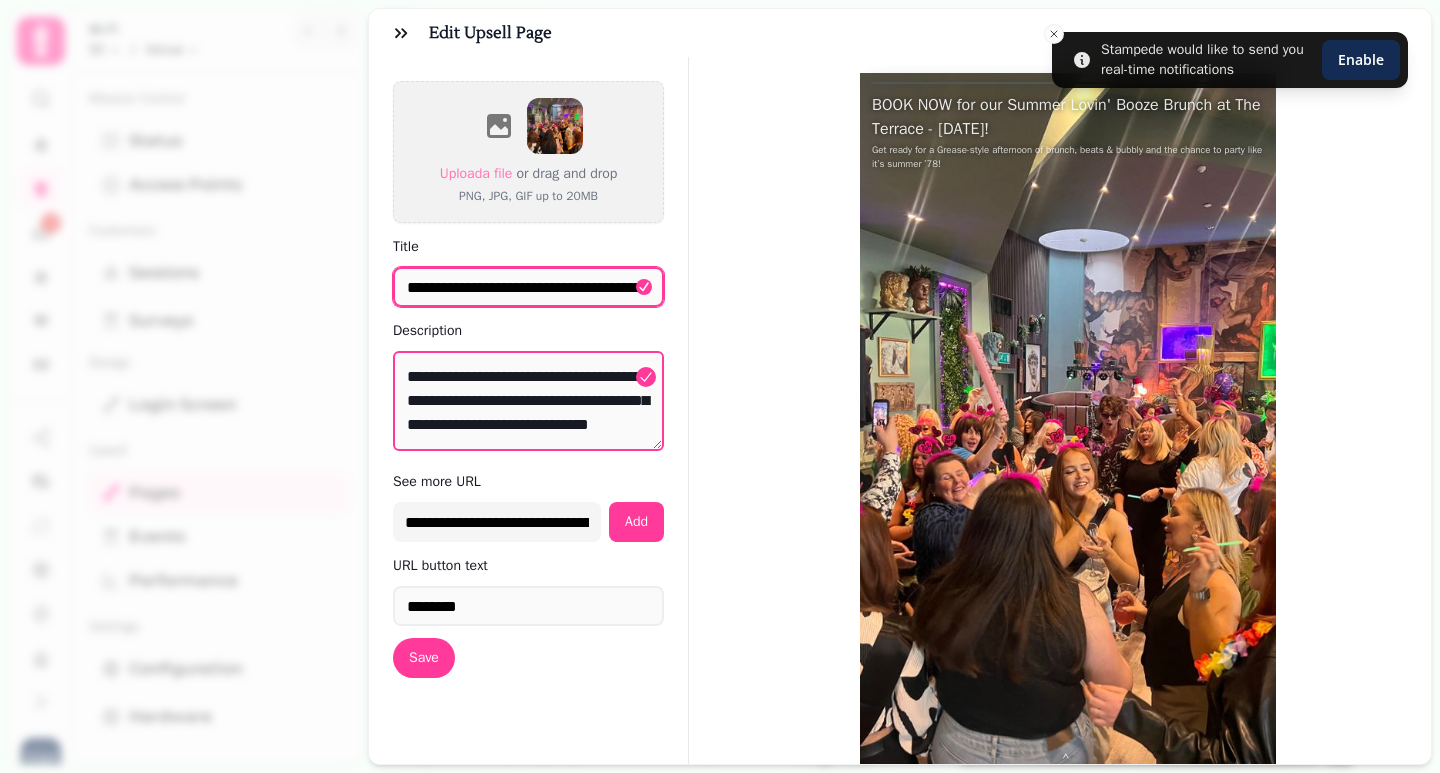 drag, startPoint x: 493, startPoint y: 286, endPoint x: 357, endPoint y: 286, distance: 136 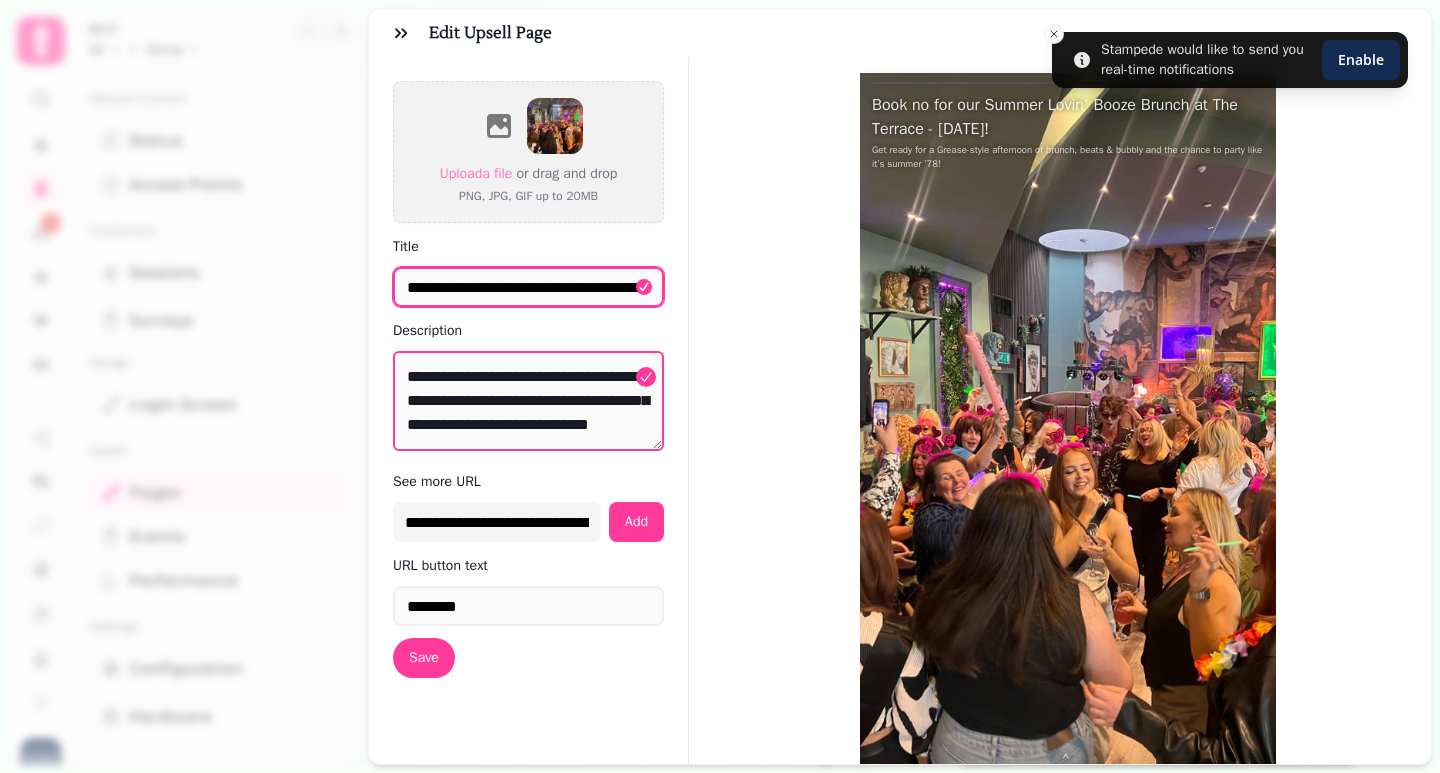 type on "**********" 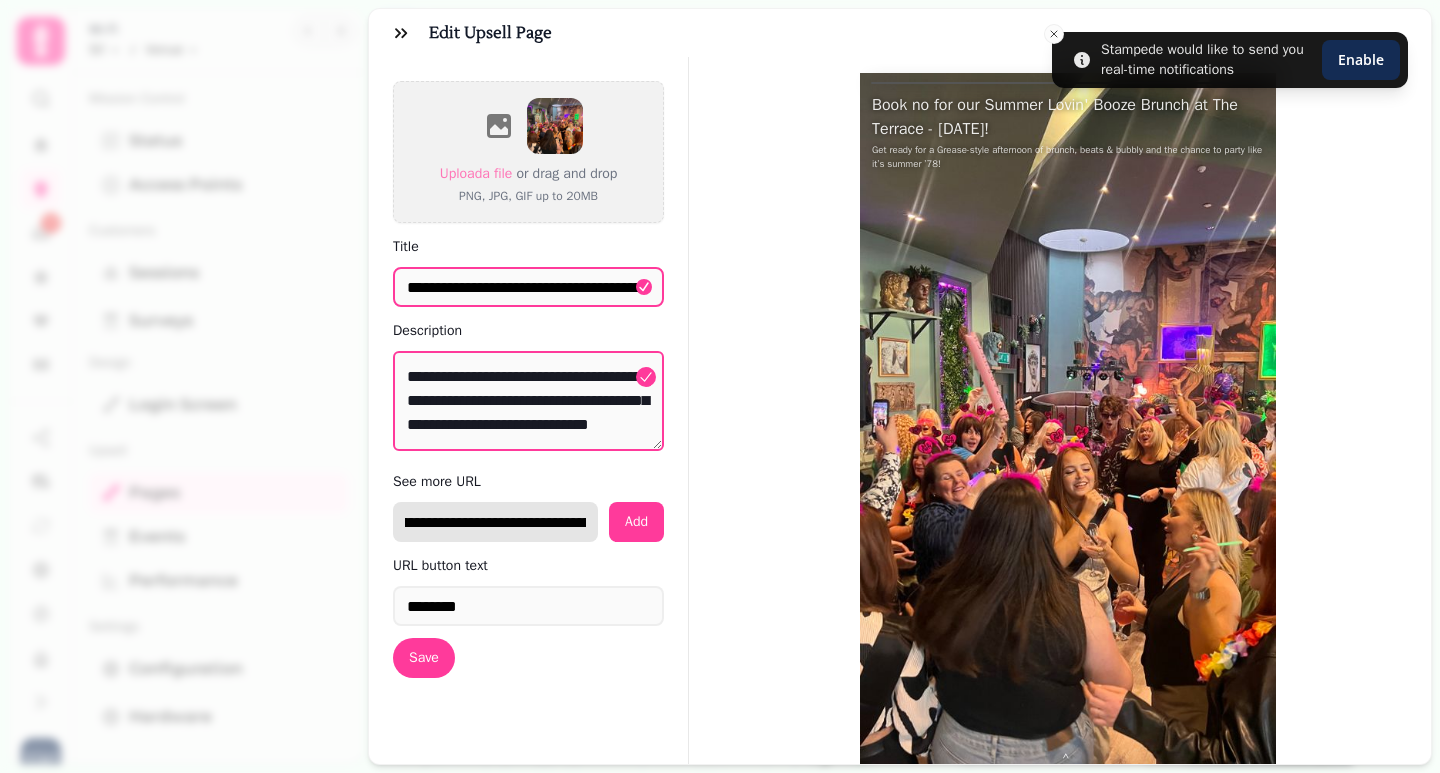 scroll, scrollTop: 0, scrollLeft: 992, axis: horizontal 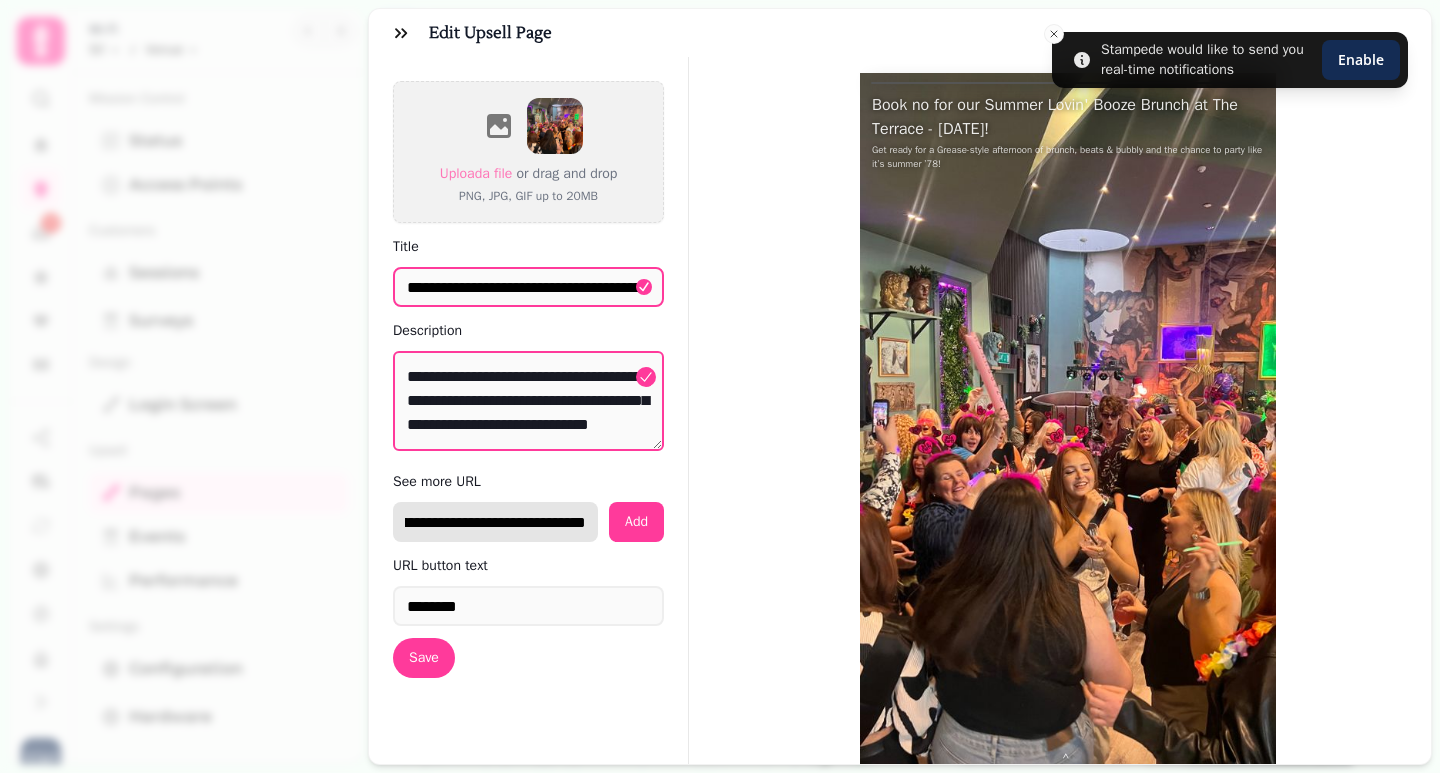 drag, startPoint x: 405, startPoint y: 520, endPoint x: 752, endPoint y: 527, distance: 347.0706 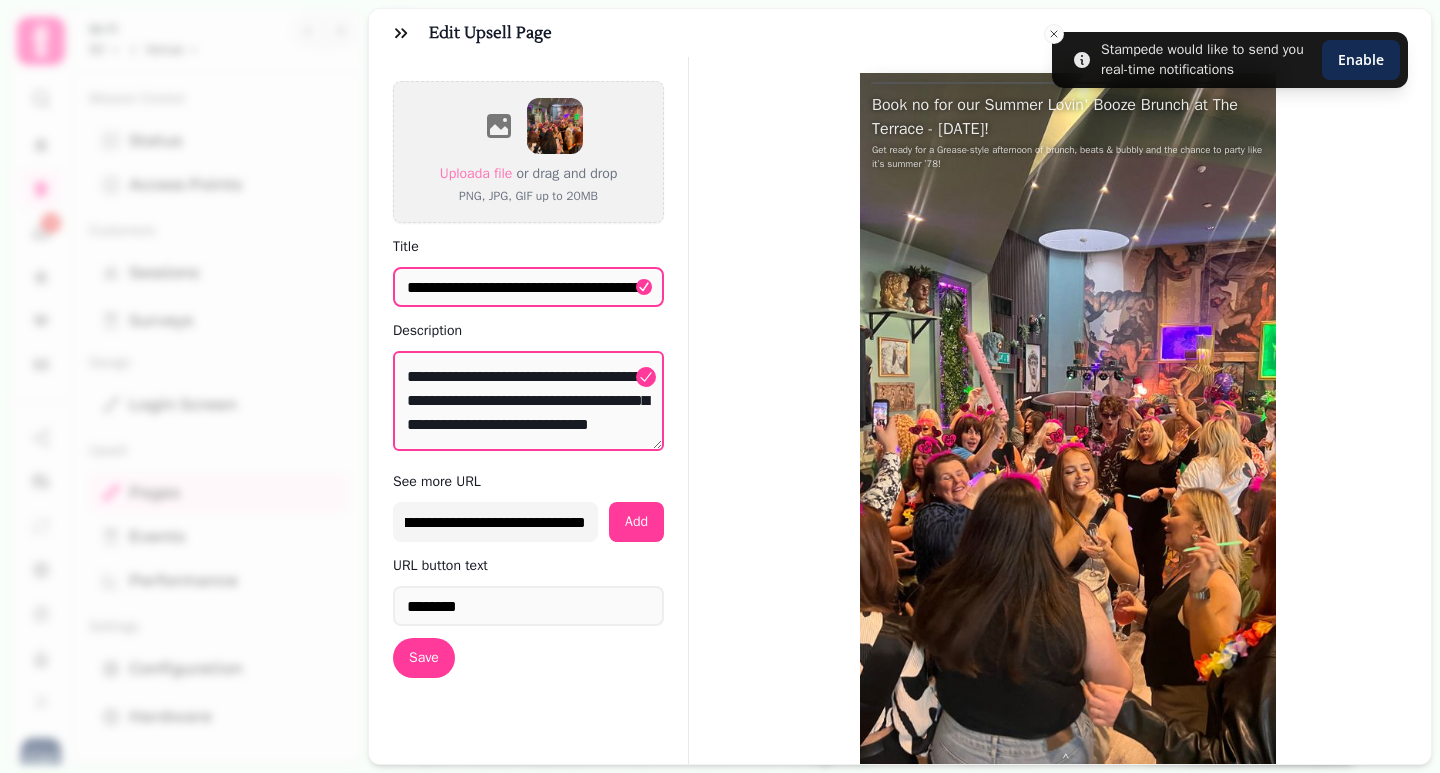 click on "**********" at bounding box center (529, 443) 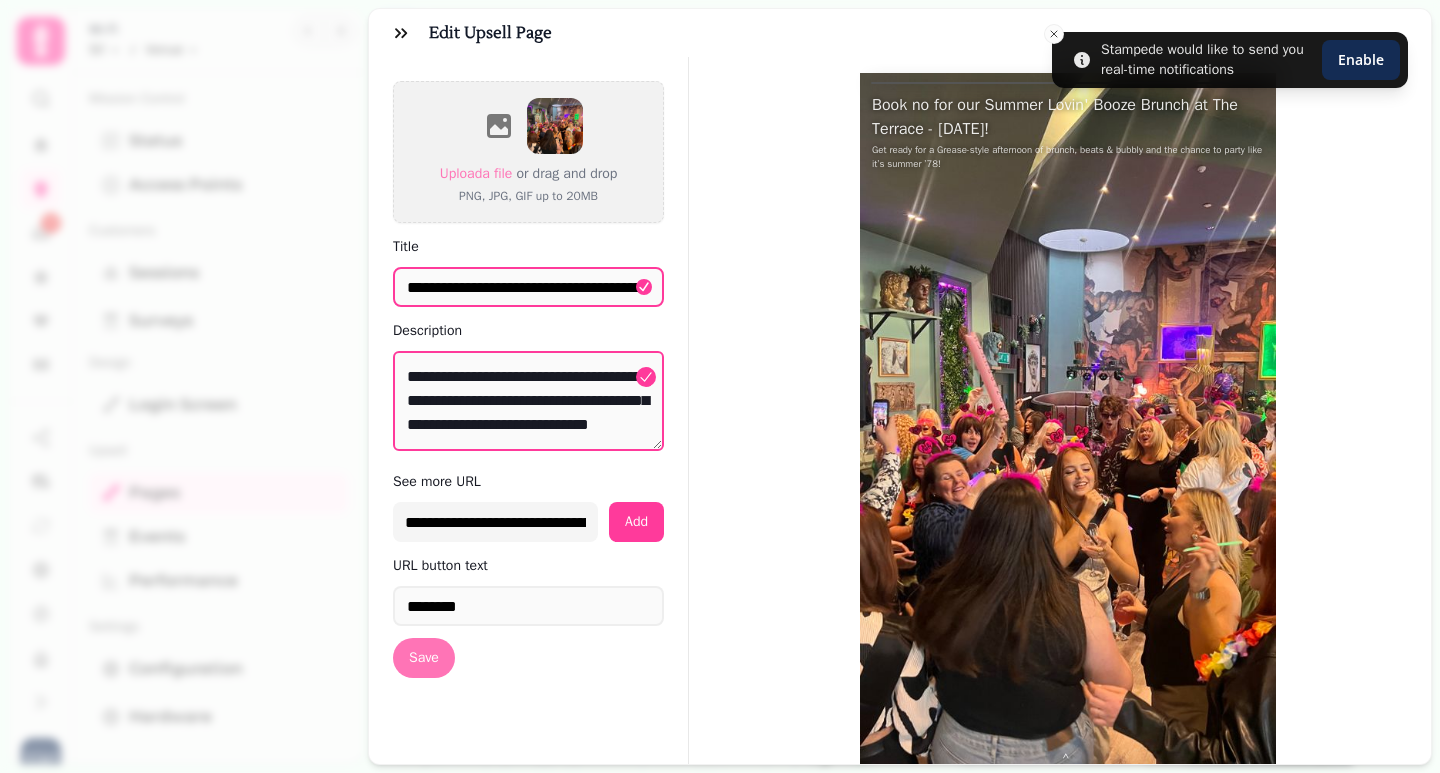 click on "Save" at bounding box center [424, 658] 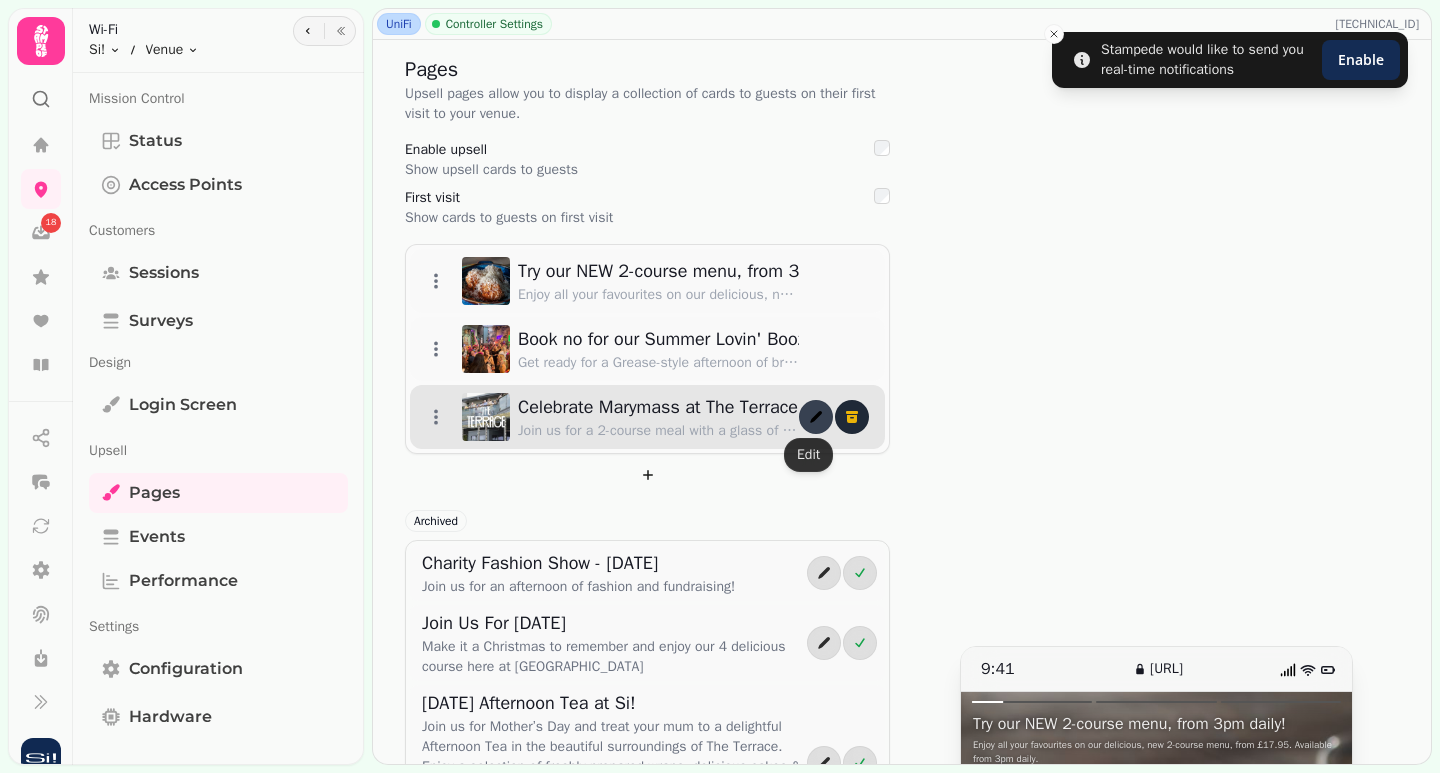 click 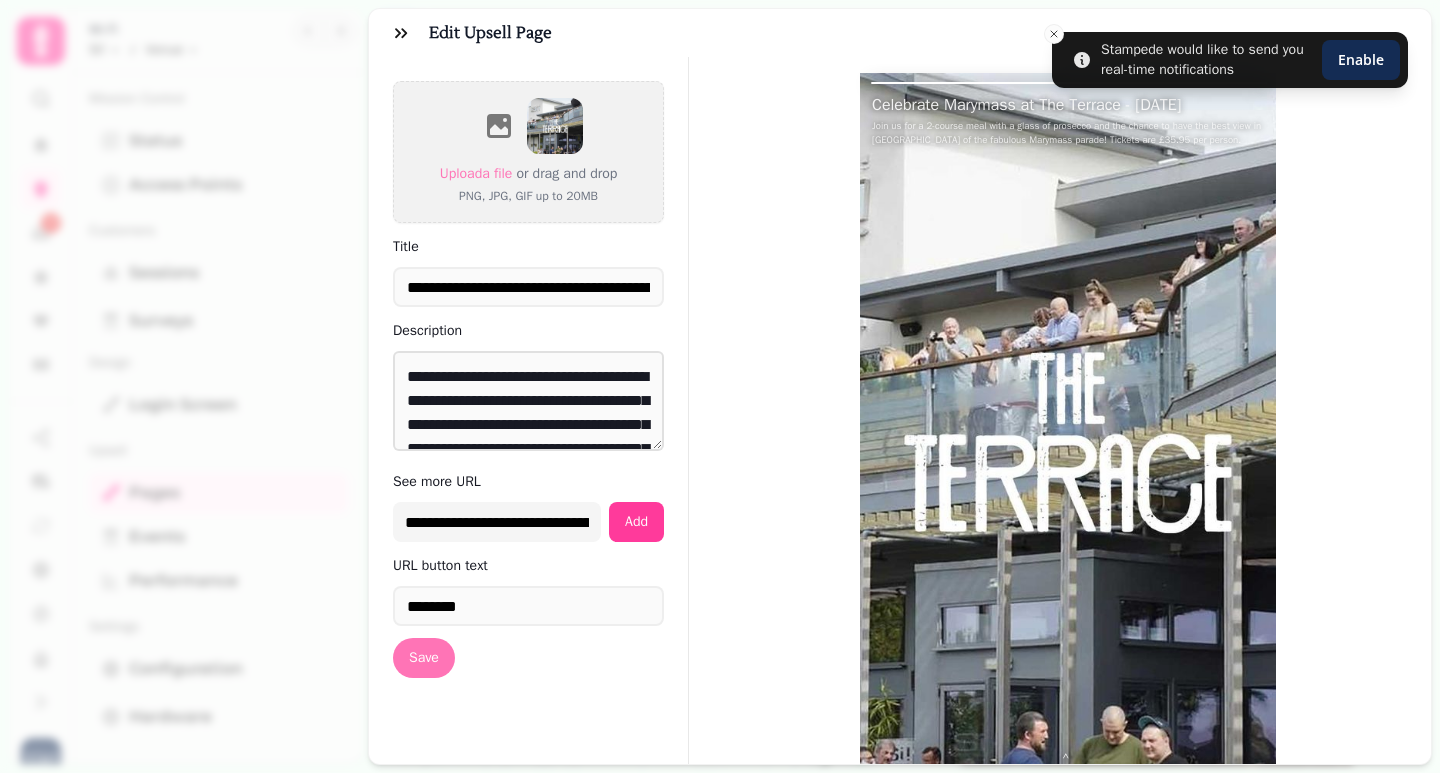 click on "Save" at bounding box center (424, 658) 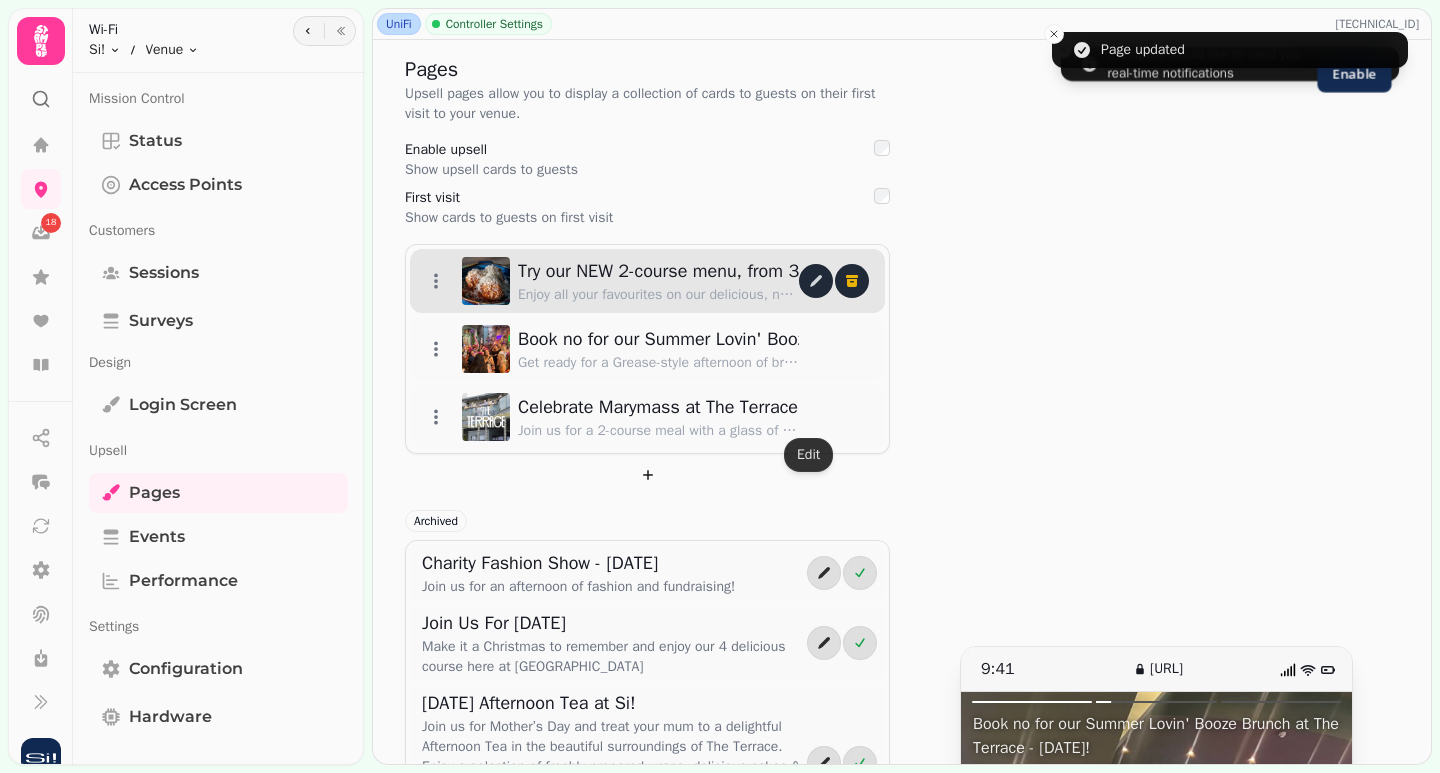 click on "Try our NEW 2-course menu, from 3pm daily!" at bounding box center (694, 271) 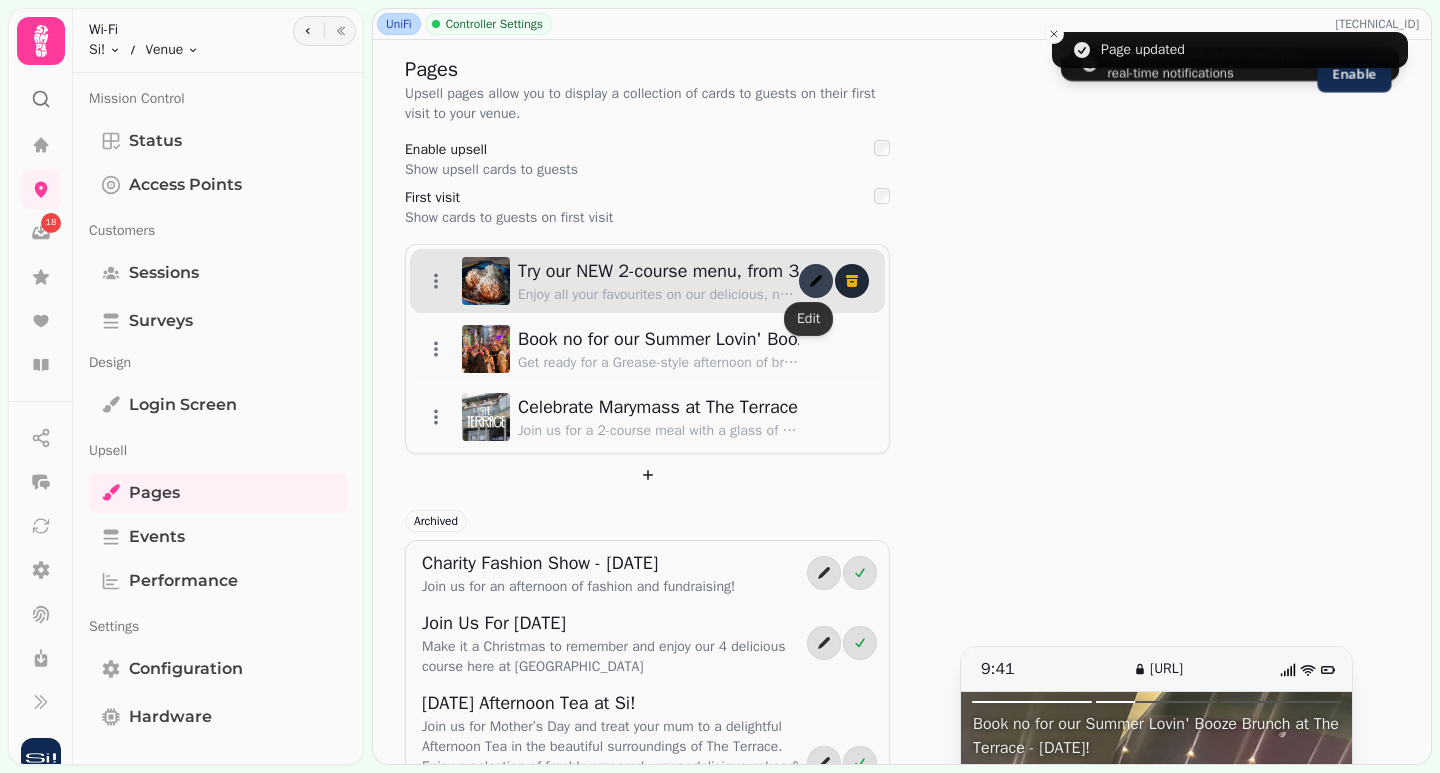 click 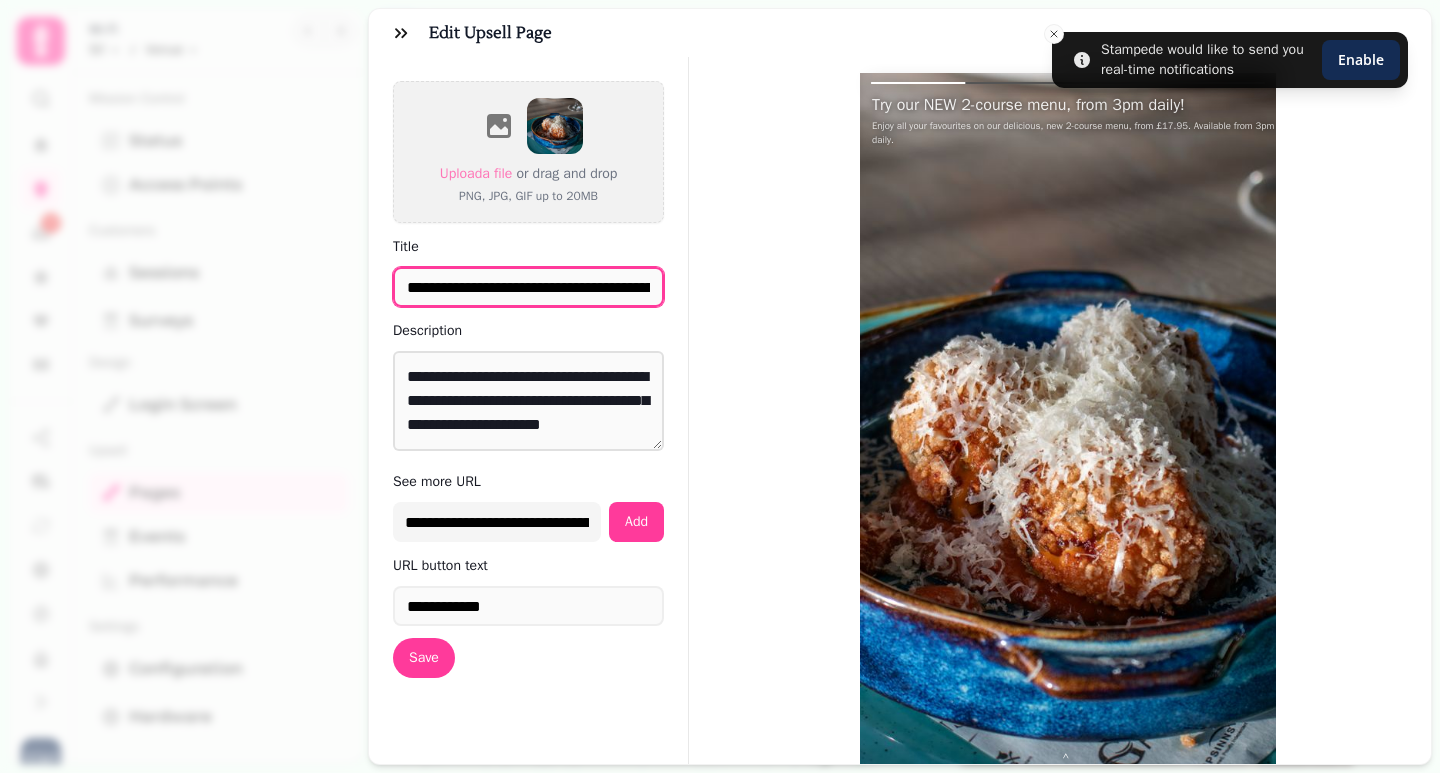 scroll, scrollTop: 0, scrollLeft: 75, axis: horizontal 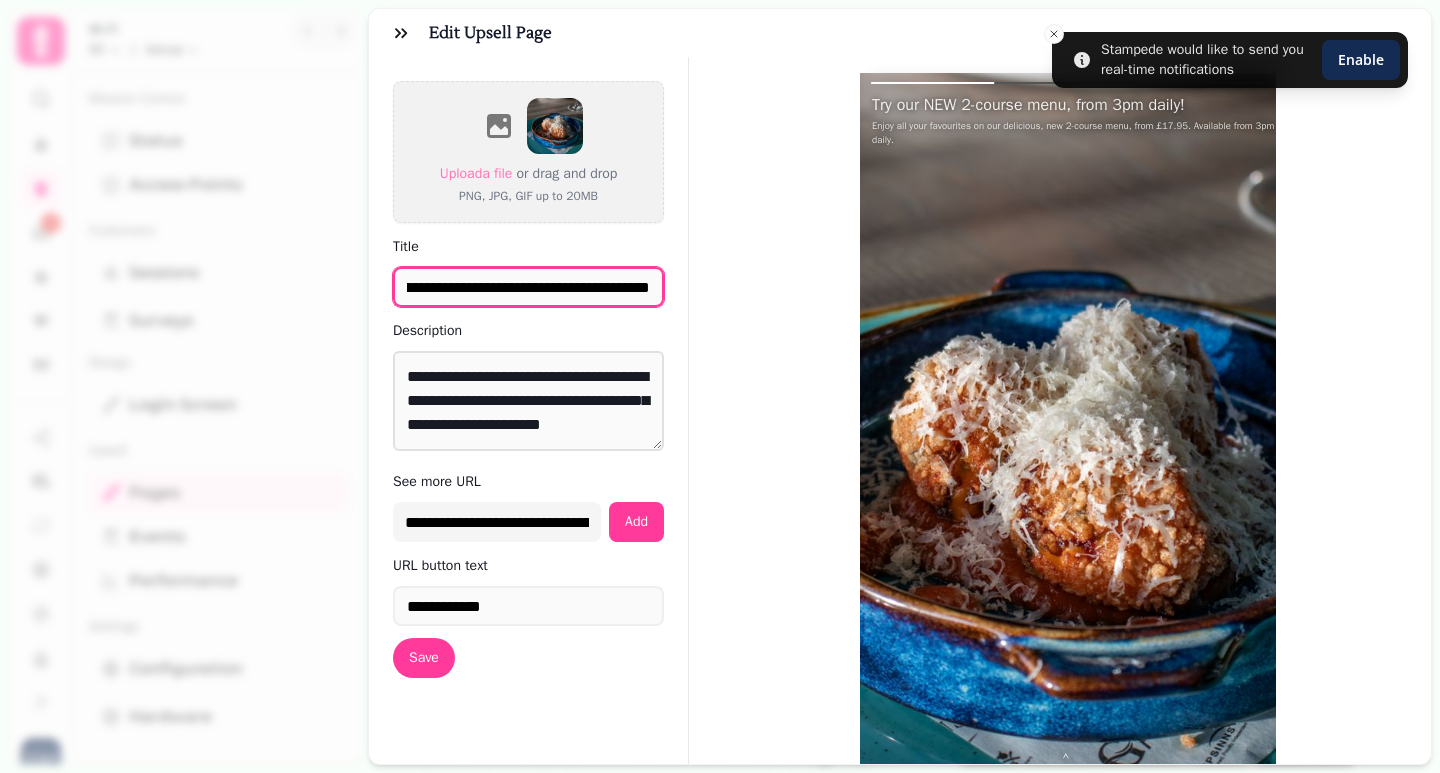 drag, startPoint x: 403, startPoint y: 289, endPoint x: 739, endPoint y: 303, distance: 336.29153 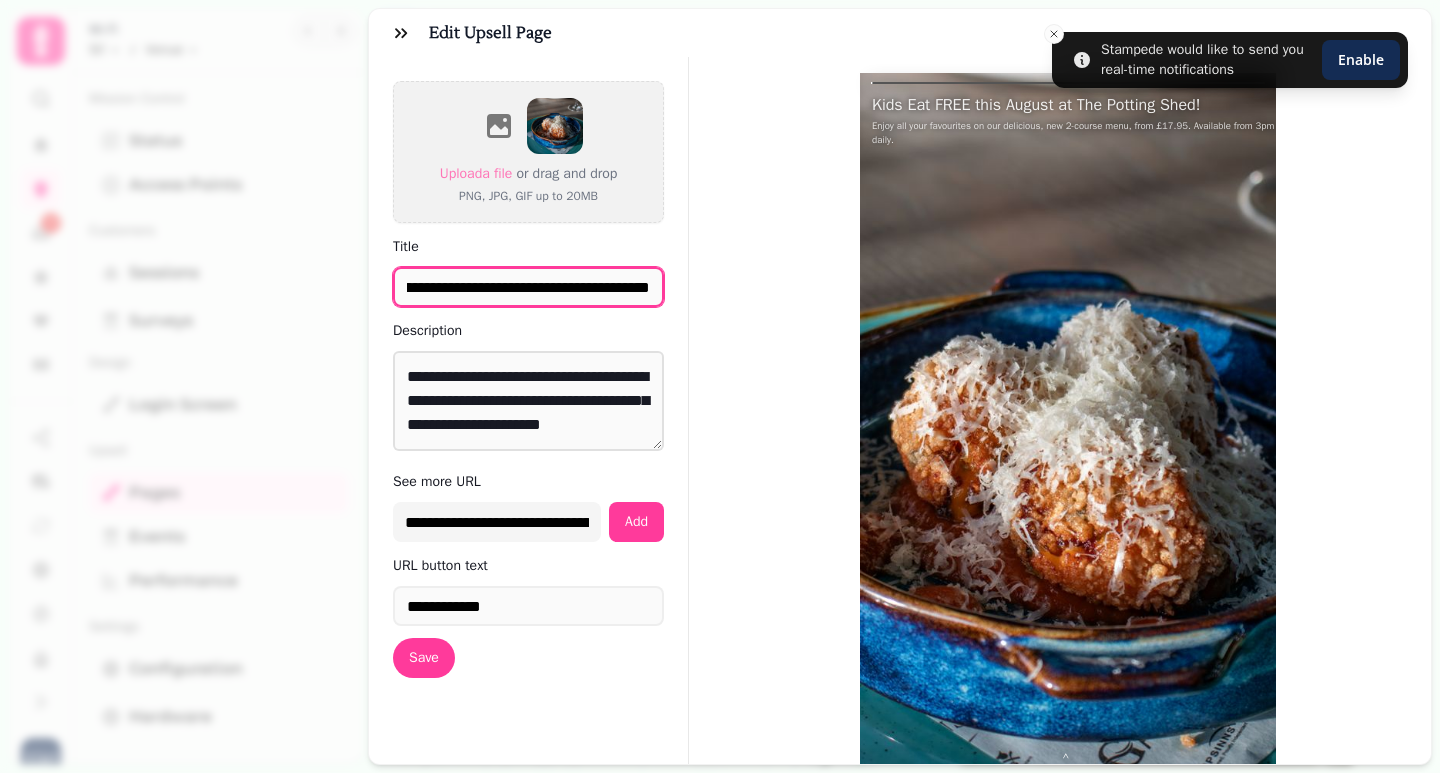 scroll, scrollTop: 0, scrollLeft: 86, axis: horizontal 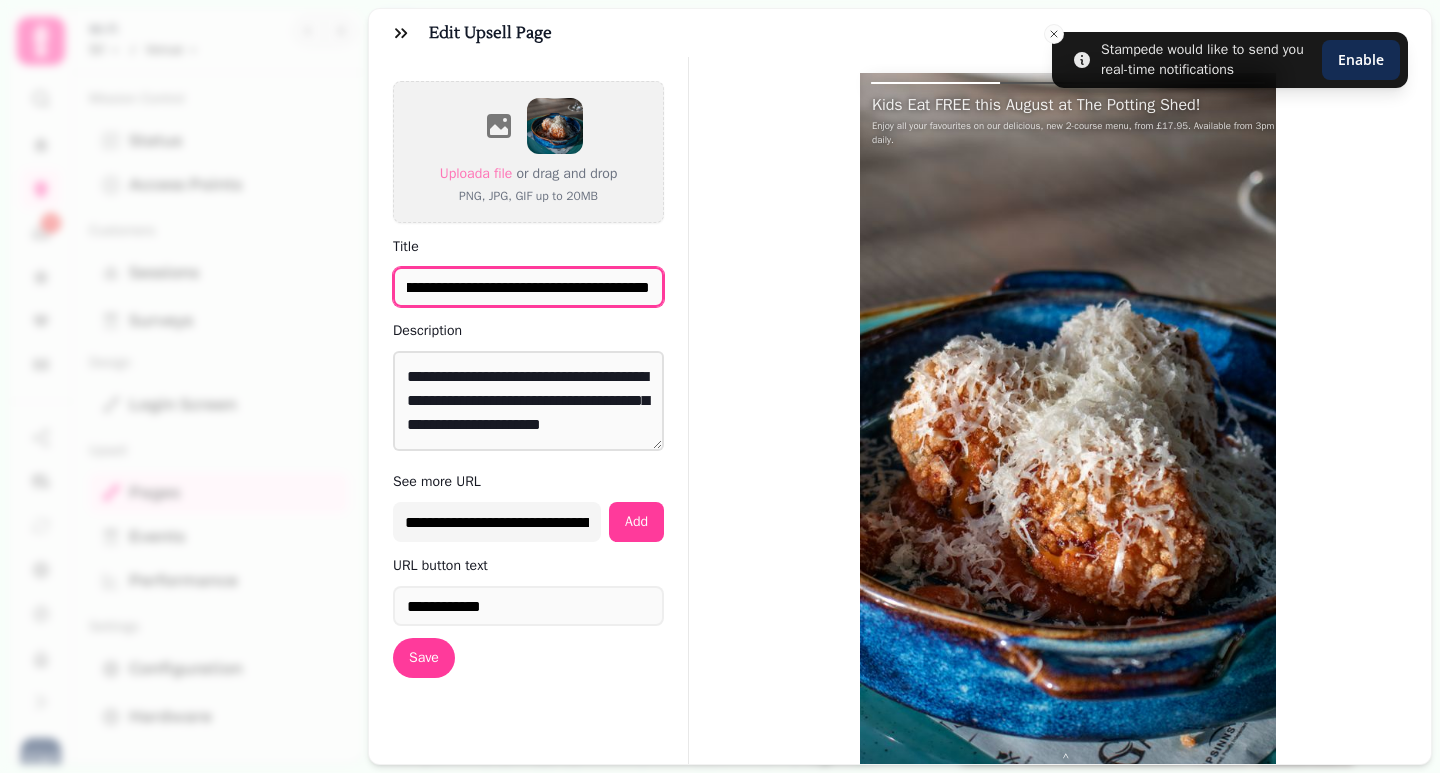 type on "**********" 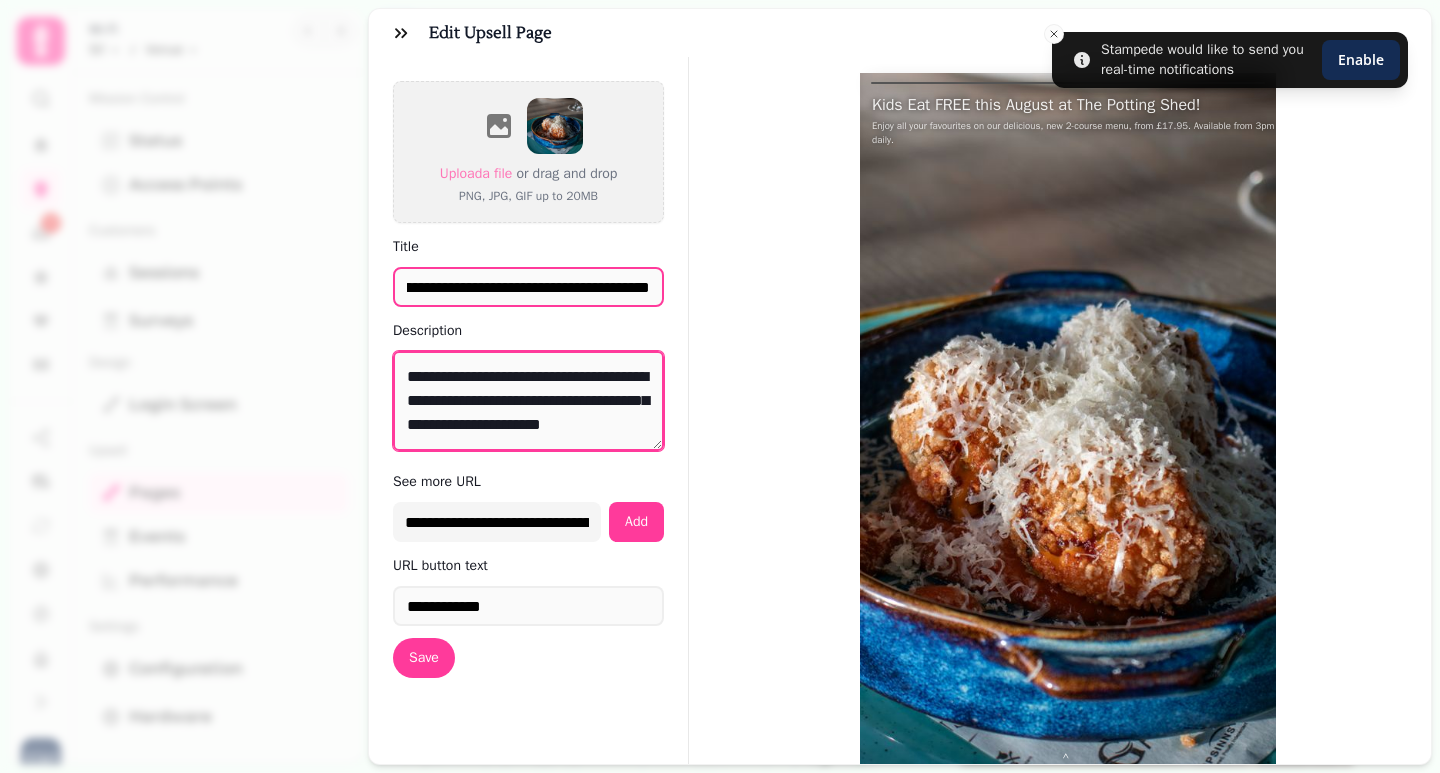 scroll, scrollTop: 0, scrollLeft: 0, axis: both 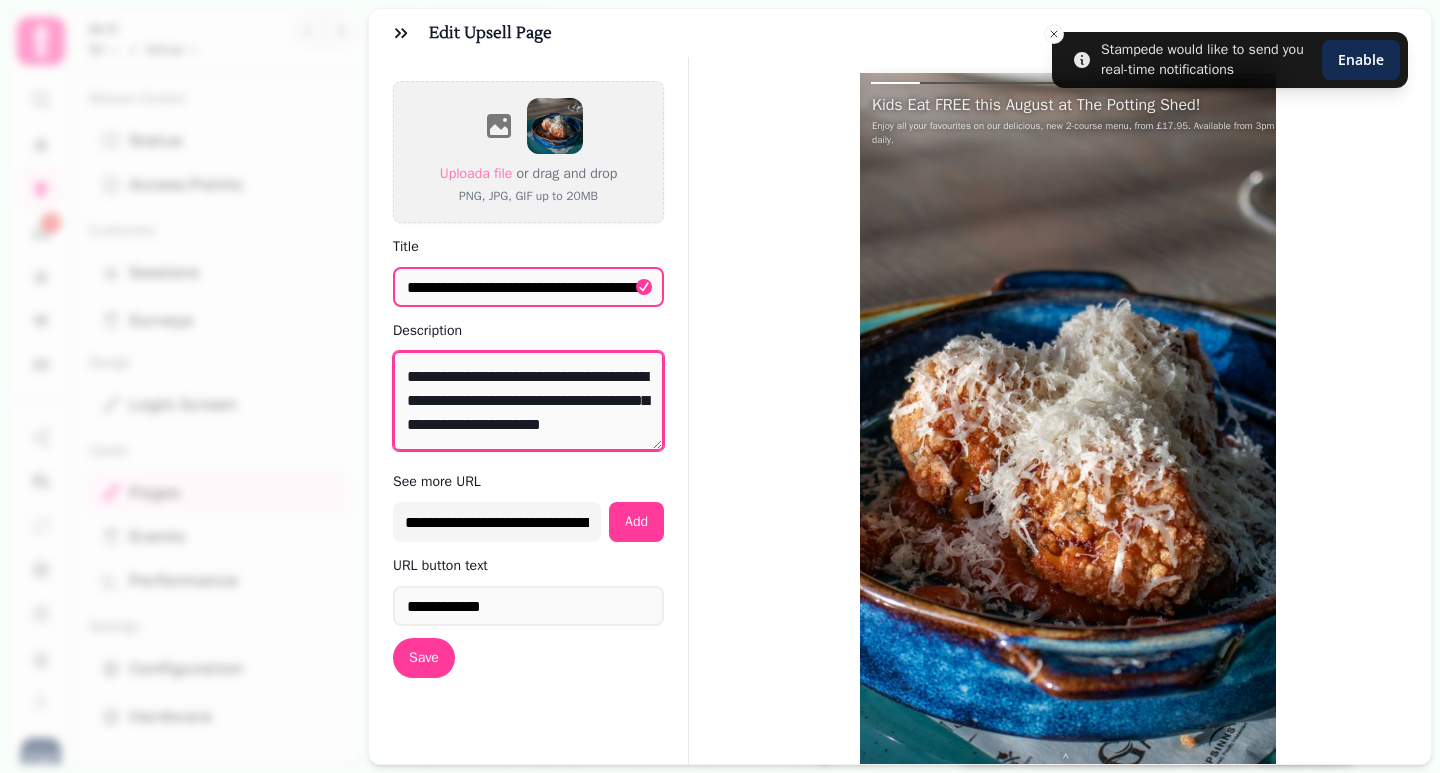 drag, startPoint x: 403, startPoint y: 374, endPoint x: 517, endPoint y: 449, distance: 136.45879 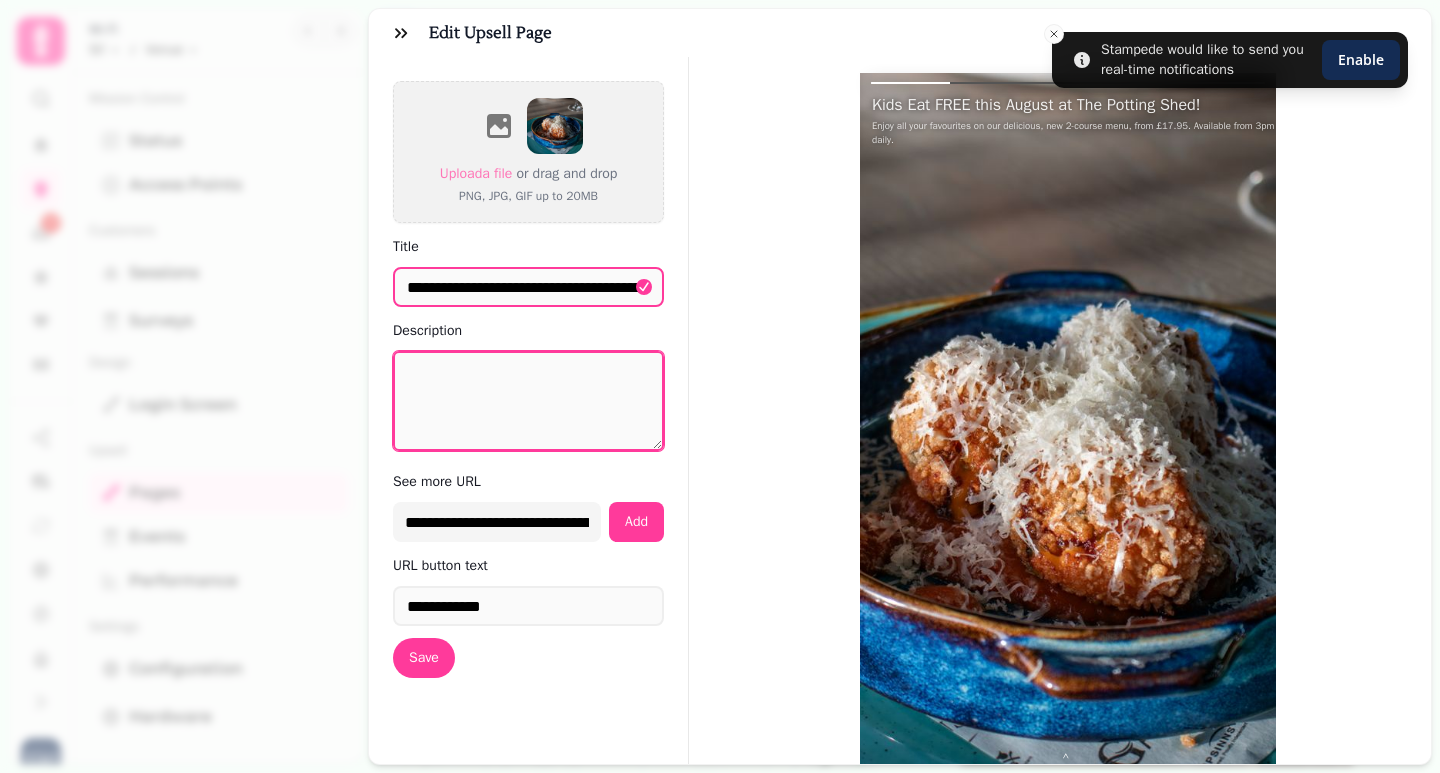 scroll, scrollTop: 0, scrollLeft: 0, axis: both 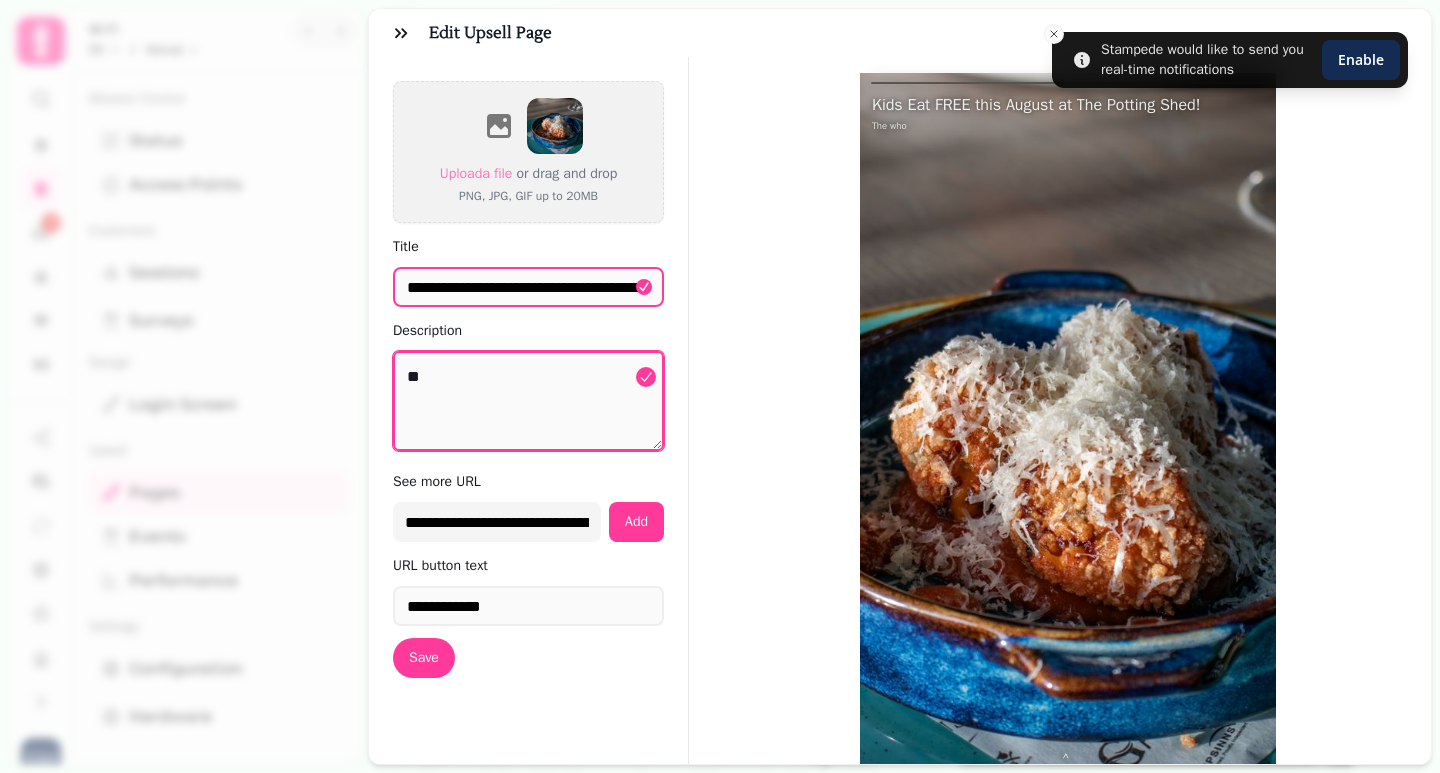 type on "*" 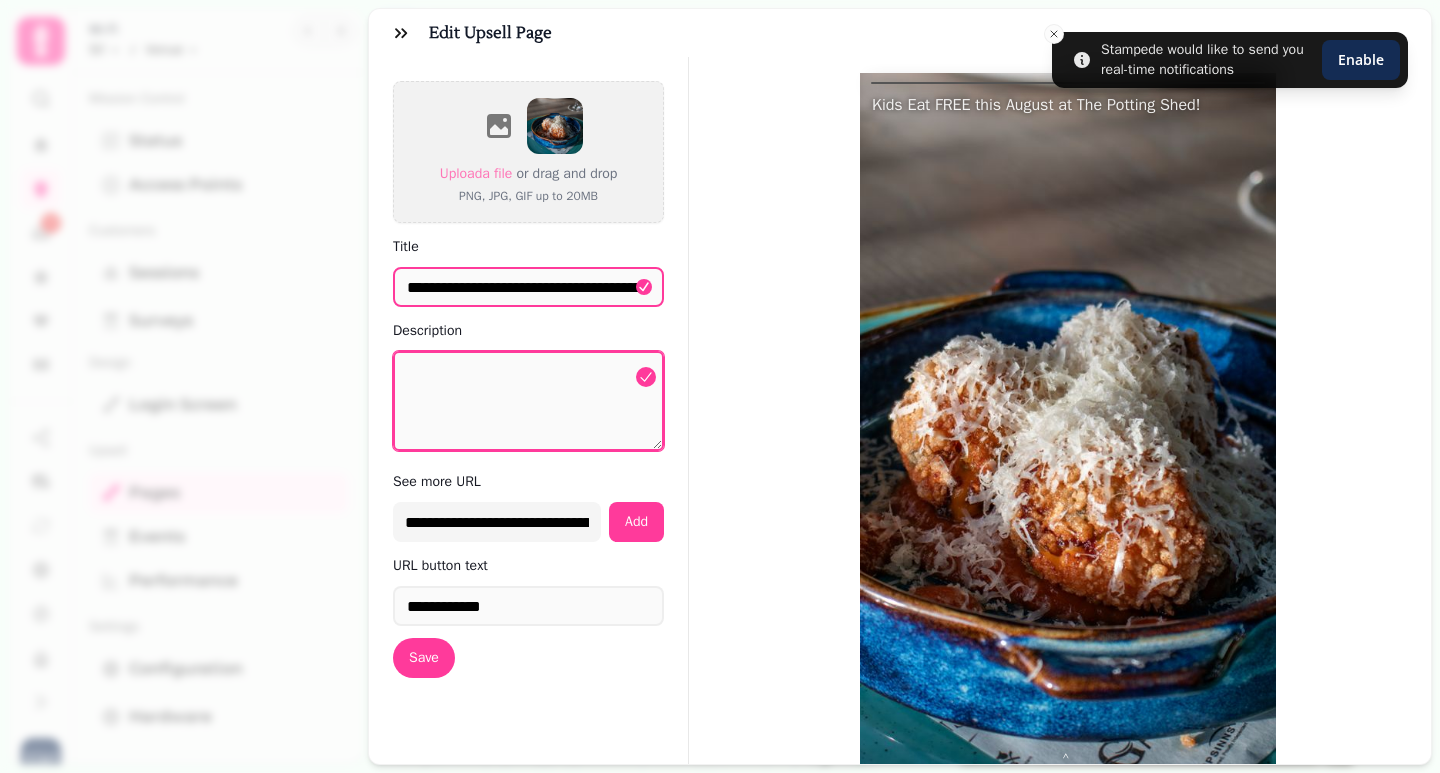 paste on "**********" 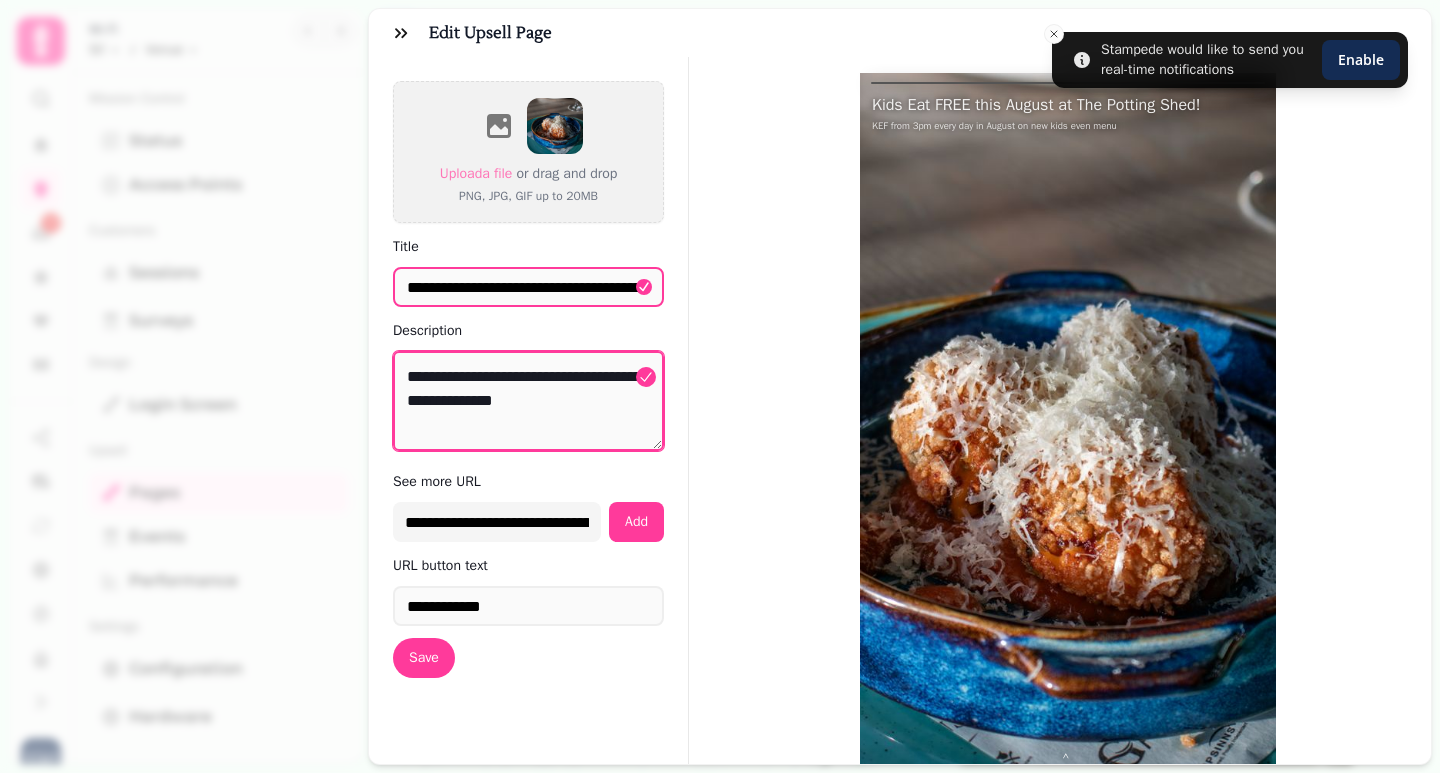 click on "**********" at bounding box center [528, 401] 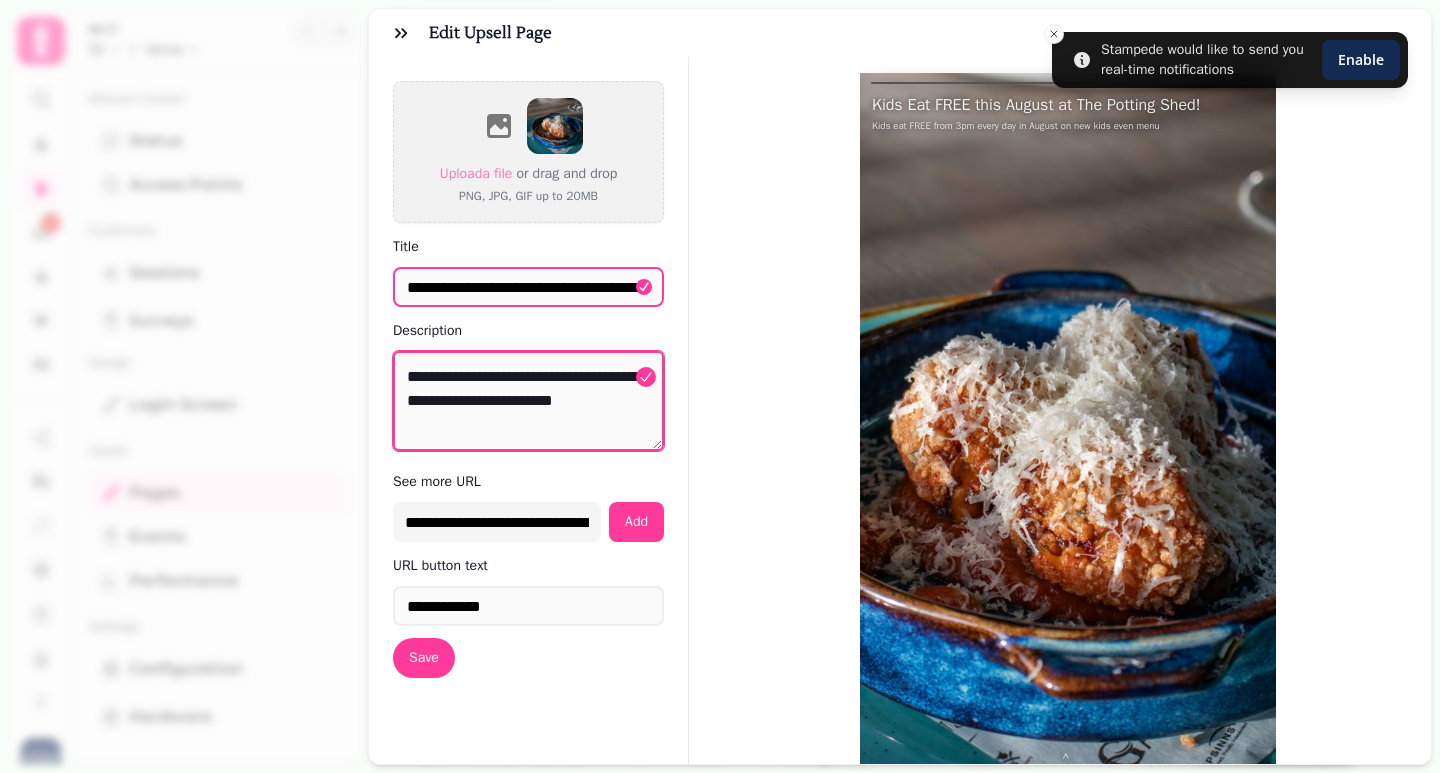 drag, startPoint x: 422, startPoint y: 403, endPoint x: 399, endPoint y: 404, distance: 23.021729 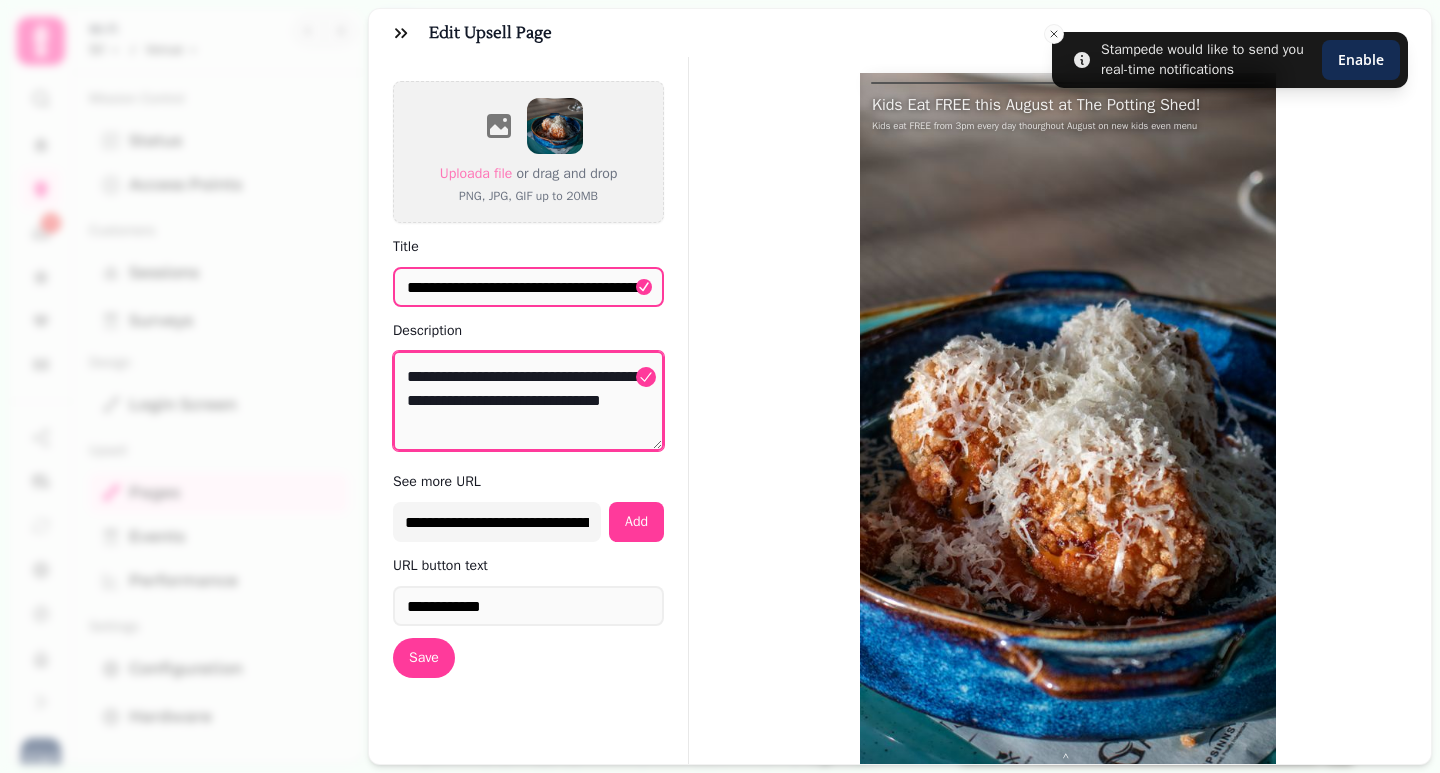 drag, startPoint x: 522, startPoint y: 394, endPoint x: 534, endPoint y: 399, distance: 13 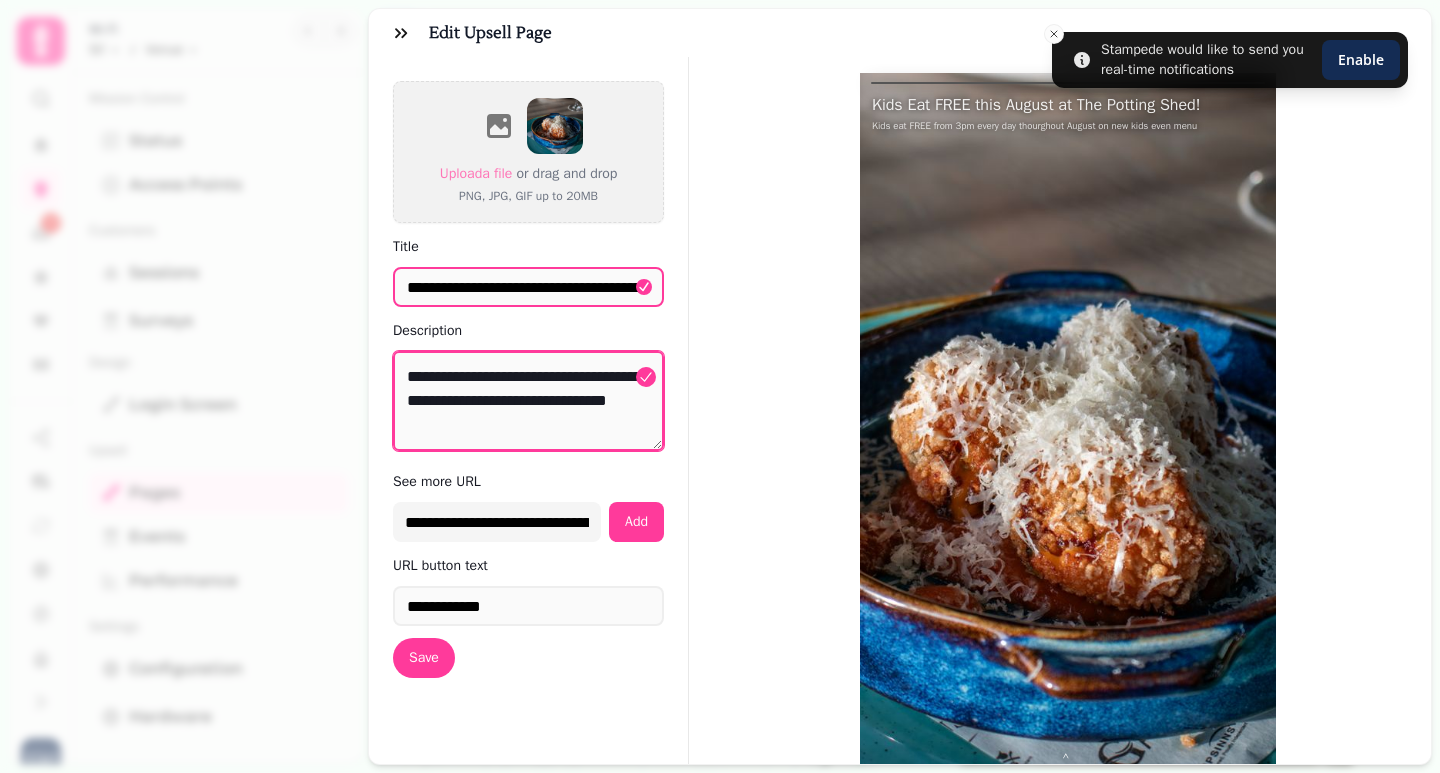 click on "**********" at bounding box center (528, 401) 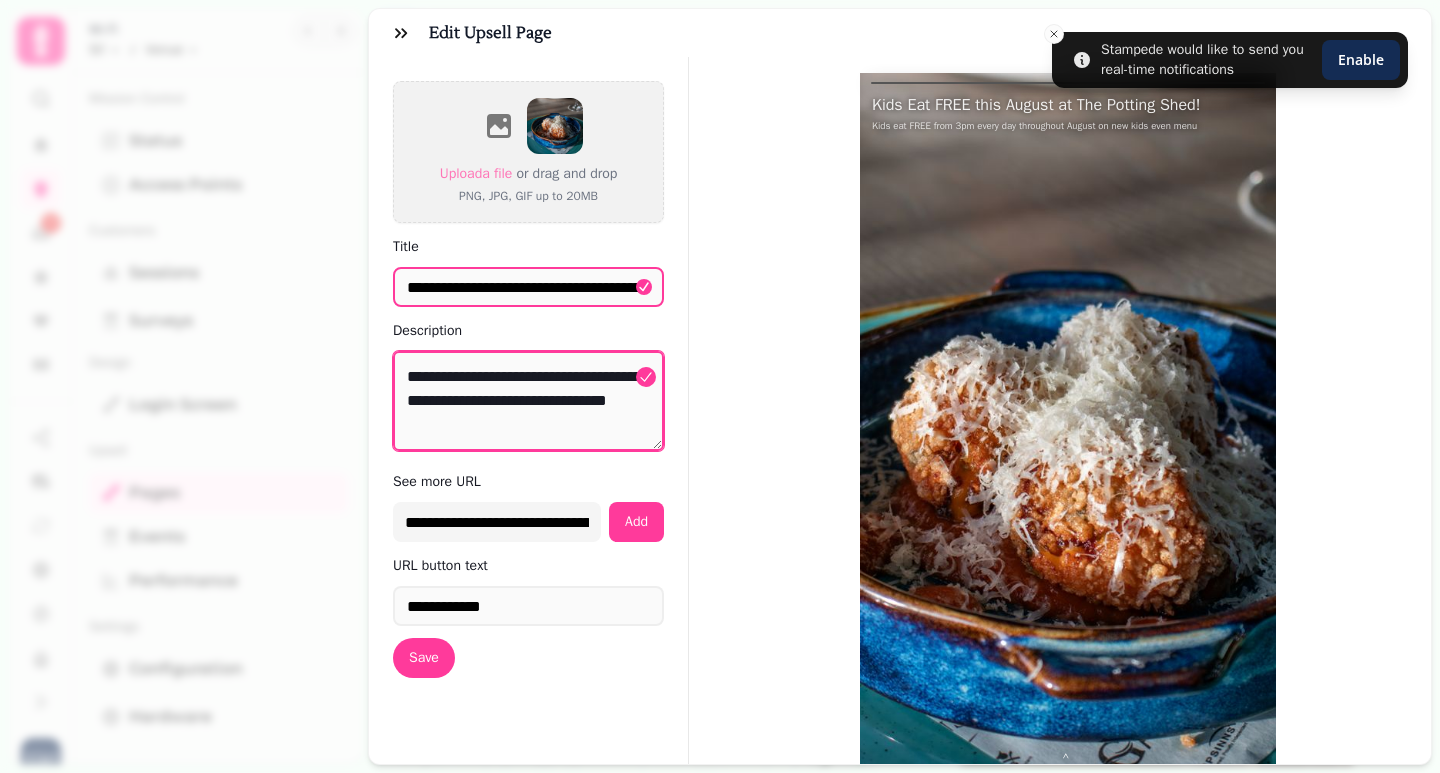click on "**********" at bounding box center (528, 401) 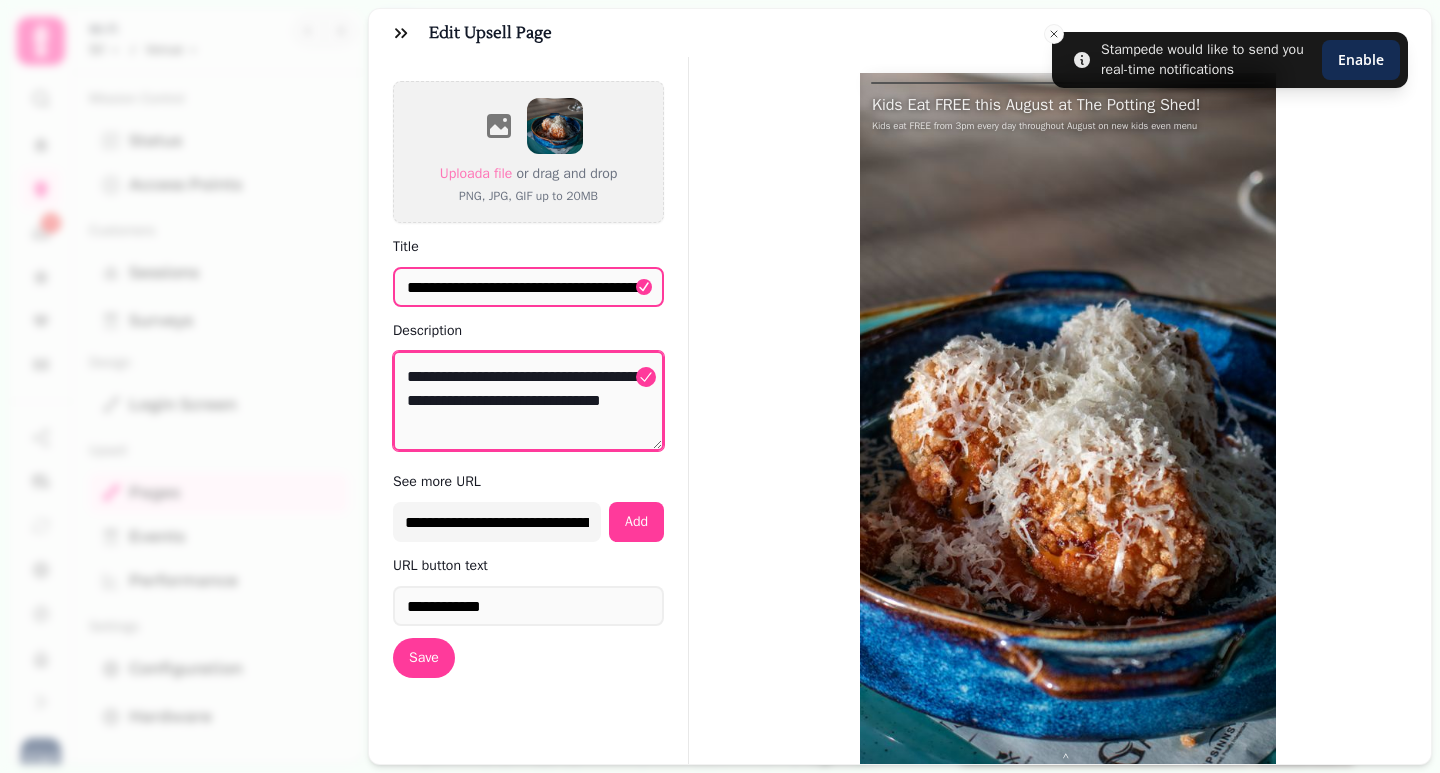 click on "**********" at bounding box center (528, 401) 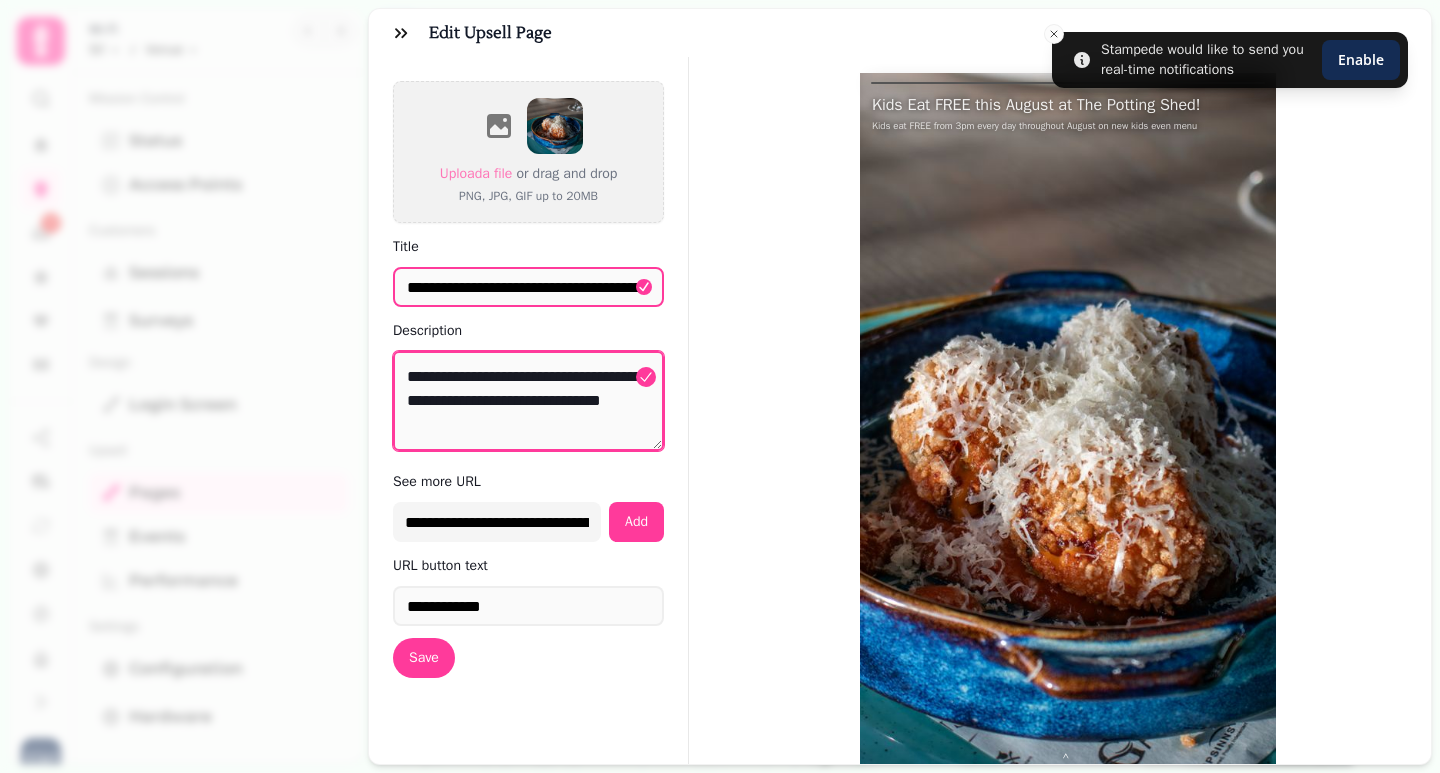 drag, startPoint x: 440, startPoint y: 423, endPoint x: 402, endPoint y: 422, distance: 38.013157 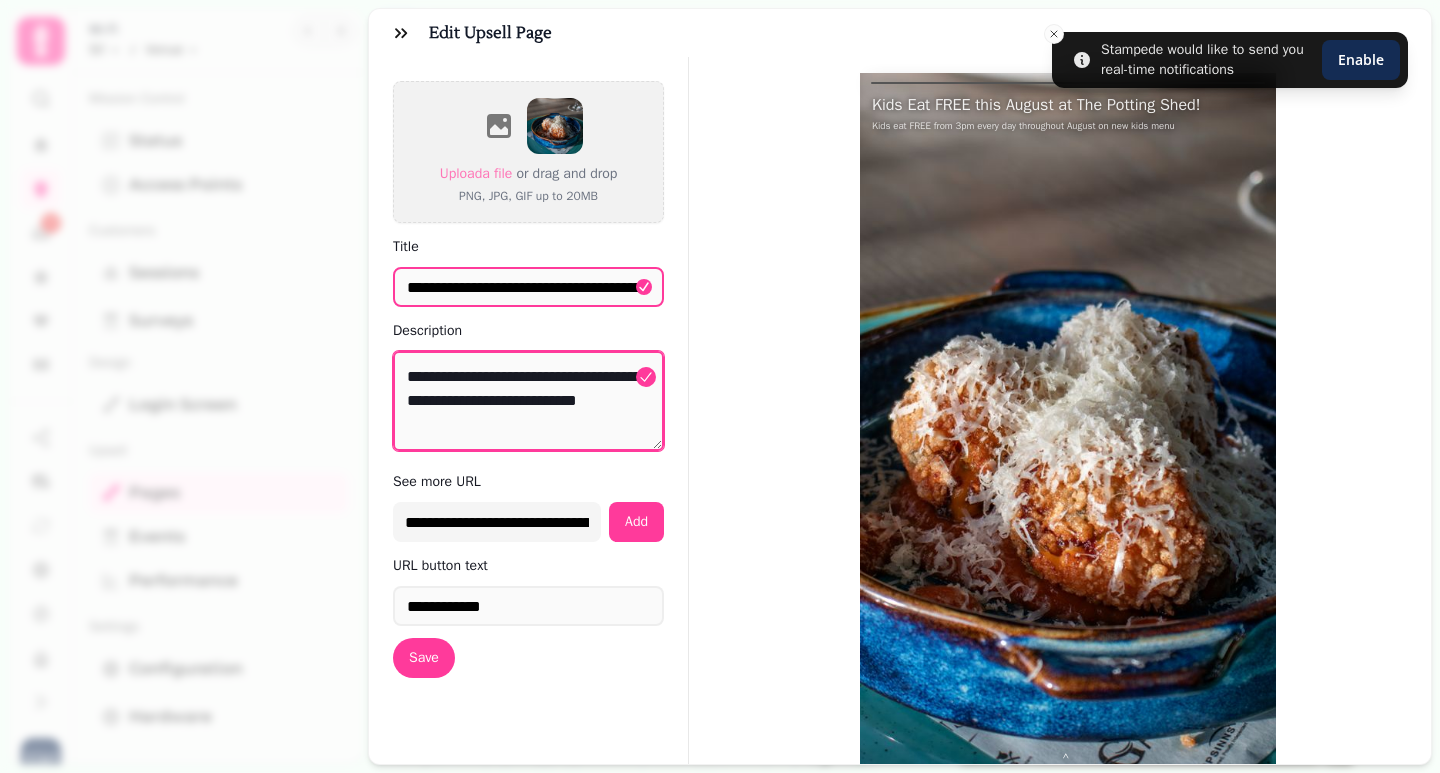 click on "**********" at bounding box center (528, 401) 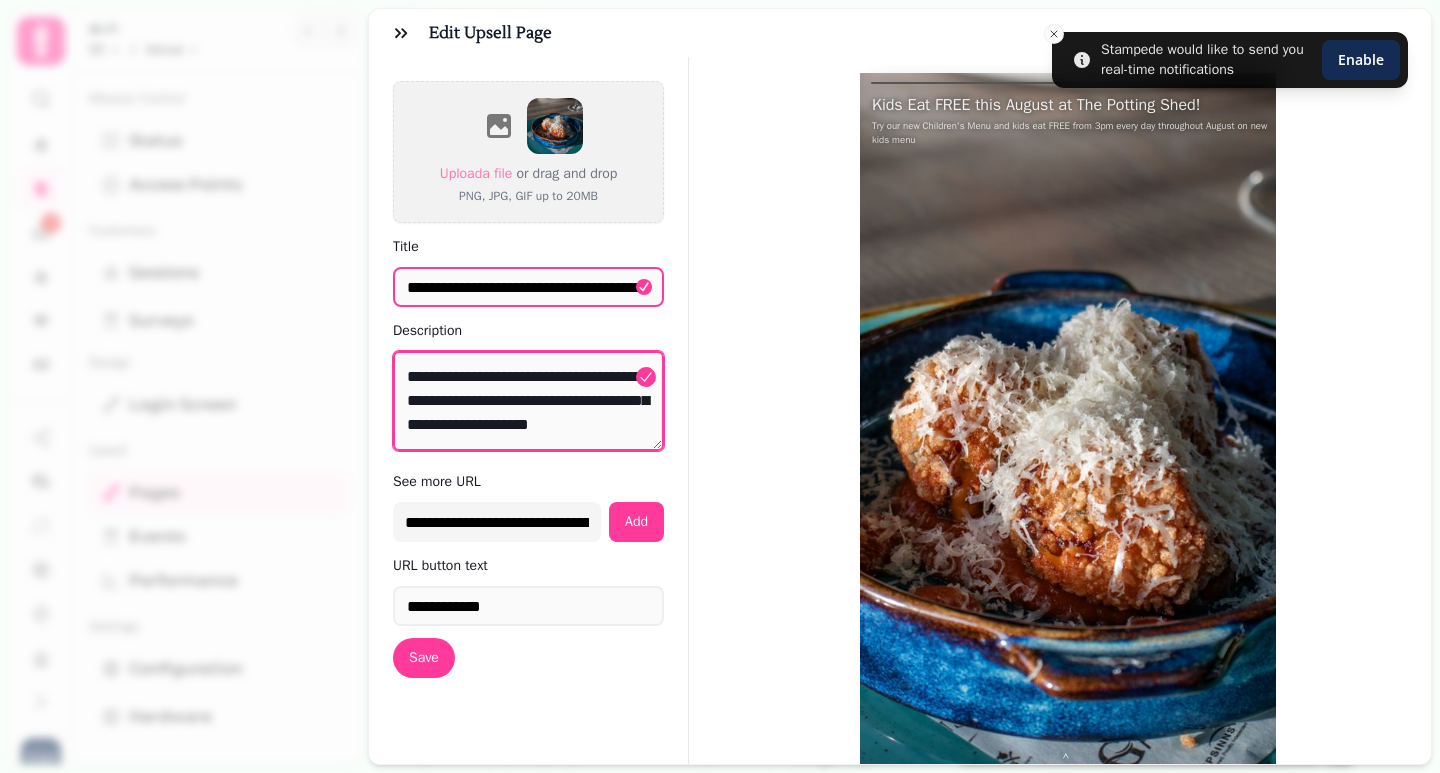 click on "**********" at bounding box center (528, 401) 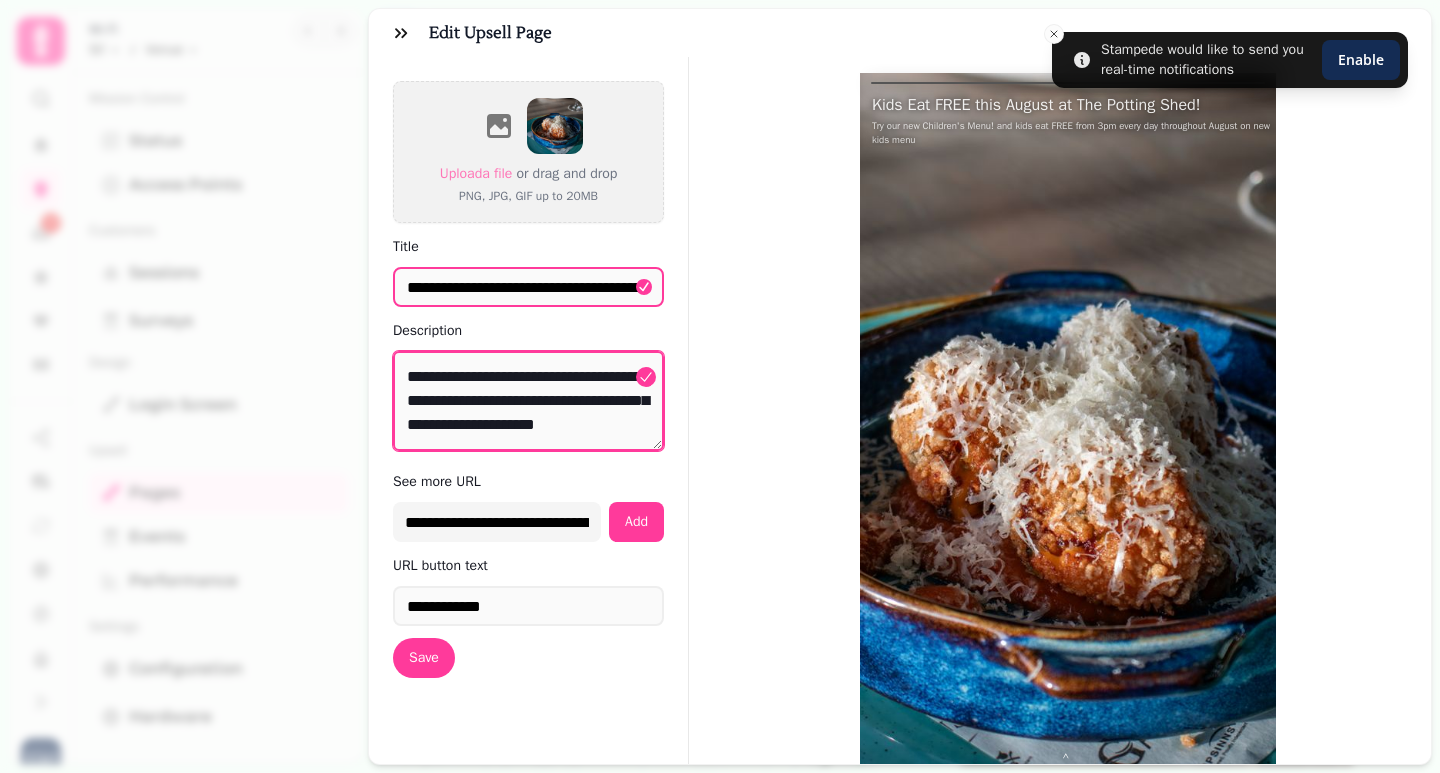 drag, startPoint x: 445, startPoint y: 401, endPoint x: 396, endPoint y: 401, distance: 49 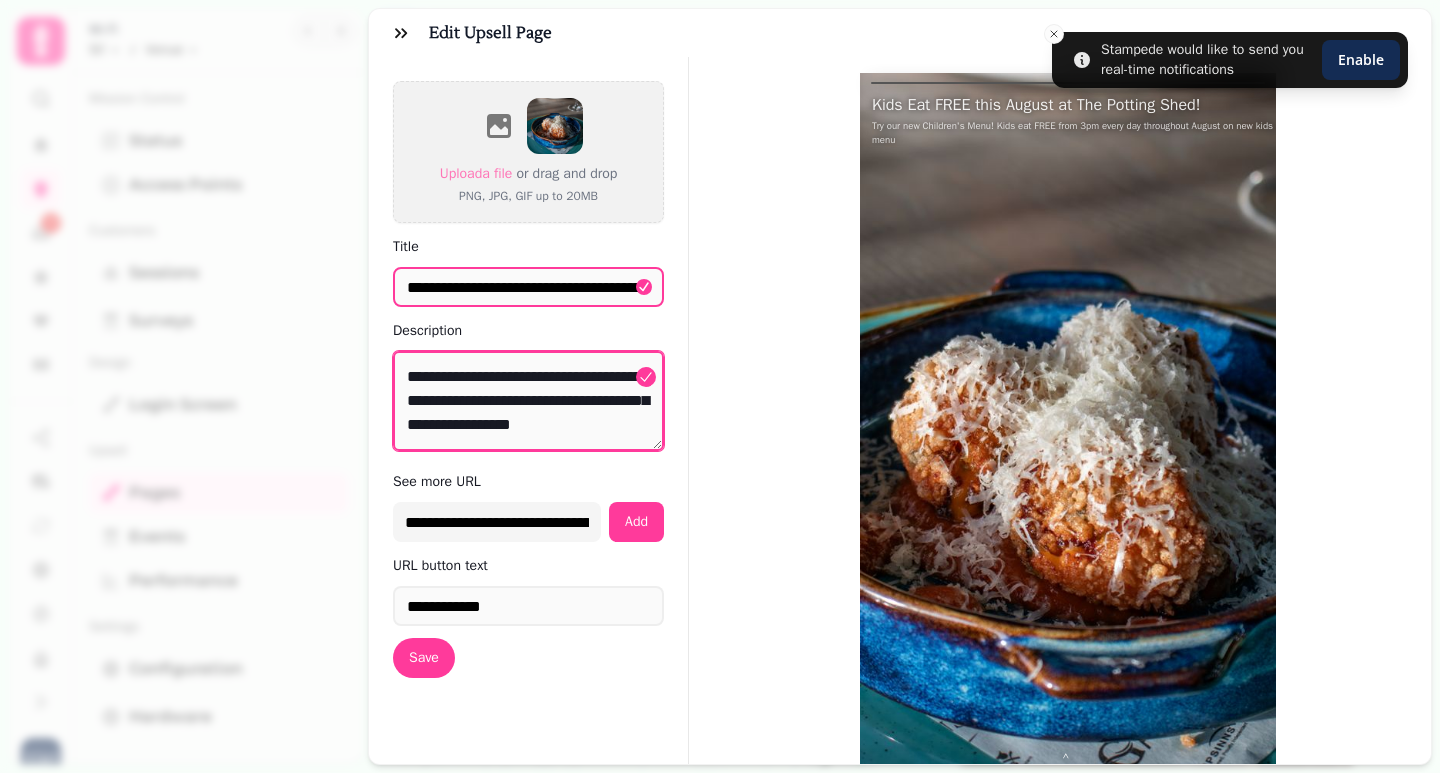 click on "**********" at bounding box center [528, 401] 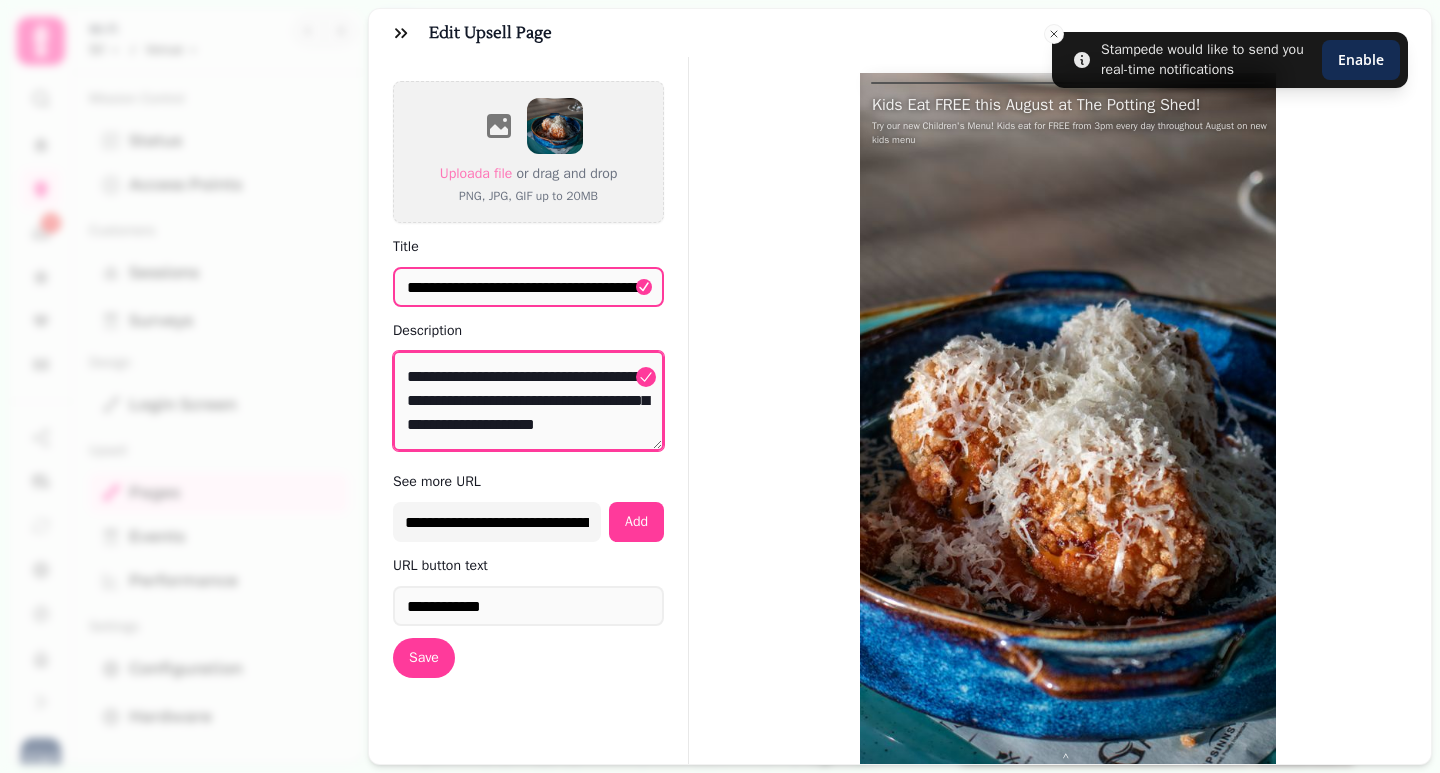 scroll, scrollTop: 24, scrollLeft: 0, axis: vertical 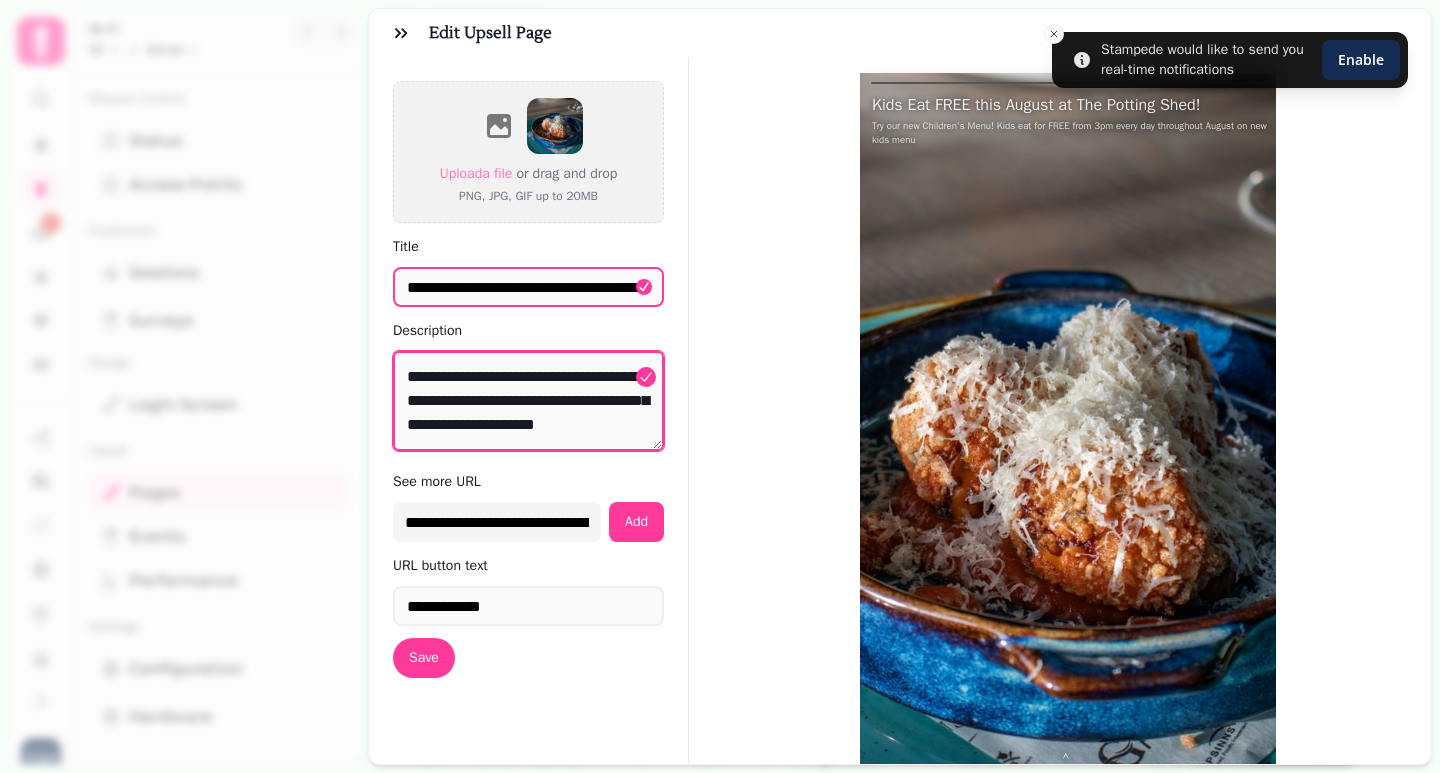 drag, startPoint x: 575, startPoint y: 433, endPoint x: 383, endPoint y: 427, distance: 192.09373 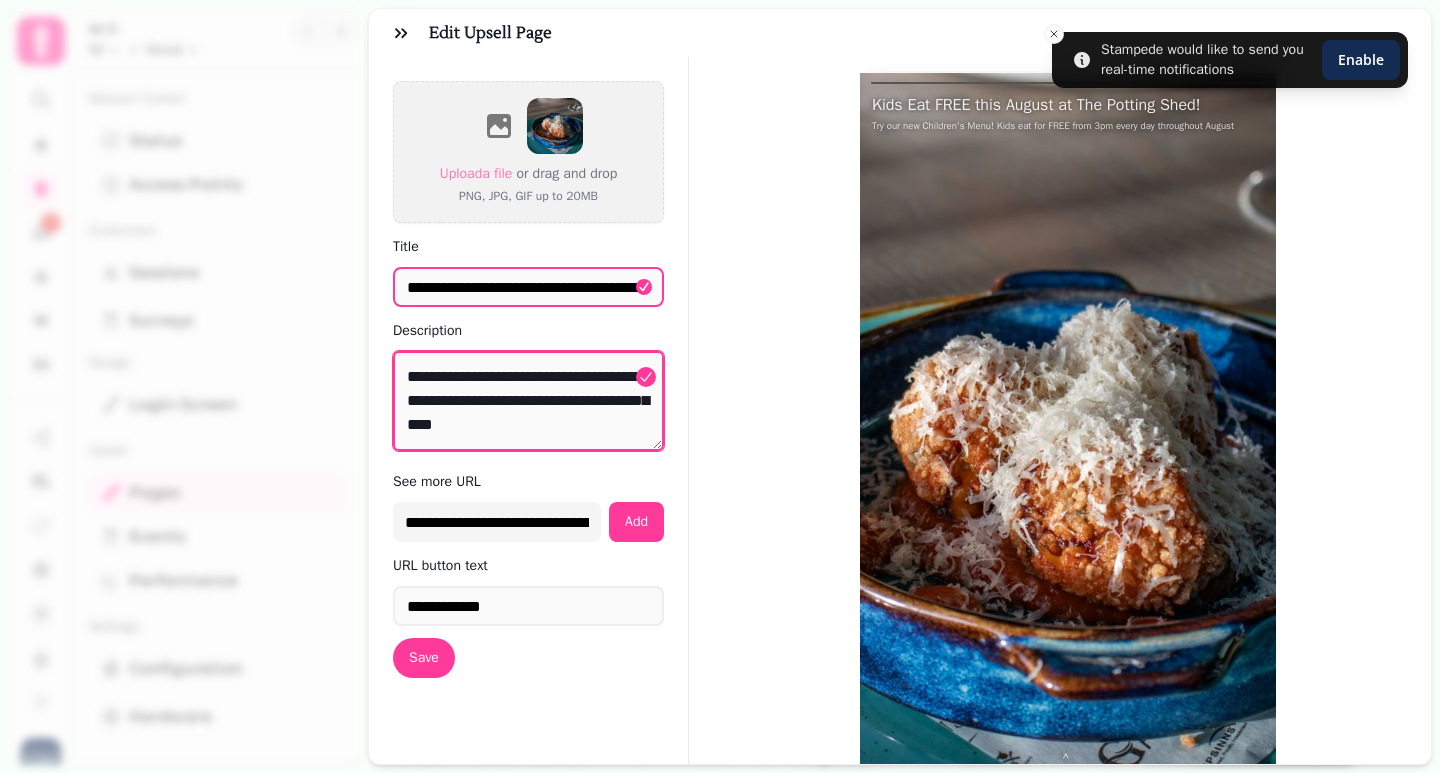 scroll, scrollTop: 0, scrollLeft: 0, axis: both 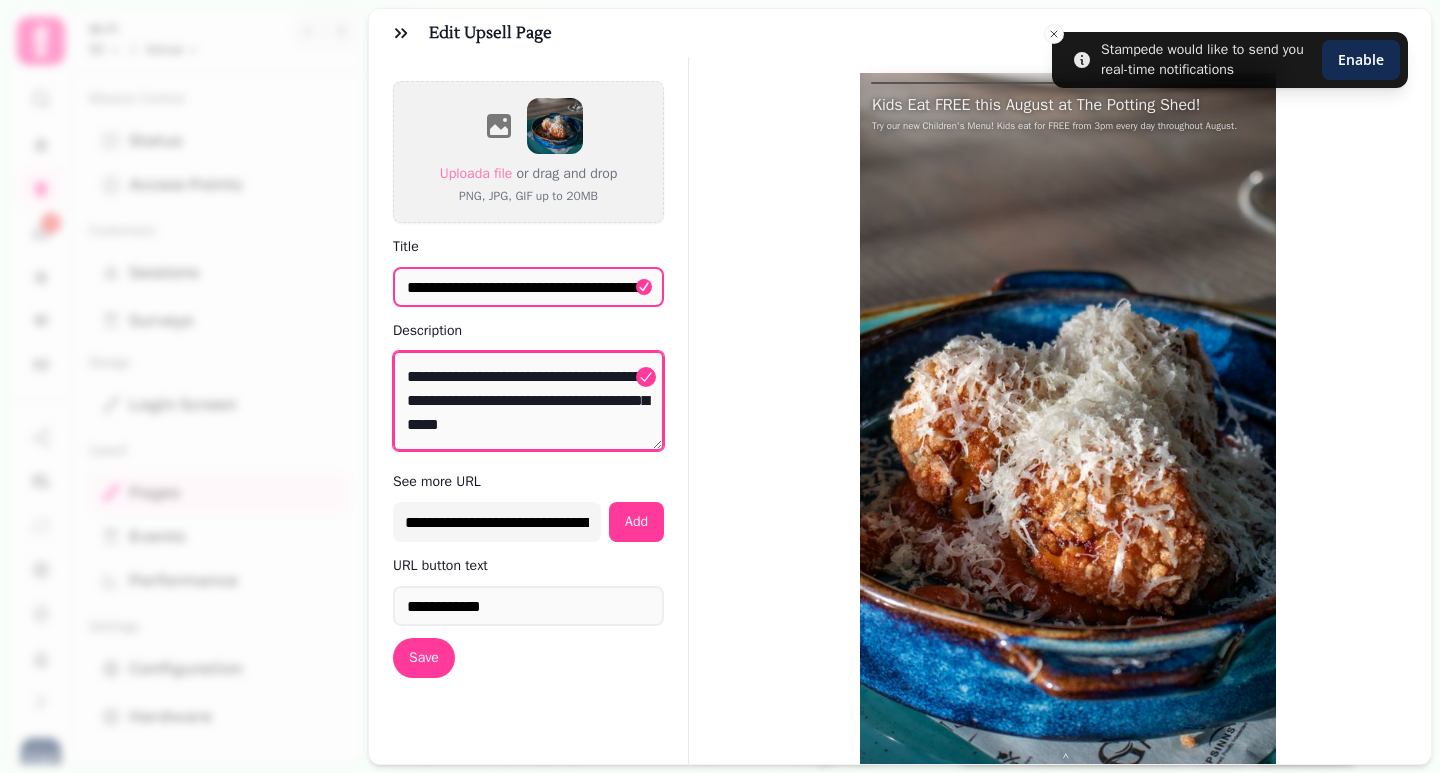 paste on "**********" 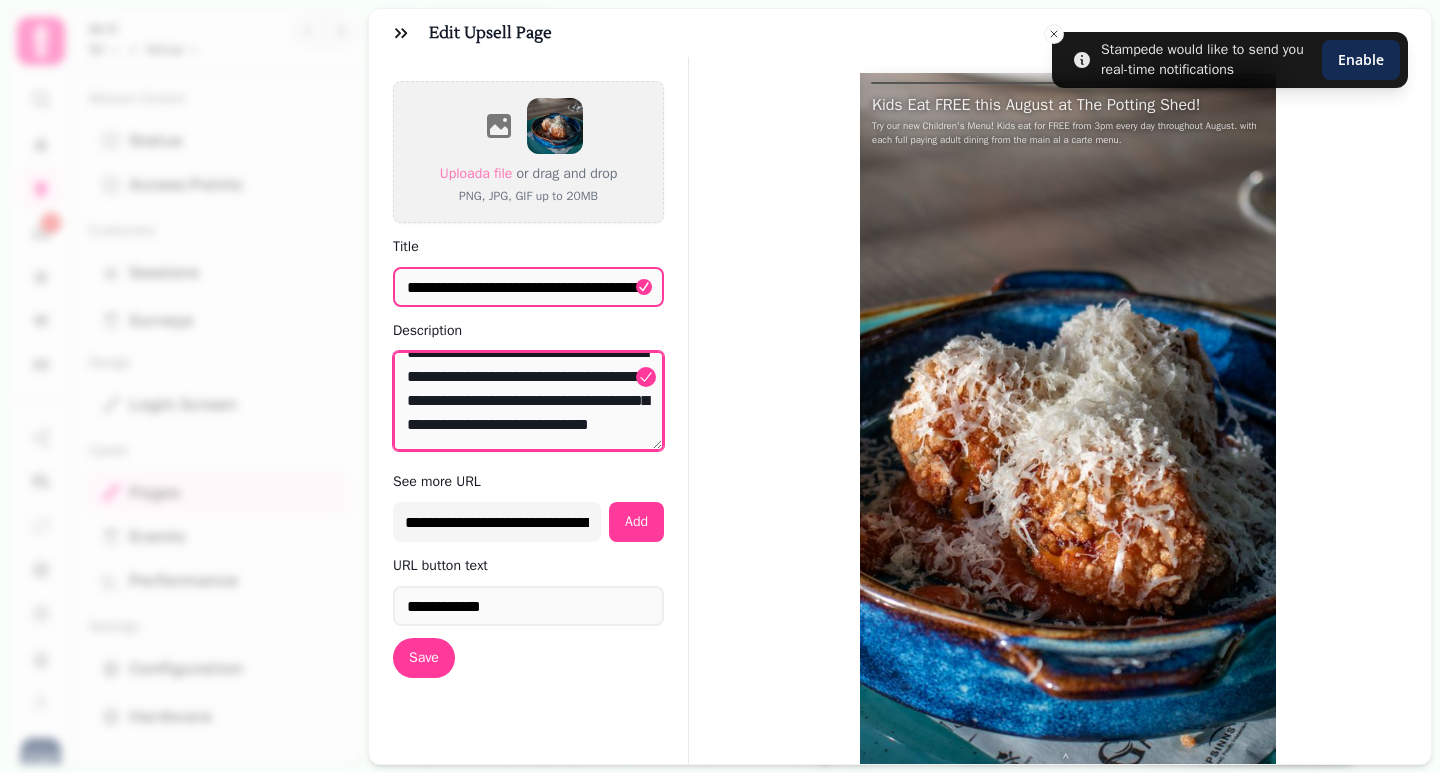 scroll, scrollTop: 72, scrollLeft: 0, axis: vertical 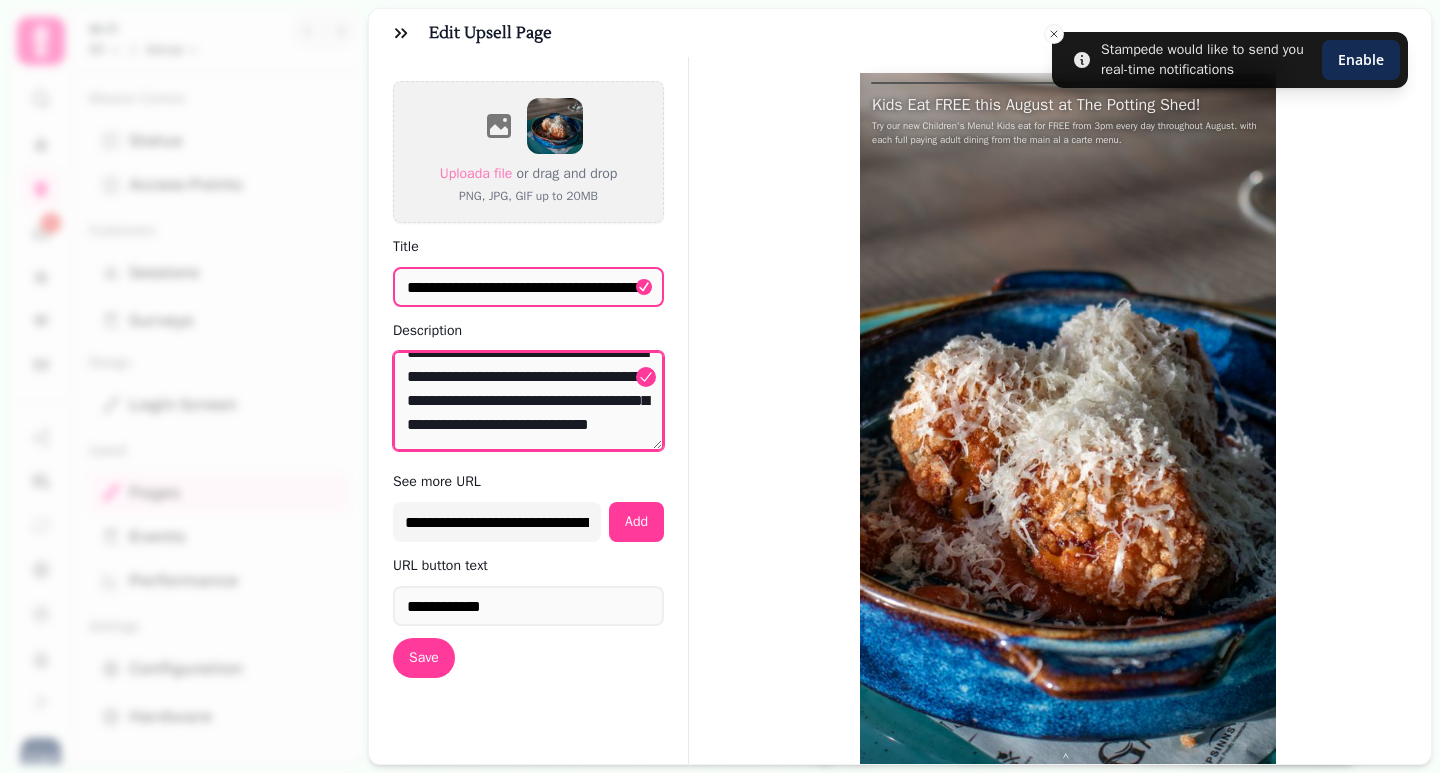 click on "**********" at bounding box center [528, 401] 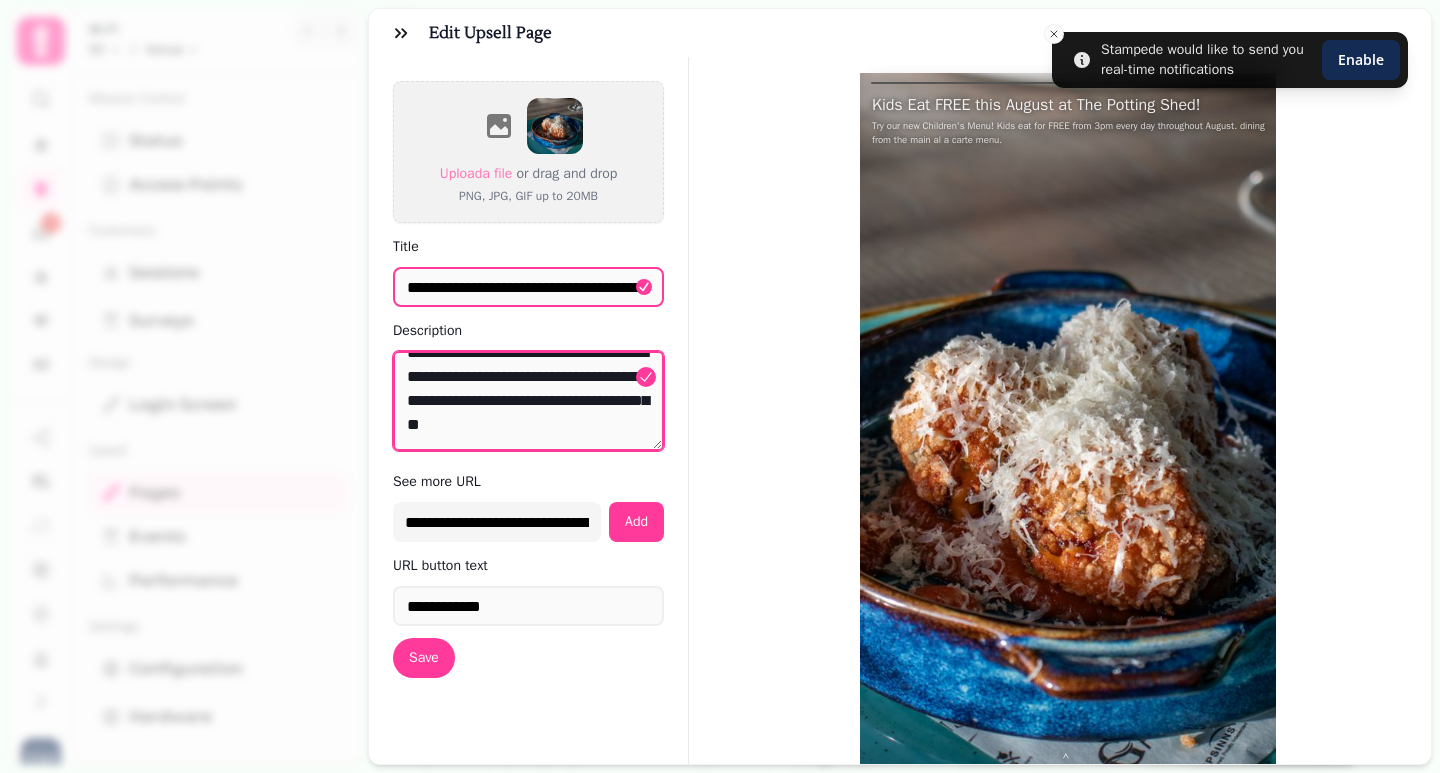 scroll, scrollTop: 48, scrollLeft: 0, axis: vertical 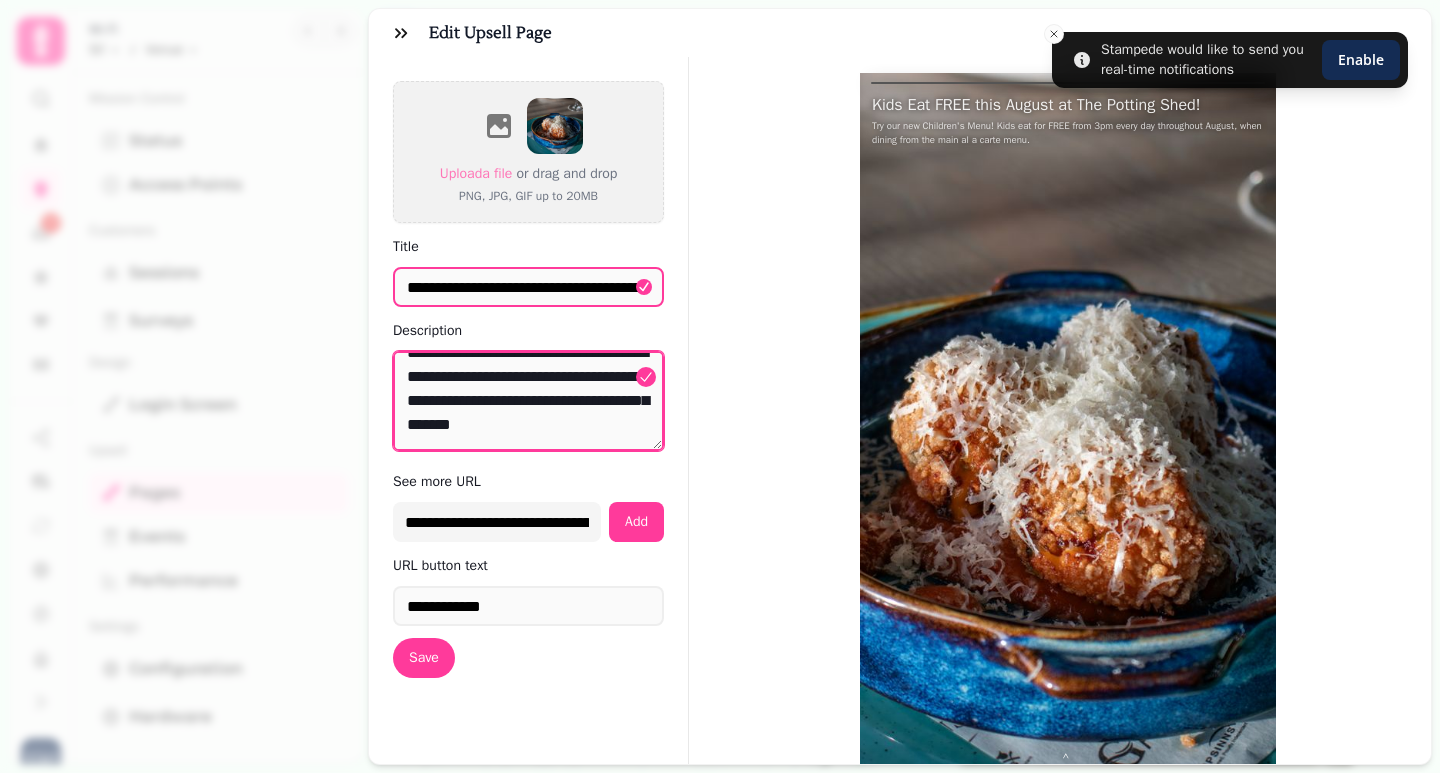 drag, startPoint x: 499, startPoint y: 435, endPoint x: 401, endPoint y: 401, distance: 103.73042 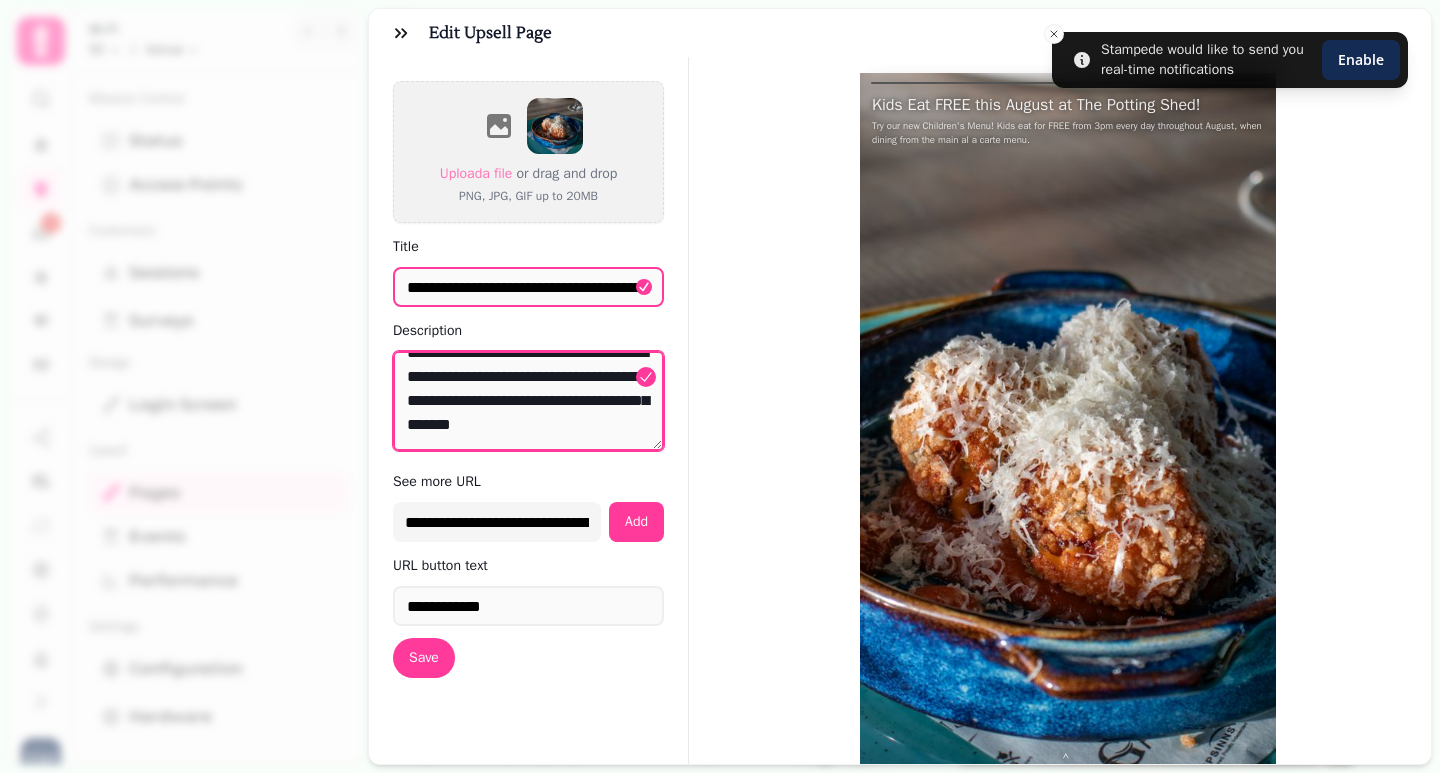 click on "**********" at bounding box center [528, 401] 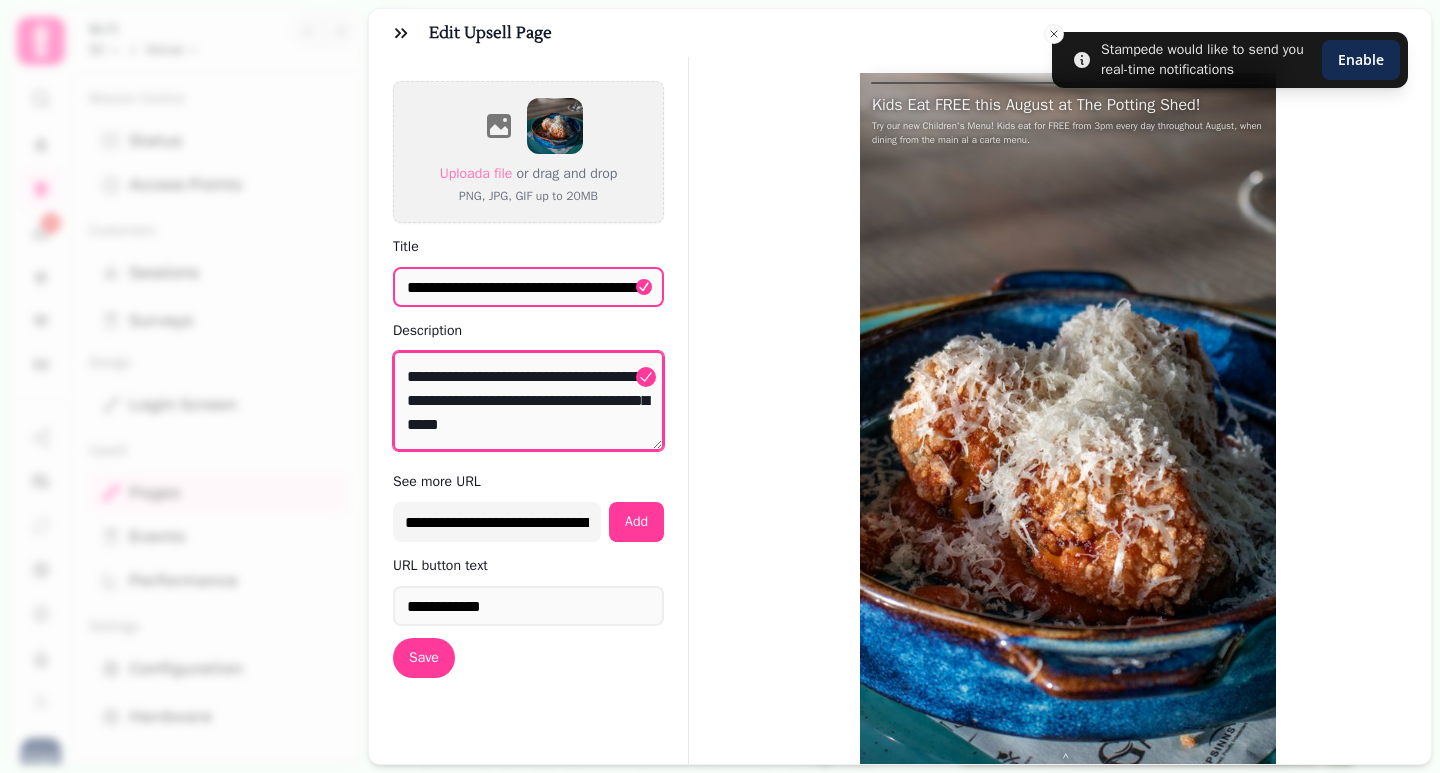 scroll, scrollTop: 0, scrollLeft: 0, axis: both 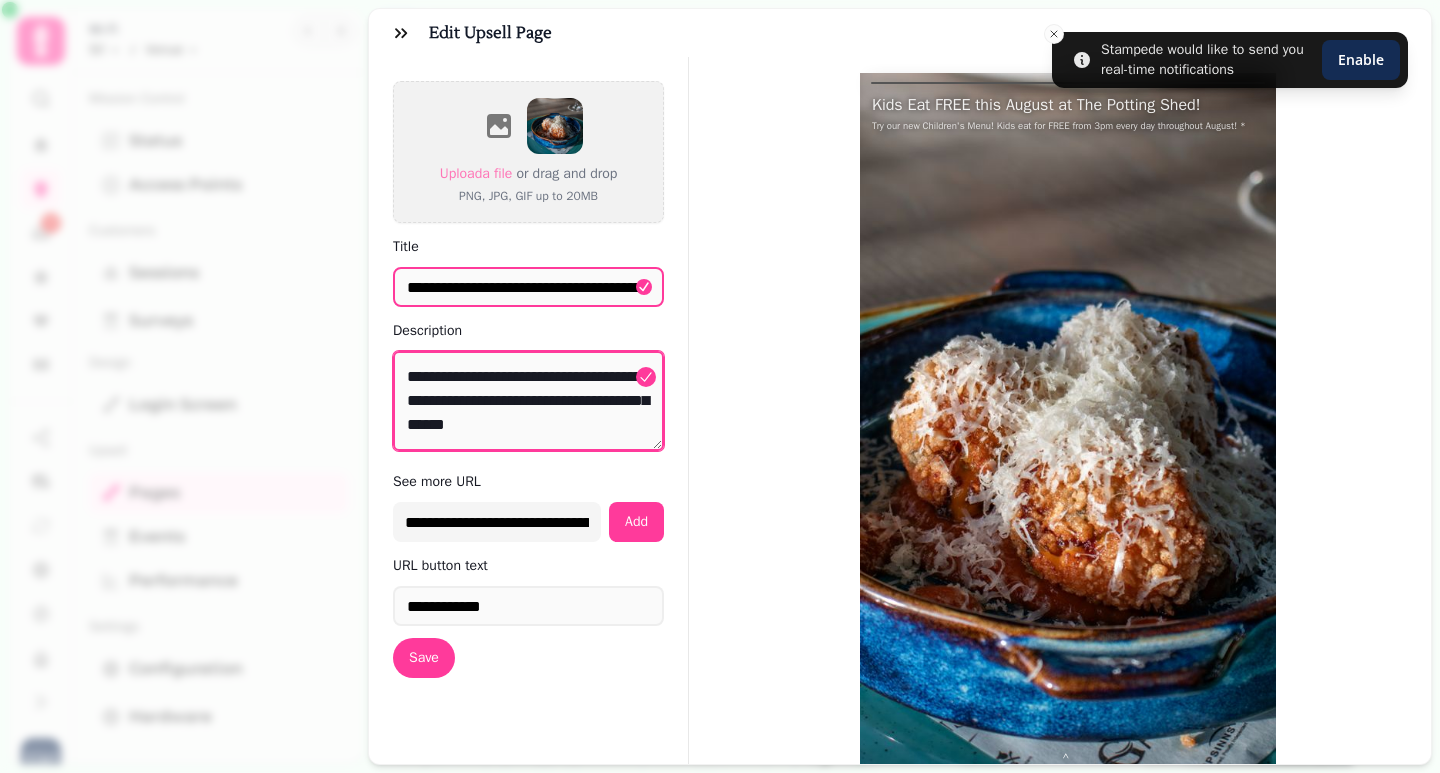 paste on "**********" 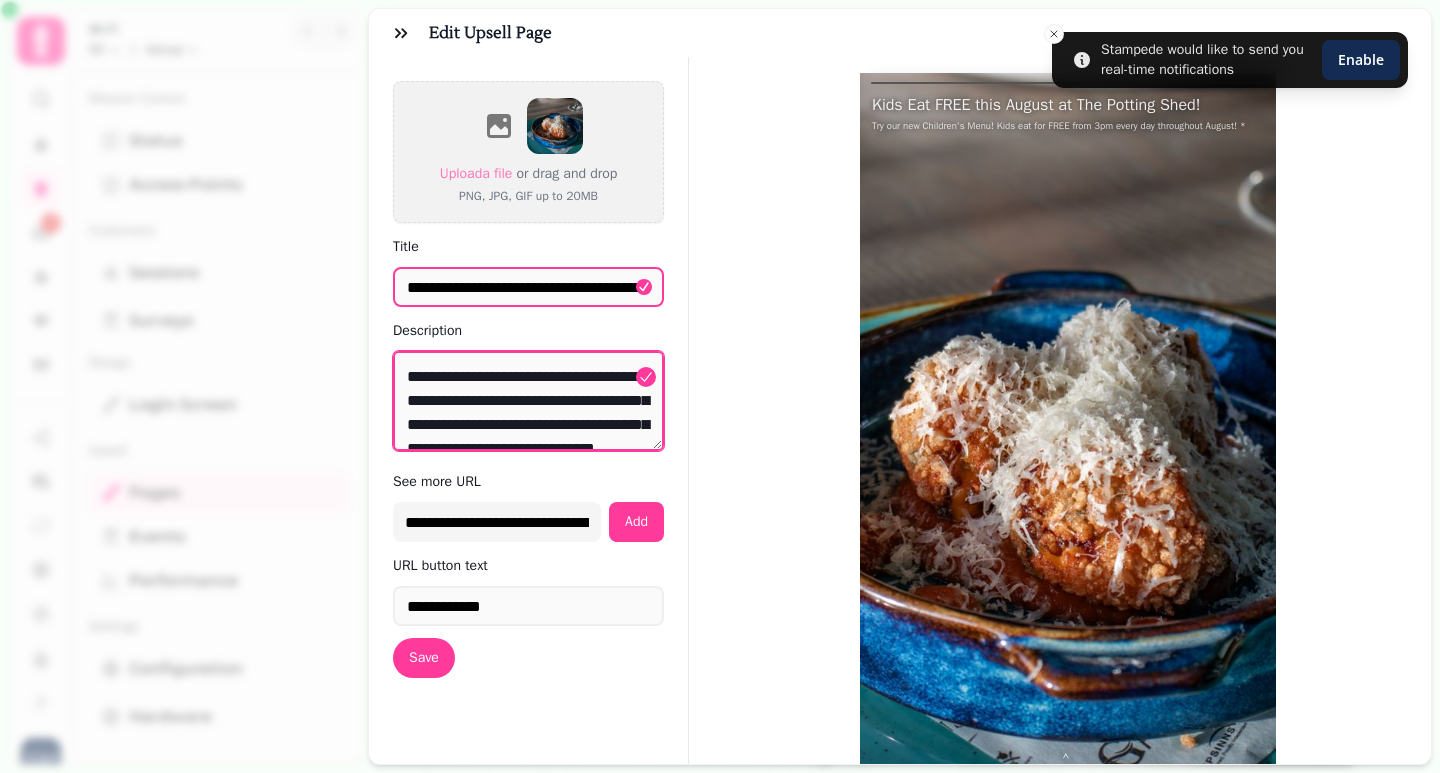scroll, scrollTop: 58, scrollLeft: 0, axis: vertical 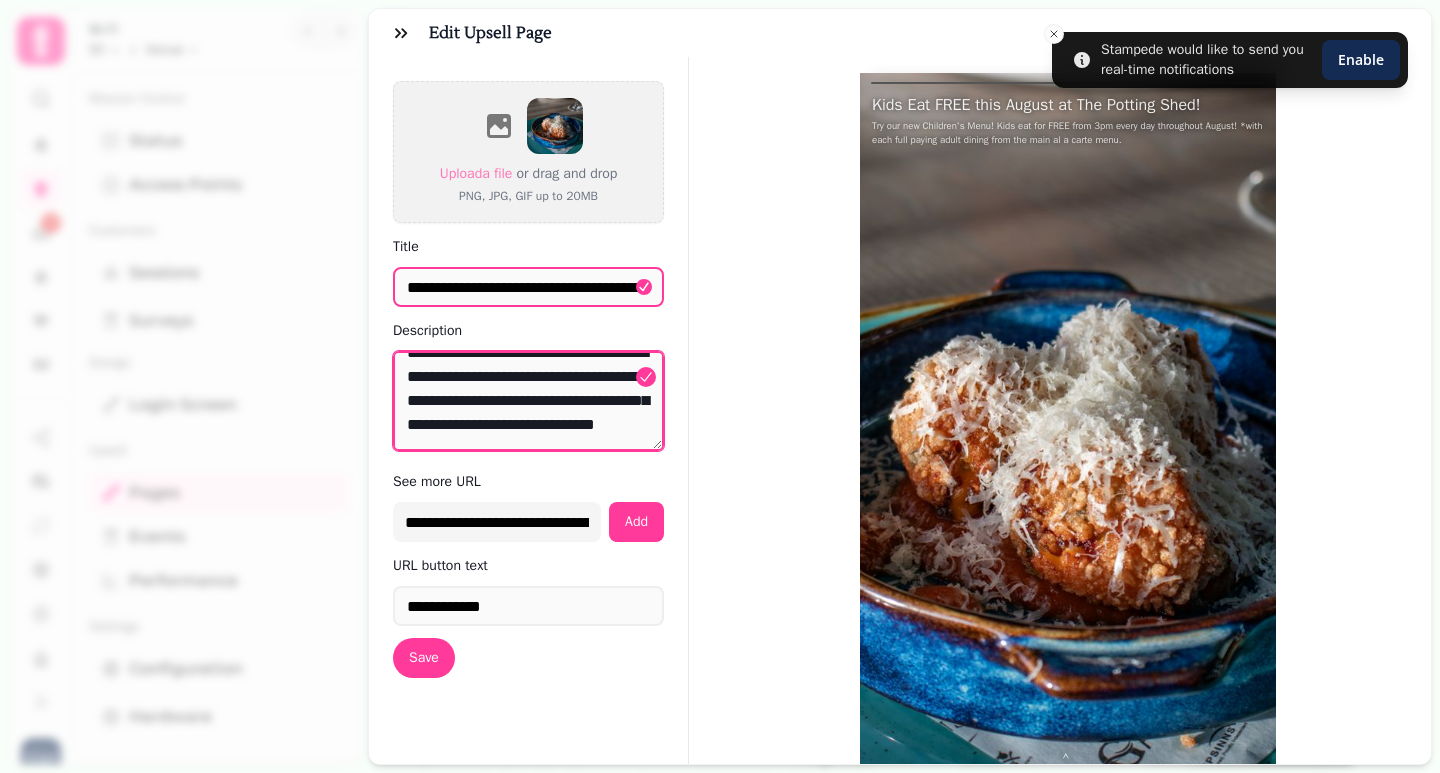 click on "**********" at bounding box center (528, 401) 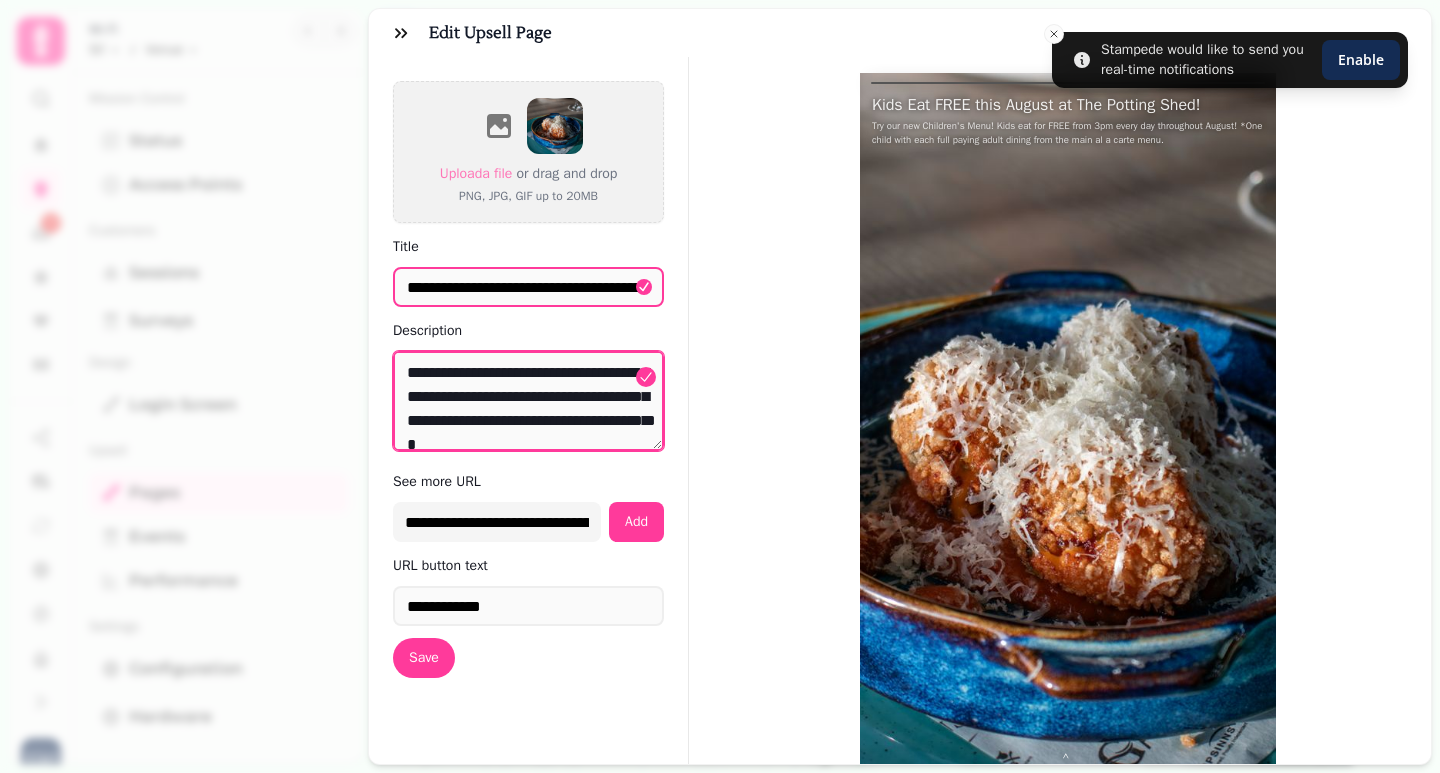 scroll, scrollTop: 72, scrollLeft: 0, axis: vertical 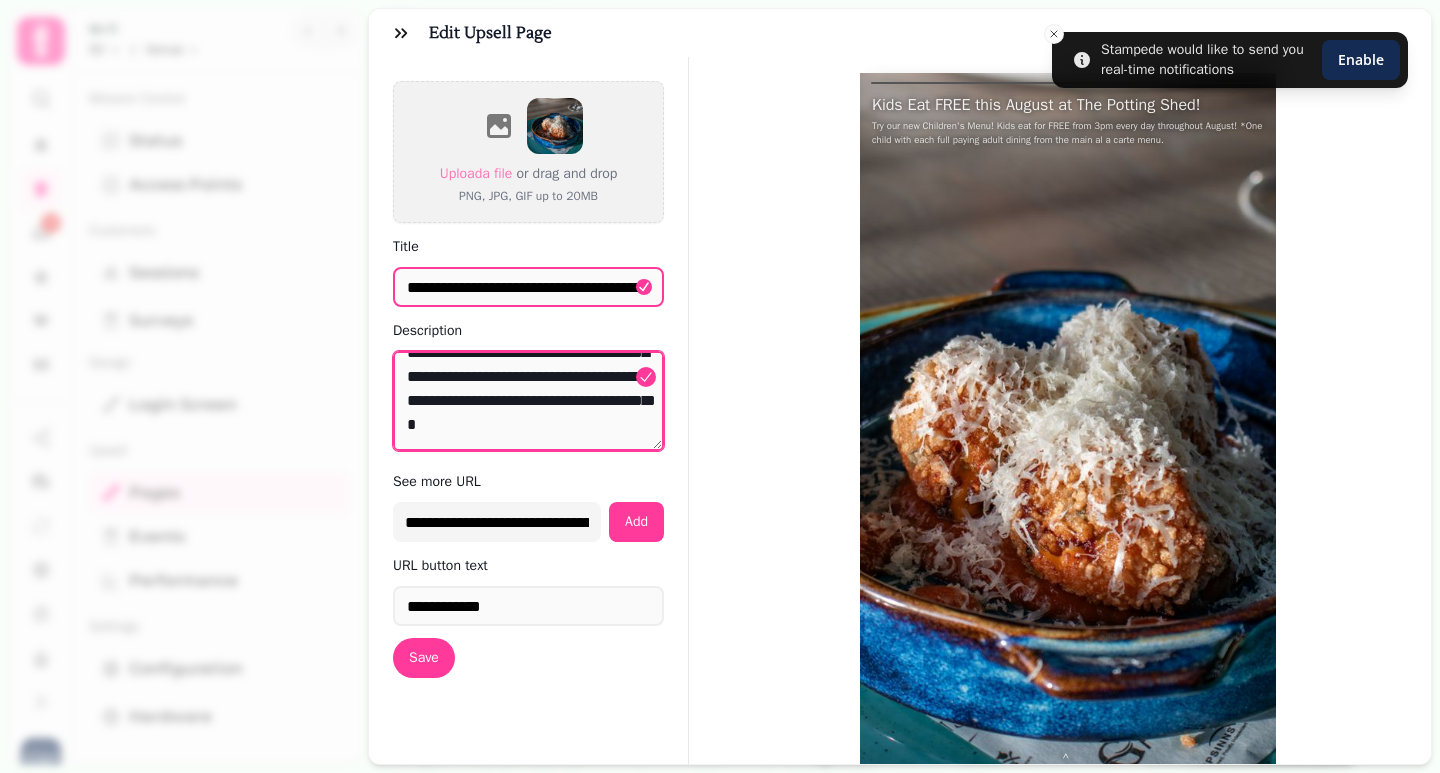 click on "**********" at bounding box center [528, 401] 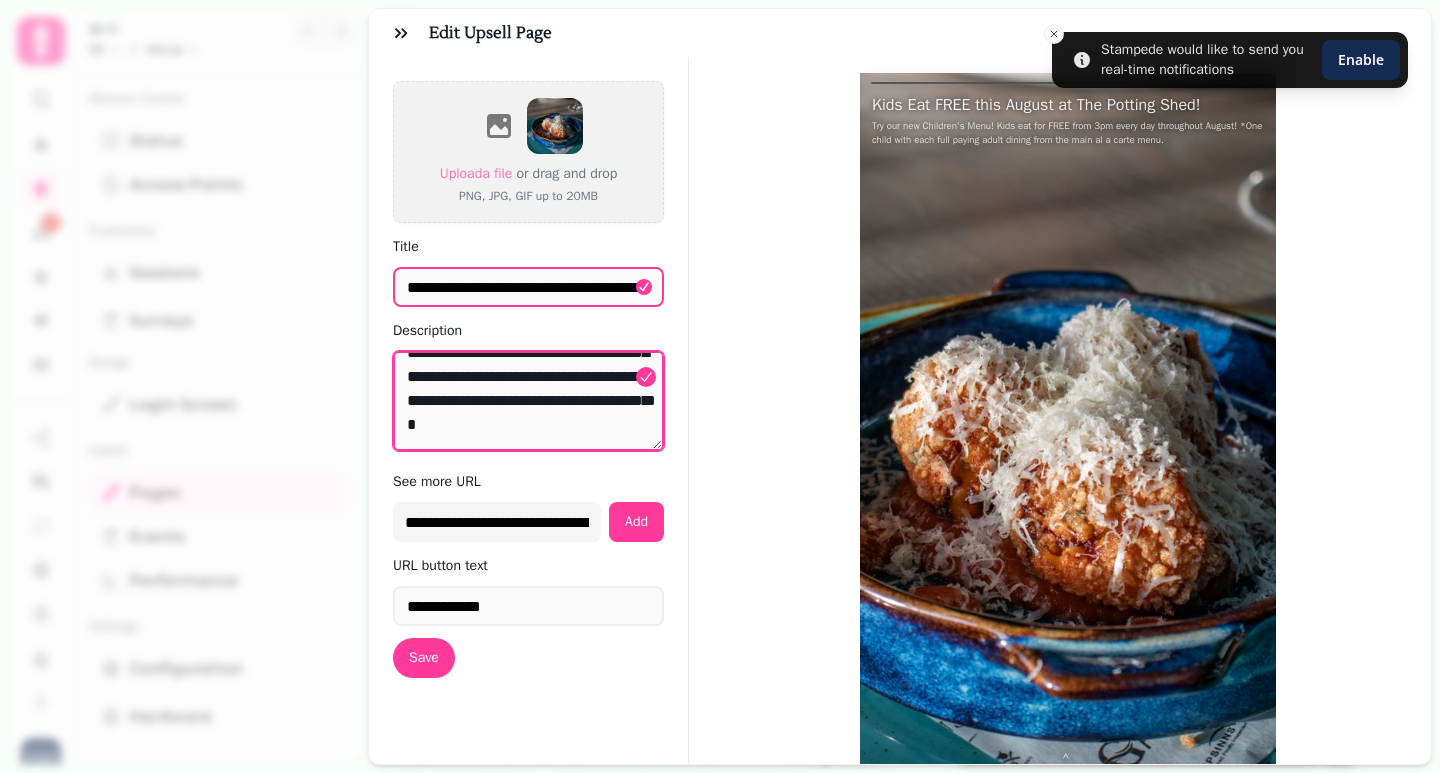 scroll, scrollTop: 72, scrollLeft: 0, axis: vertical 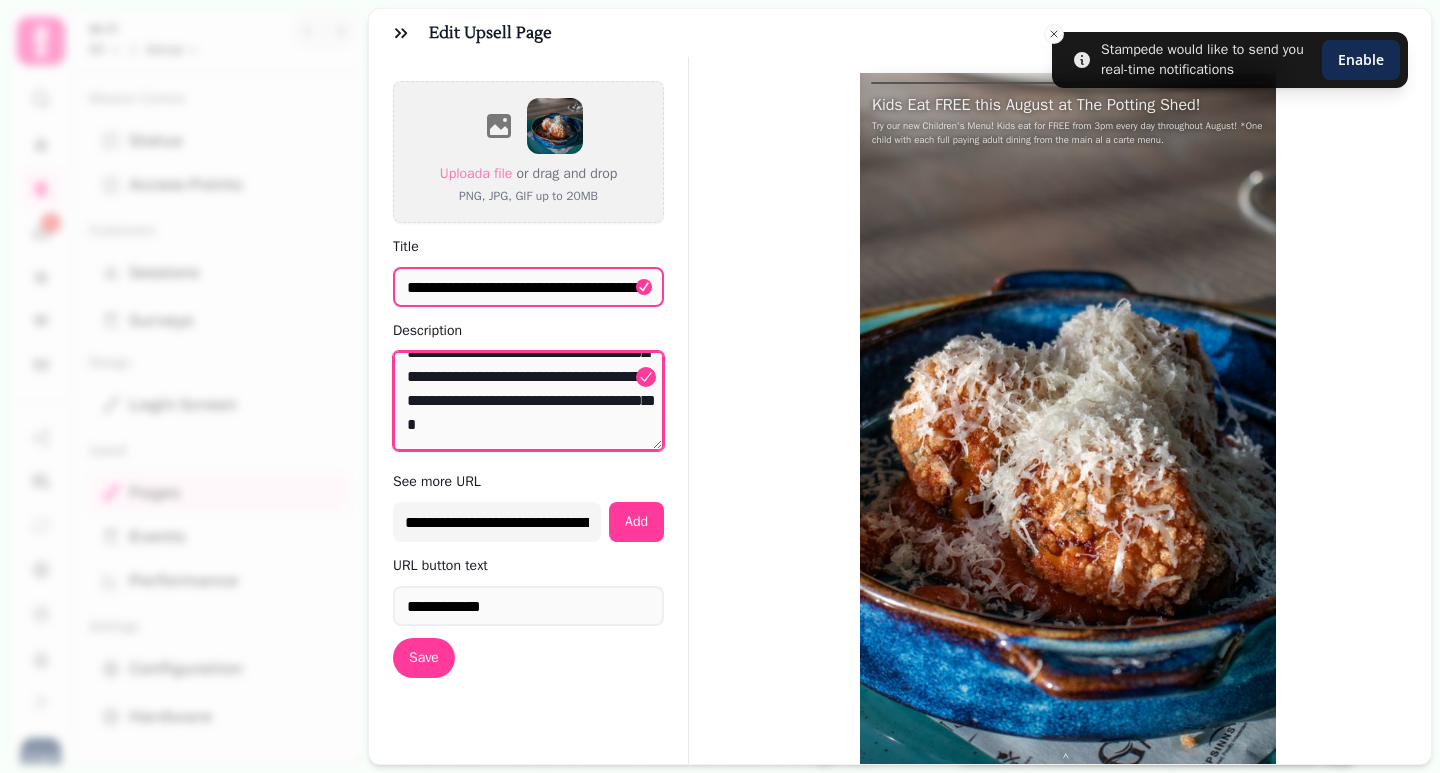 click on "**********" at bounding box center [528, 401] 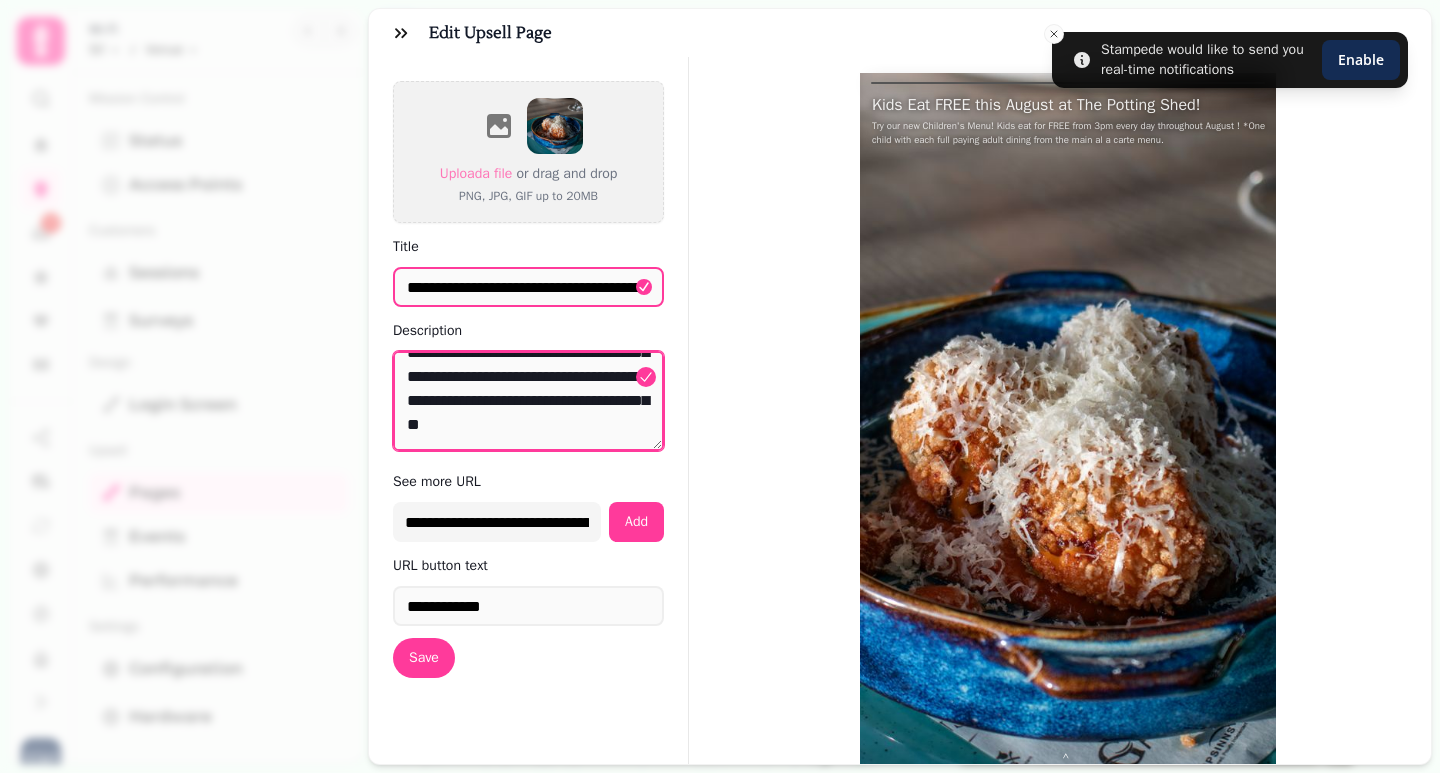 scroll, scrollTop: 61, scrollLeft: 0, axis: vertical 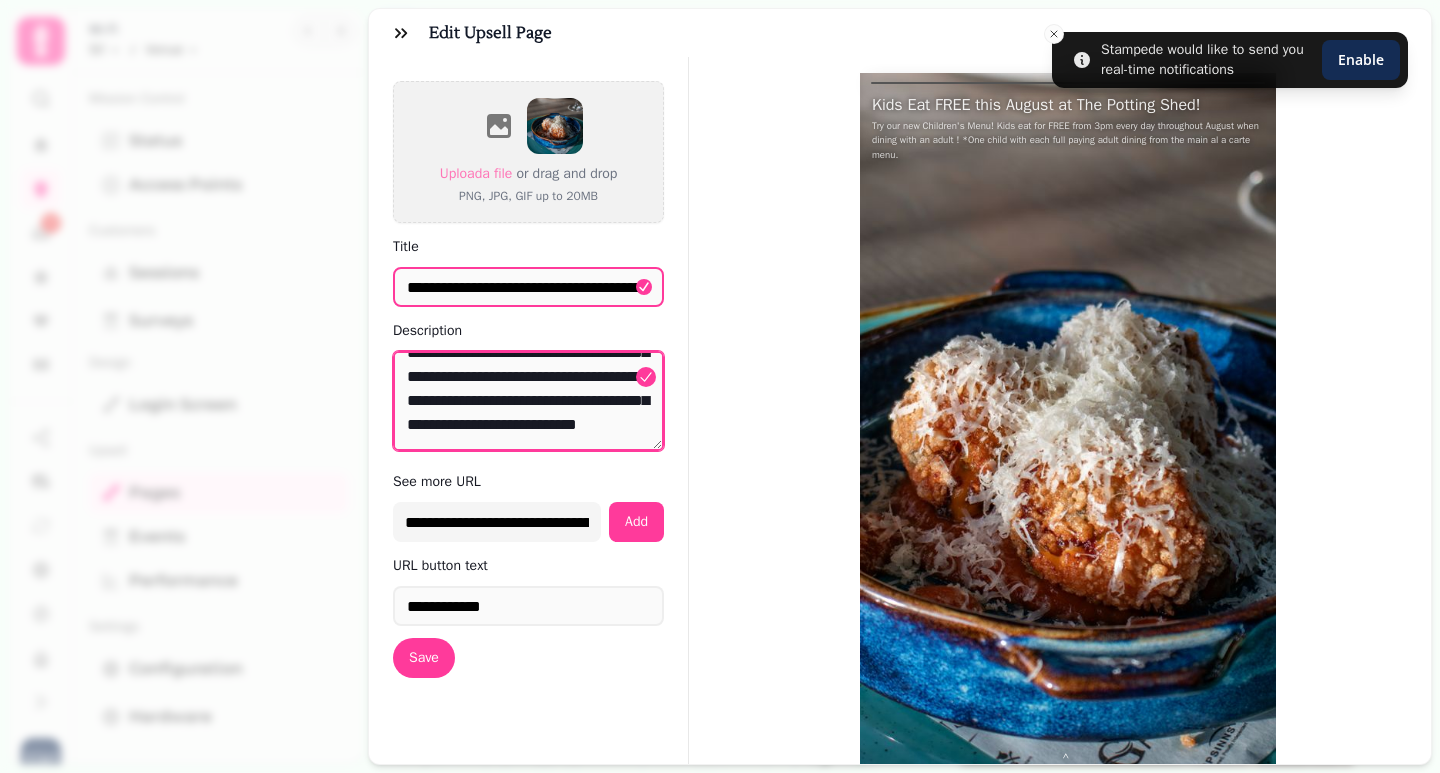 drag, startPoint x: 494, startPoint y: 392, endPoint x: 450, endPoint y: 389, distance: 44.102154 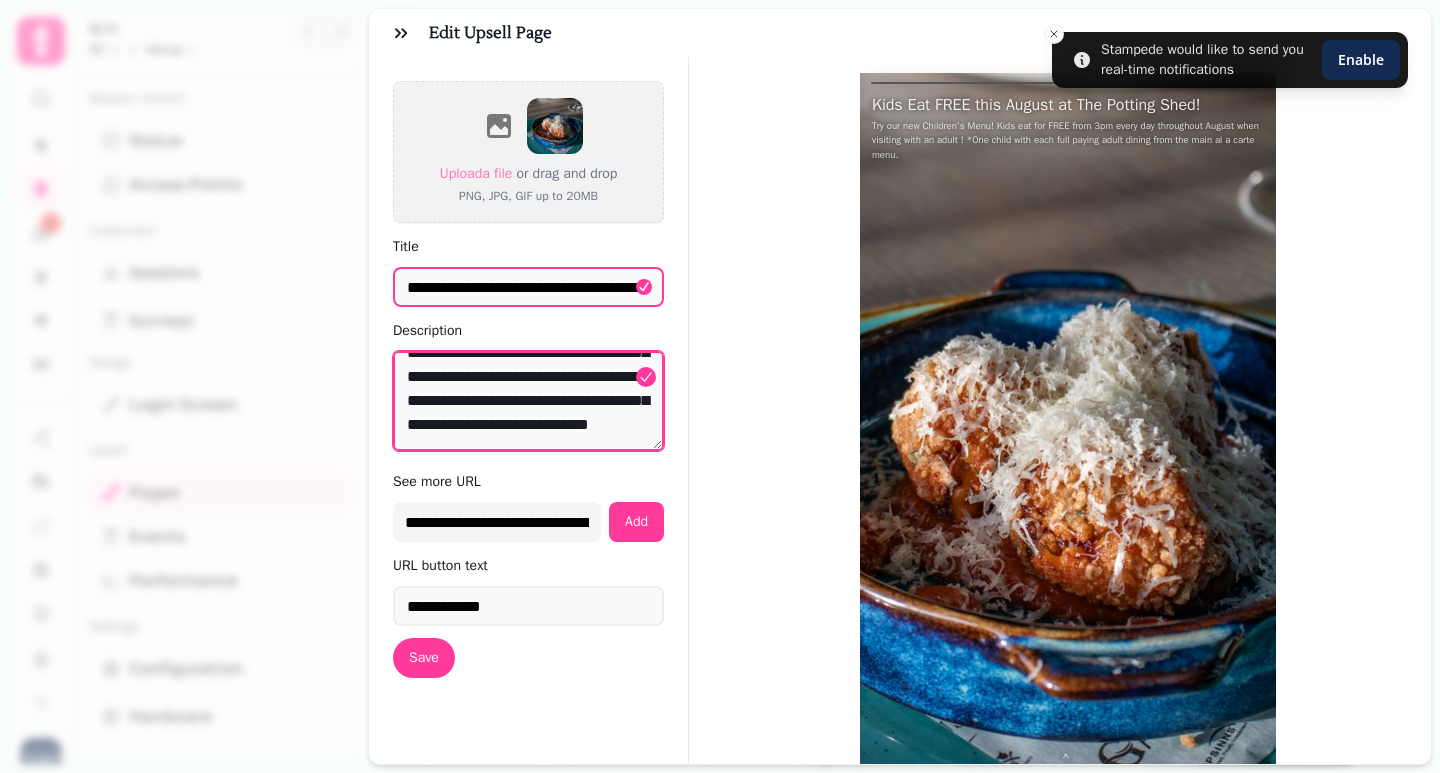 click on "**********" at bounding box center [528, 401] 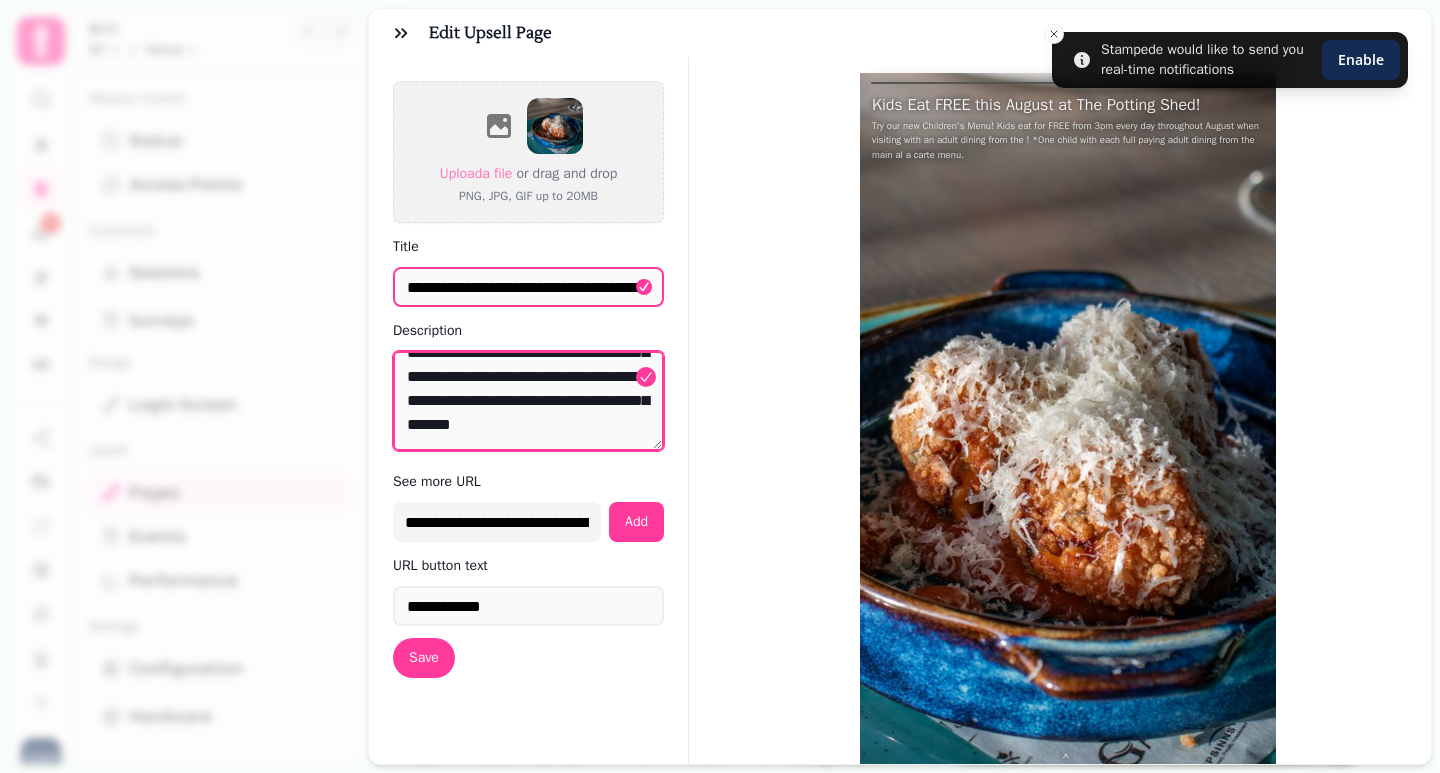 scroll, scrollTop: 120, scrollLeft: 0, axis: vertical 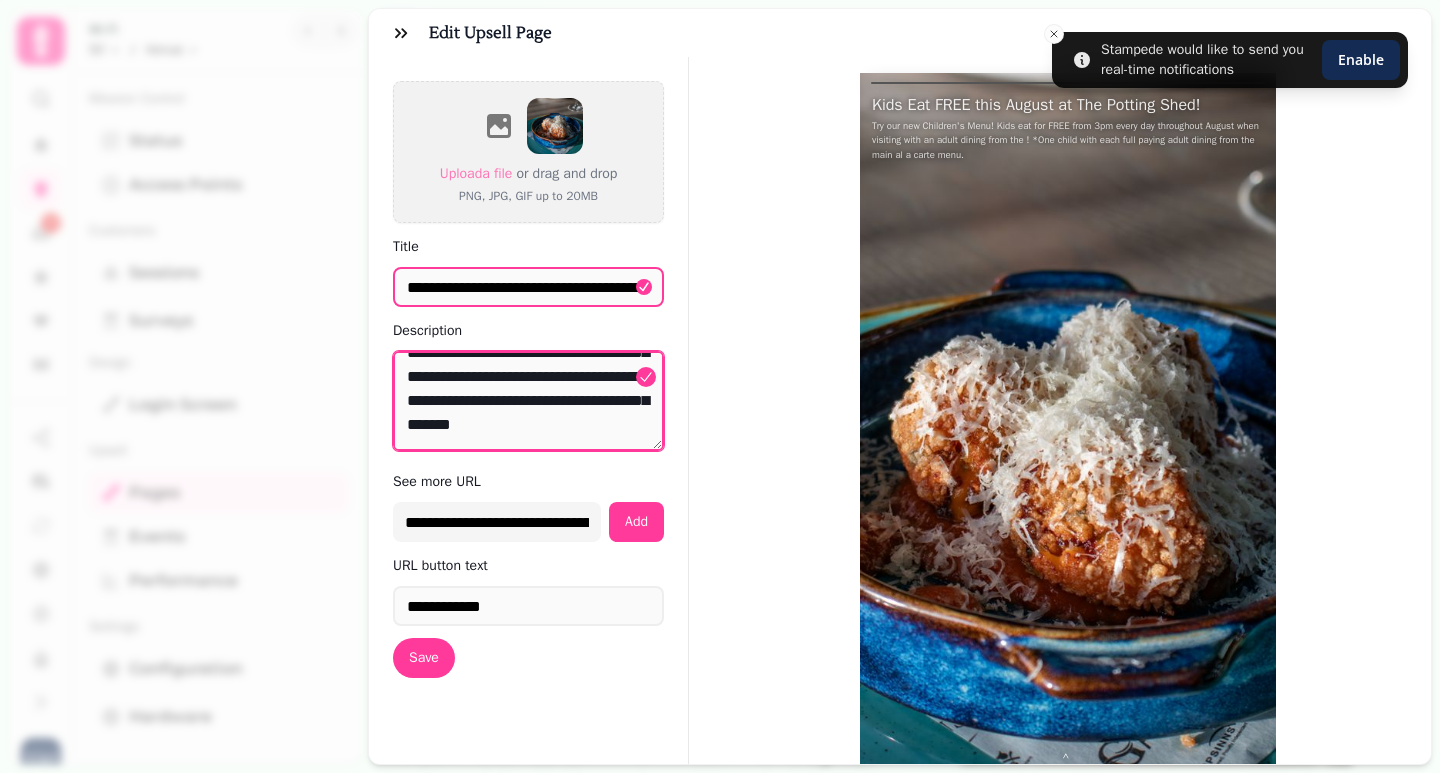 drag, startPoint x: 534, startPoint y: 410, endPoint x: 515, endPoint y: 397, distance: 23.021729 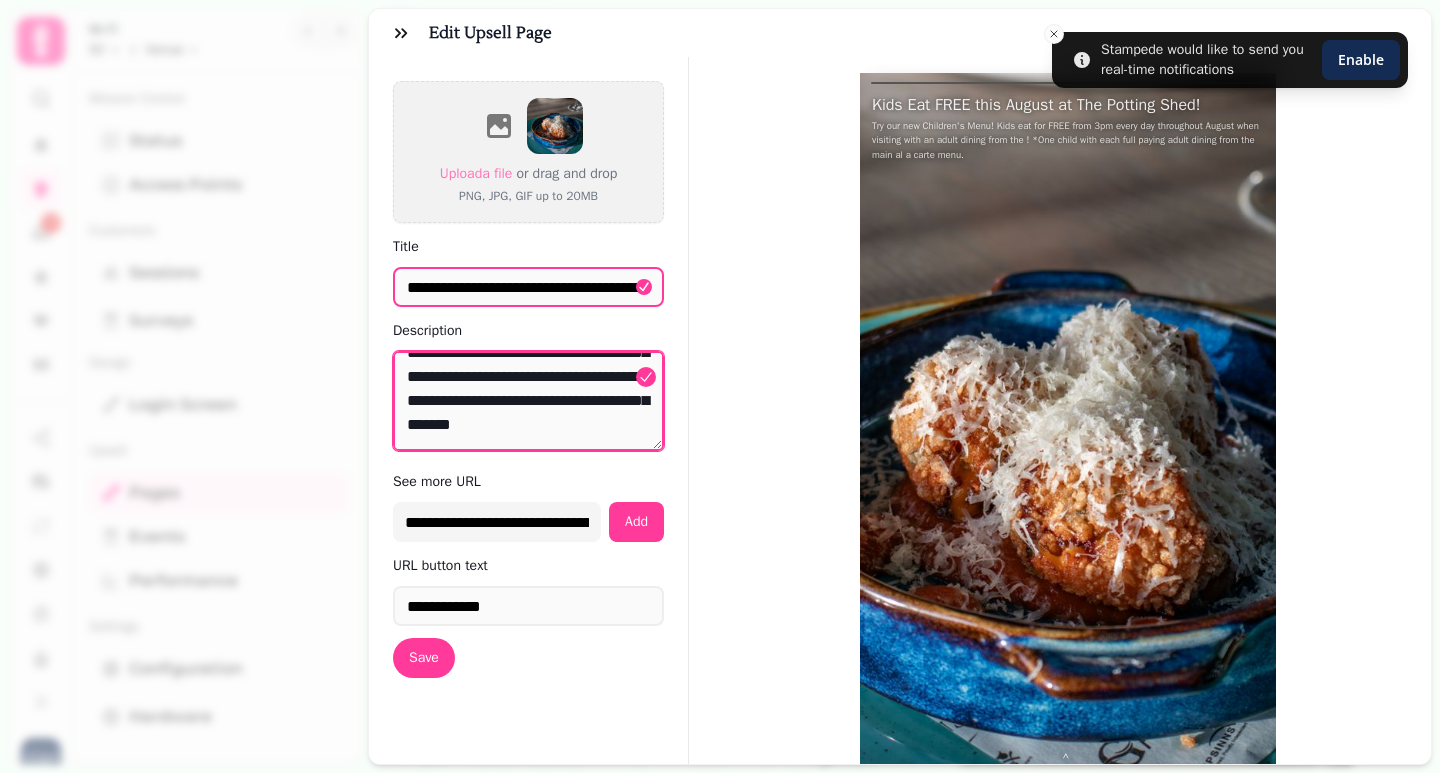 click on "**********" at bounding box center (528, 401) 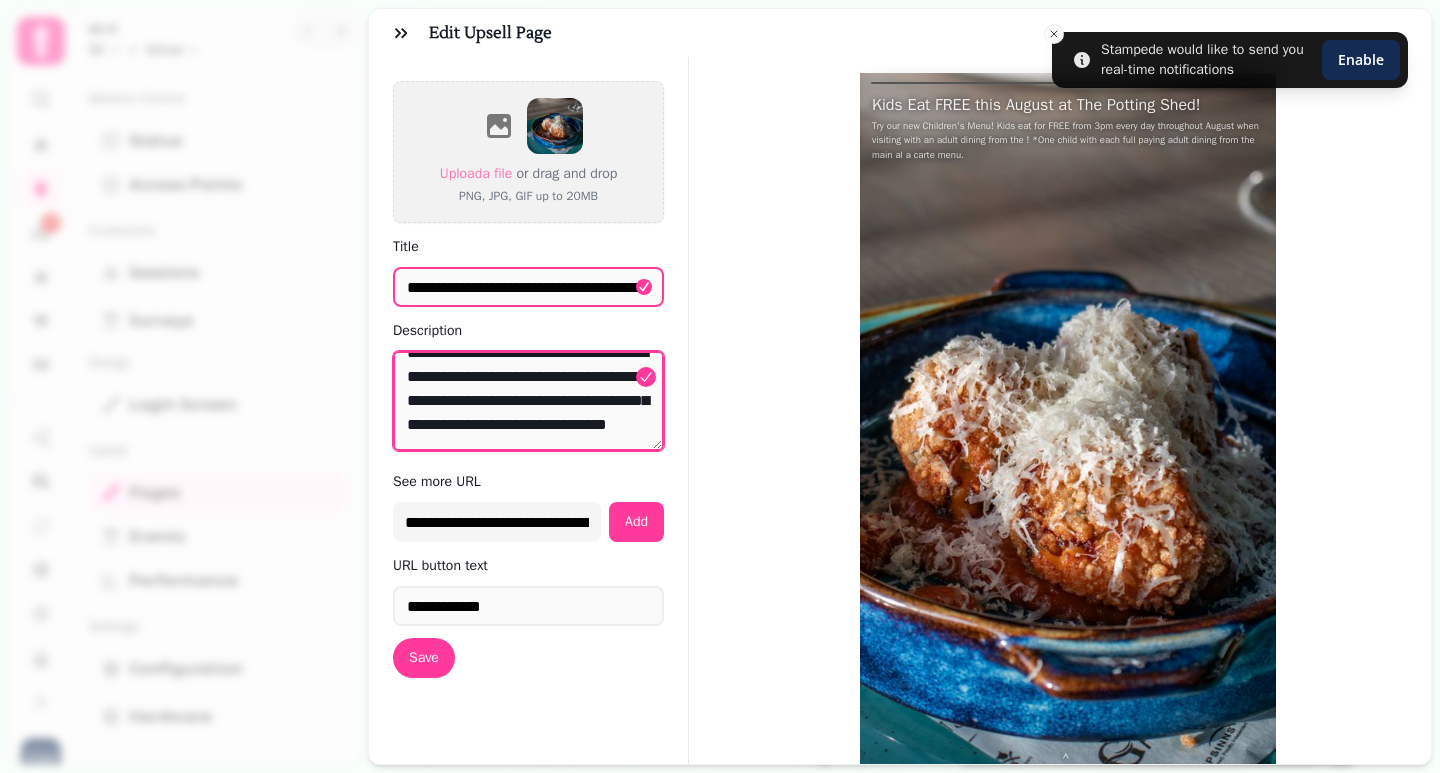 scroll, scrollTop: 72, scrollLeft: 0, axis: vertical 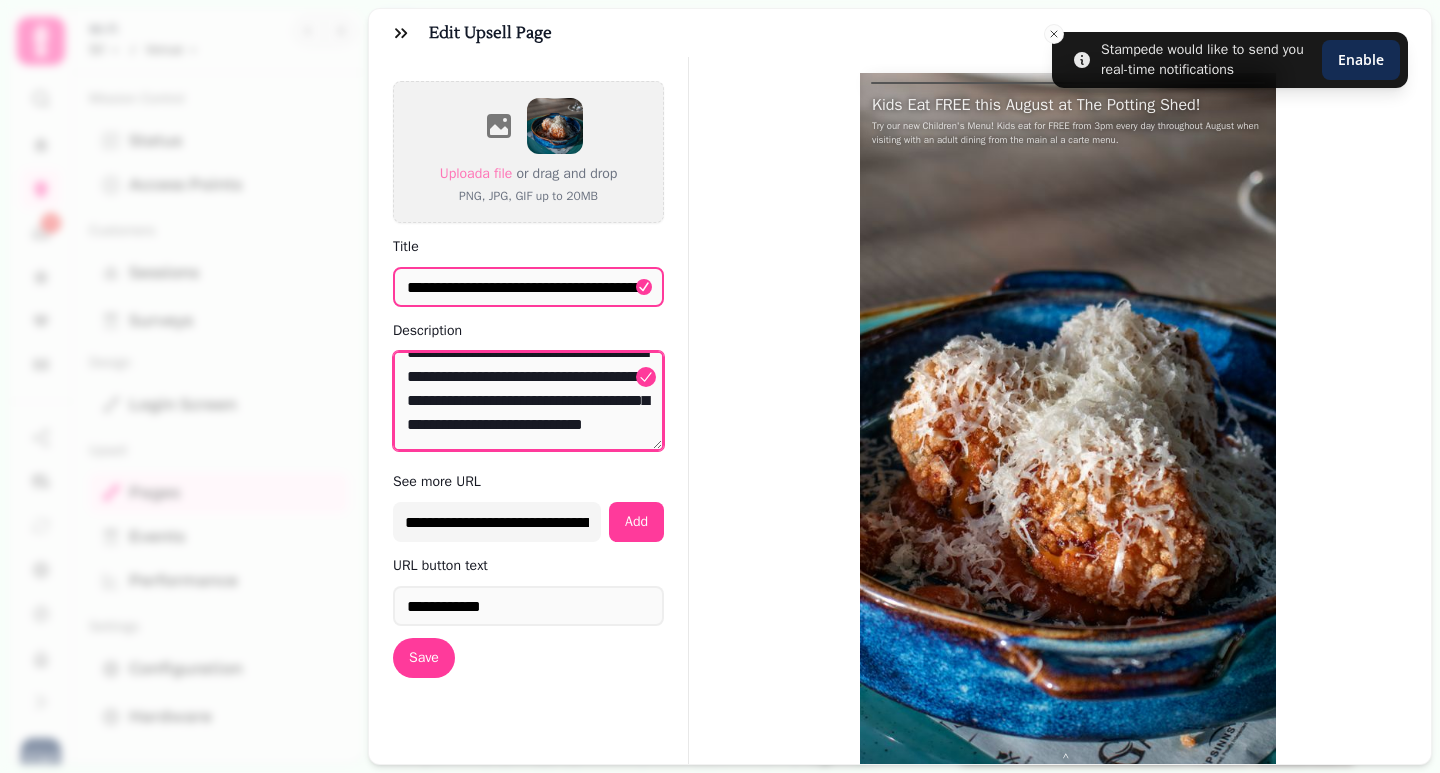 click on "**********" at bounding box center (528, 401) 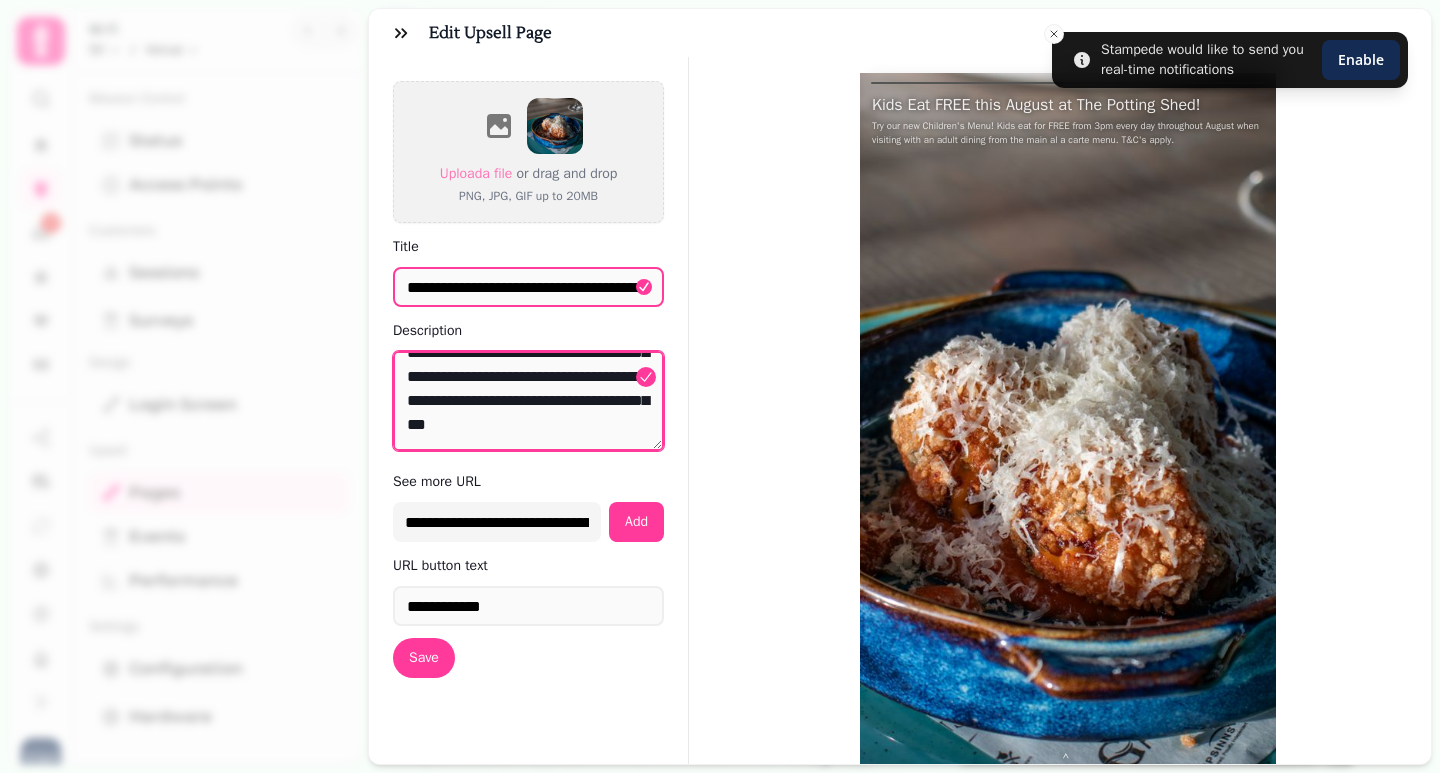 scroll, scrollTop: 72, scrollLeft: 0, axis: vertical 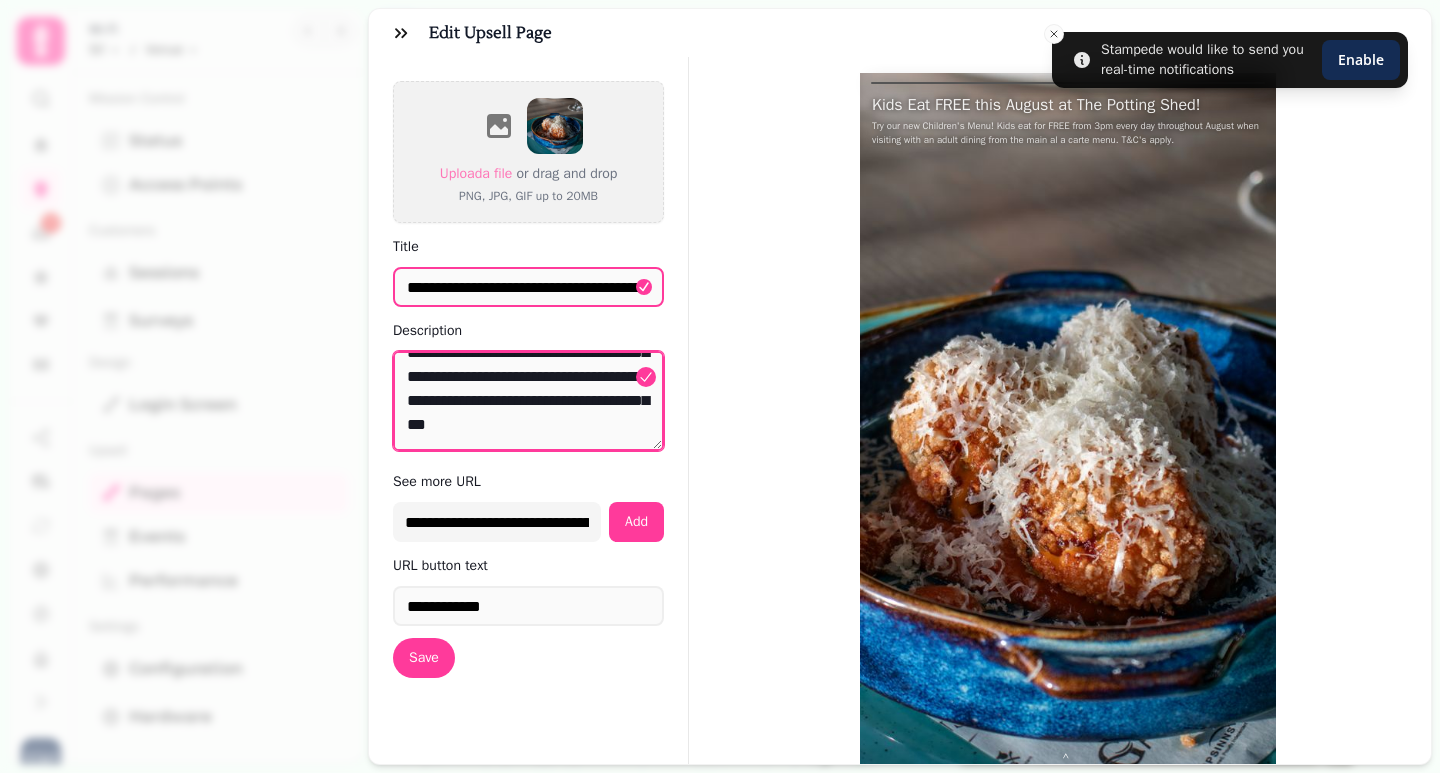 type on "**********" 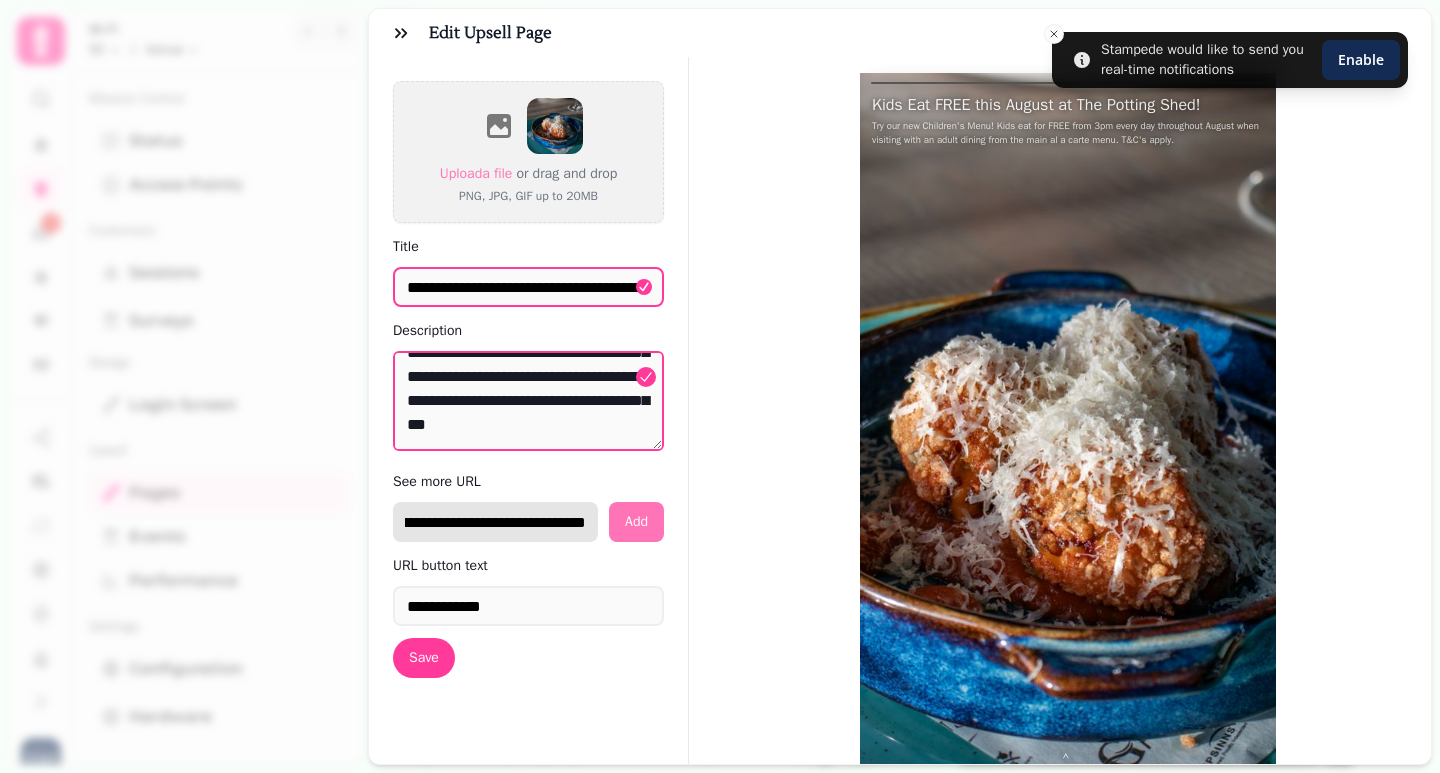 scroll, scrollTop: 0, scrollLeft: 114, axis: horizontal 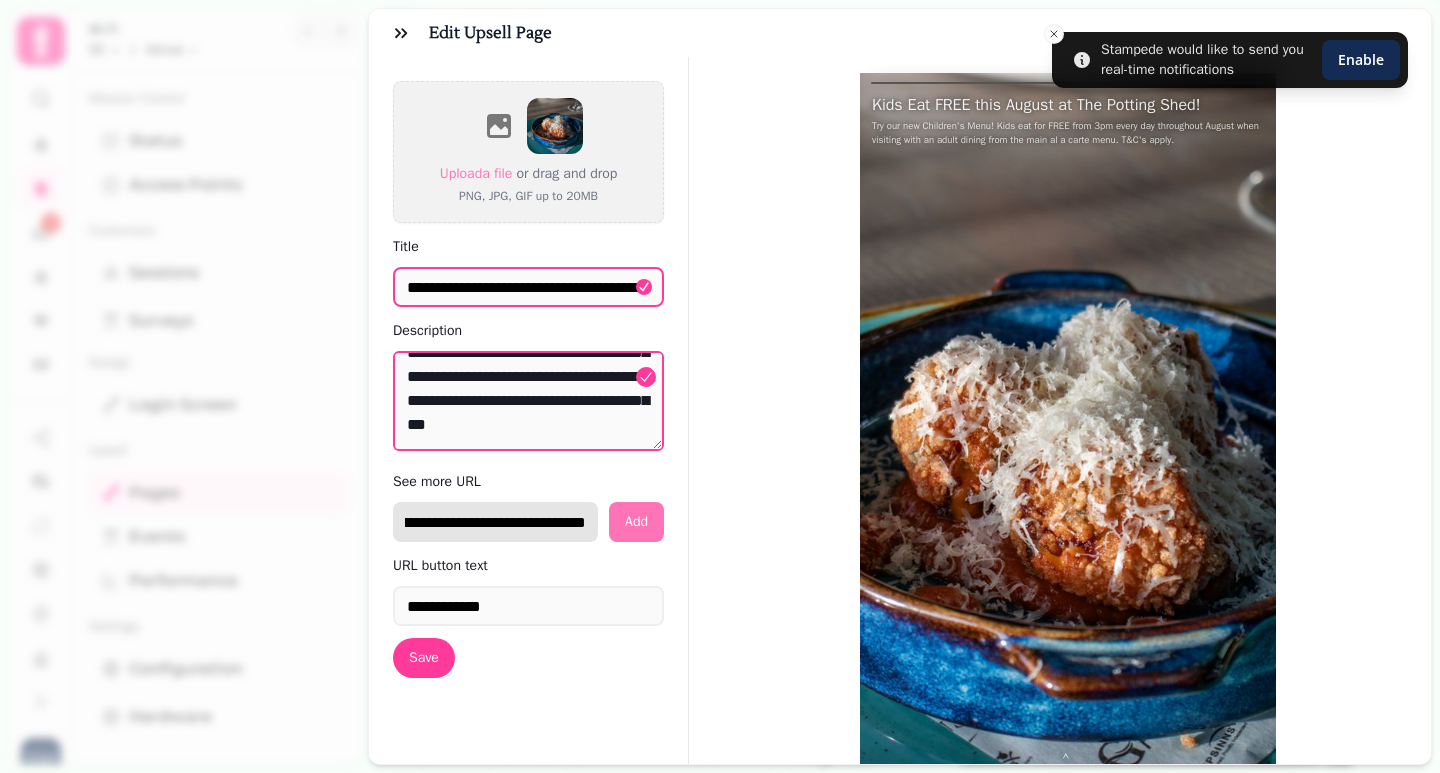 drag, startPoint x: 409, startPoint y: 529, endPoint x: 624, endPoint y: 532, distance: 215.02094 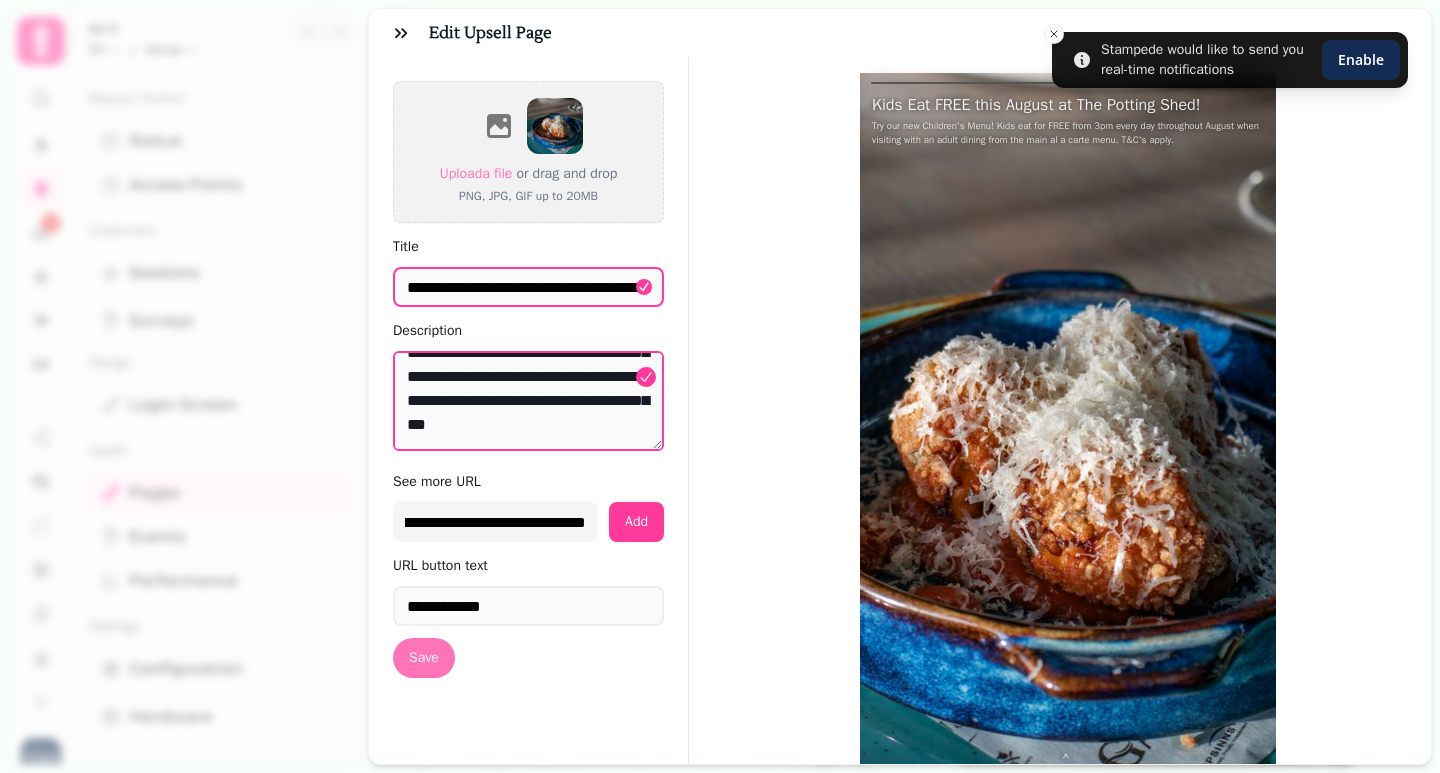 click on "Save" at bounding box center (424, 658) 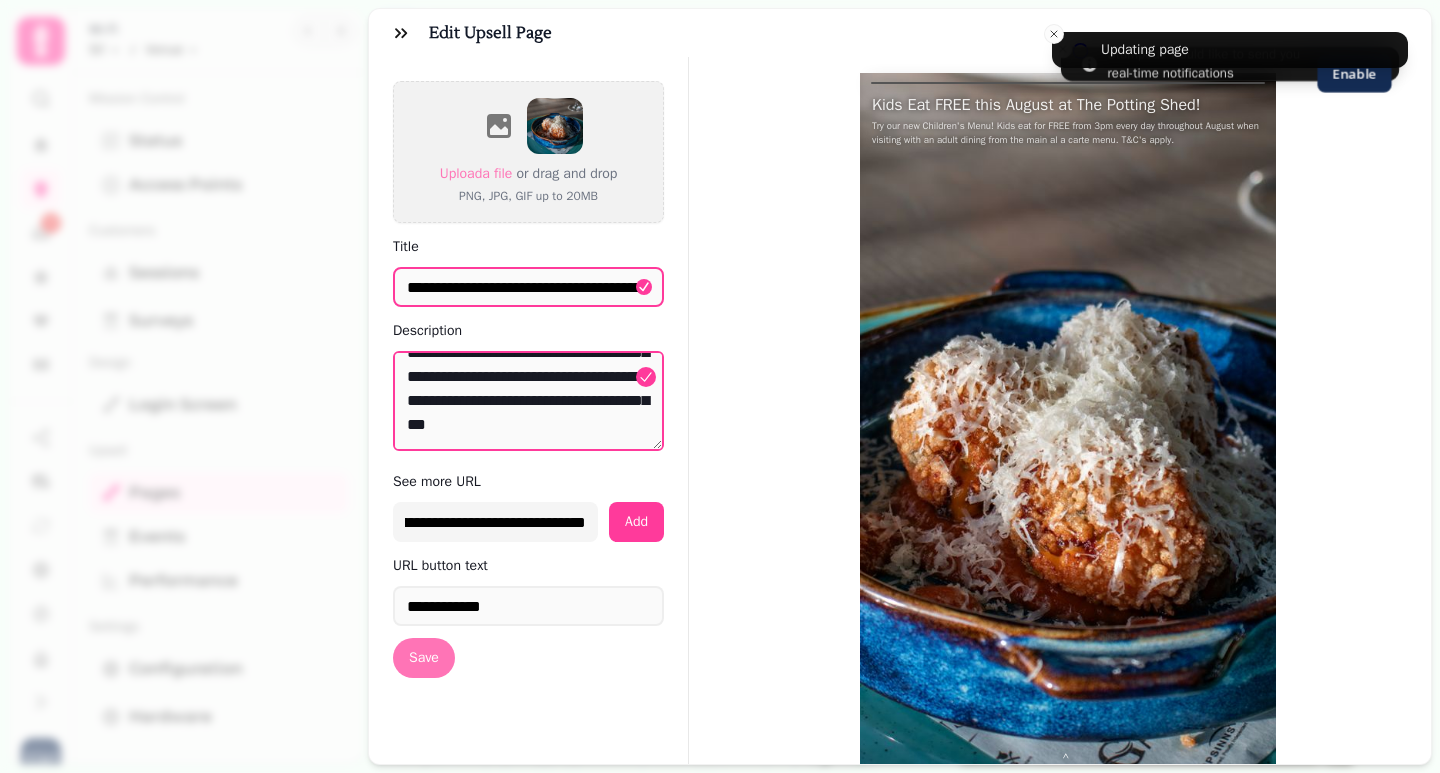 scroll, scrollTop: 0, scrollLeft: 0, axis: both 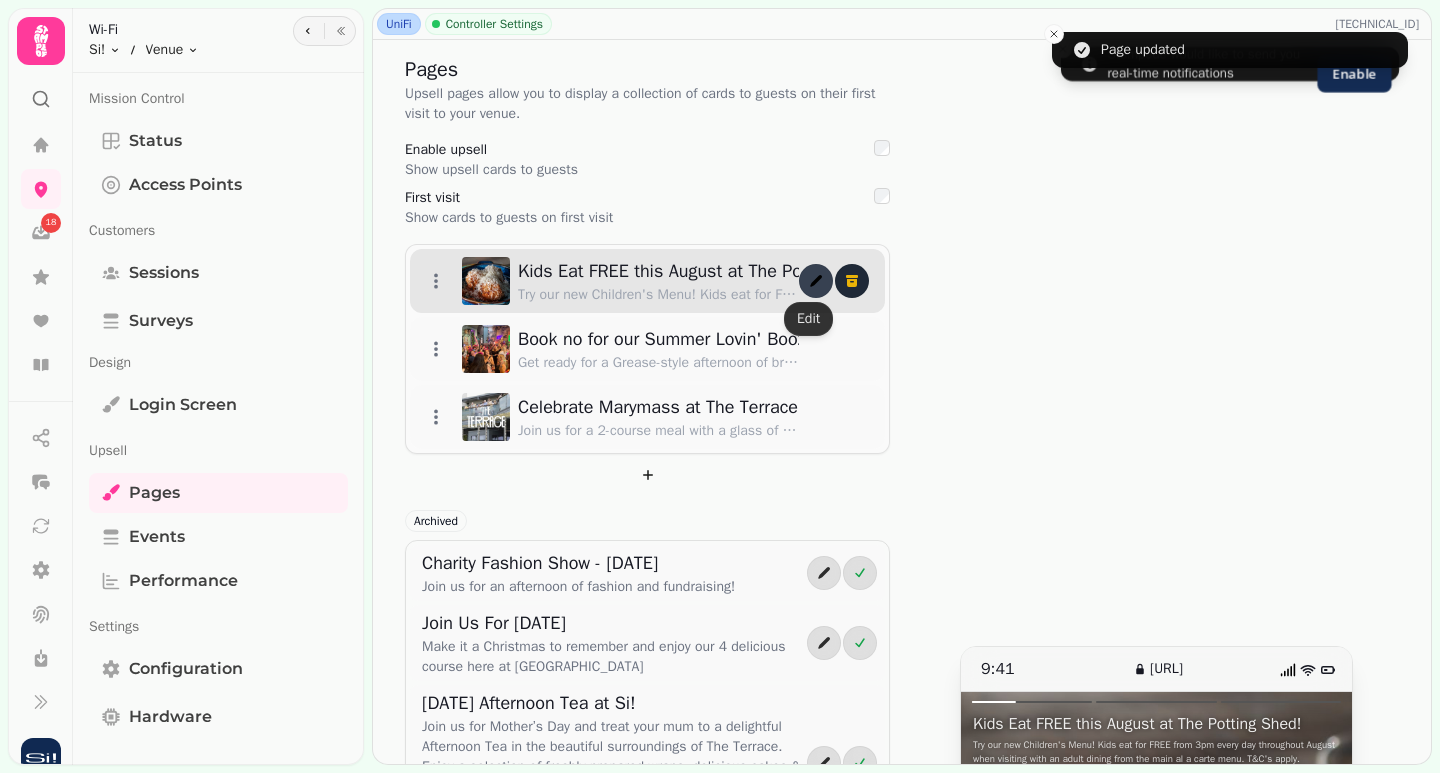 click 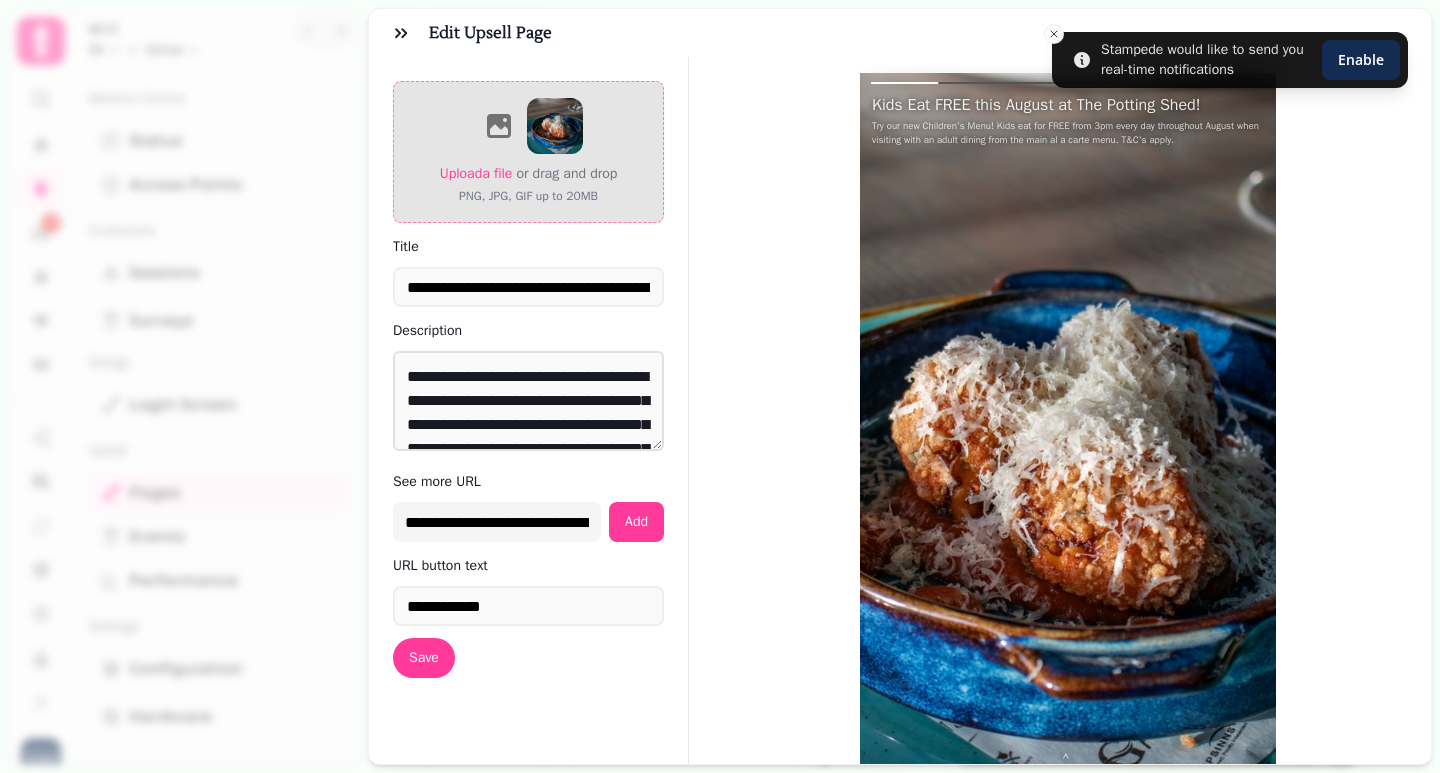 click on "Upload  a file" at bounding box center (476, 173) 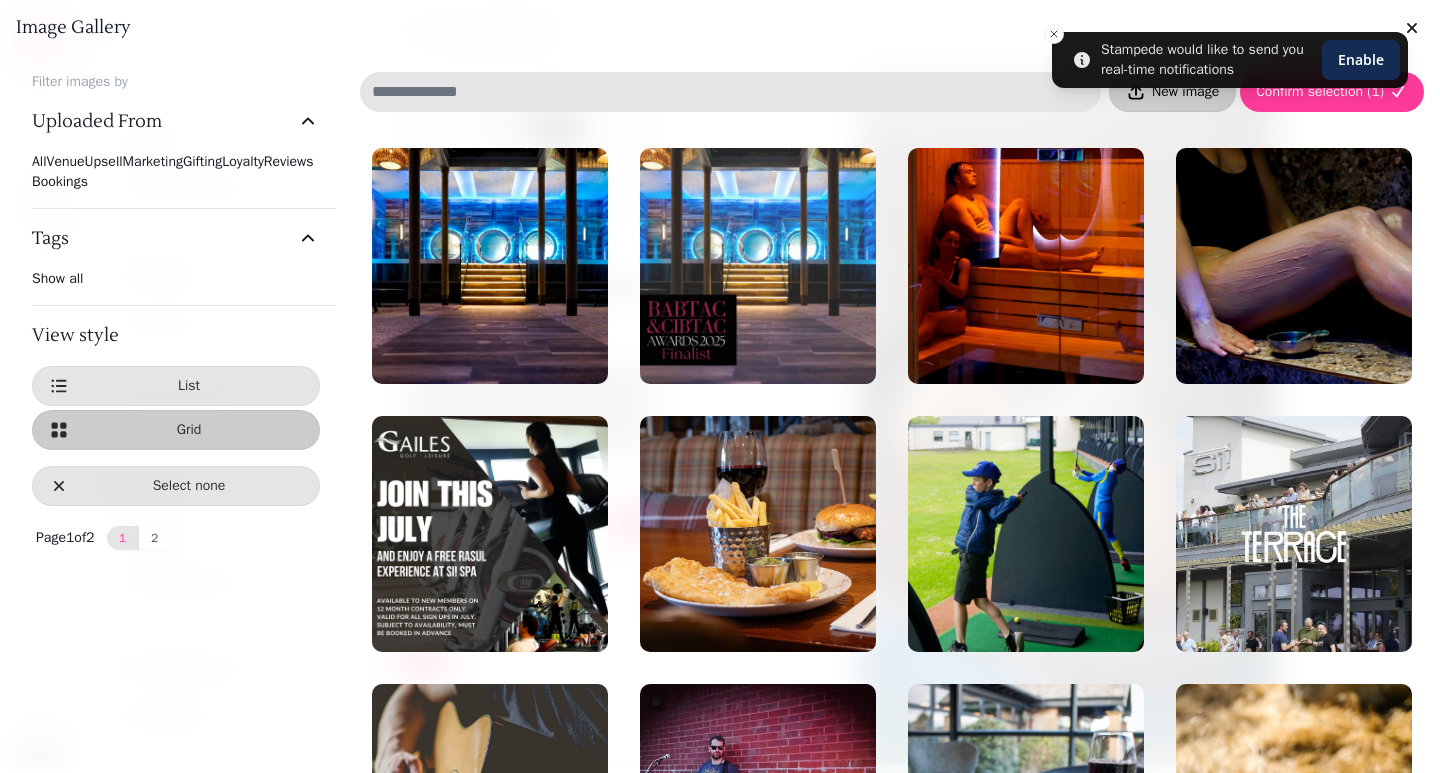 click on "New image" at bounding box center (1185, 92) 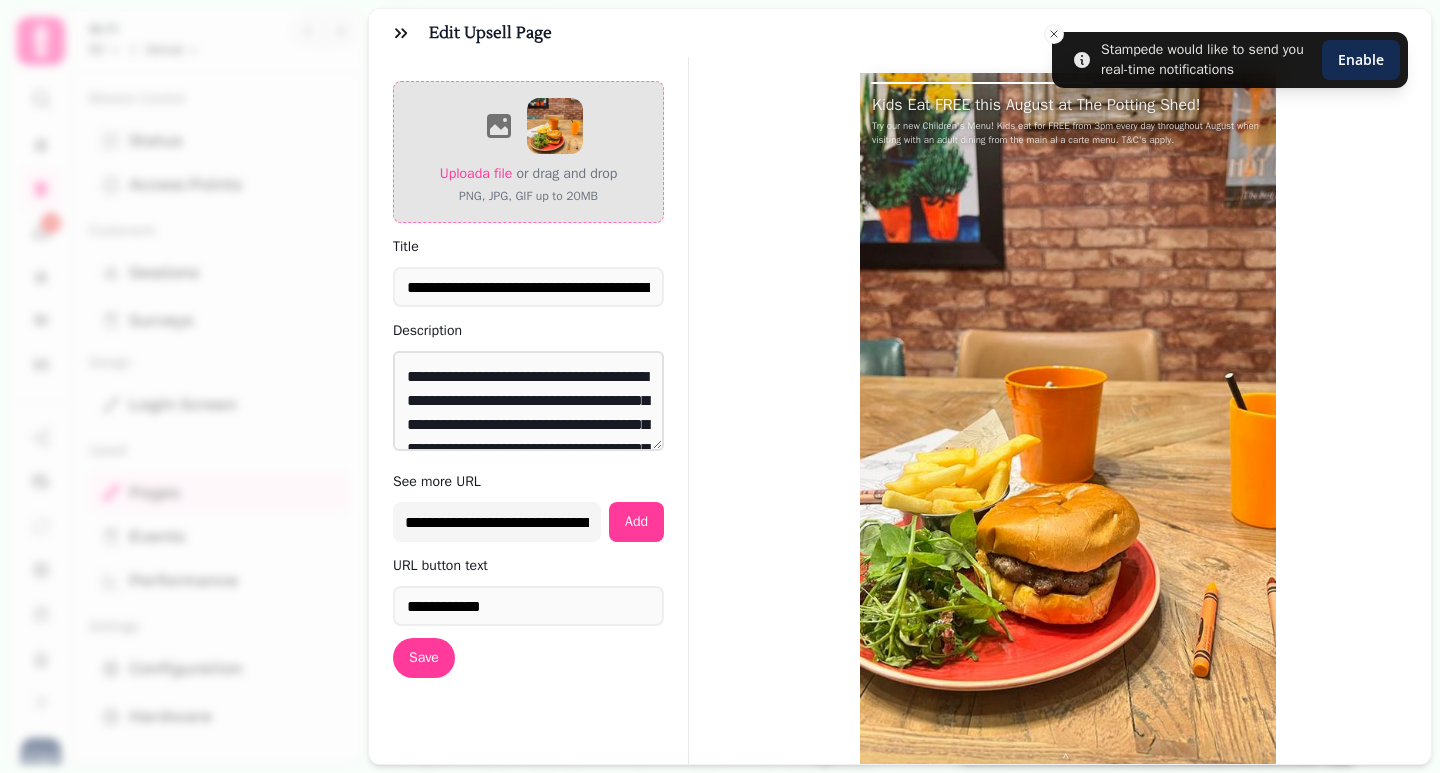 click on "Upload  a file" at bounding box center (476, 173) 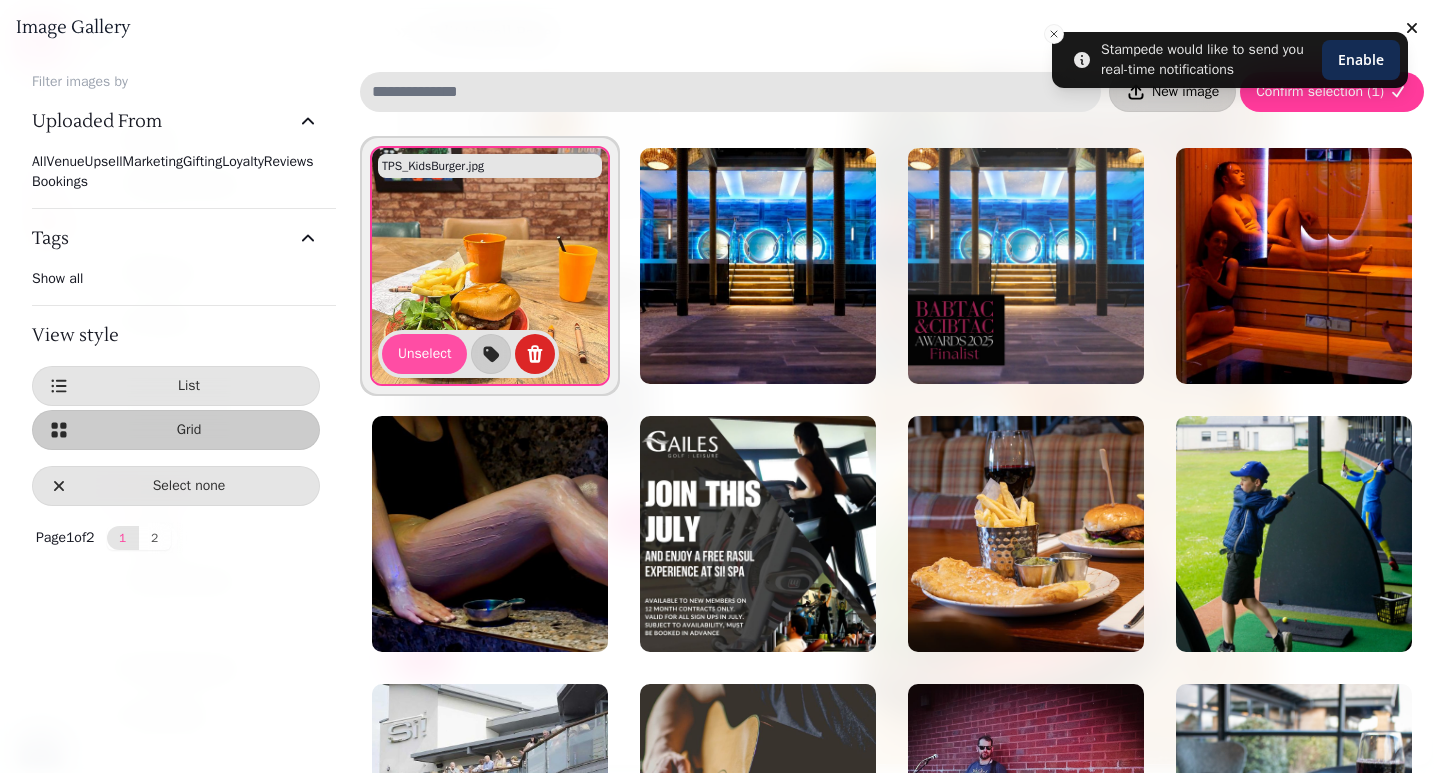 click on "New image" at bounding box center (1185, 92) 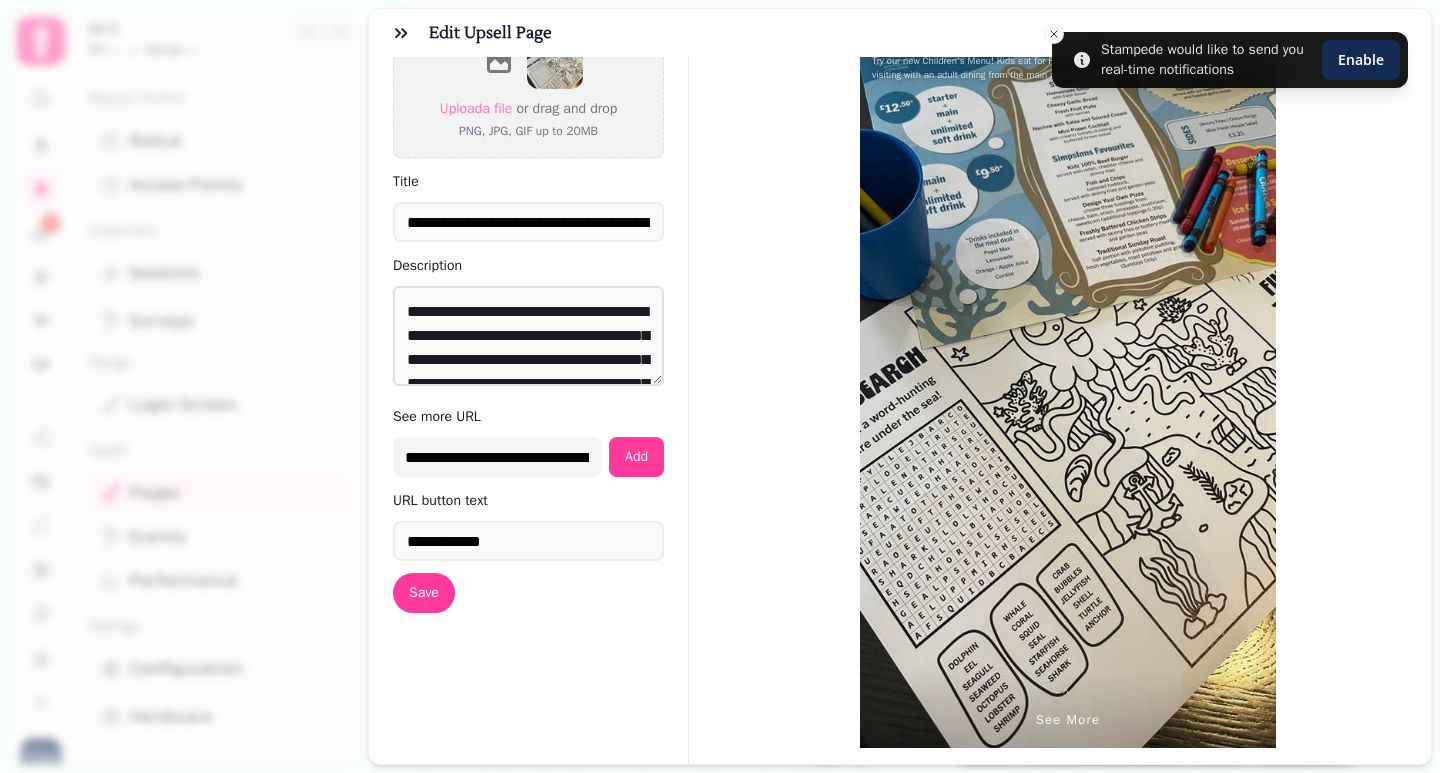 scroll, scrollTop: 0, scrollLeft: 0, axis: both 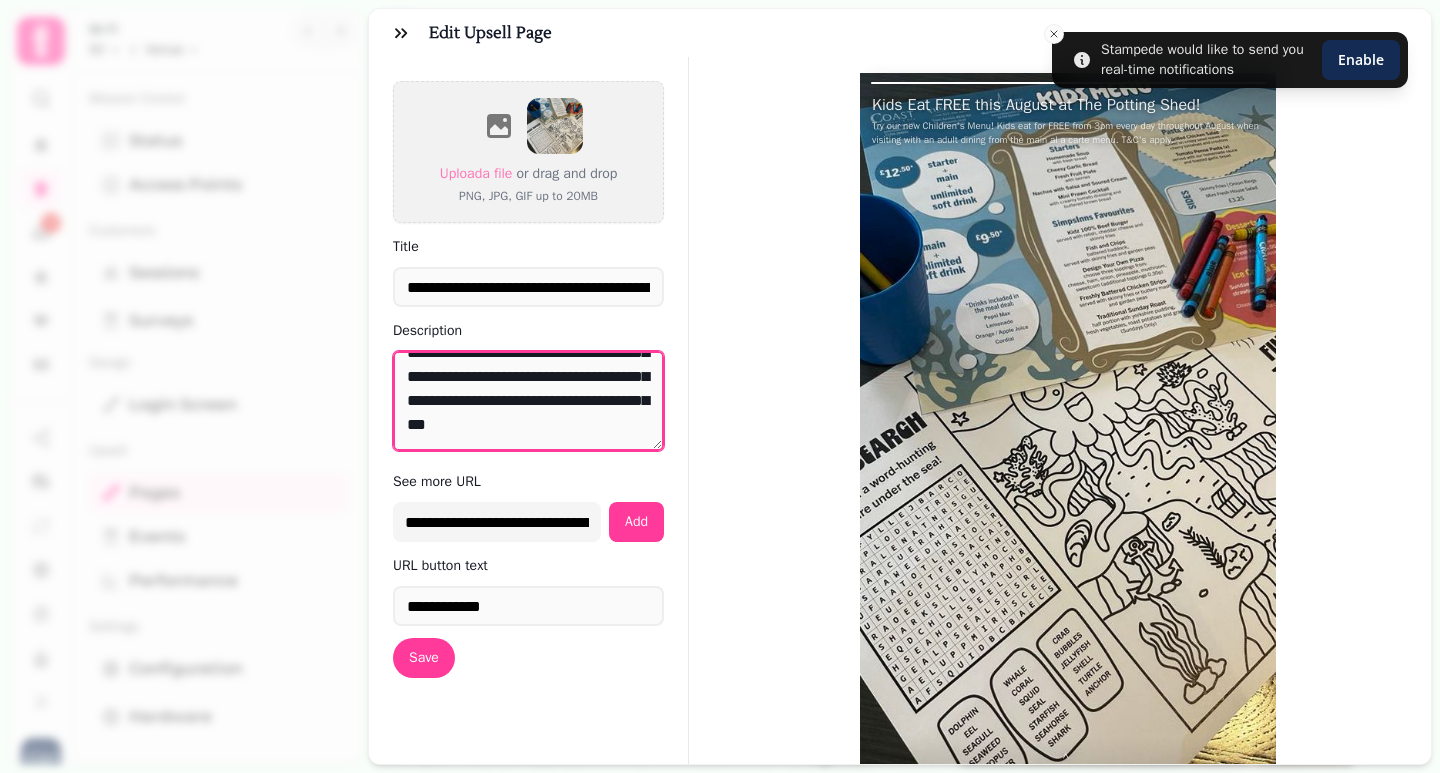 drag, startPoint x: 455, startPoint y: 427, endPoint x: 403, endPoint y: 376, distance: 72.835434 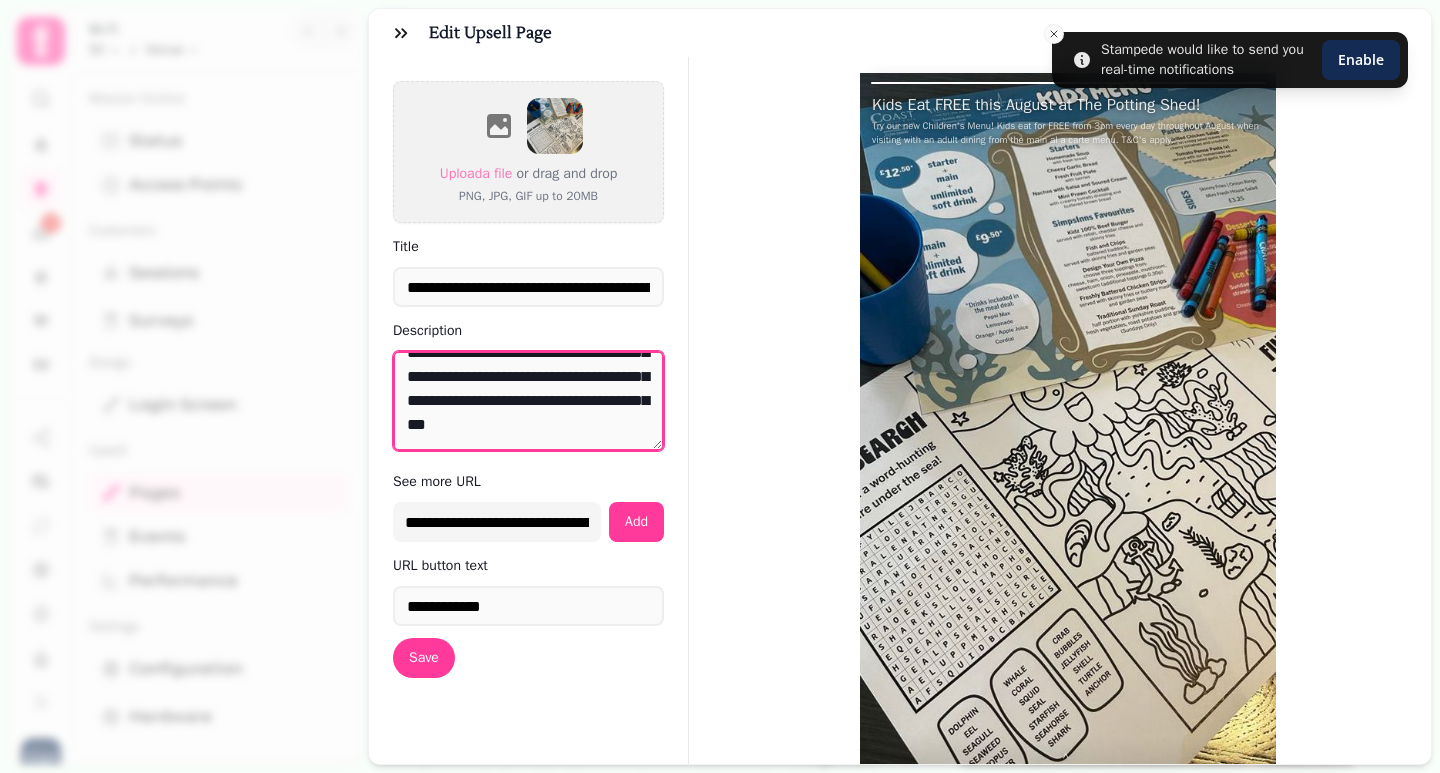 click on "**********" at bounding box center (528, 401) 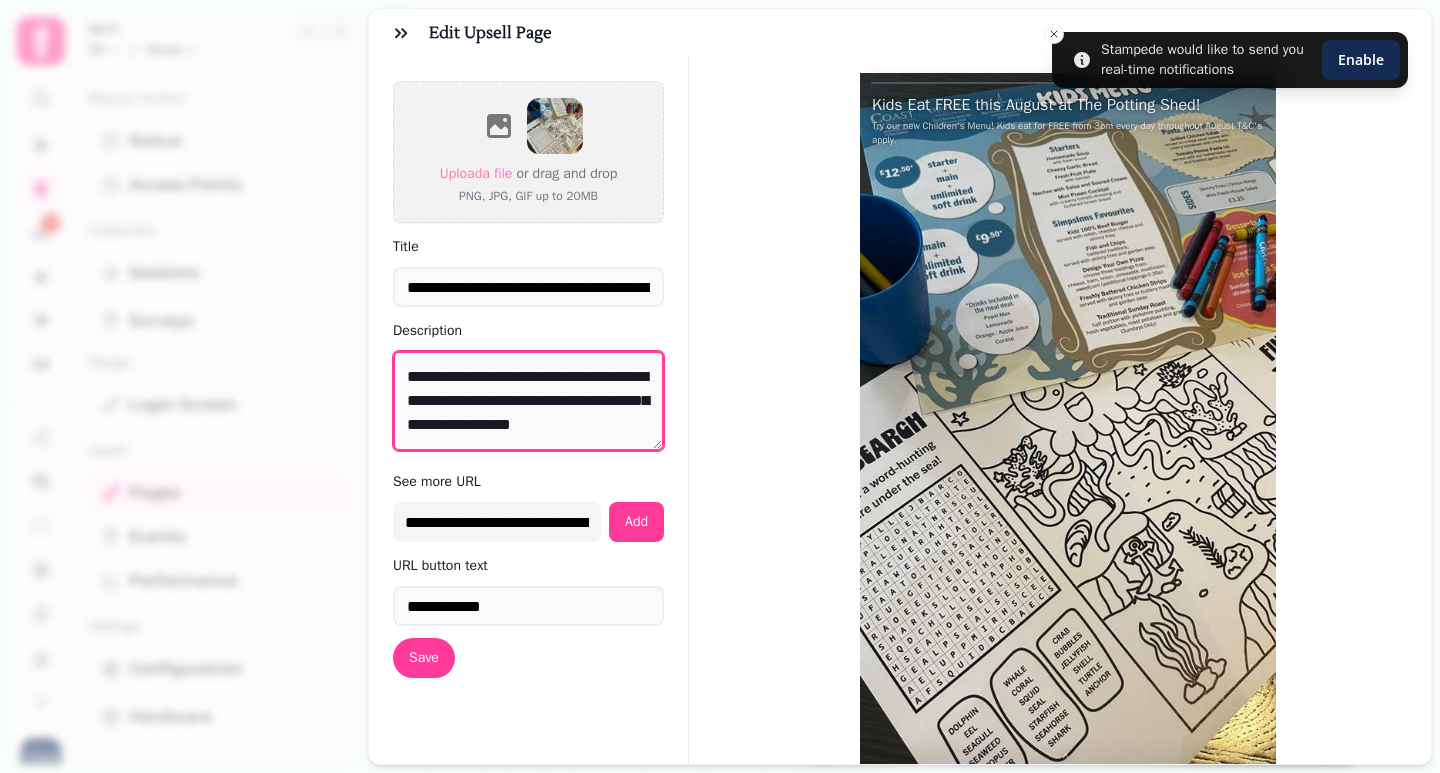 scroll, scrollTop: 24, scrollLeft: 0, axis: vertical 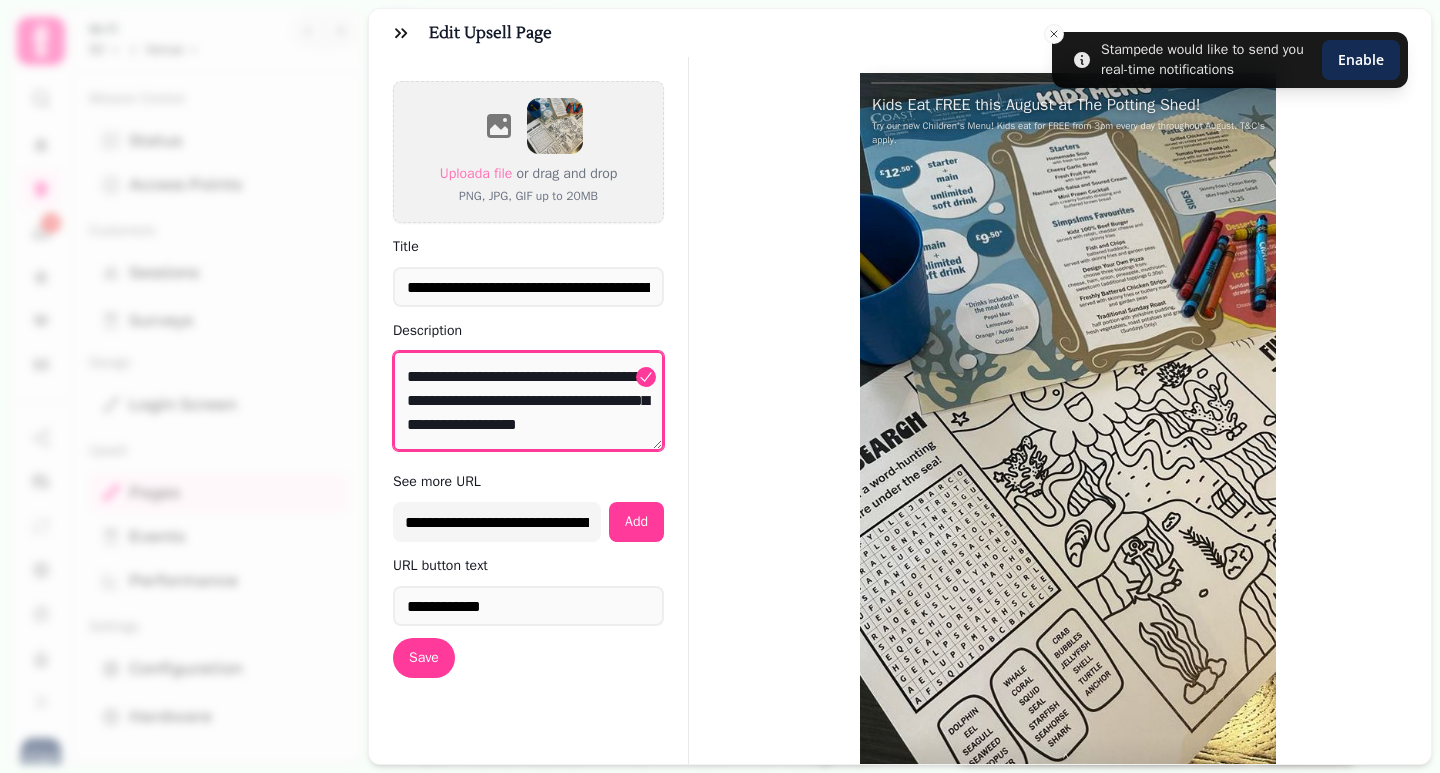 drag, startPoint x: 507, startPoint y: 433, endPoint x: 396, endPoint y: 346, distance: 141.0319 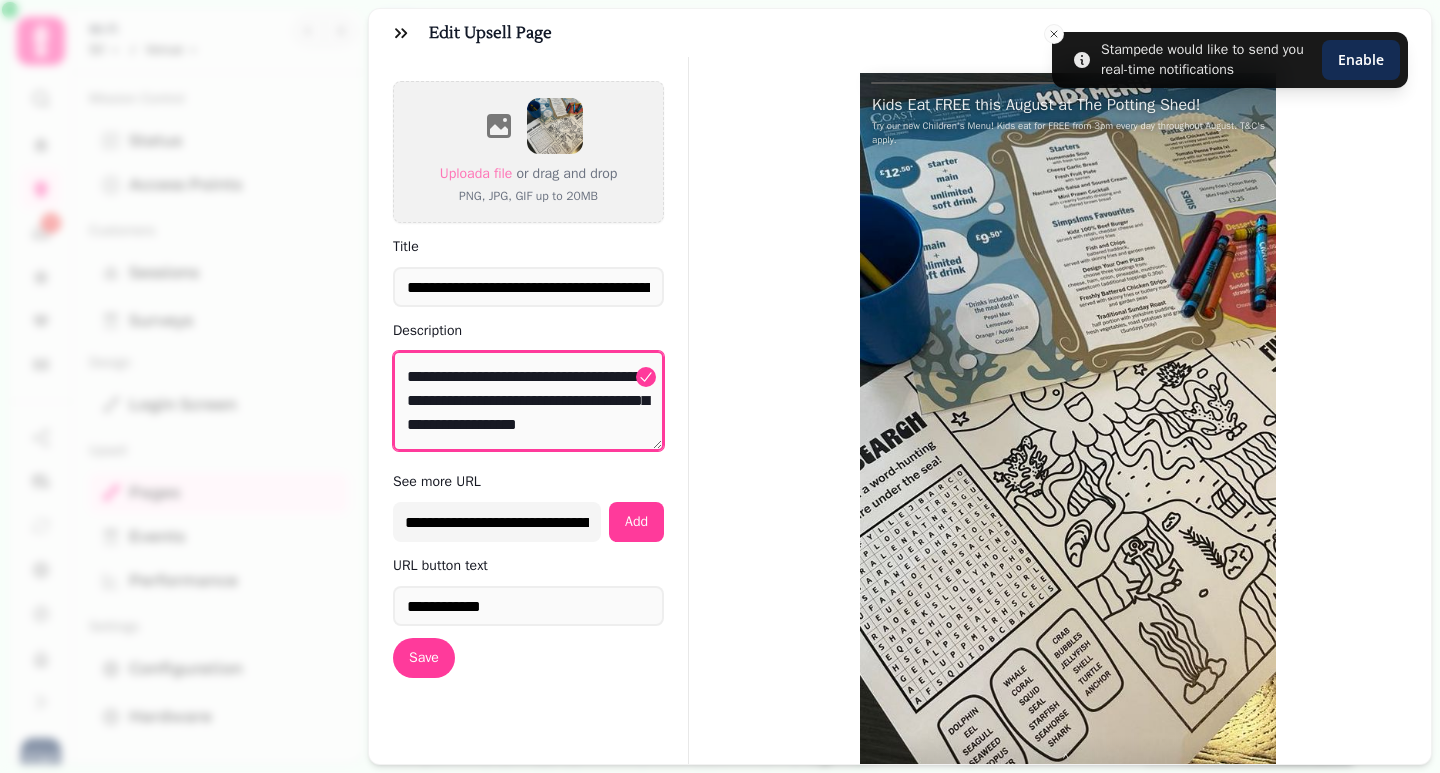 paste on "**********" 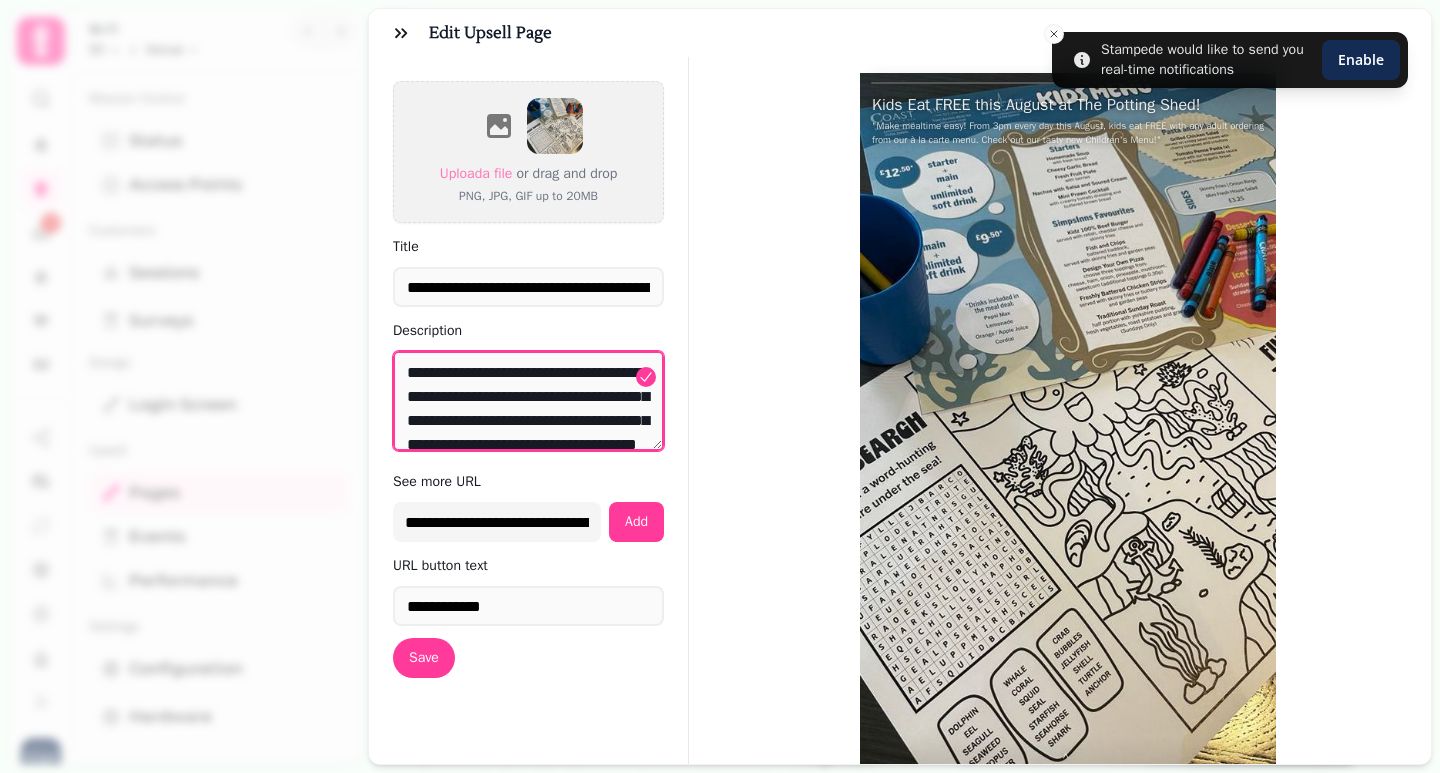 scroll, scrollTop: 0, scrollLeft: 0, axis: both 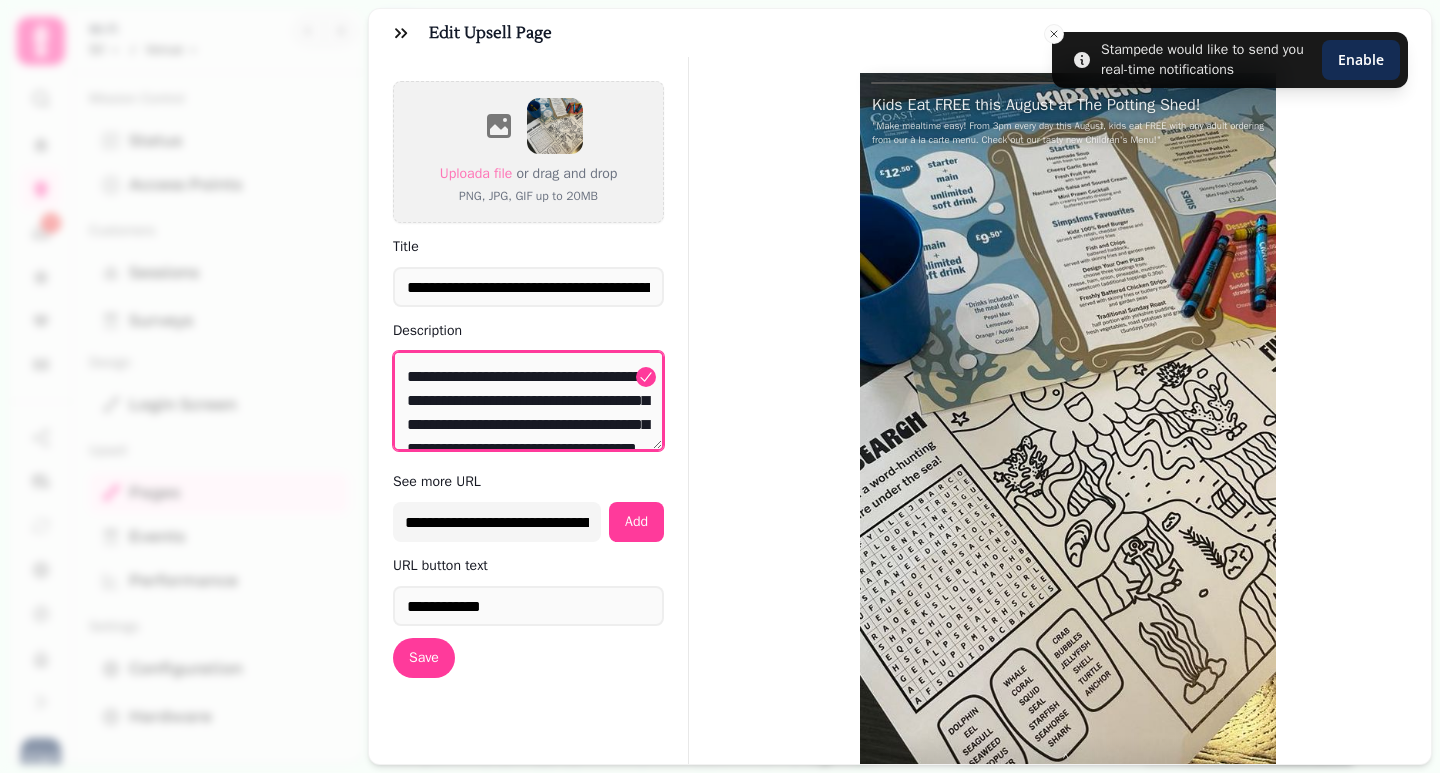 click on "**********" at bounding box center (528, 401) 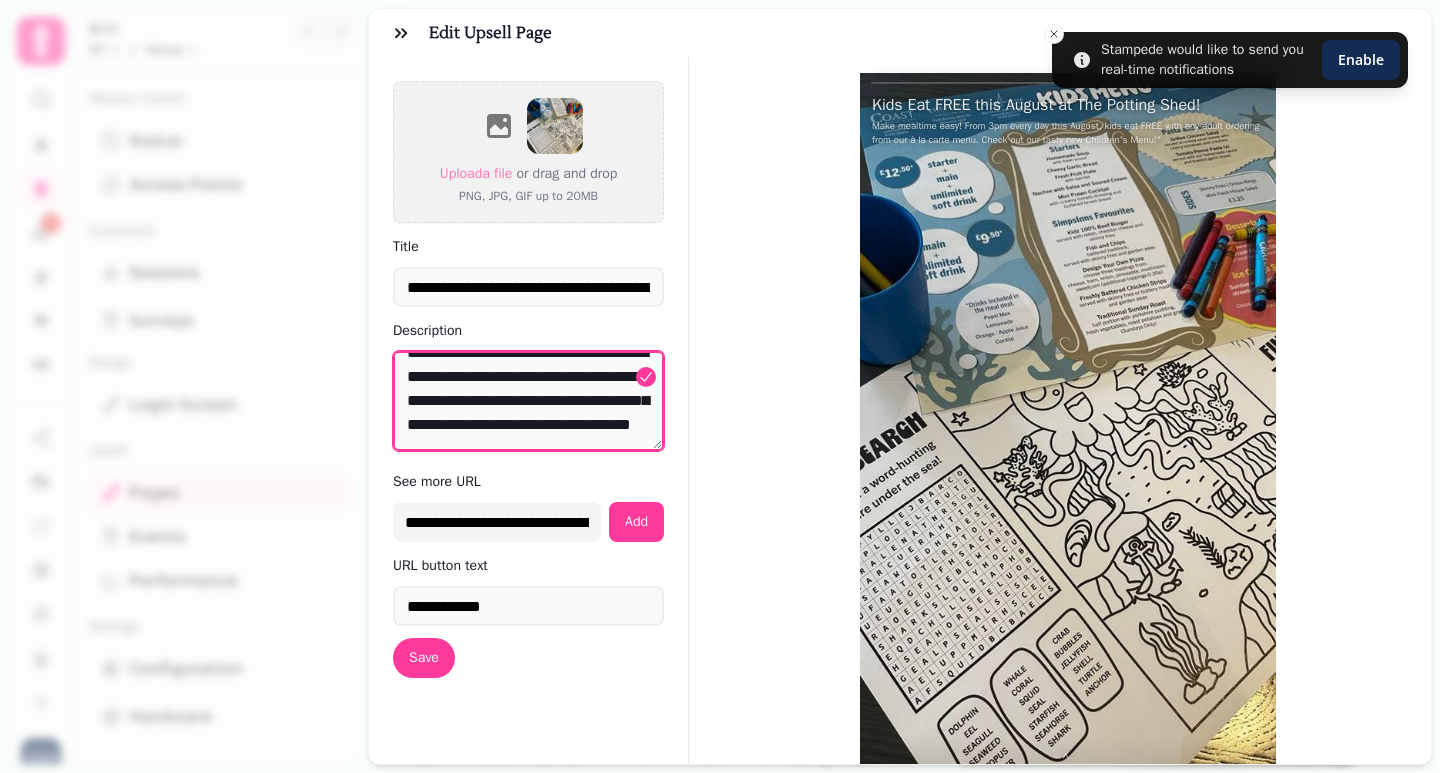 scroll, scrollTop: 72, scrollLeft: 0, axis: vertical 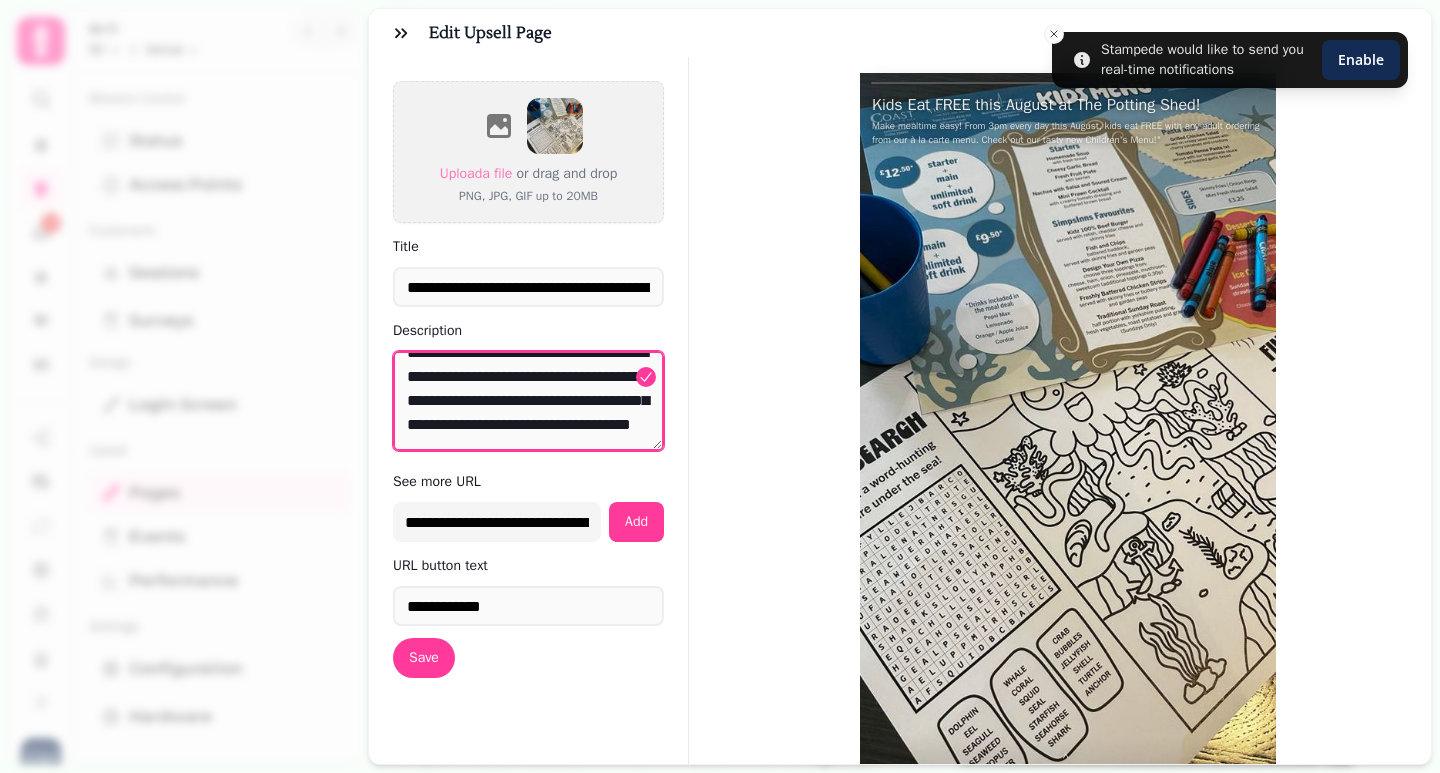 click on "**********" at bounding box center [528, 401] 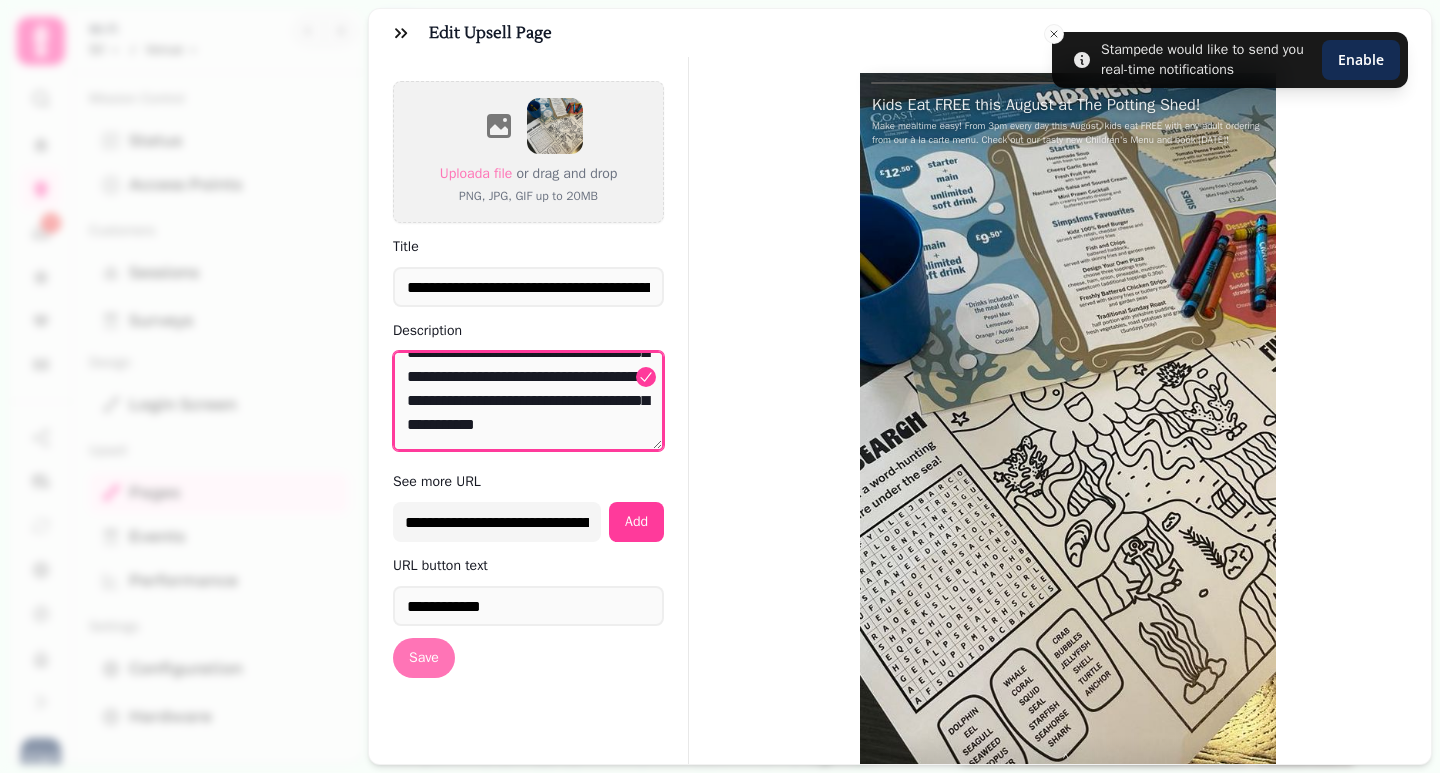 type on "**********" 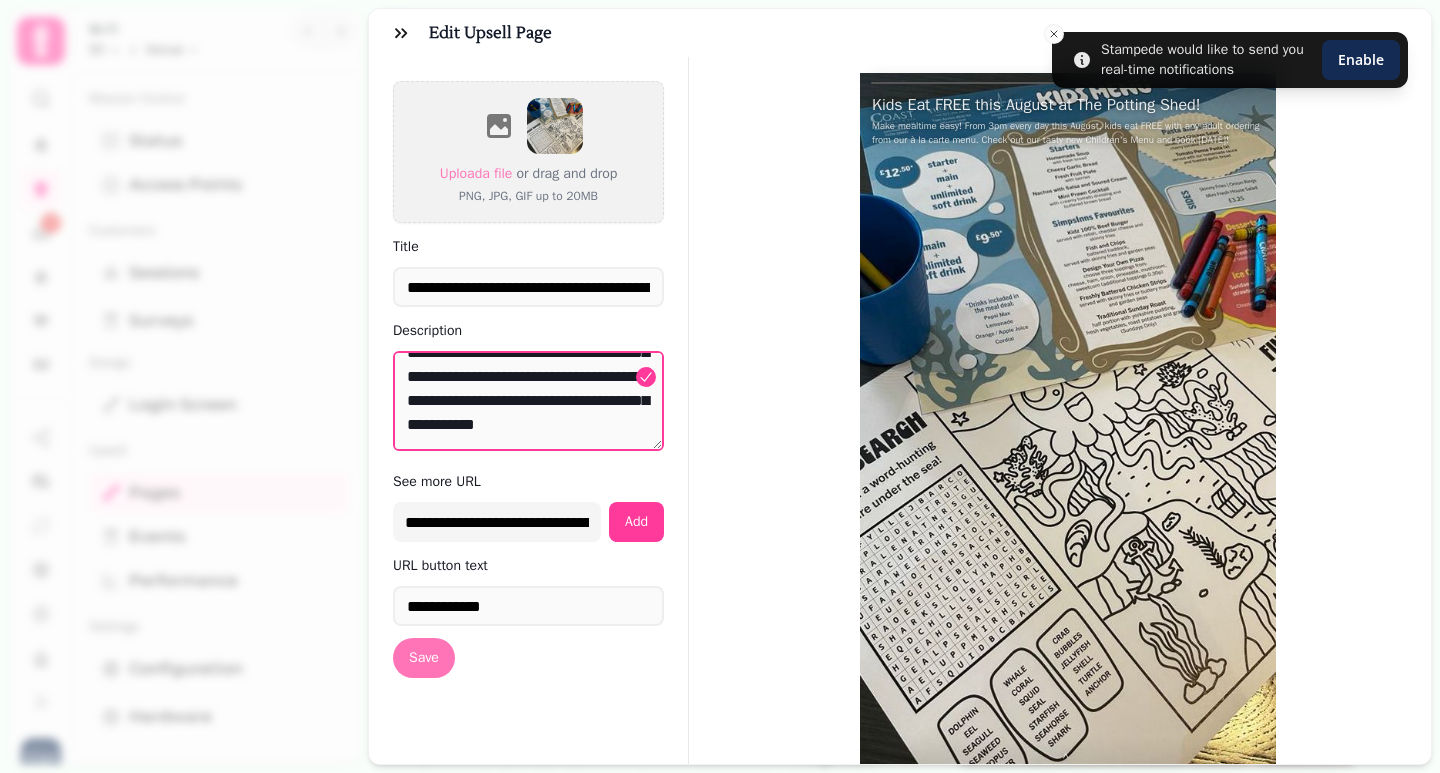 click on "Save" at bounding box center [424, 658] 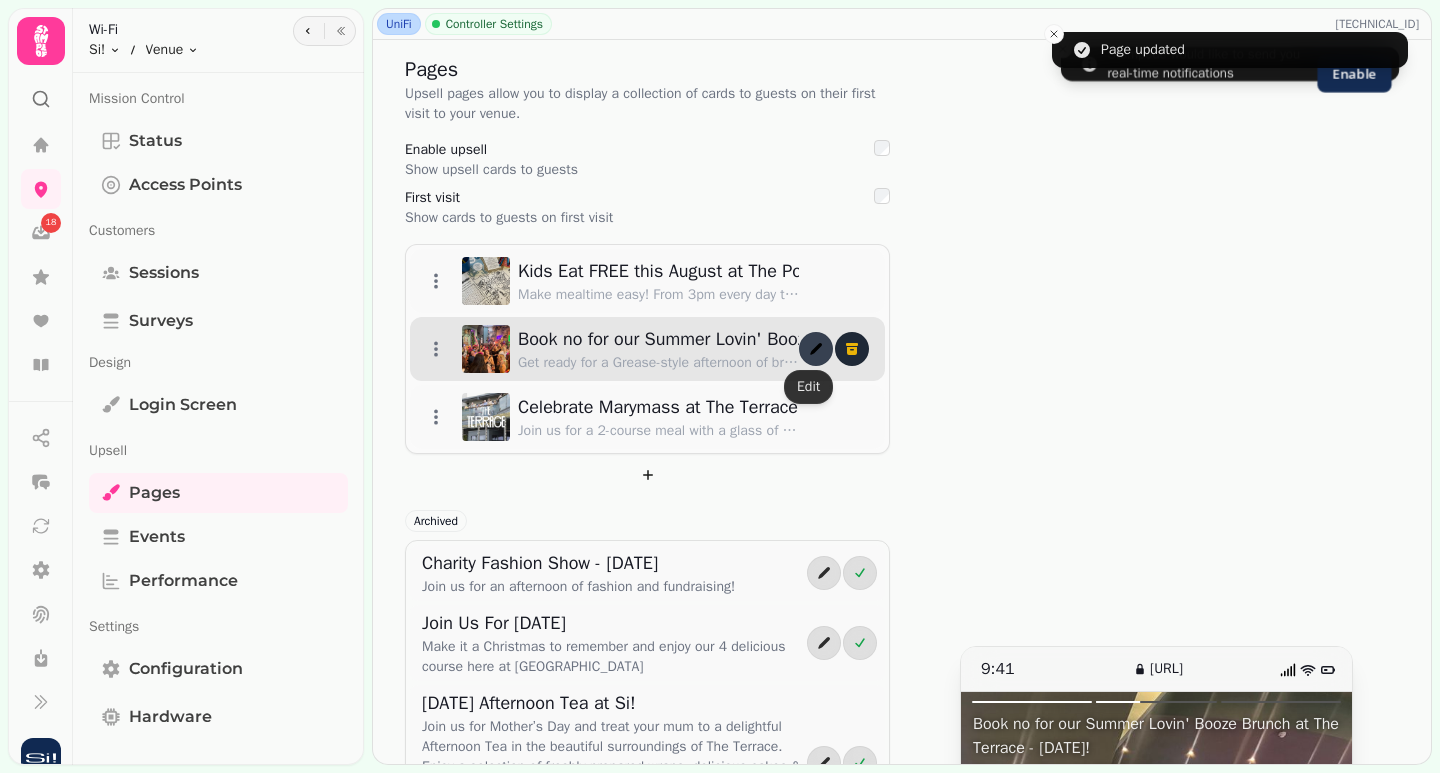 click at bounding box center (816, 349) 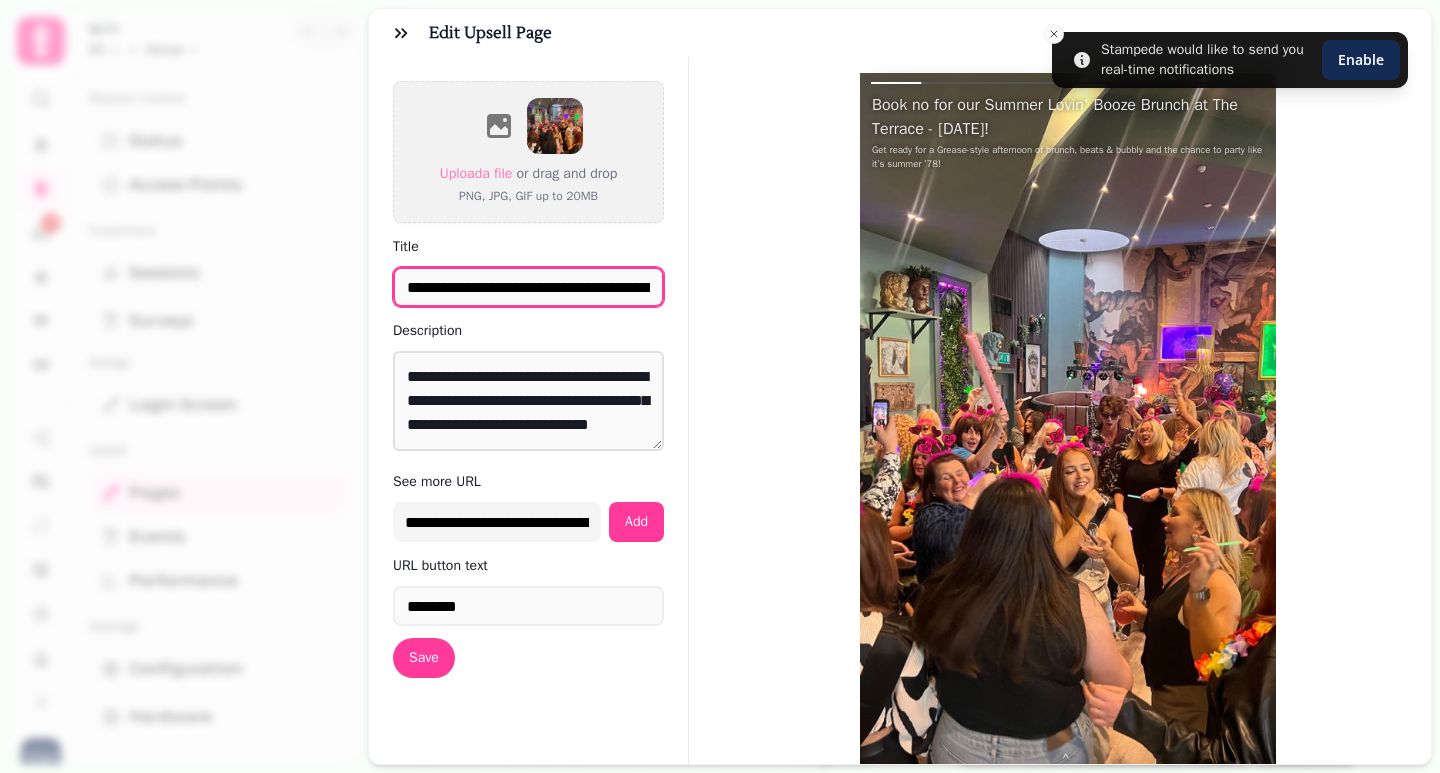 click on "**********" at bounding box center [528, 287] 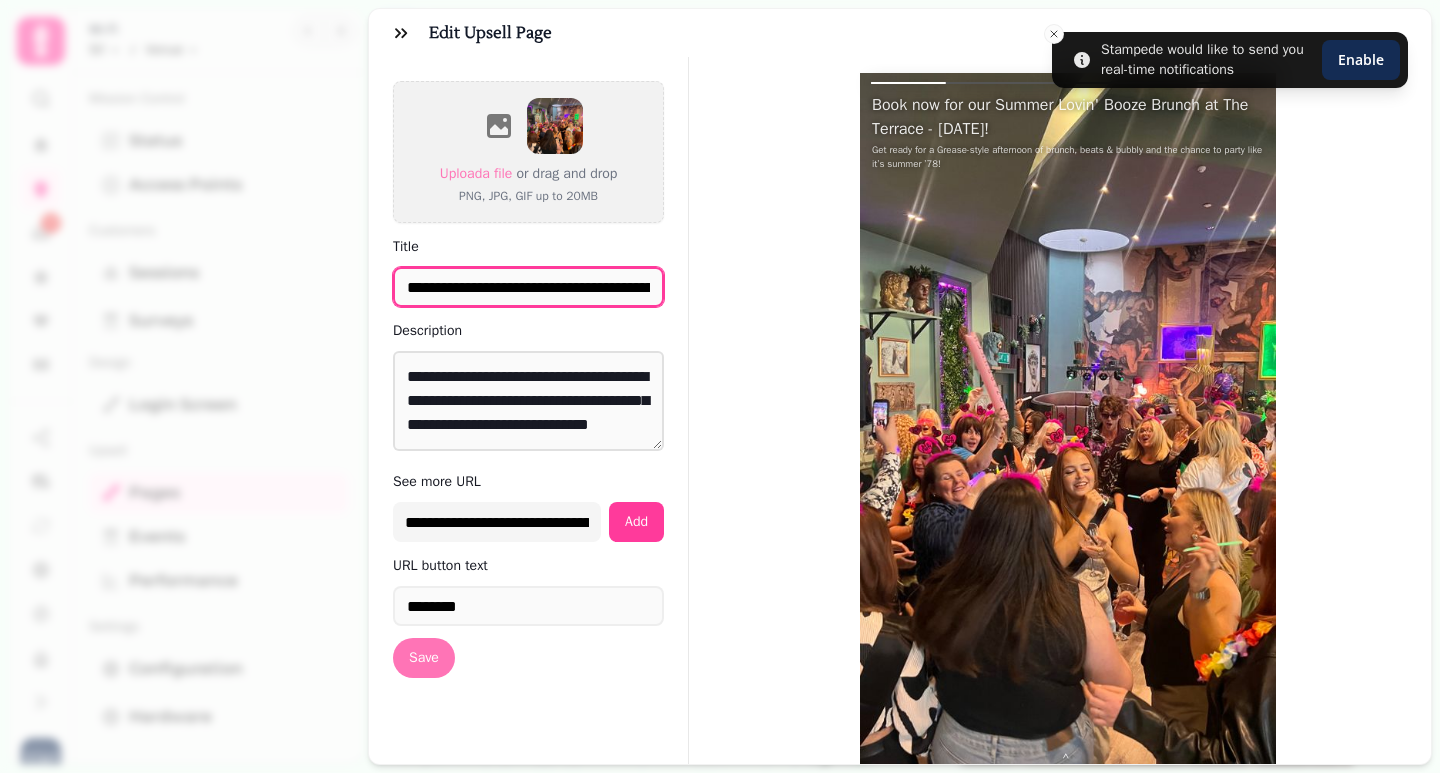 type on "**********" 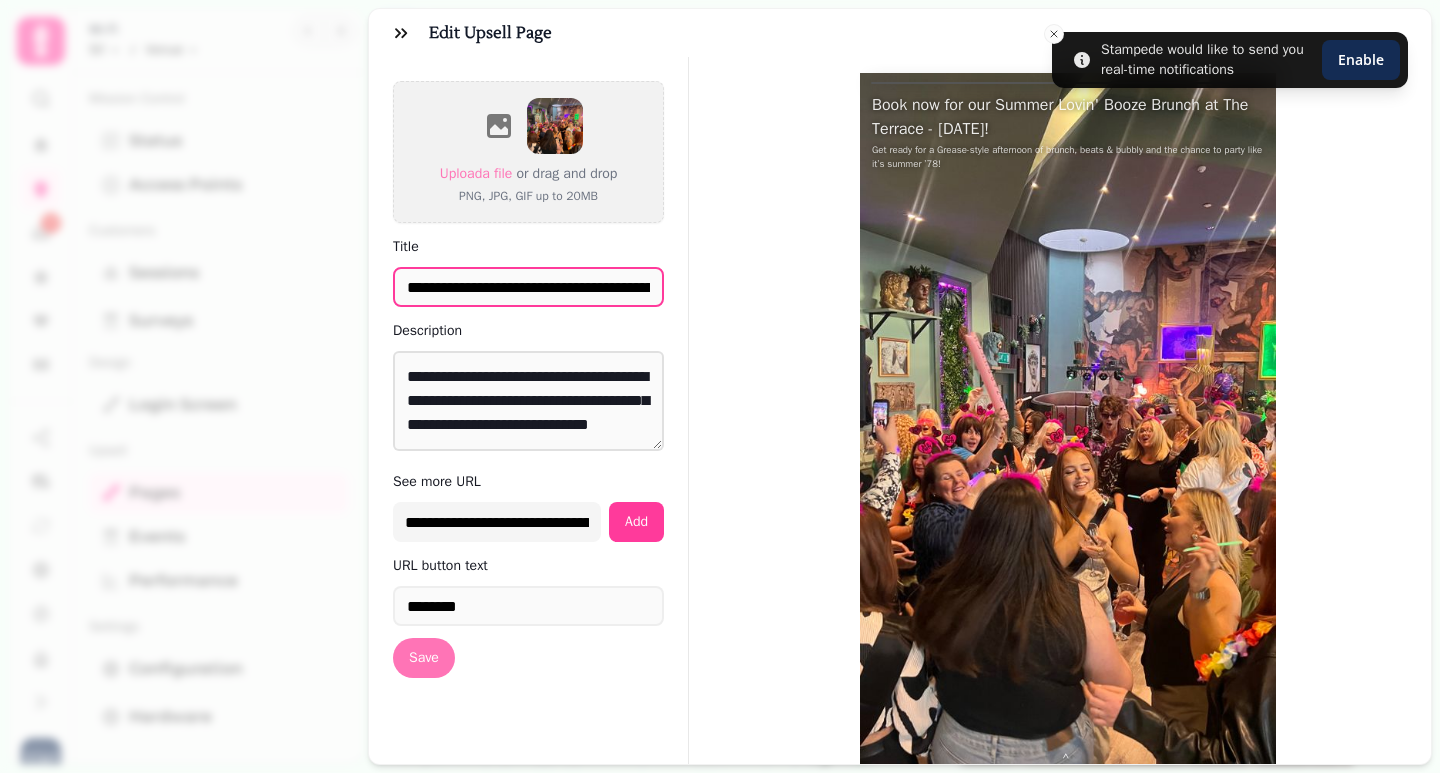 click on "Save" at bounding box center [424, 658] 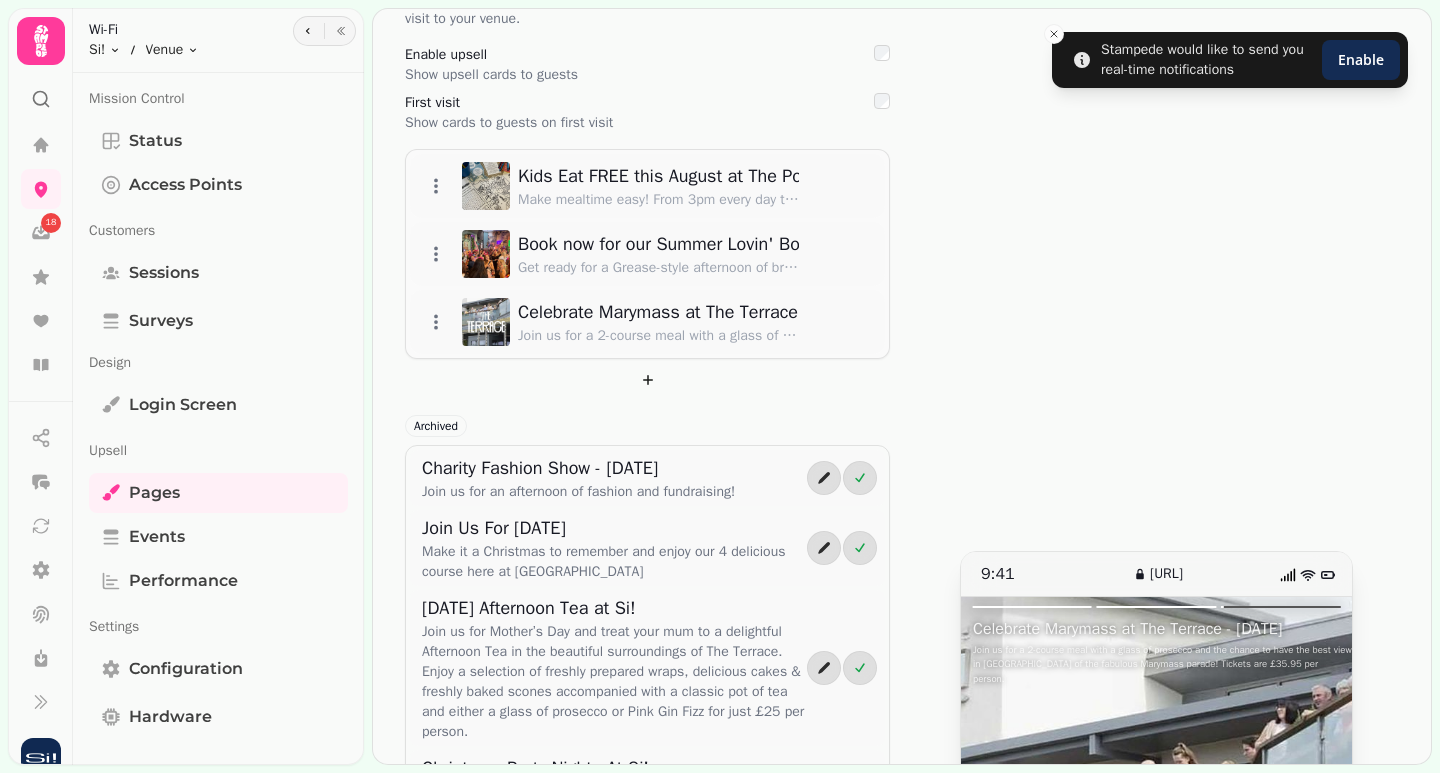 scroll, scrollTop: 0, scrollLeft: 0, axis: both 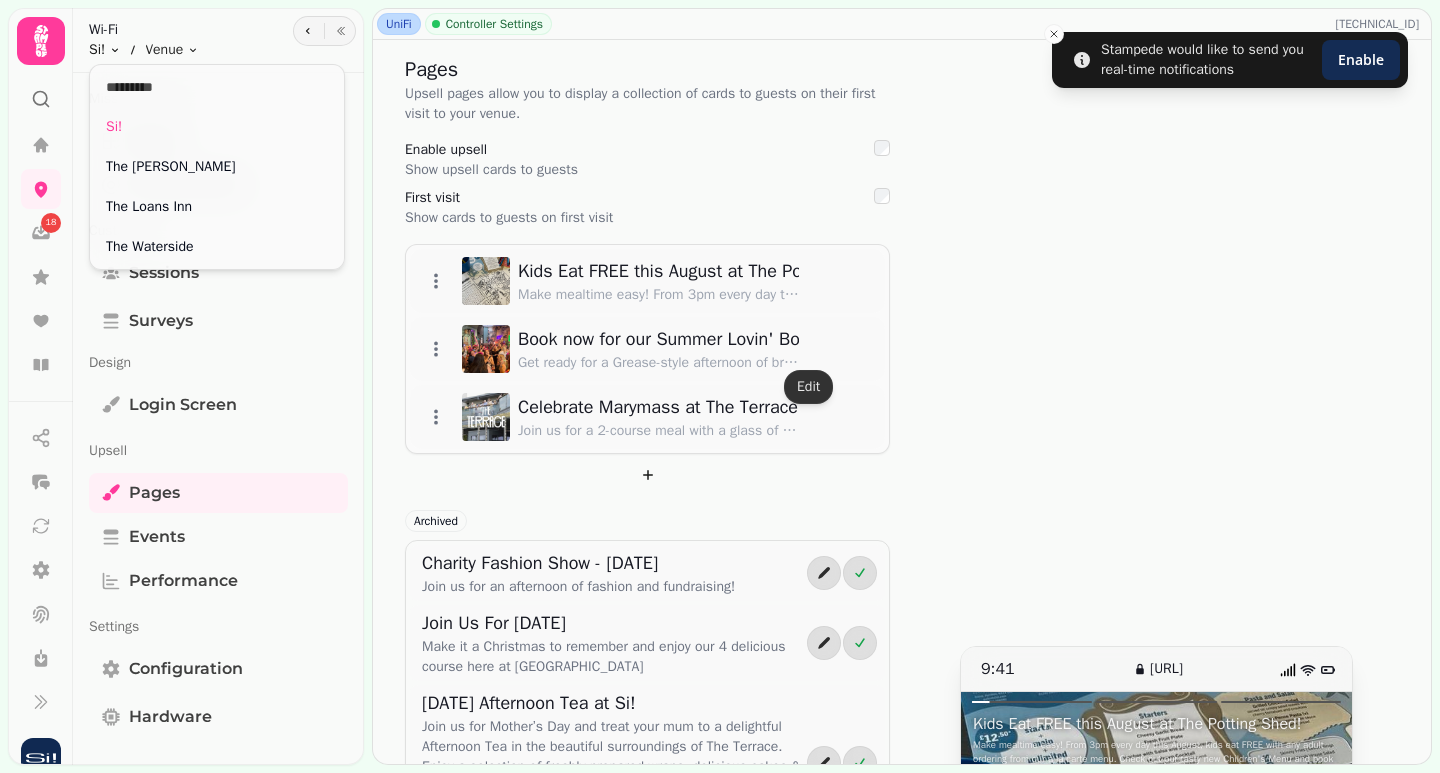click on "Stampede would like to send you real-time notifications Enable 18 UniFi Controller Settings 157.125.48.125 Pages Upsell pages allow you to display a collection of cards to guests on their first visit to your venue. Enable upsell Show upsell cards to guests First visit Show cards to guests on first visit Kids Eat FREE this August at The Potting Shed!  Make mealtime easy! From 3pm every day this August, kids eat FREE with any adult ordering from our à la carte menu. Check out our tasty new Children's Menu and book today! Book now for our Summer Lovin' Booze Brunch at The Terrace - Sunday 31st August! Get ready for a Grease-style afternoon of brunch, beats & bubbly and the chance to party like it’s summer ’78! Celebrate Marymass at The Terrace - Saturday 23rd August Join us for a 2-course meal with a glass of prosecco and the chance to have the best view in Irvine of the fabulous Marymass parade! Tickets are £35.95 per person. Archived Charity Fashion Show - Sunday 6th April Quiz Night  33" at bounding box center (720, 386) 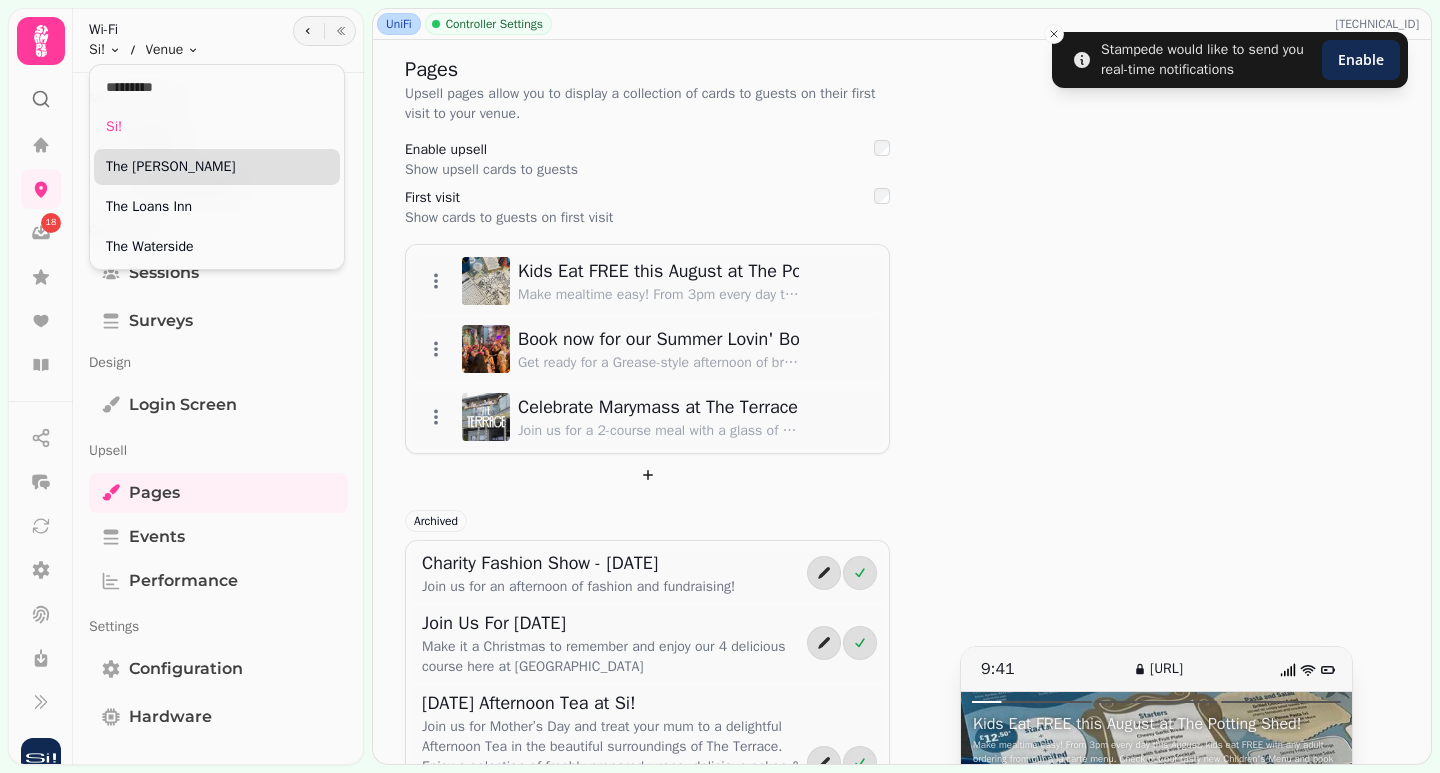 click on "The [PERSON_NAME]" at bounding box center [217, 167] 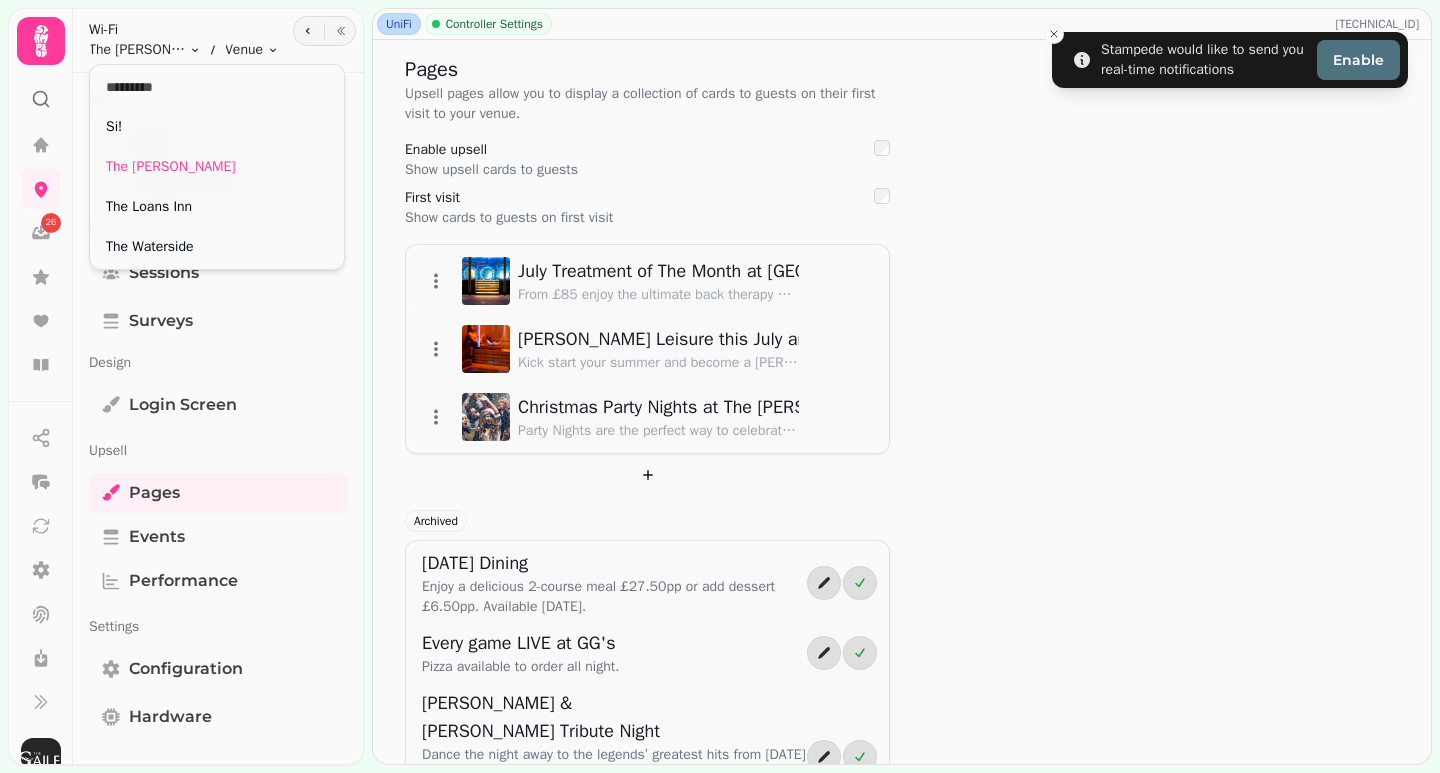 click on "Stampede would like to send you real-time notifications Enable 26 UniFi Controller Settings 157.231.223.186 Pages Upsell pages allow you to display a collection of cards to guests on their first visit to your venue. Enable upsell Show upsell cards to guests First visit Show cards to guests on first visit July Treatment of The Month at Si! Spa From £85 enjoy the ultimate back therapy with ishga Marine Renewal. Designed to rejuvenate and exfoliate,leaving your skin feeling brighter and more smooth. Book Today! Join Gailes Leisure this July and enjoy a FREE Rasul Experience!  Kick start your summer and become a Gailes Leisure Member and enjoy a FREE Rasul Experience at Si! Spa, PLUS a whole host of member benefits. T&C's Apply.   Christmas Party Nights at The Gailes Party Nights are the perfect way to celebrate the festive season with family, friends or colleagues. Enjoy a glass of bubbly on arrival, a delicious three course meal and entertainment from our resident DJ.  Archived 25% Off Food 0" at bounding box center [720, 386] 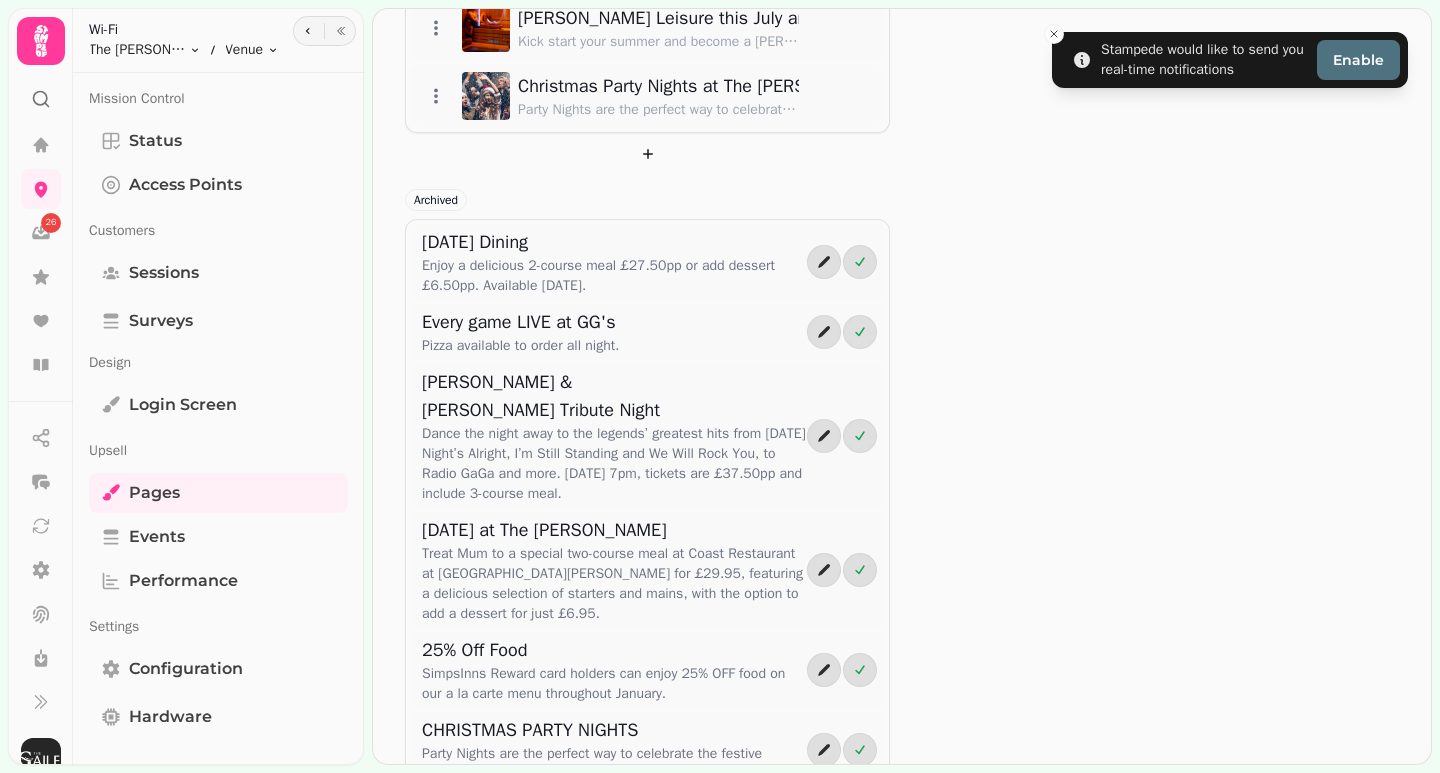 scroll, scrollTop: 8, scrollLeft: 0, axis: vertical 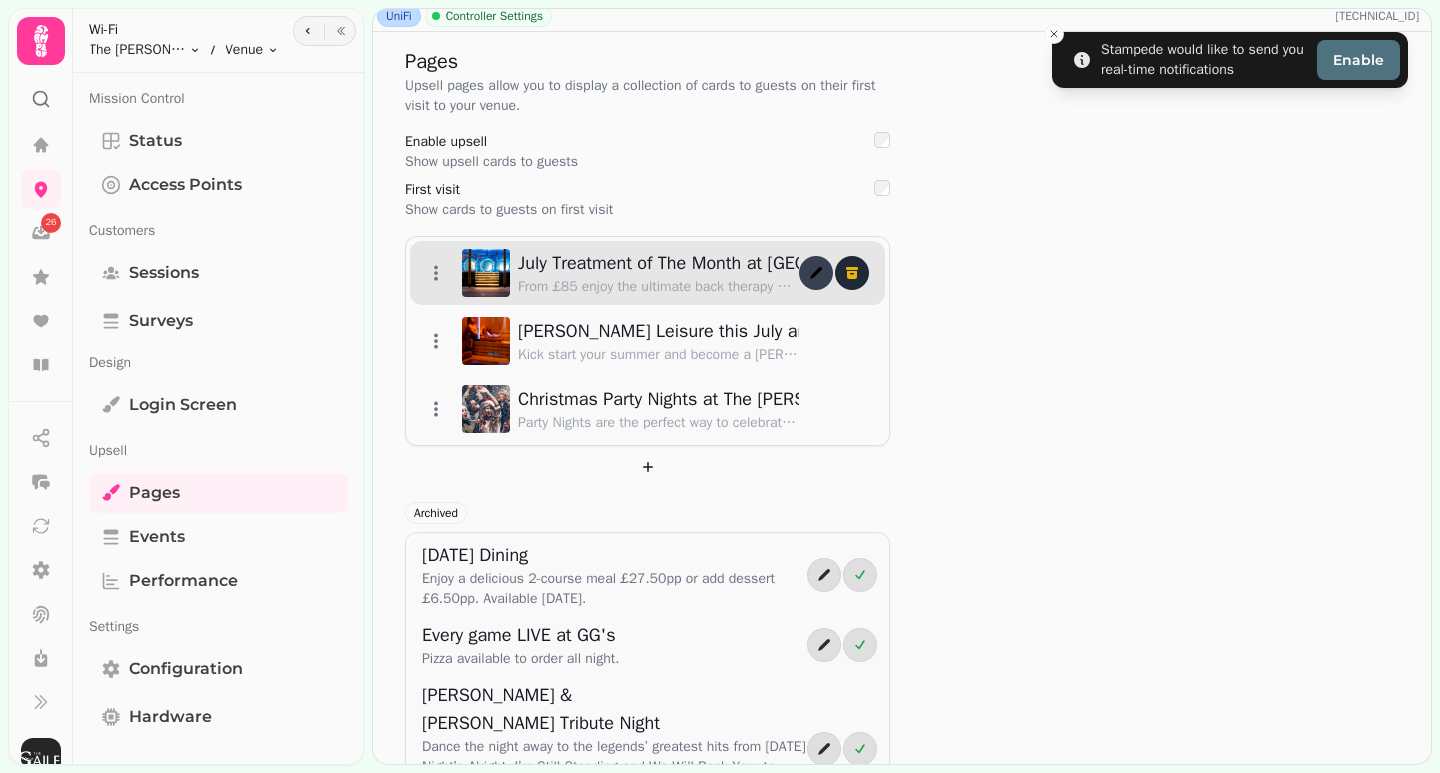 click 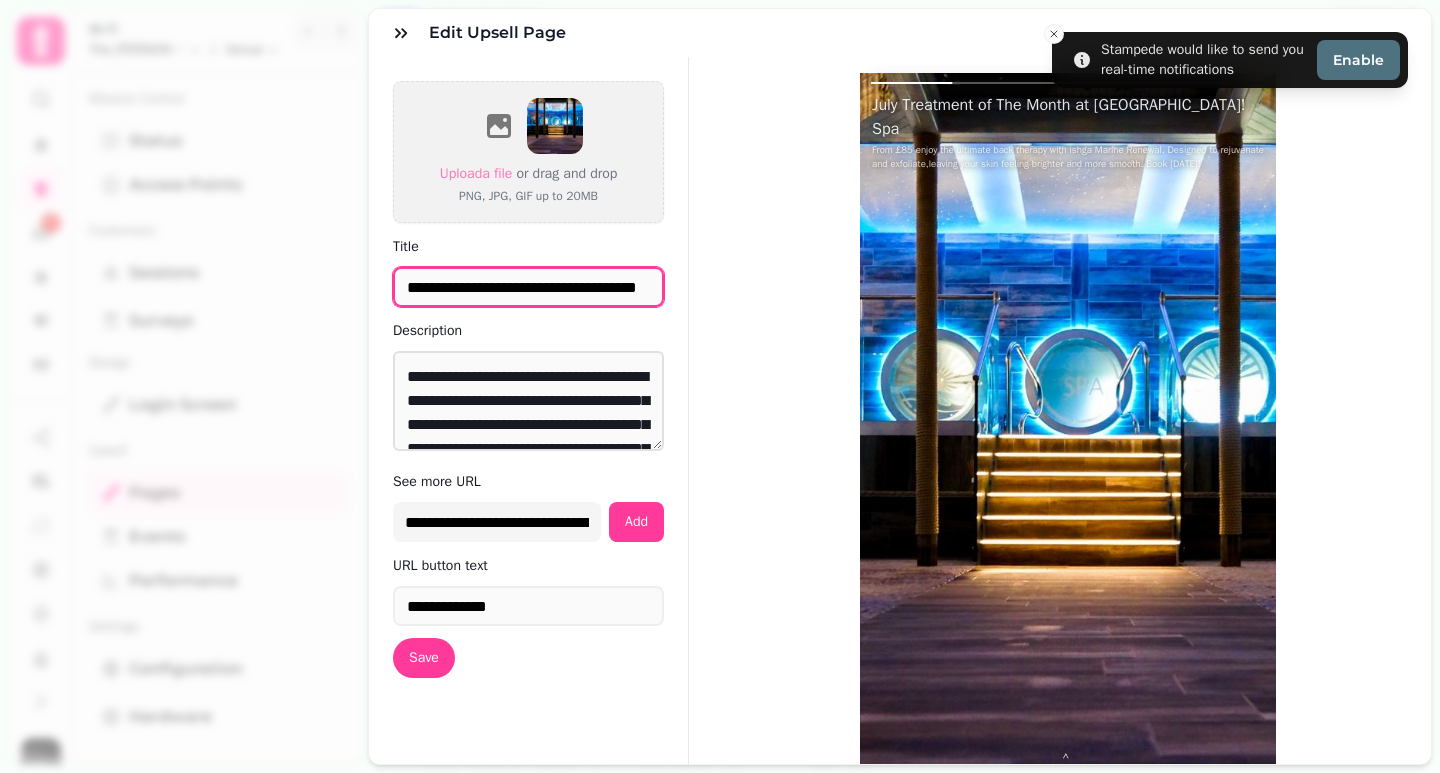 drag, startPoint x: 439, startPoint y: 293, endPoint x: 376, endPoint y: 292, distance: 63.007935 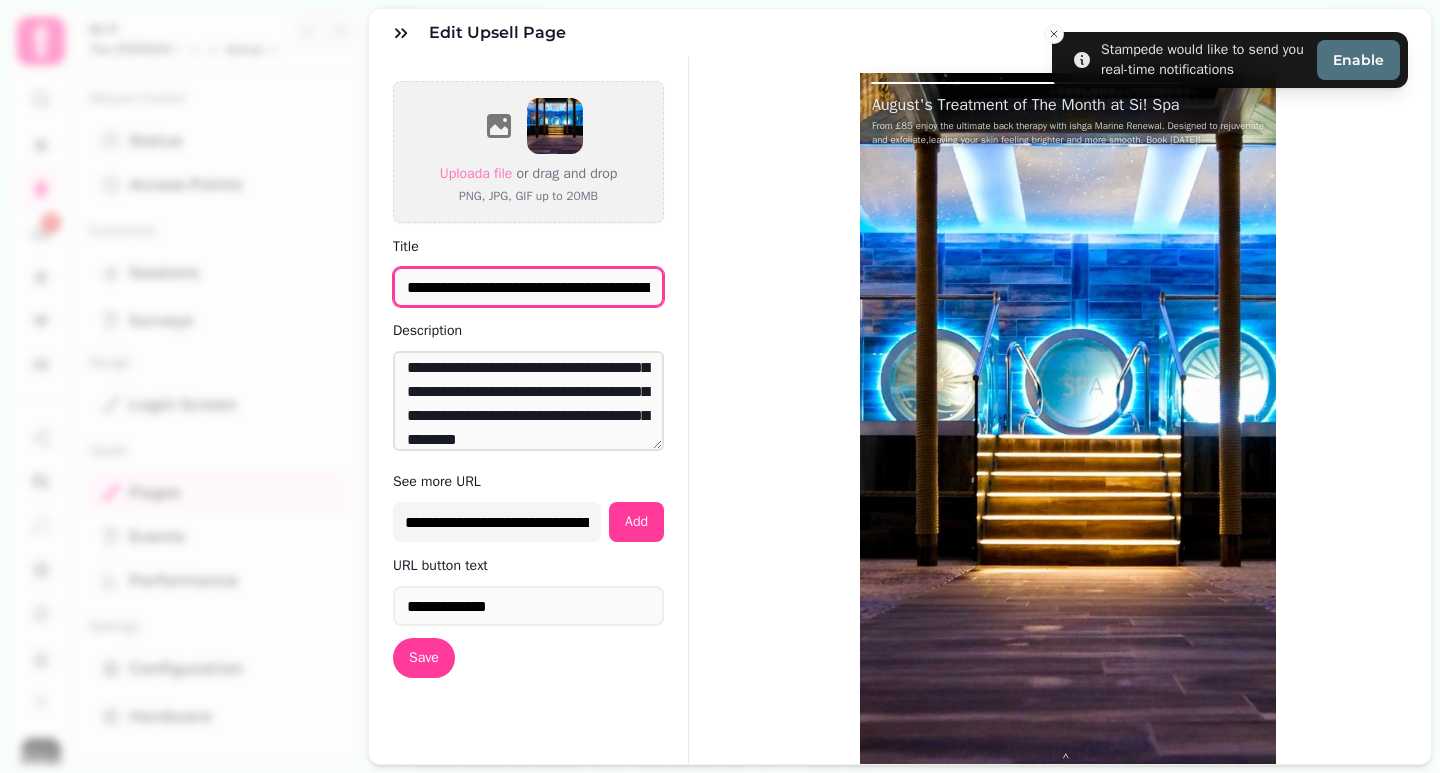 scroll, scrollTop: 0, scrollLeft: 0, axis: both 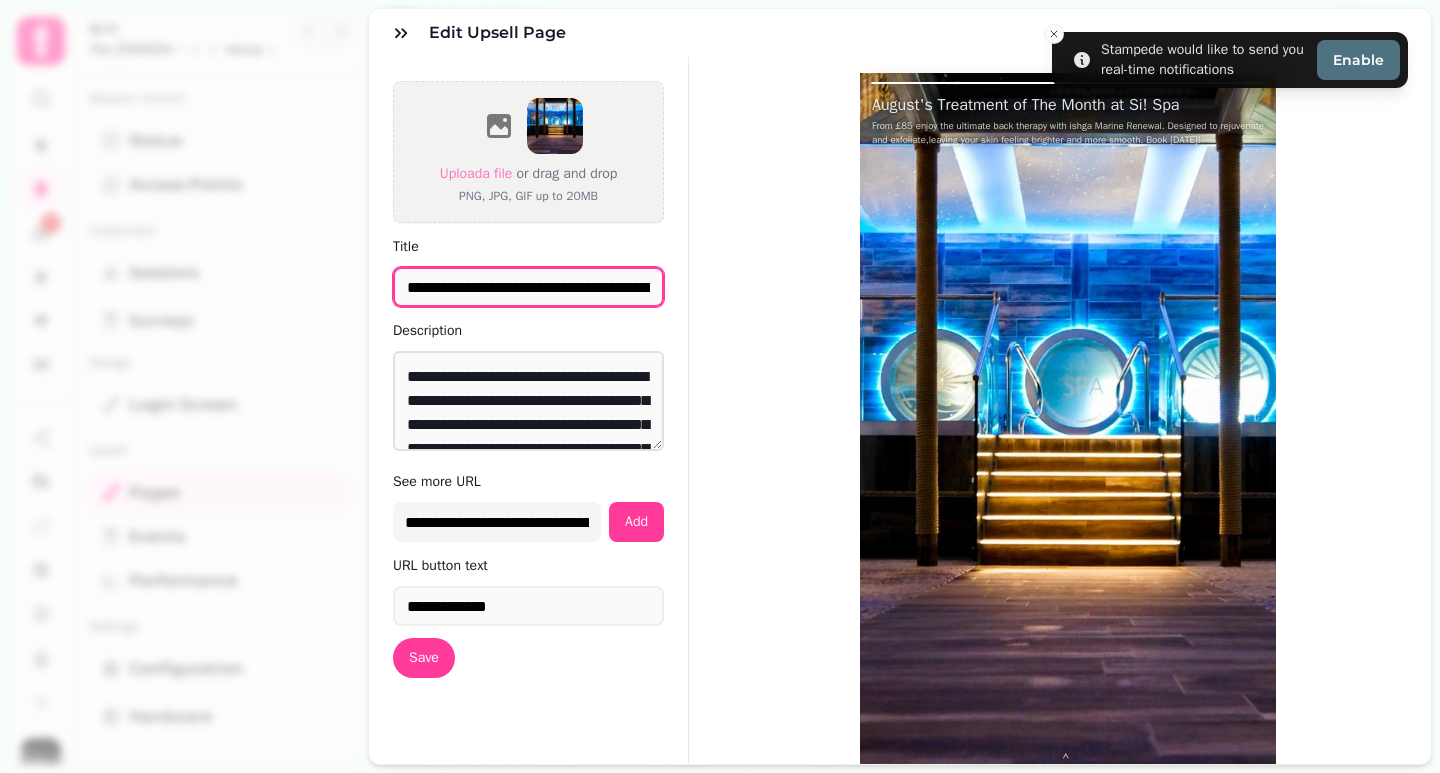 type on "**********" 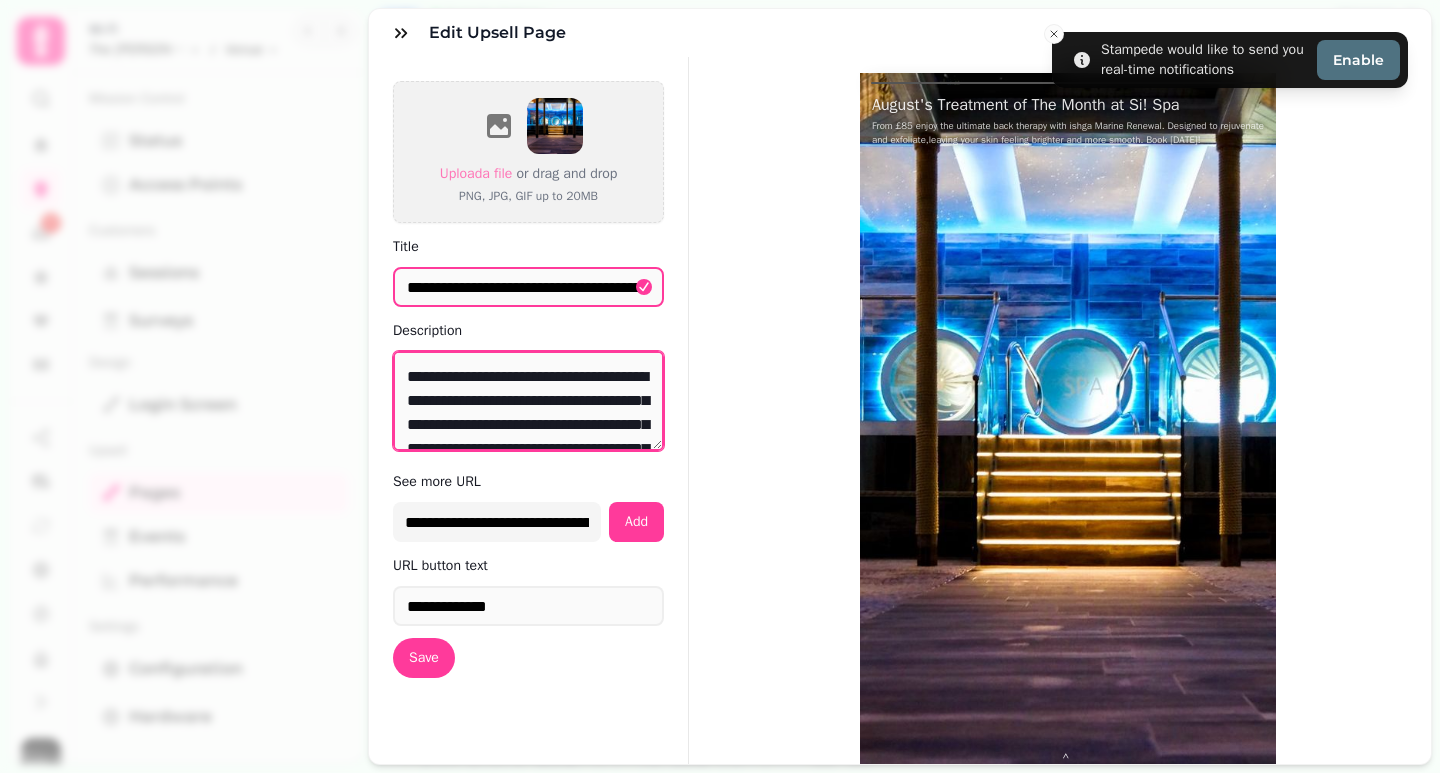 scroll, scrollTop: 72, scrollLeft: 0, axis: vertical 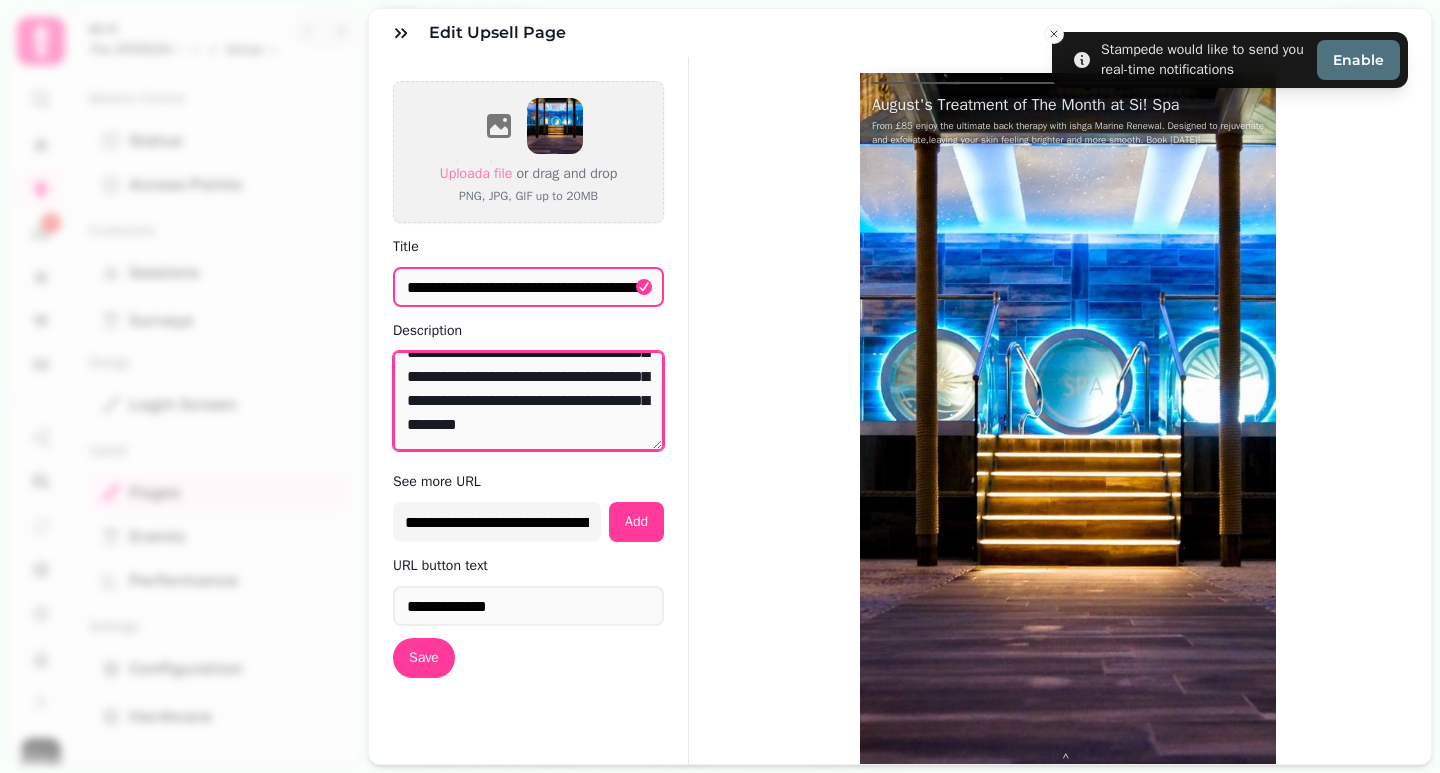 drag, startPoint x: 523, startPoint y: 370, endPoint x: 502, endPoint y: 422, distance: 56.0803 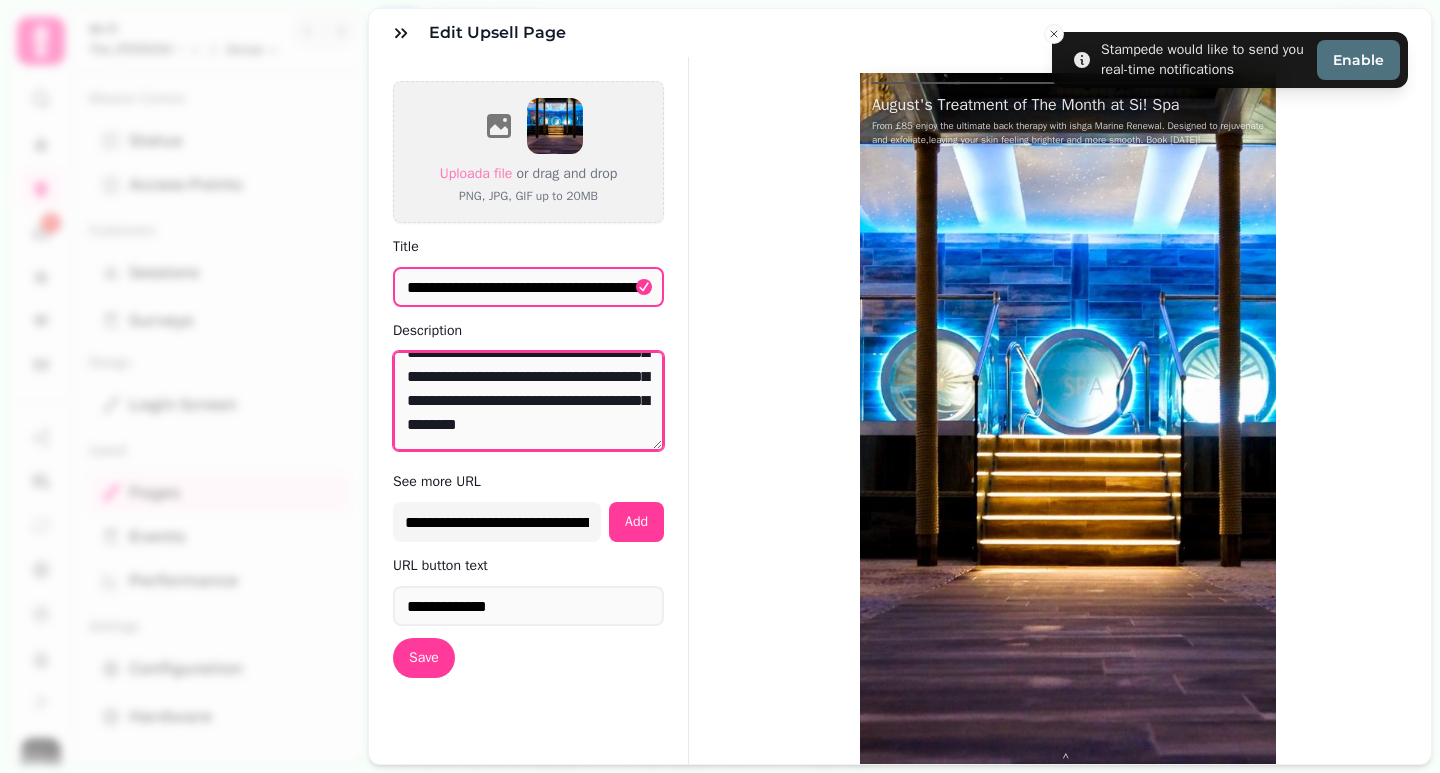 click on "**********" at bounding box center [528, 401] 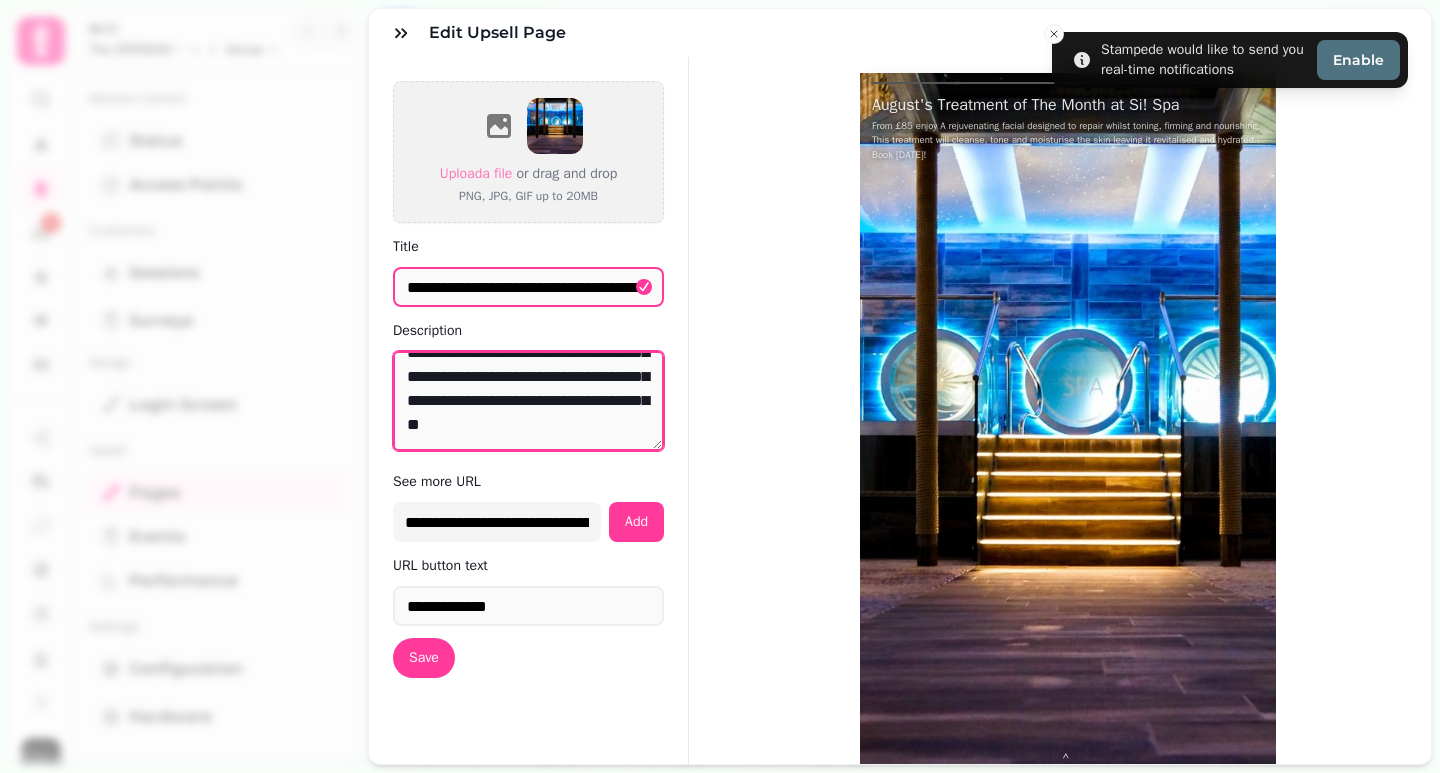 scroll, scrollTop: 0, scrollLeft: 0, axis: both 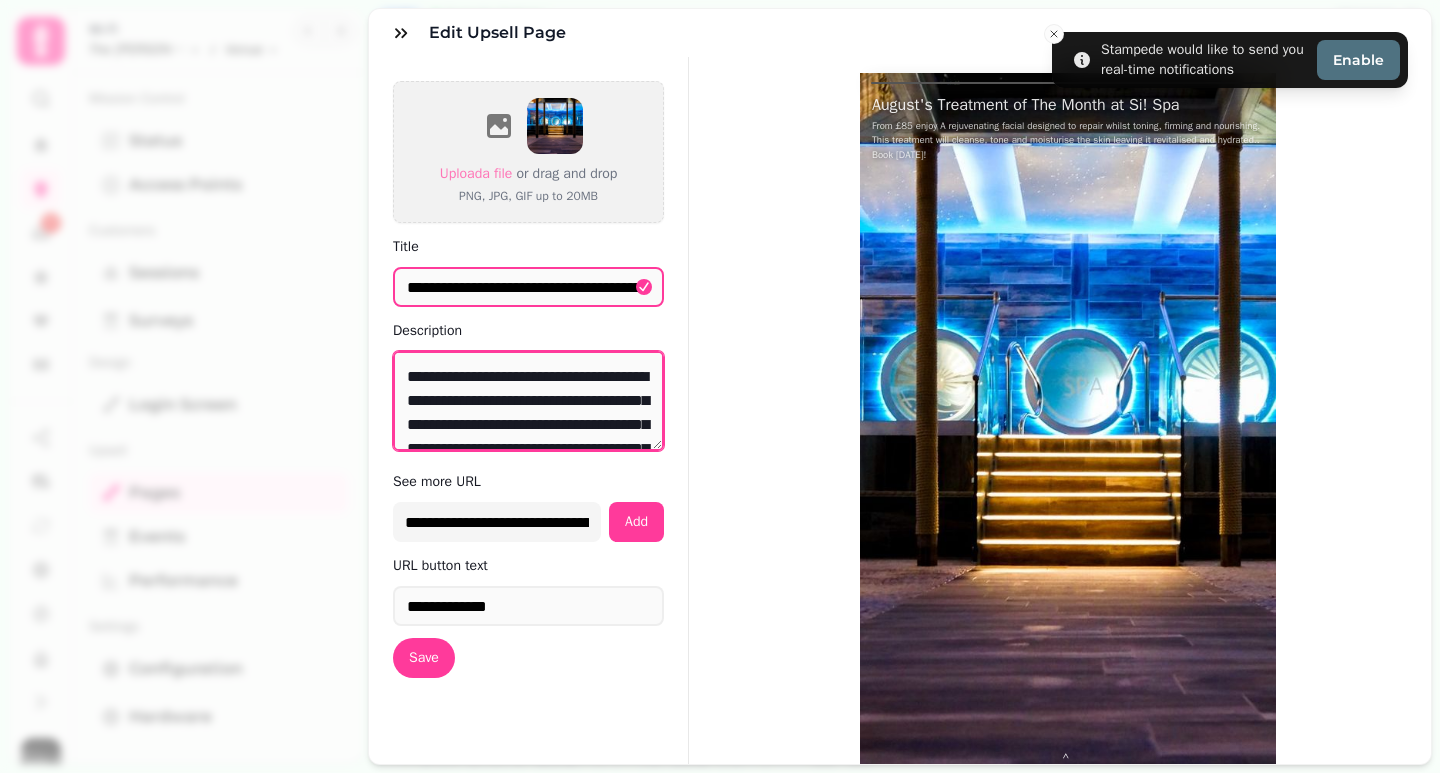 click on "**********" at bounding box center (528, 401) 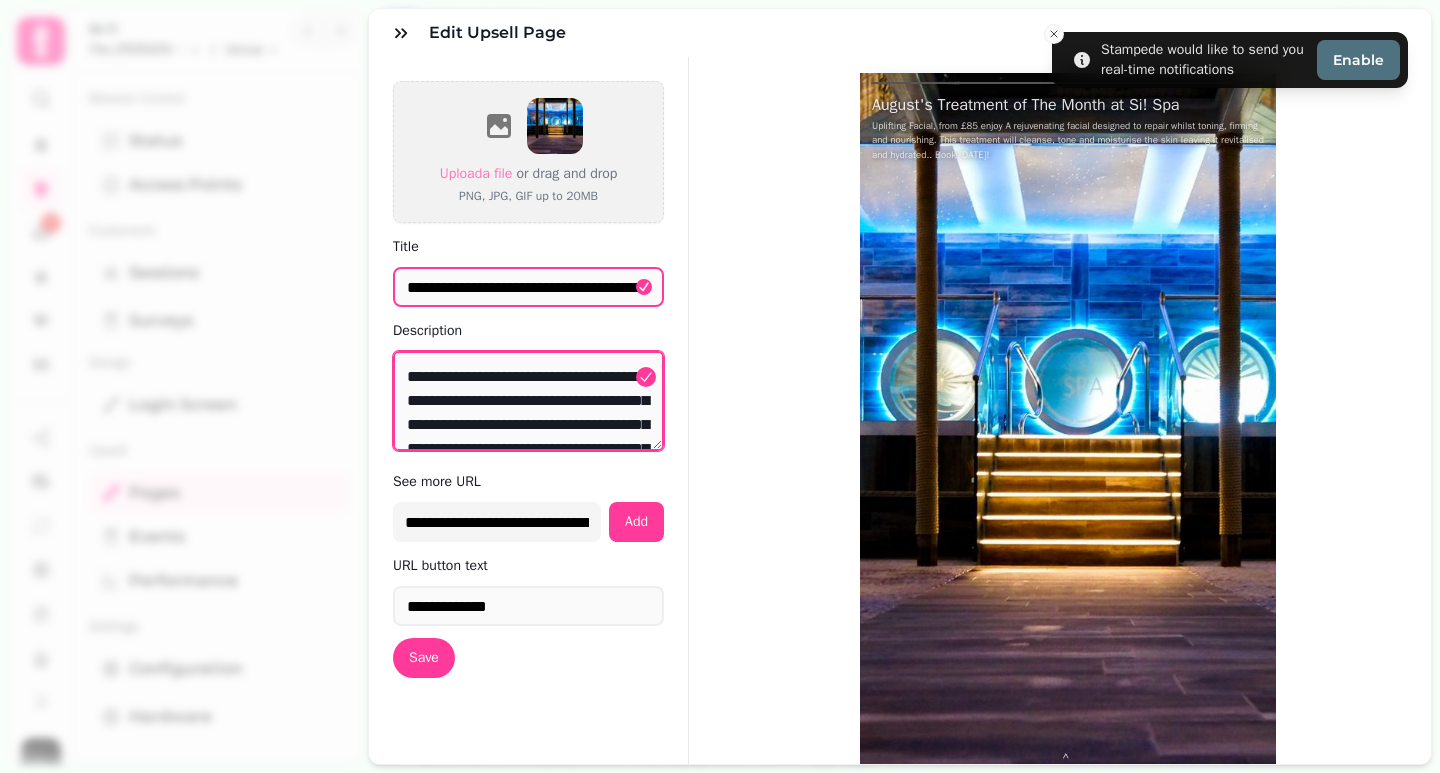 click on "**********" at bounding box center (528, 401) 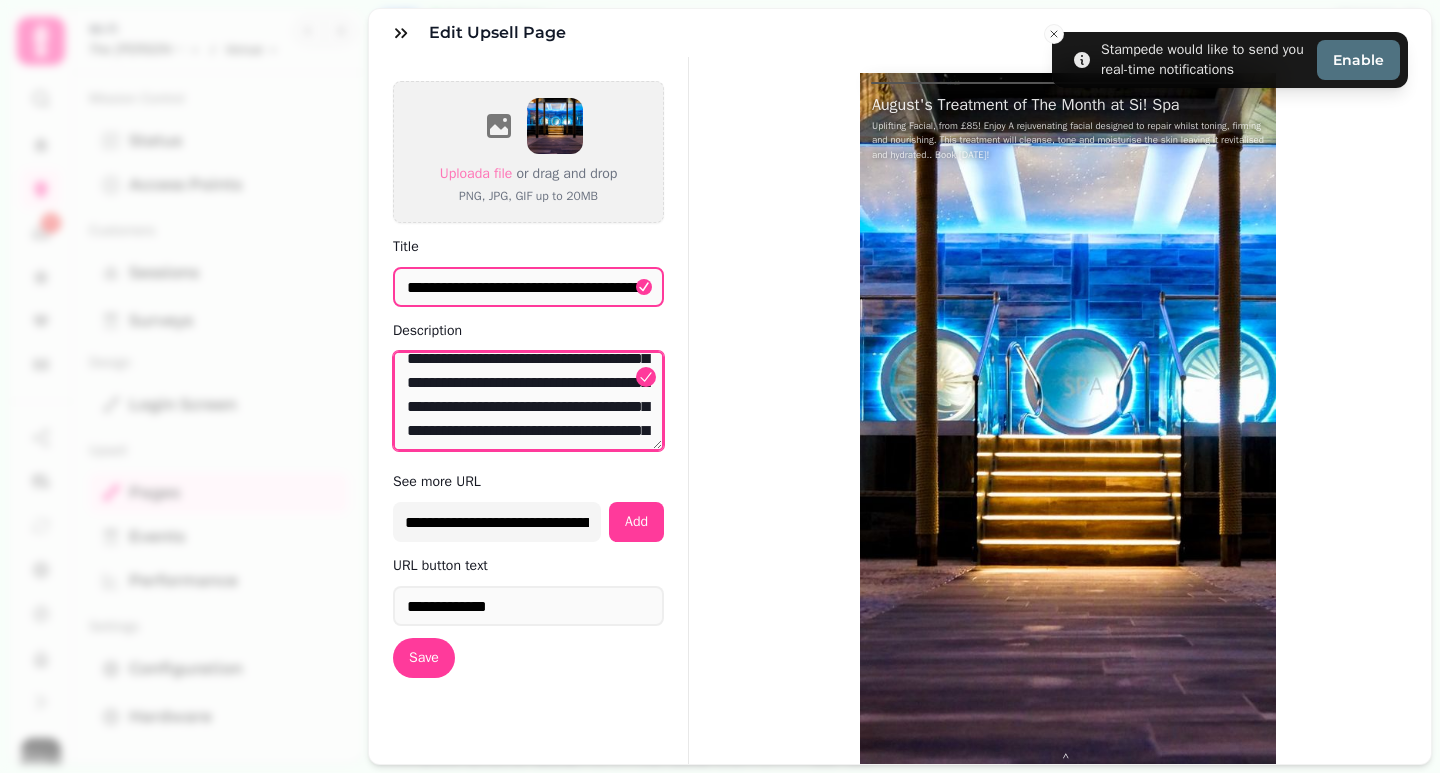scroll, scrollTop: 0, scrollLeft: 0, axis: both 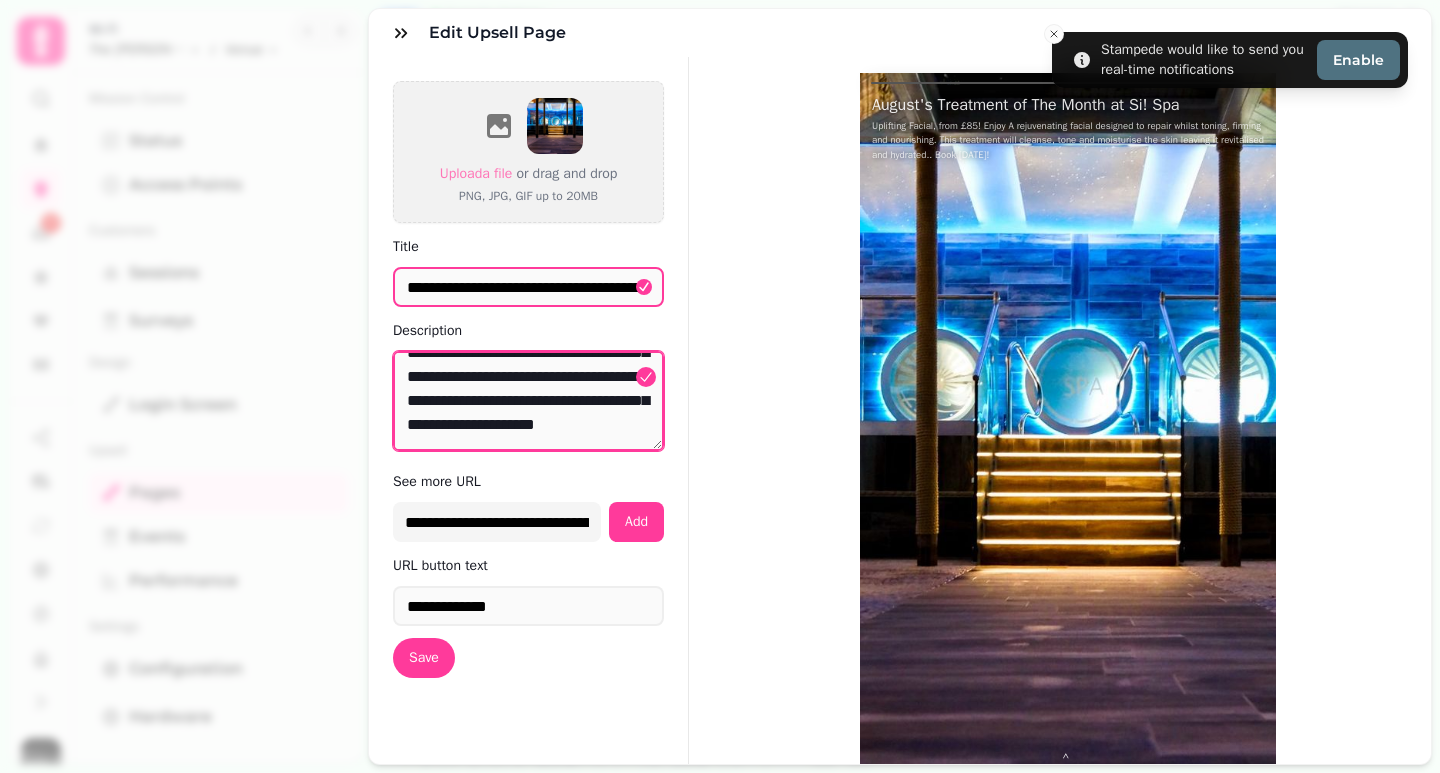 drag, startPoint x: 522, startPoint y: 366, endPoint x: 512, endPoint y: 431, distance: 65.76473 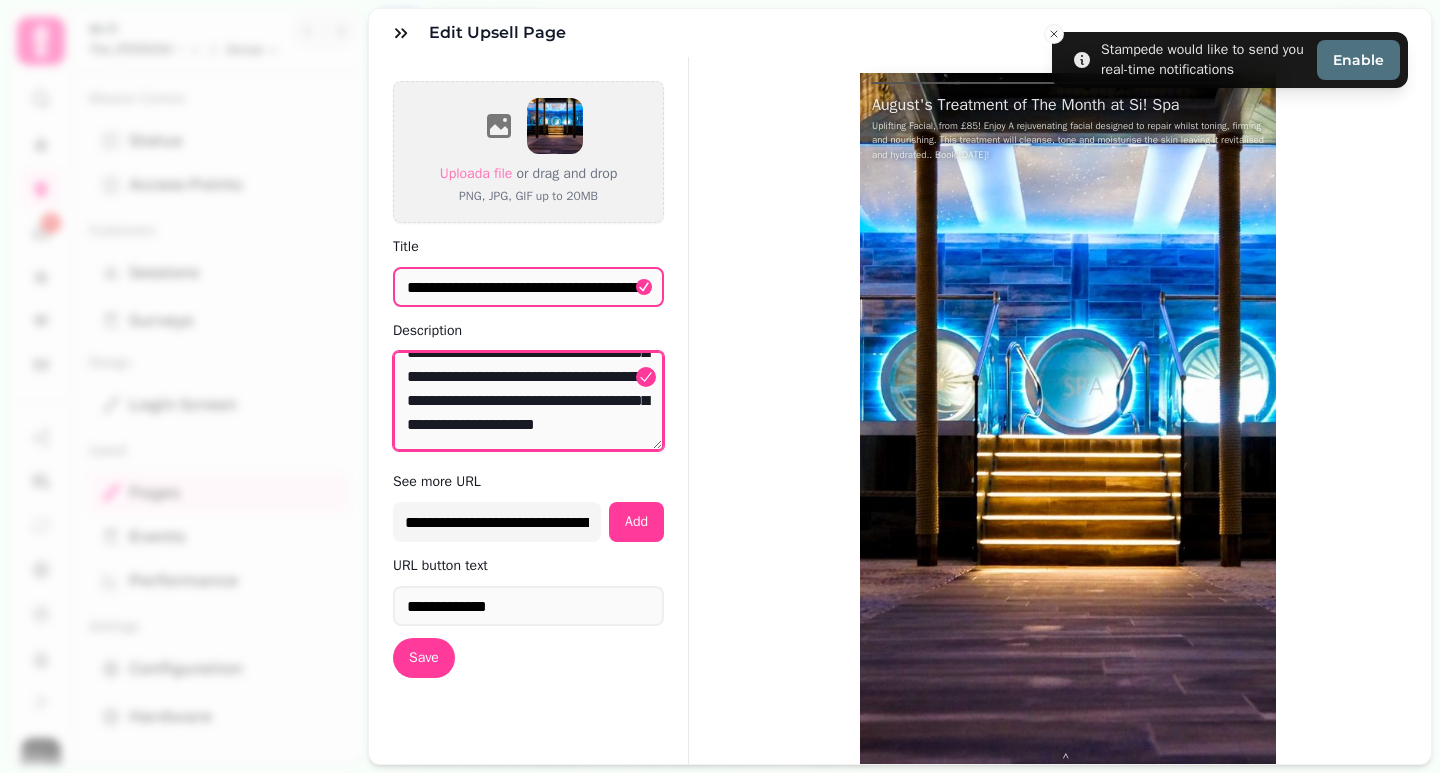 click on "**********" at bounding box center [528, 401] 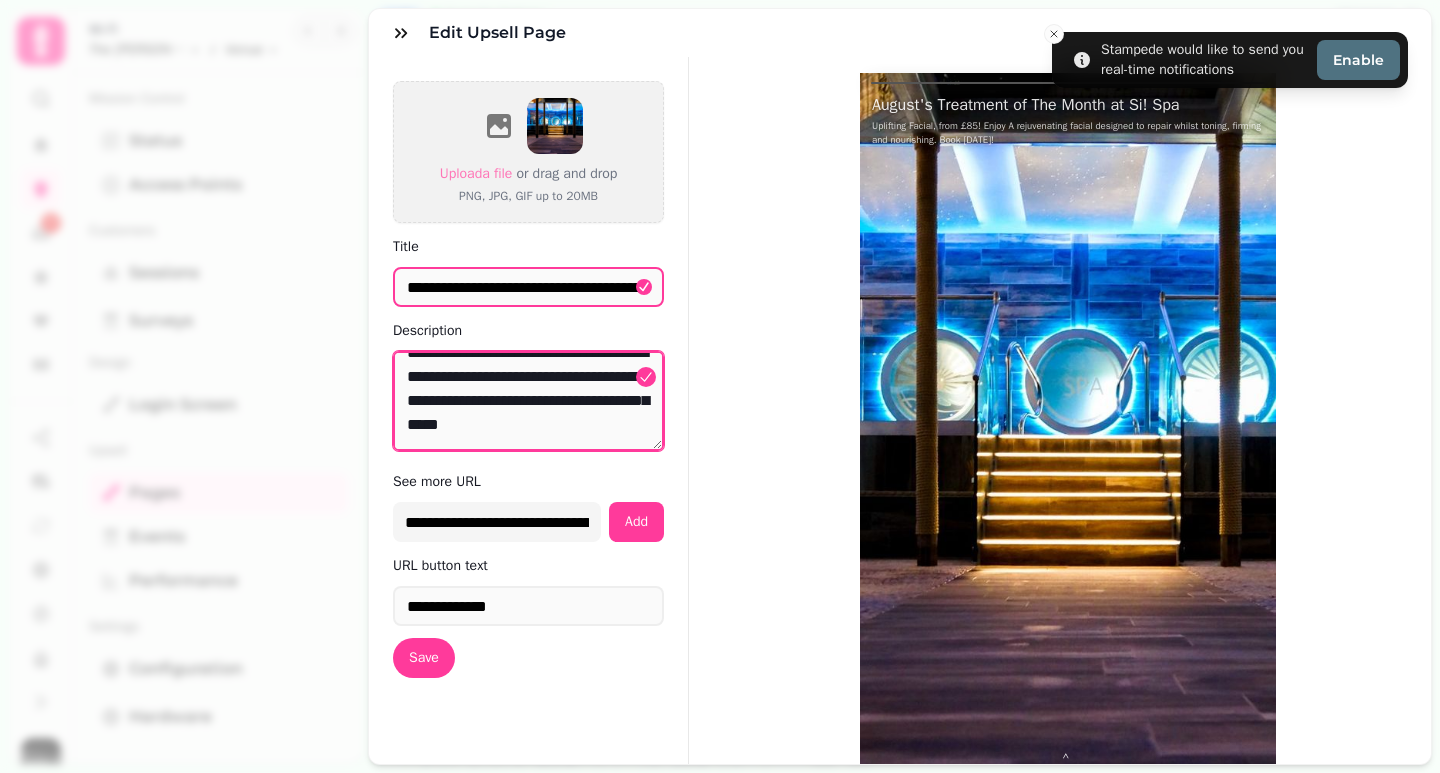 scroll, scrollTop: 24, scrollLeft: 0, axis: vertical 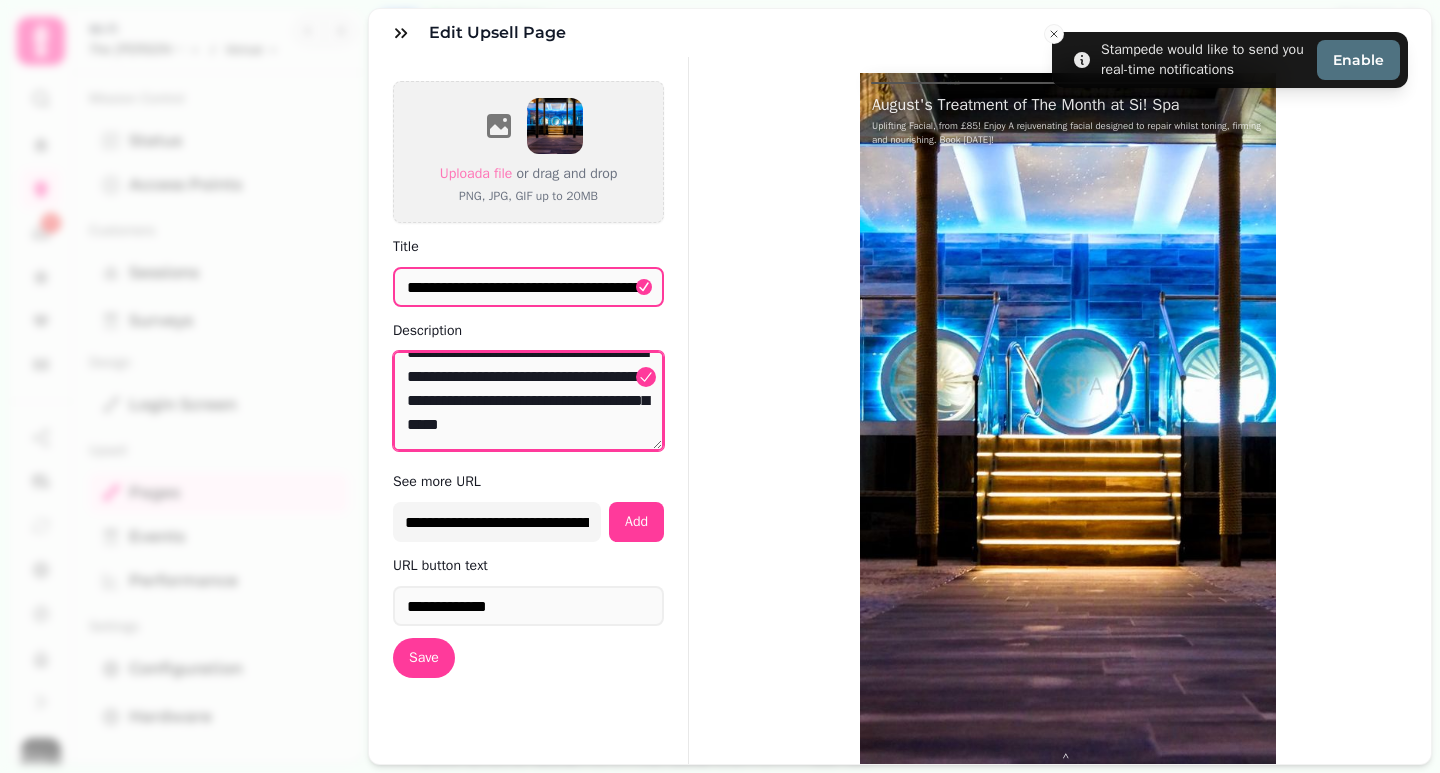 type on "**********" 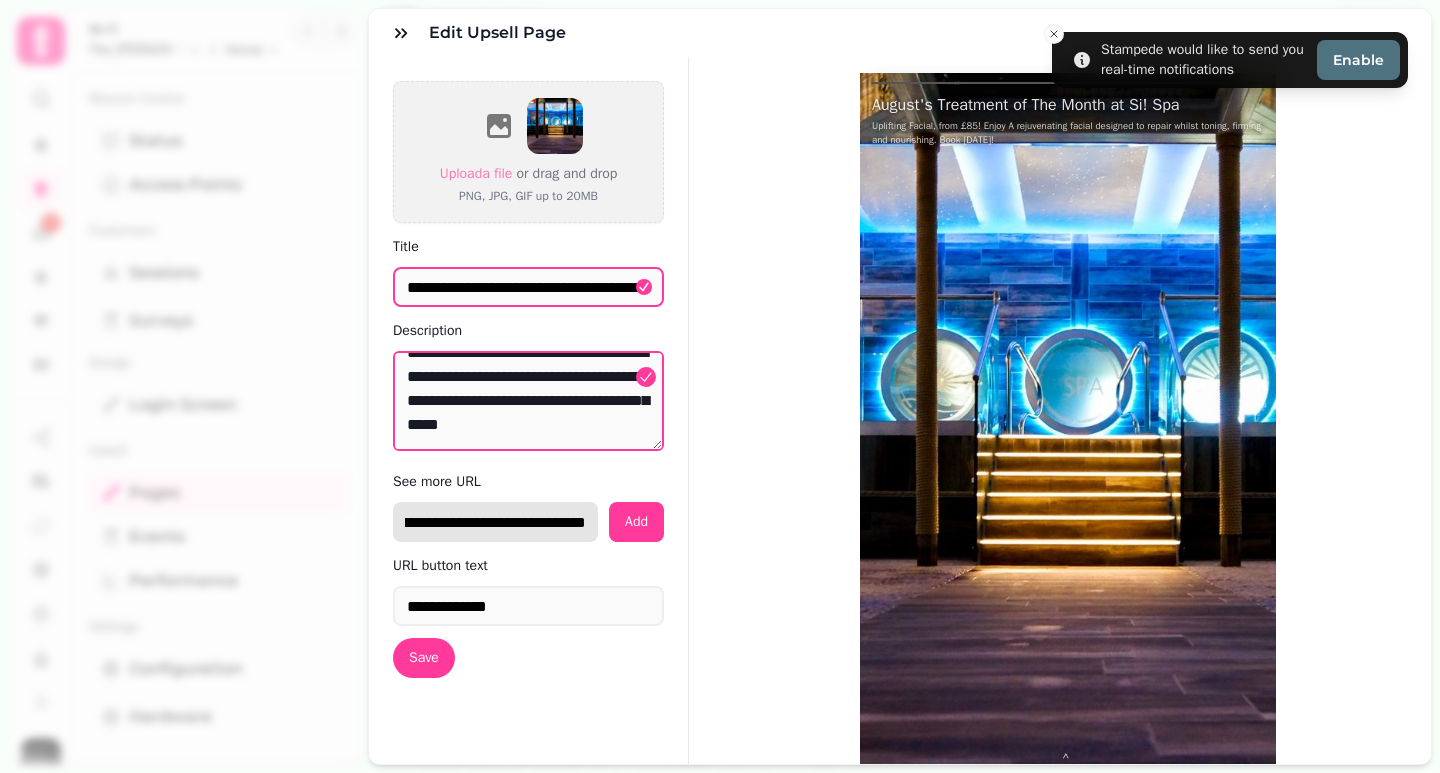 scroll, scrollTop: 0, scrollLeft: 587, axis: horizontal 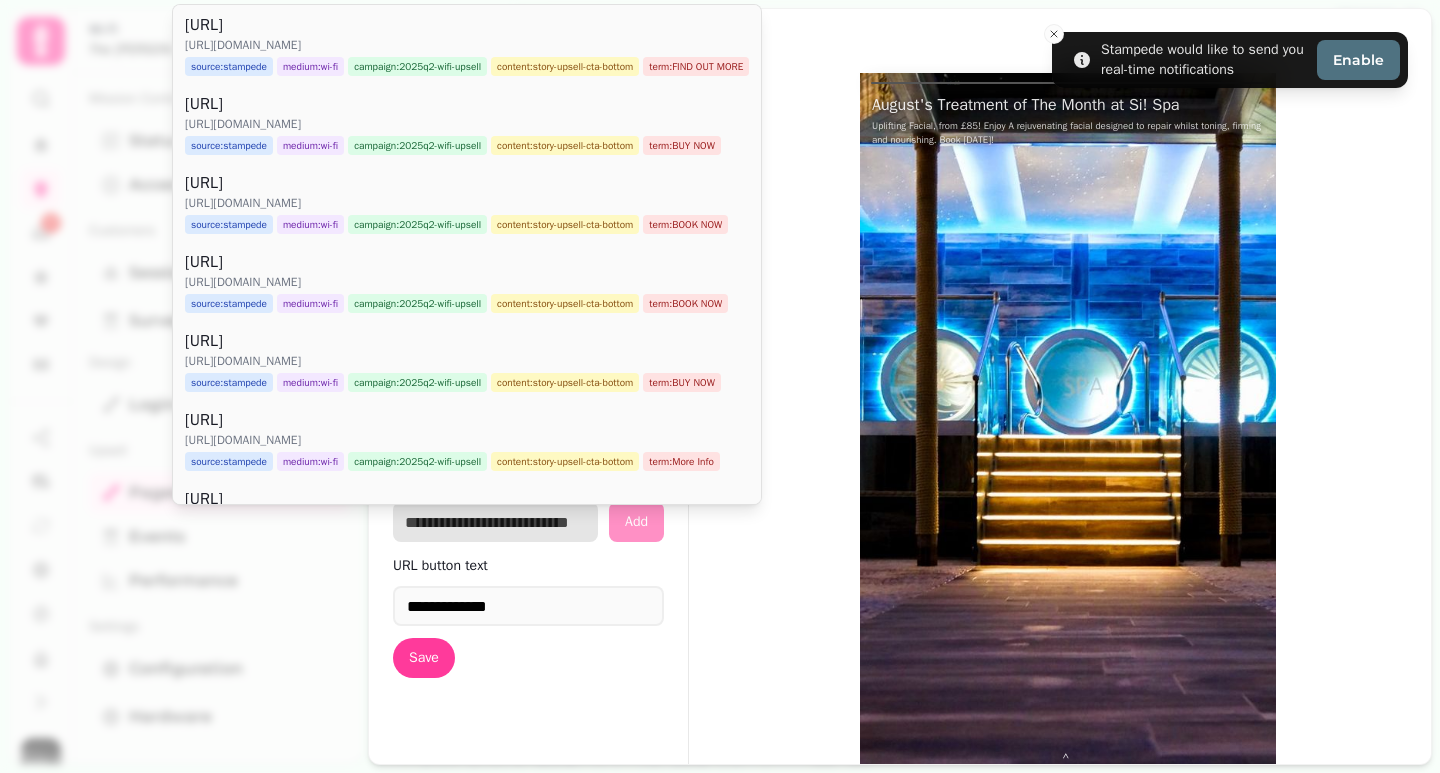 paste on "**********" 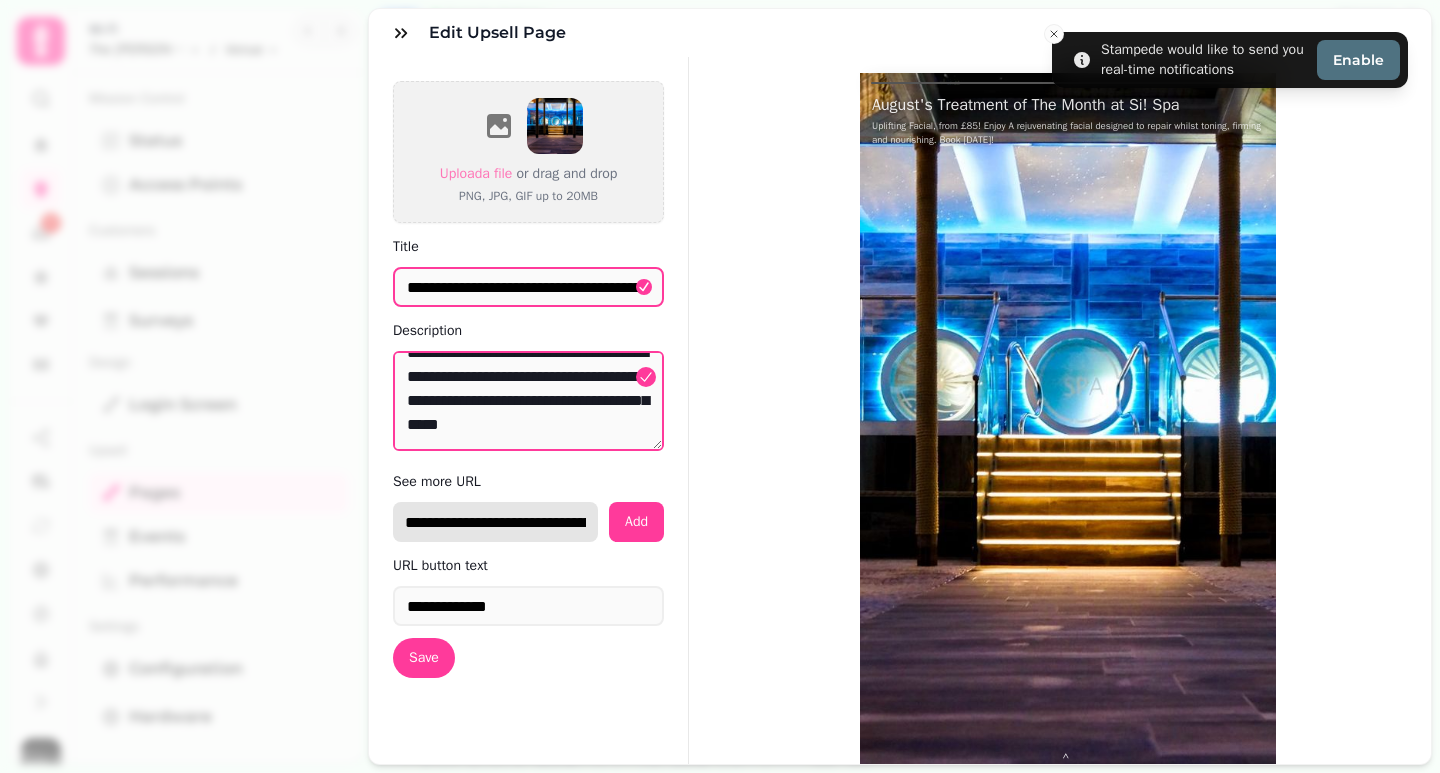 scroll, scrollTop: 0, scrollLeft: 599, axis: horizontal 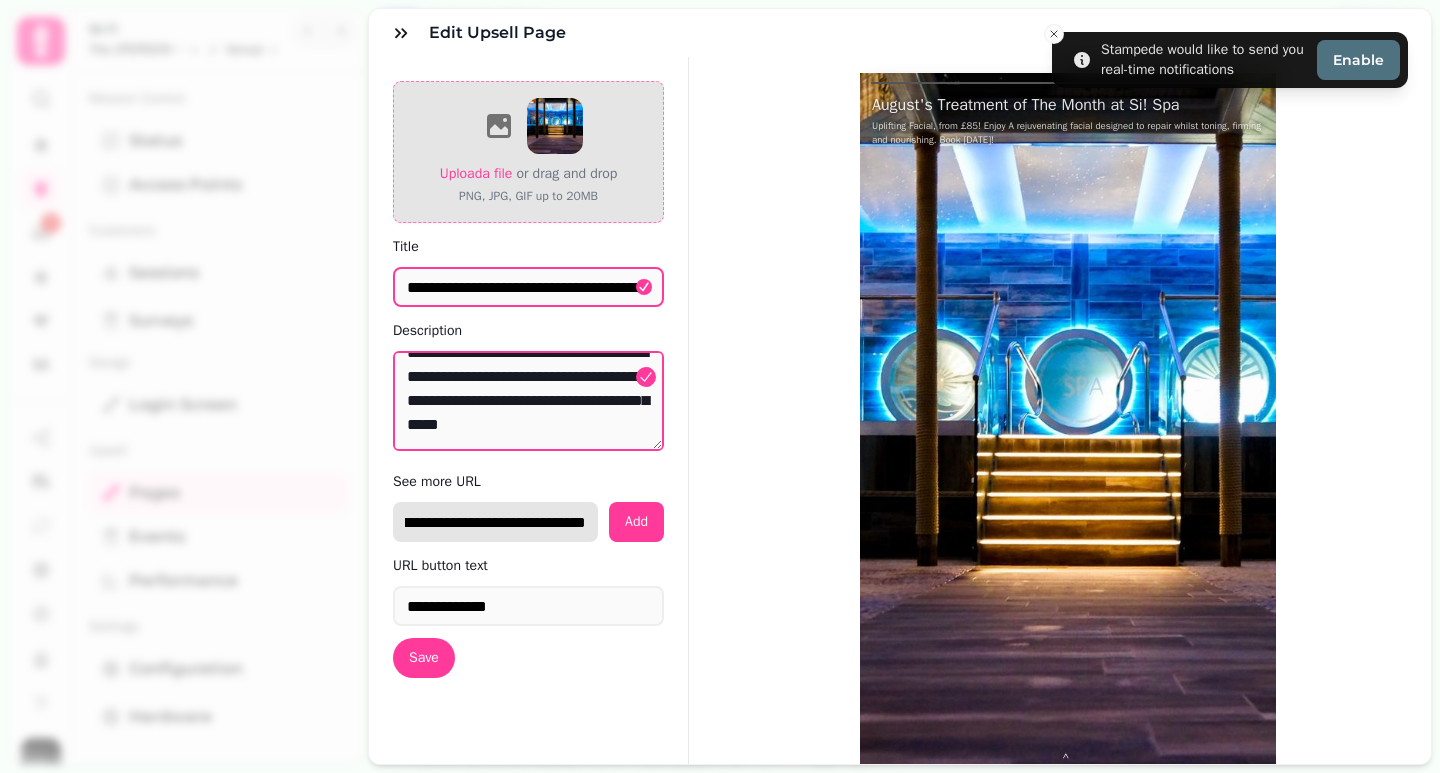 type on "**********" 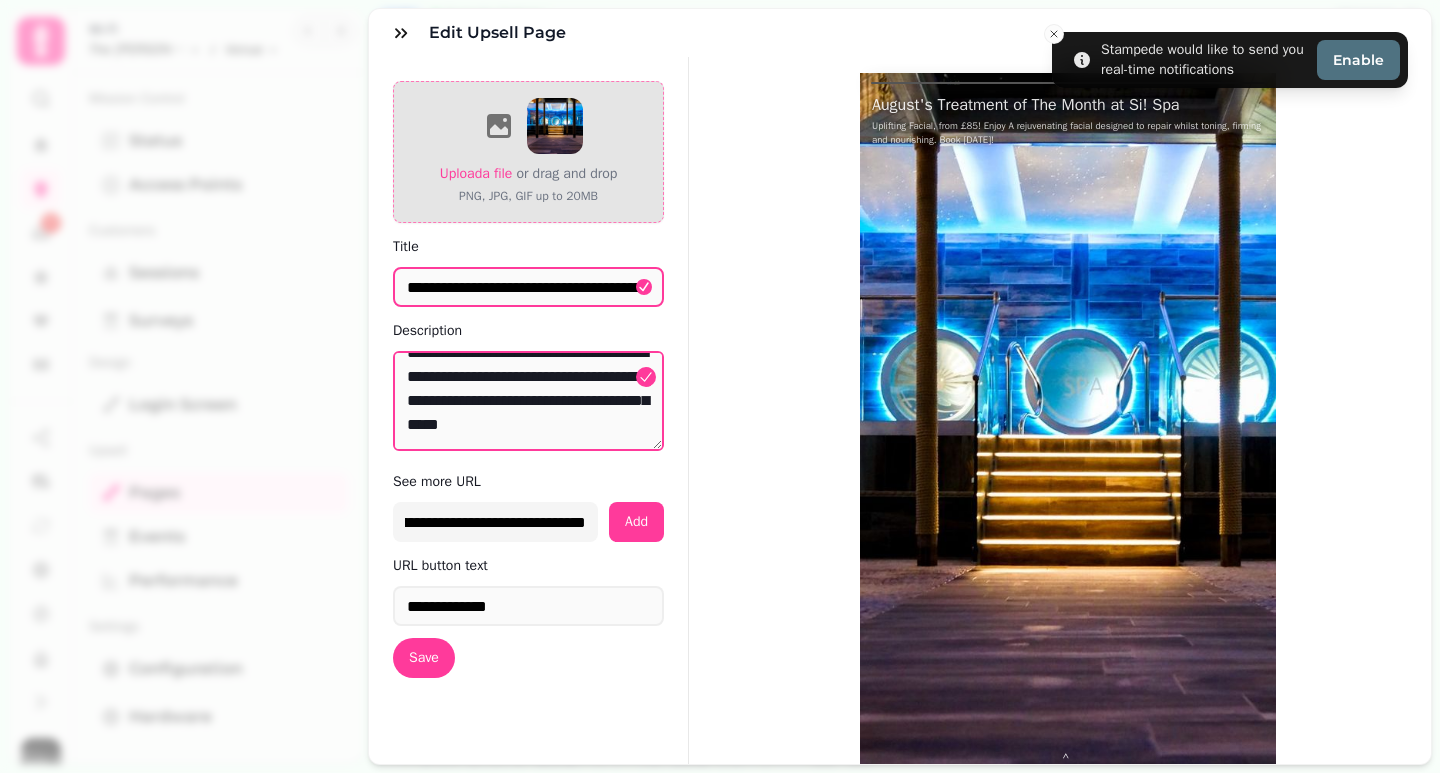 click on "Upload  a file" at bounding box center (476, 173) 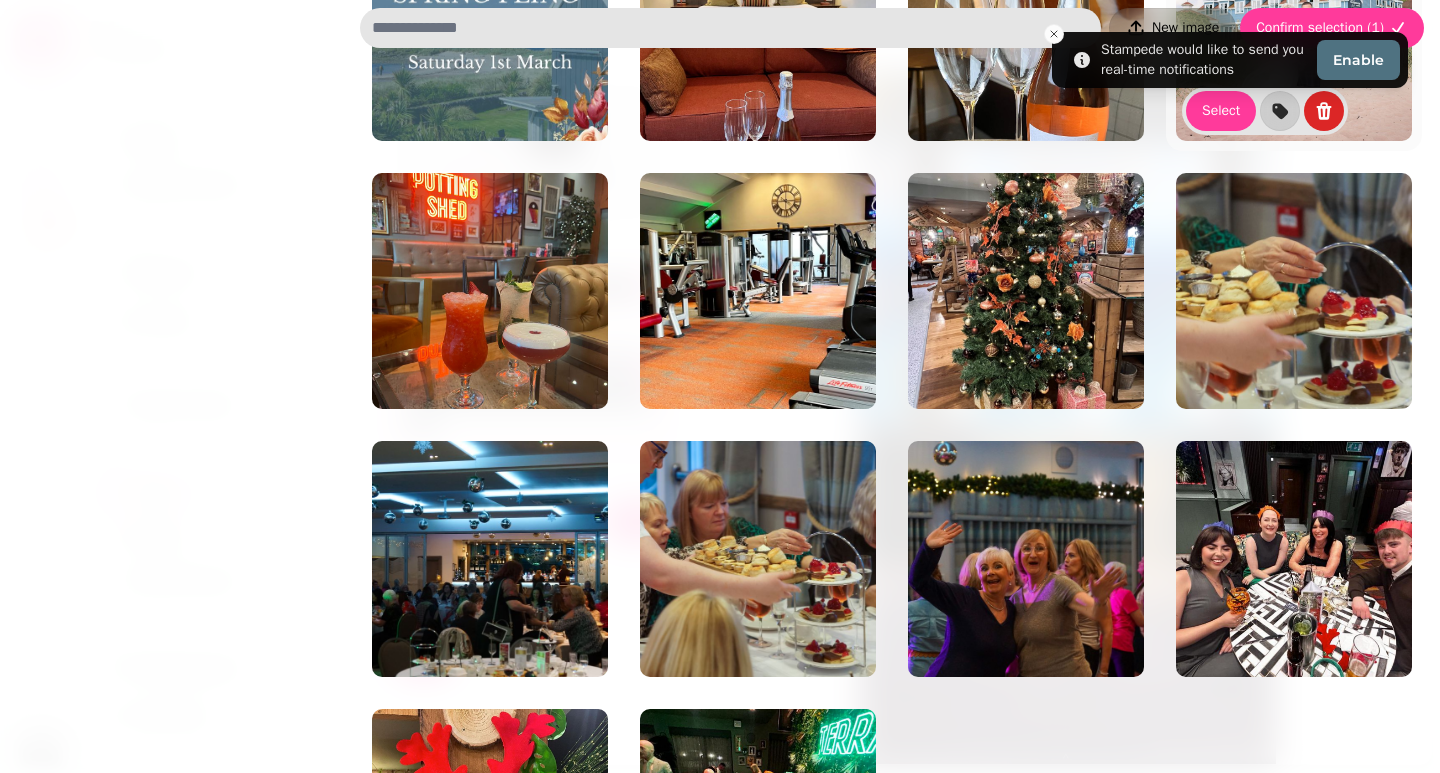 scroll, scrollTop: 2654, scrollLeft: 0, axis: vertical 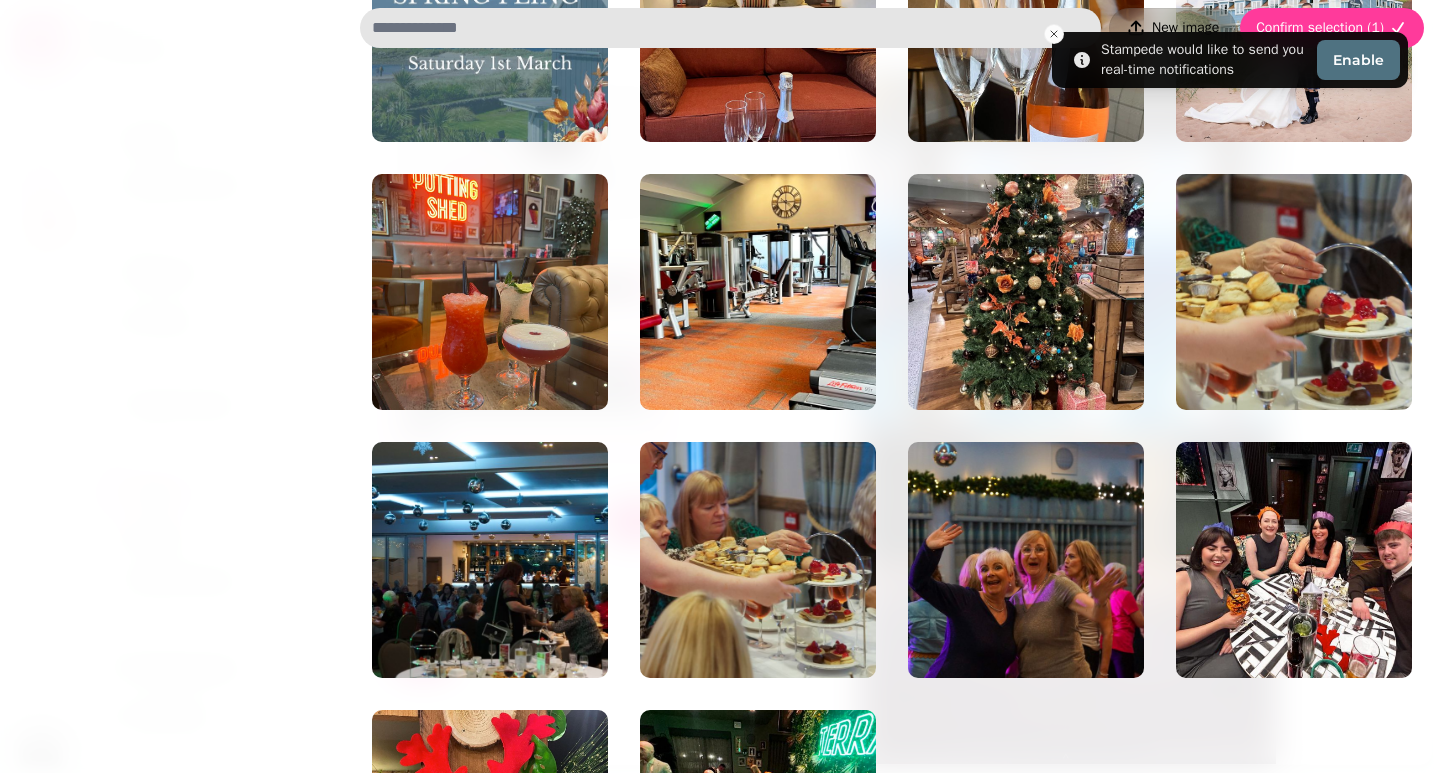 click on "New image" at bounding box center (1185, 28) 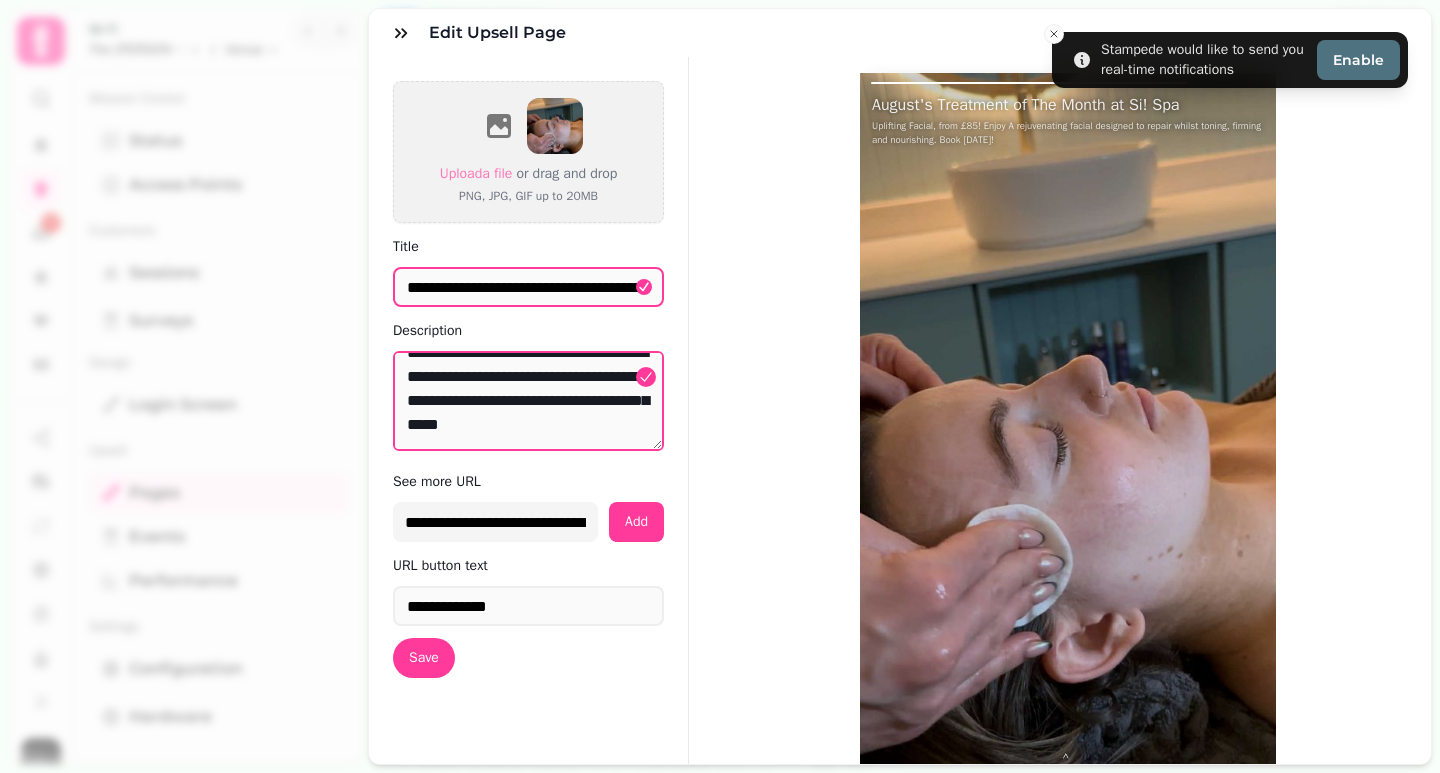 scroll, scrollTop: 0, scrollLeft: 0, axis: both 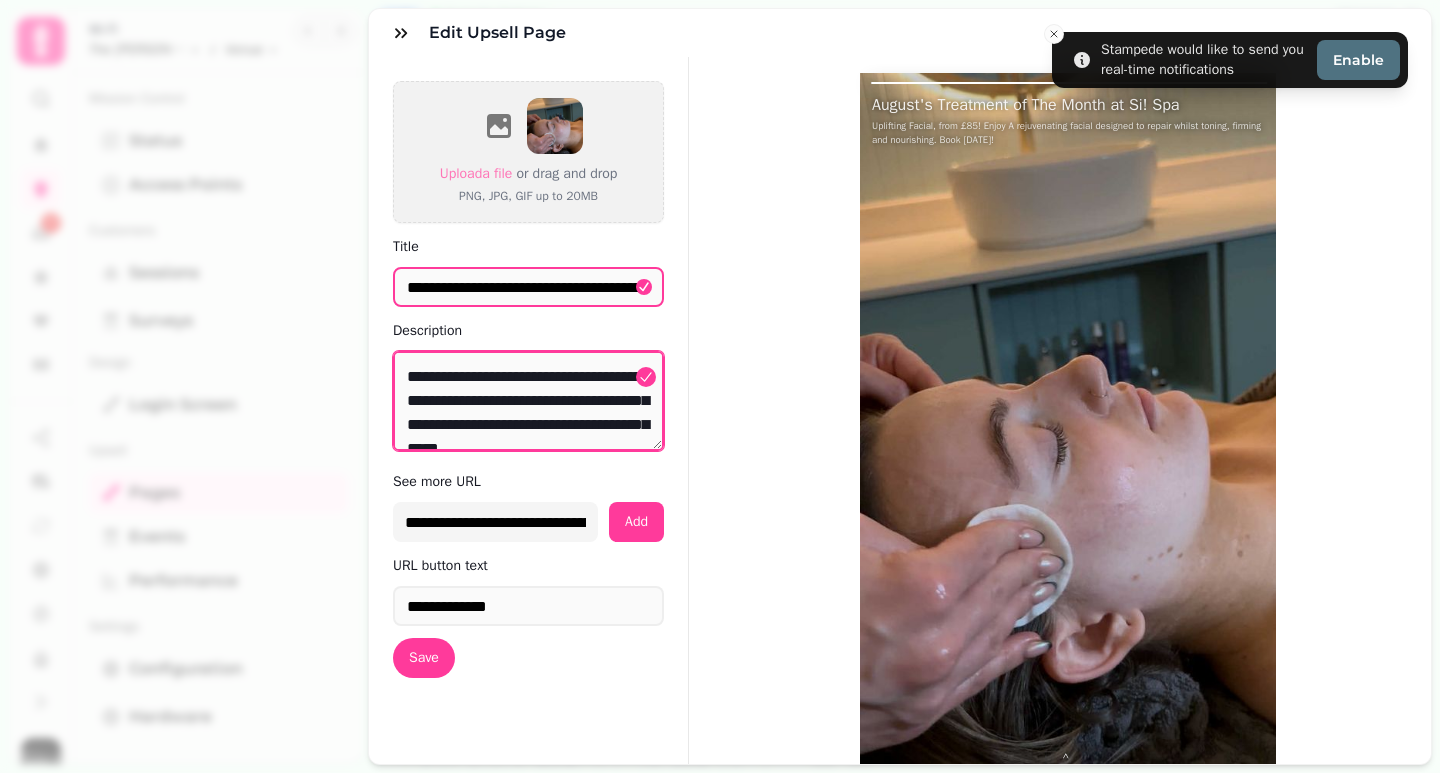 click on "**********" at bounding box center [528, 401] 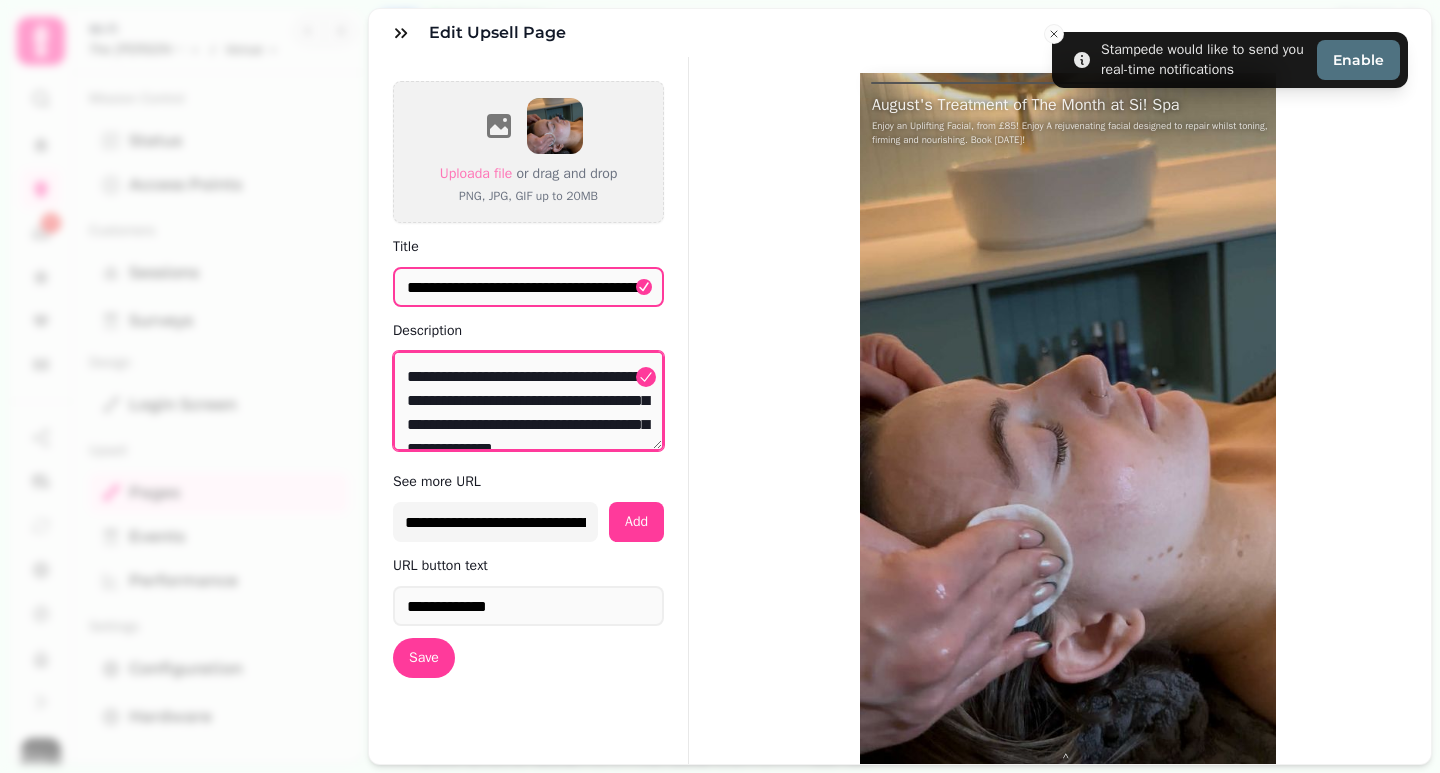 drag, startPoint x: 482, startPoint y: 397, endPoint x: 439, endPoint y: 400, distance: 43.104523 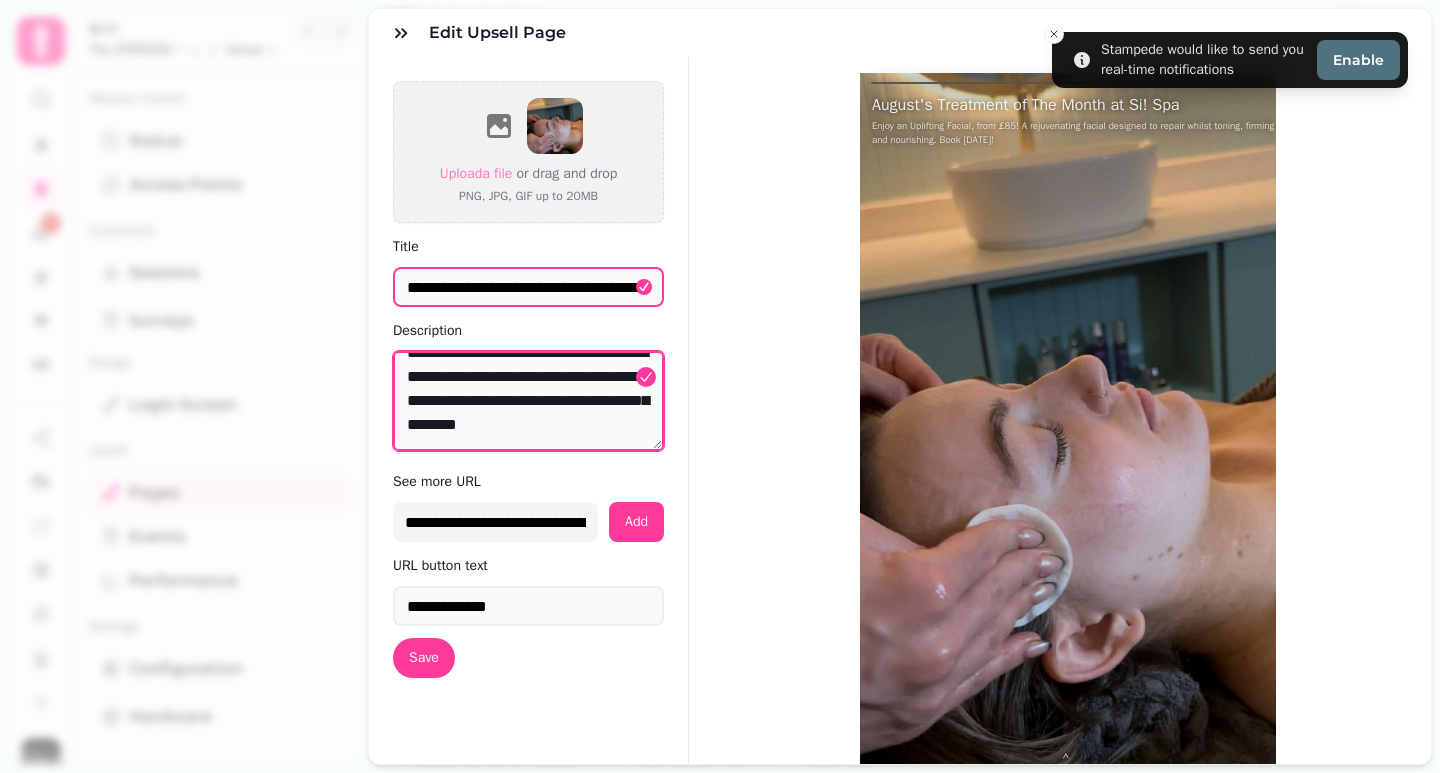 scroll, scrollTop: 48, scrollLeft: 0, axis: vertical 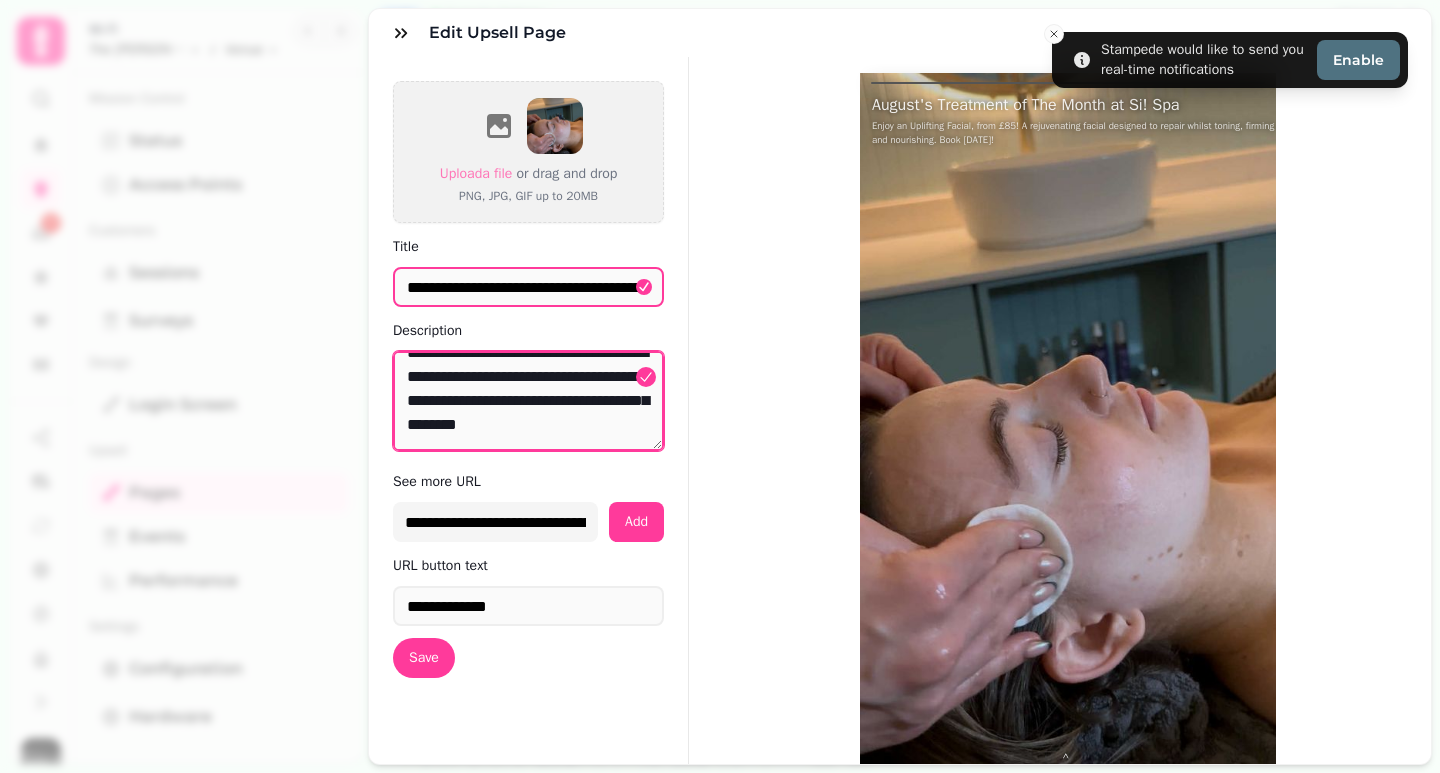 type on "**********" 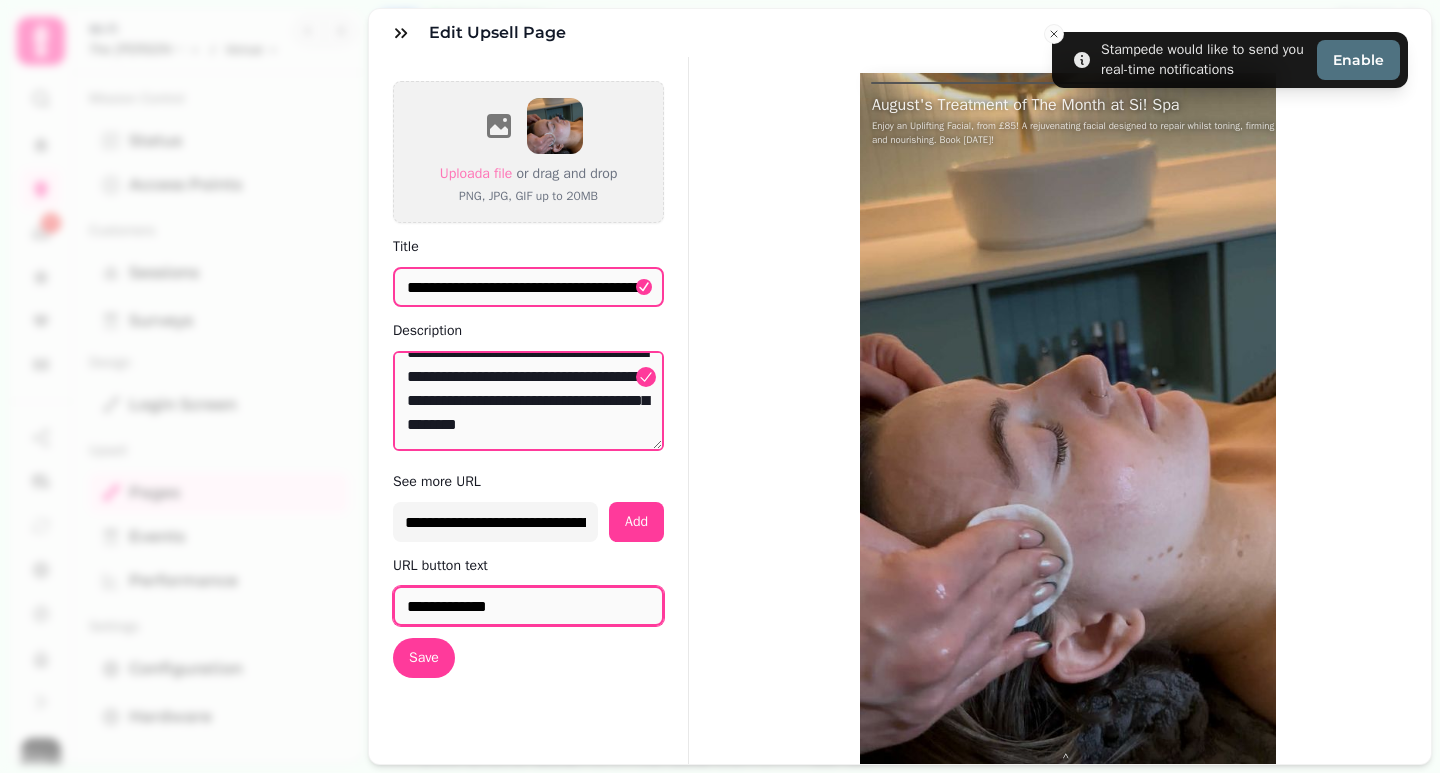 drag, startPoint x: 592, startPoint y: 613, endPoint x: 292, endPoint y: 608, distance: 300.04166 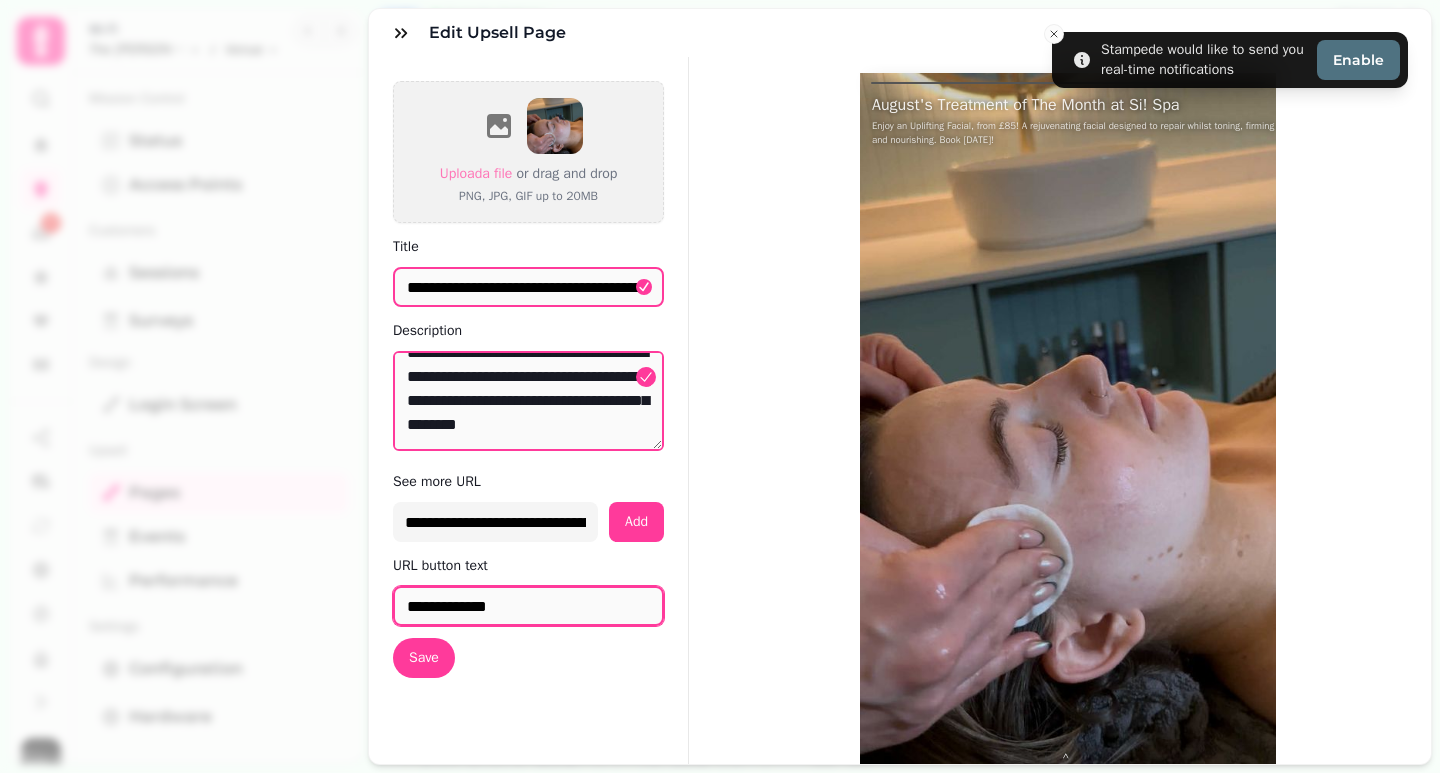 click on "**********" at bounding box center [720, 402] 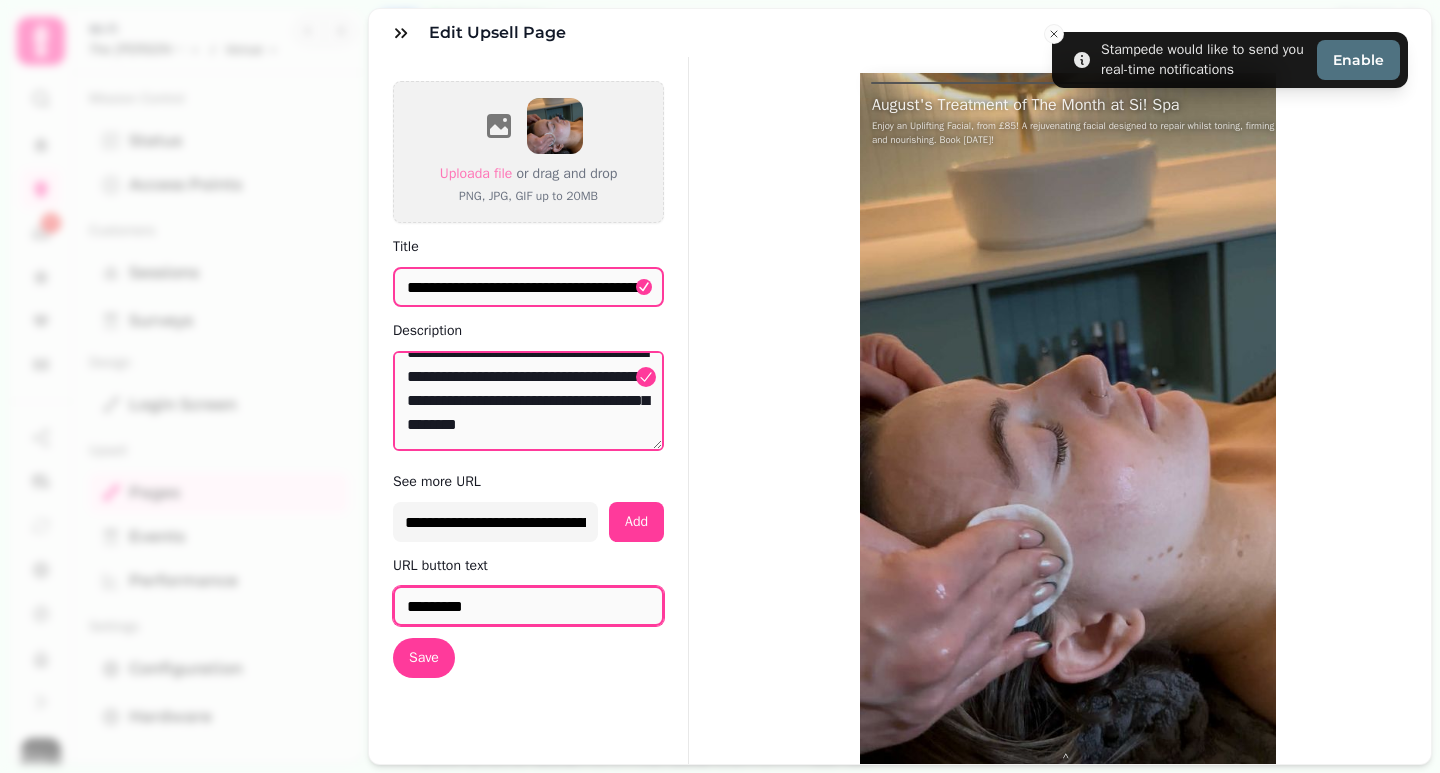 type on "**********" 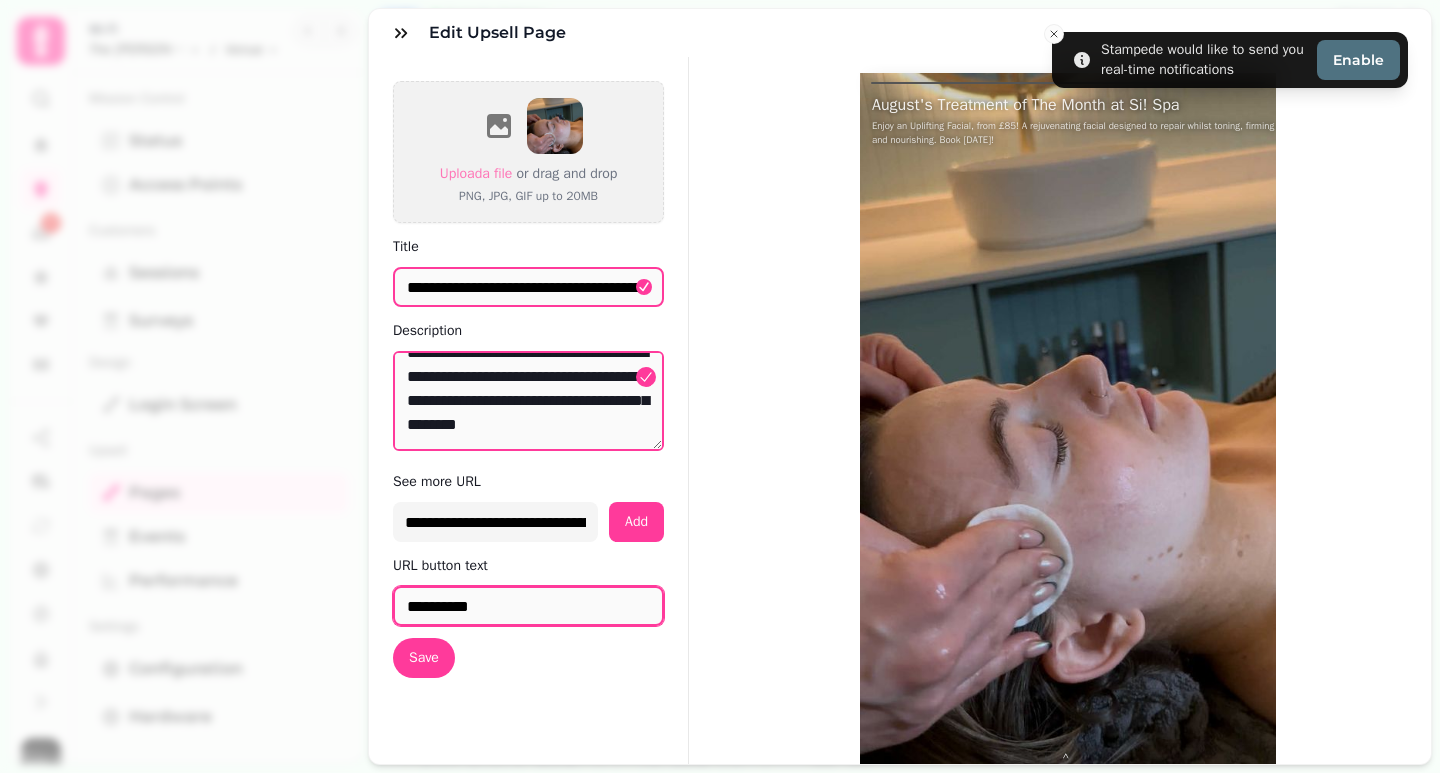 drag, startPoint x: 482, startPoint y: 600, endPoint x: 355, endPoint y: 617, distance: 128.13274 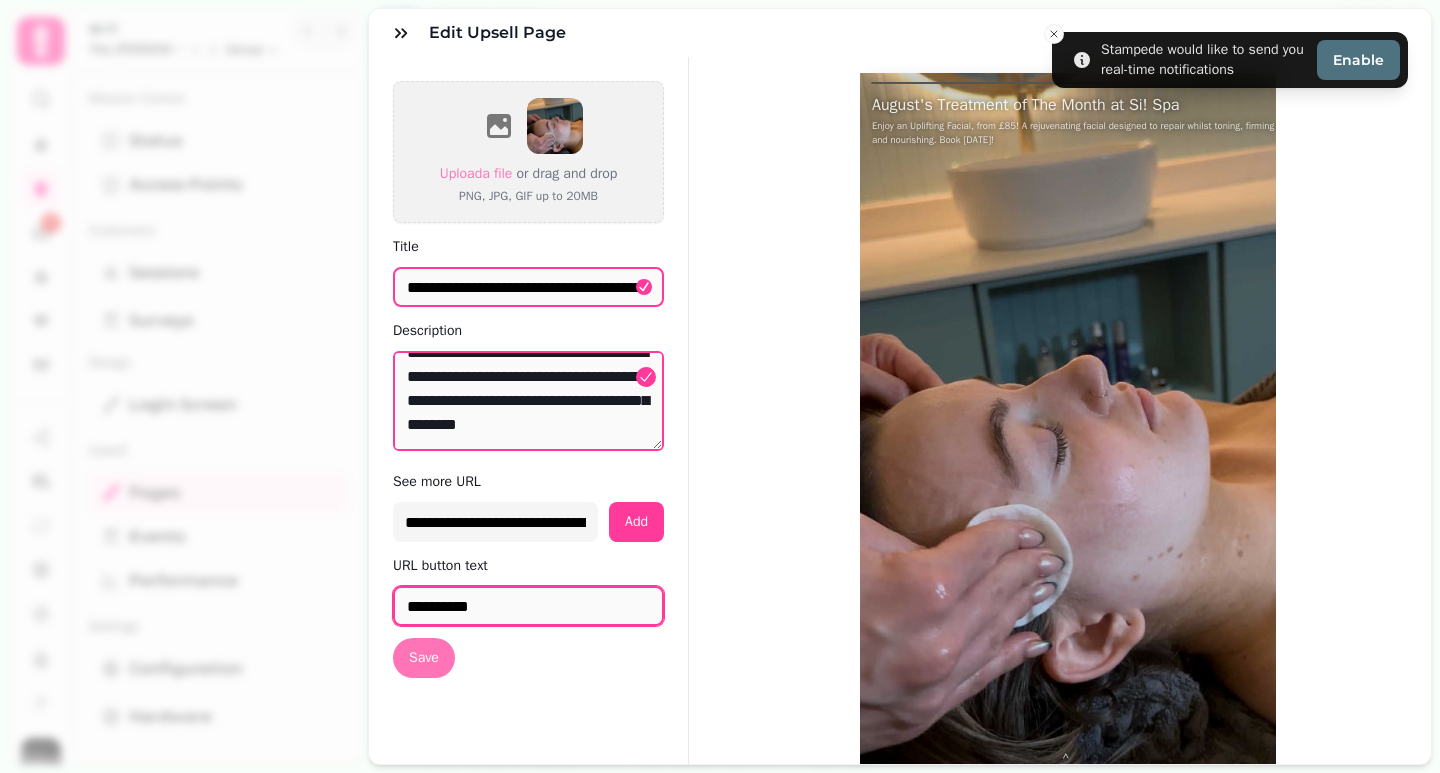 type on "**********" 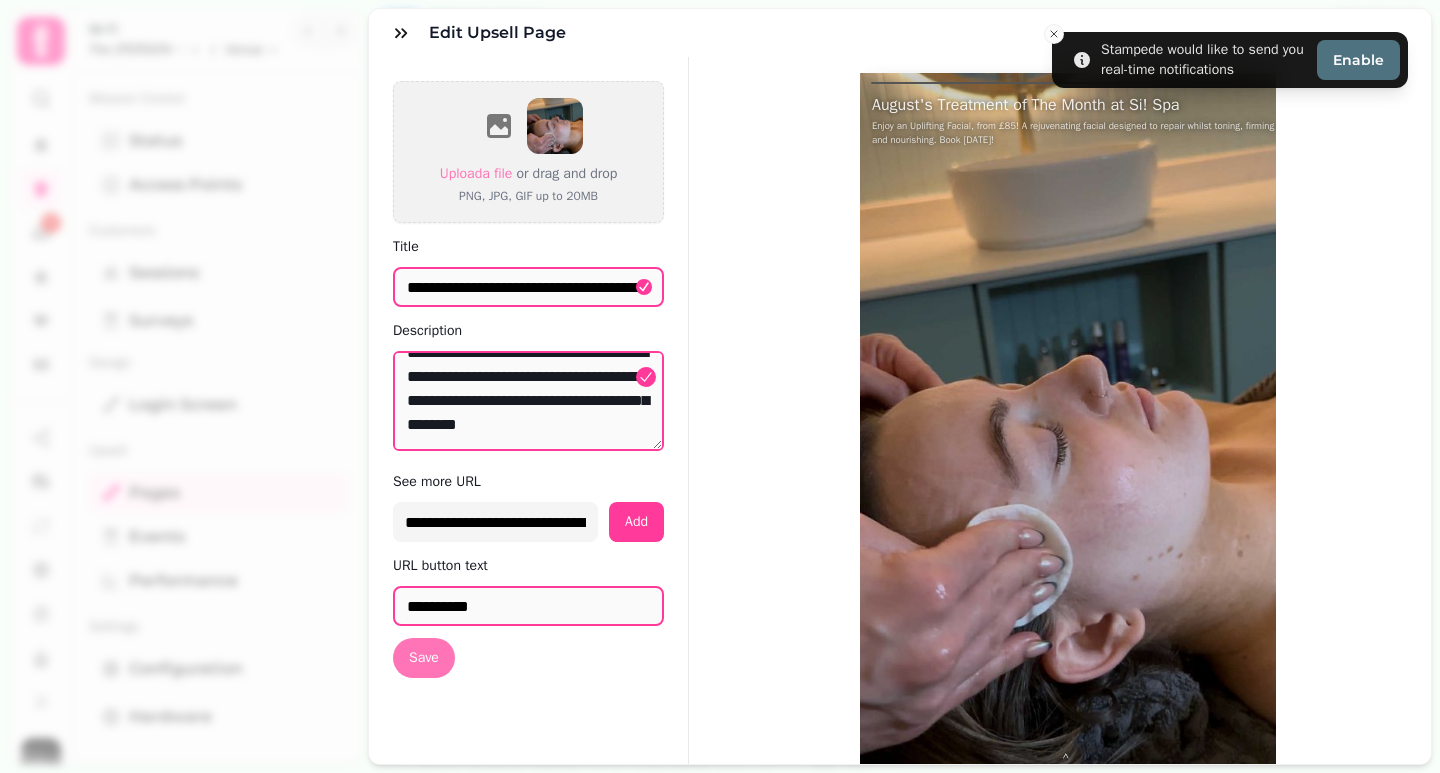 click on "Save" at bounding box center [424, 658] 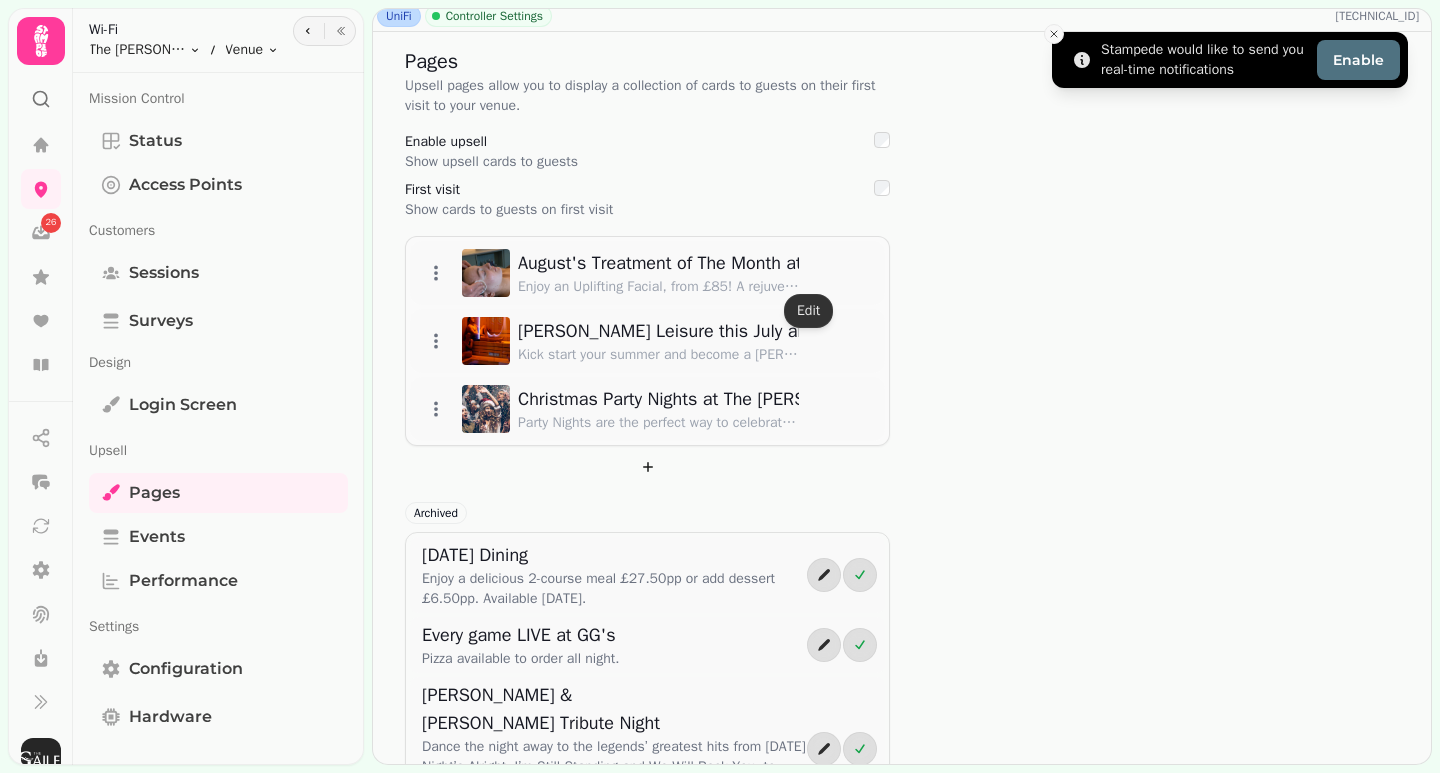 click at bounding box center [1054, 34] 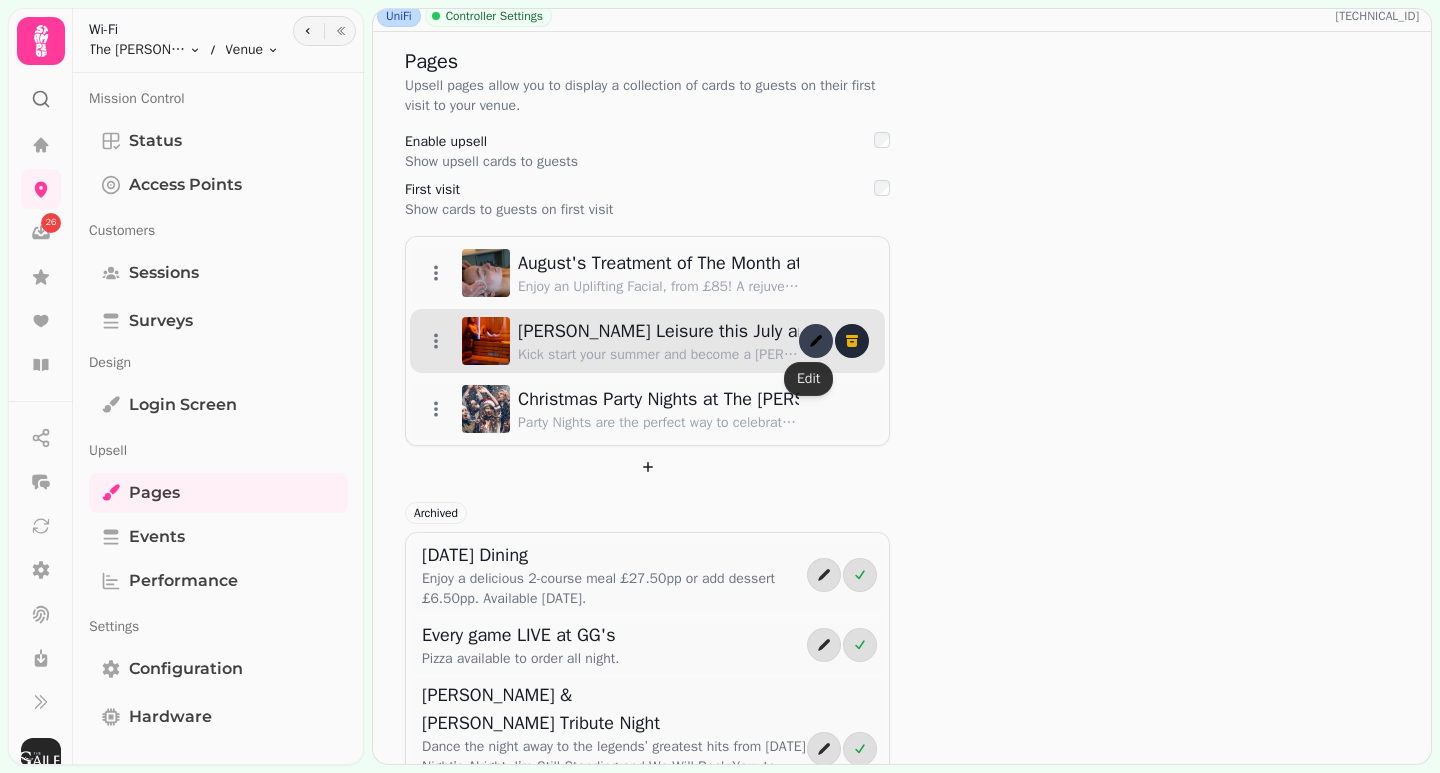 click at bounding box center [816, 341] 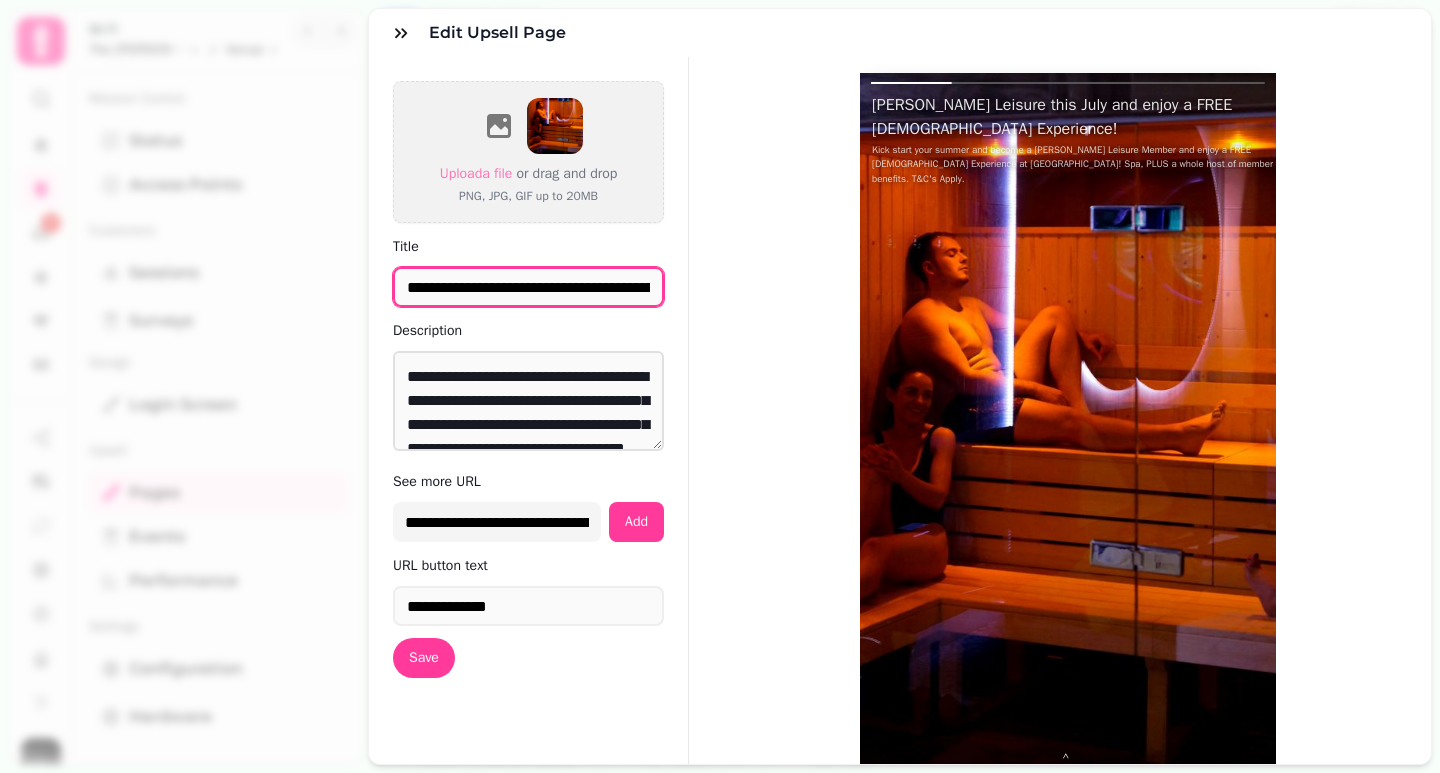 scroll, scrollTop: 0, scrollLeft: 201, axis: horizontal 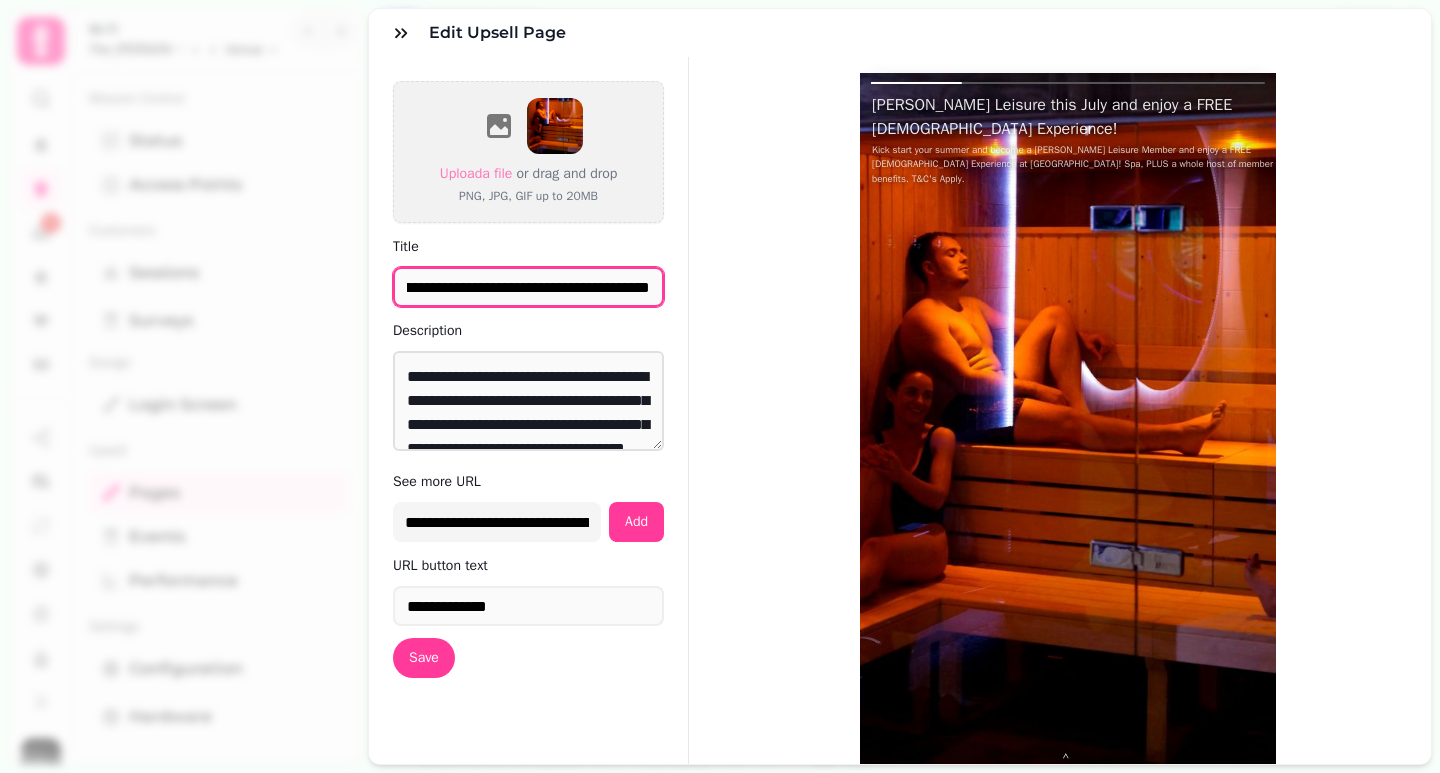 drag, startPoint x: 403, startPoint y: 291, endPoint x: 909, endPoint y: 315, distance: 506.56885 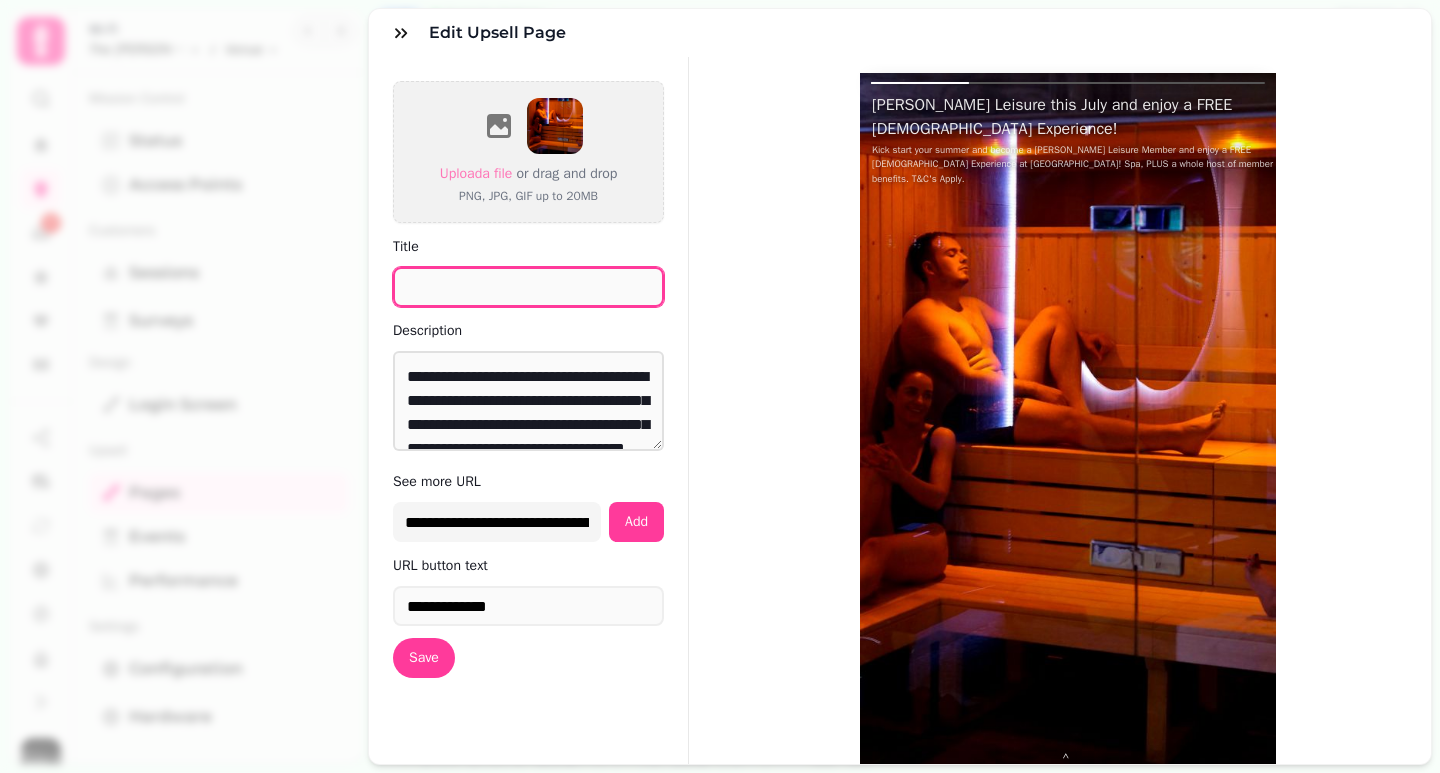 scroll, scrollTop: 0, scrollLeft: 0, axis: both 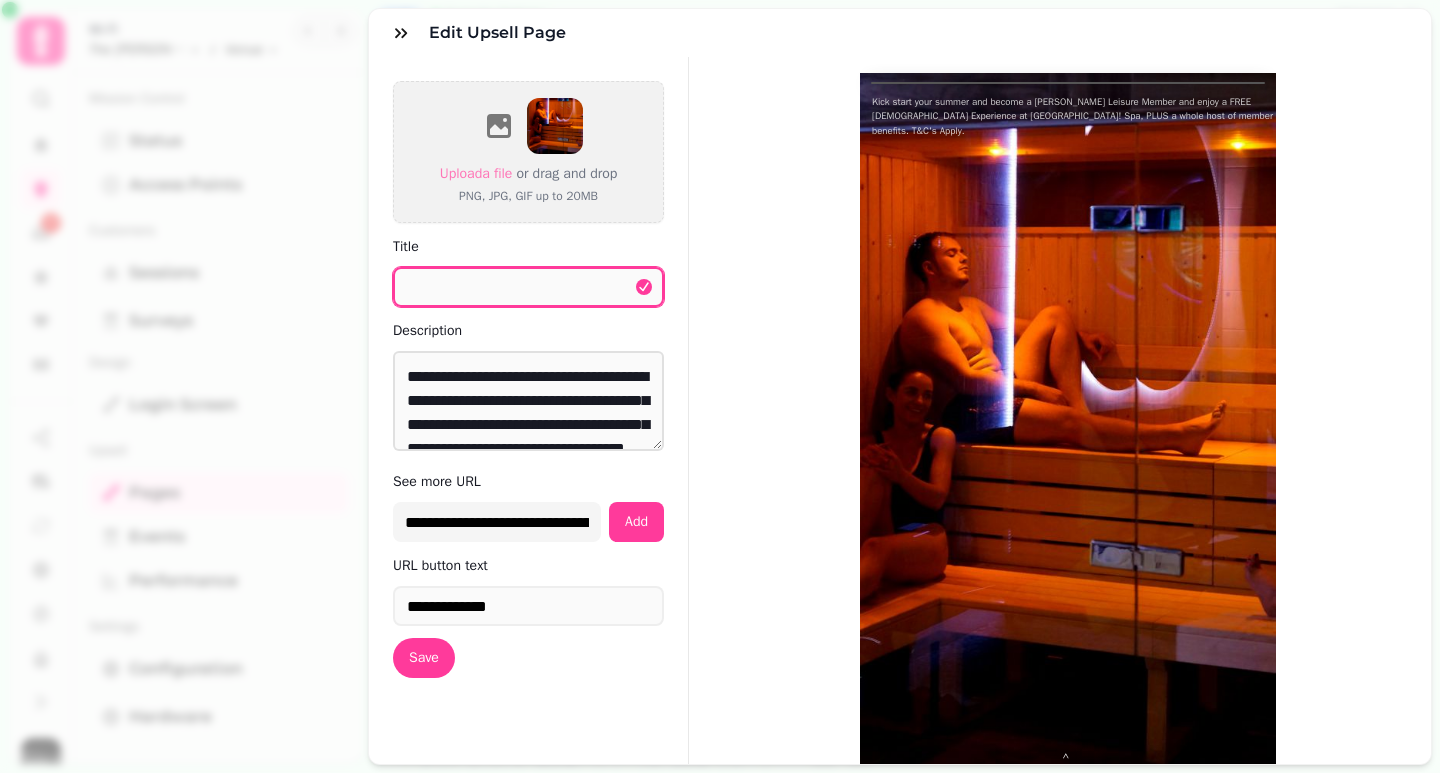 click on "Title" at bounding box center [528, 287] 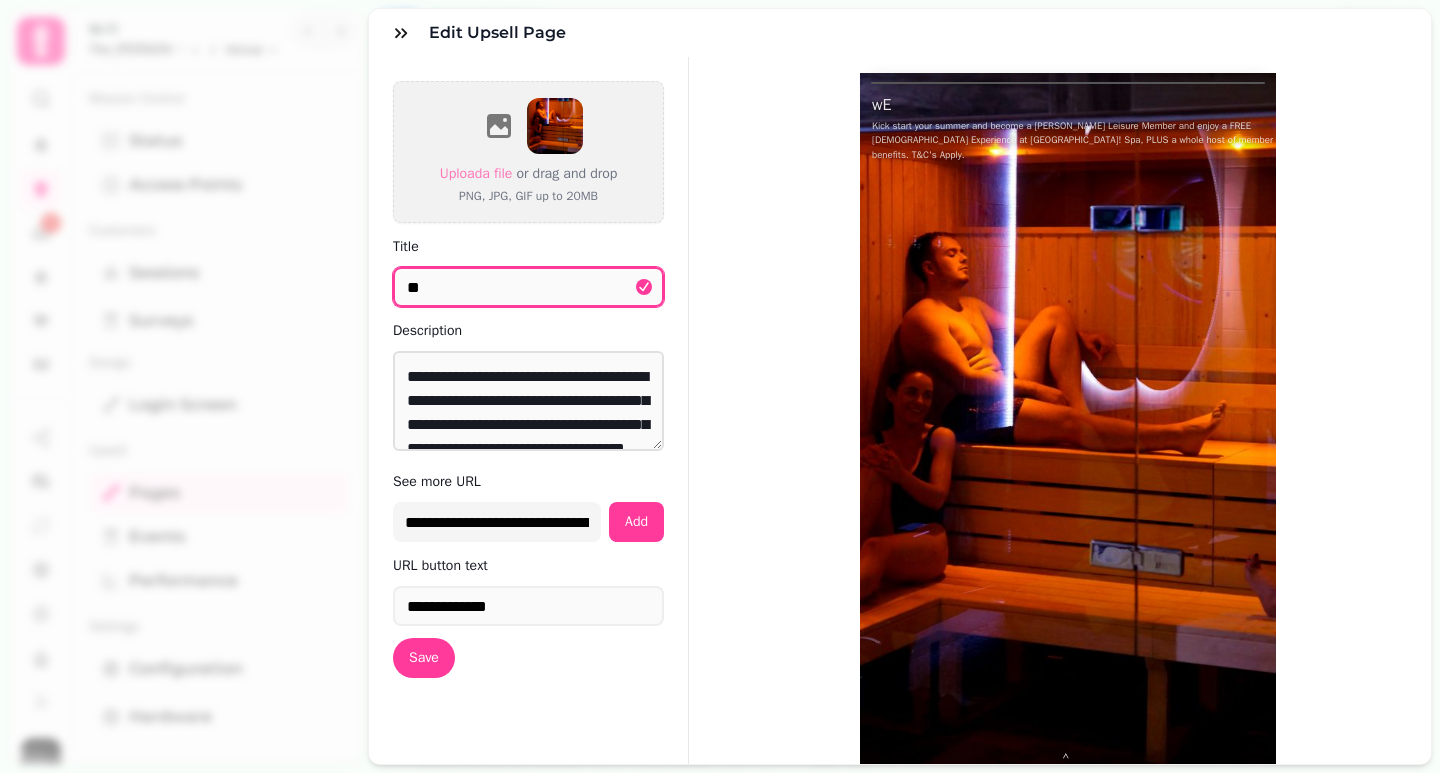 type on "*" 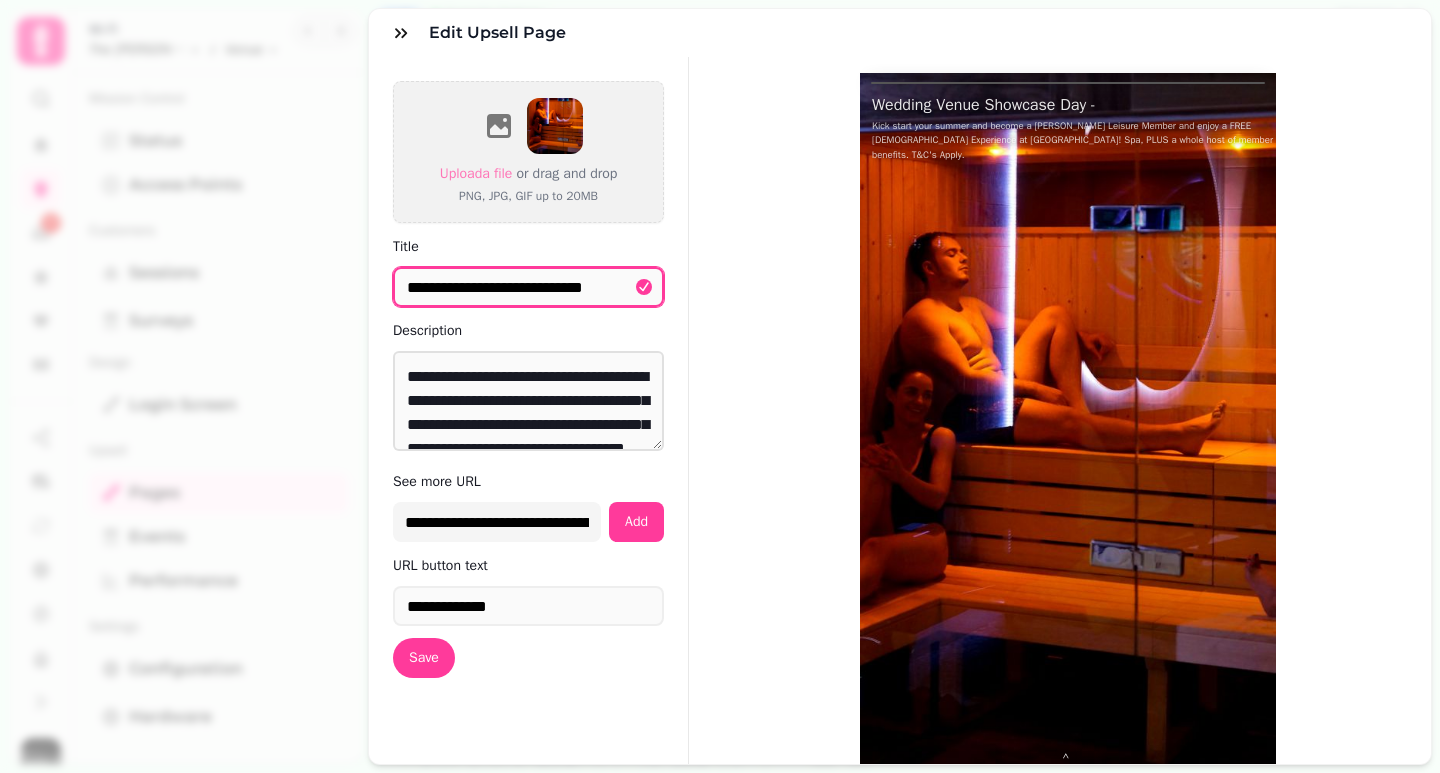 click on "**********" at bounding box center (528, 287) 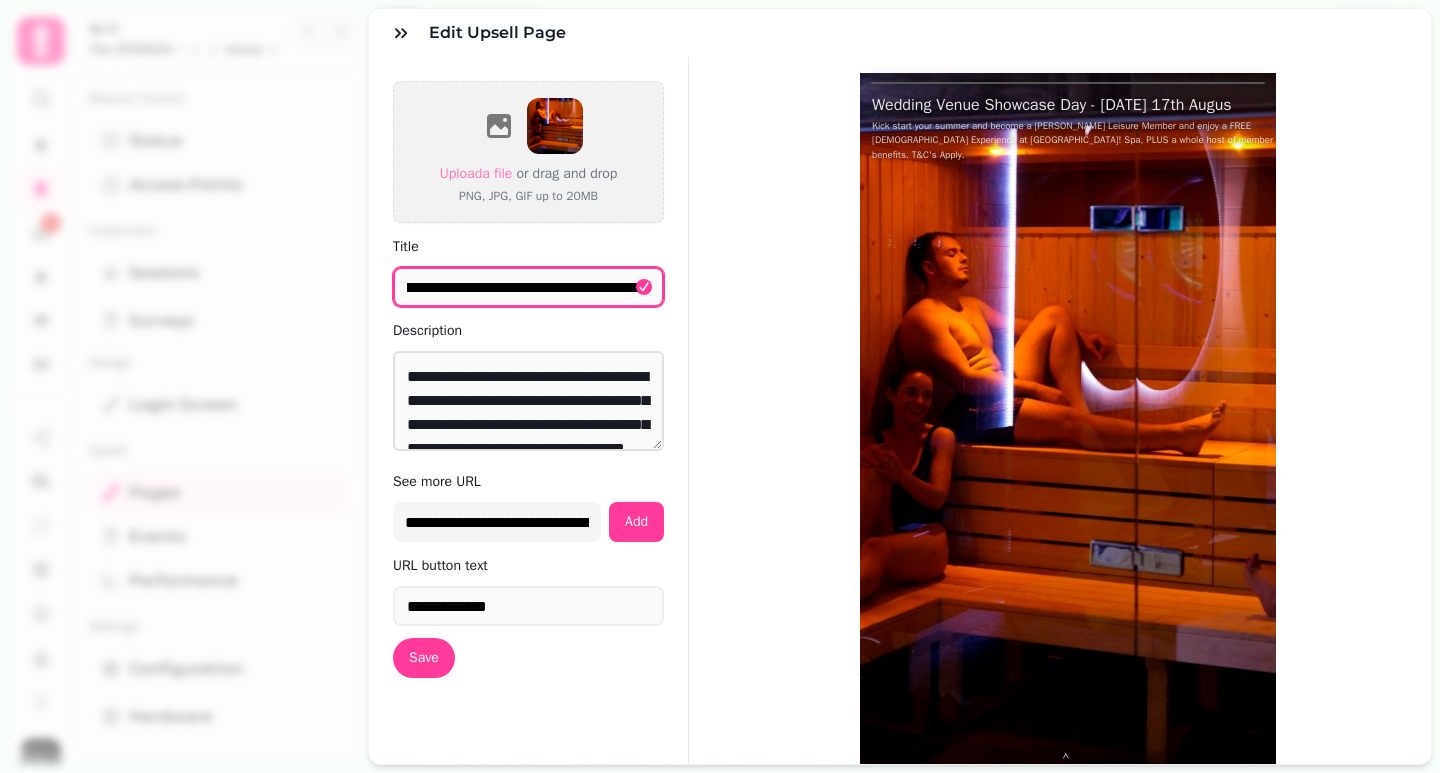 scroll, scrollTop: 0, scrollLeft: 131, axis: horizontal 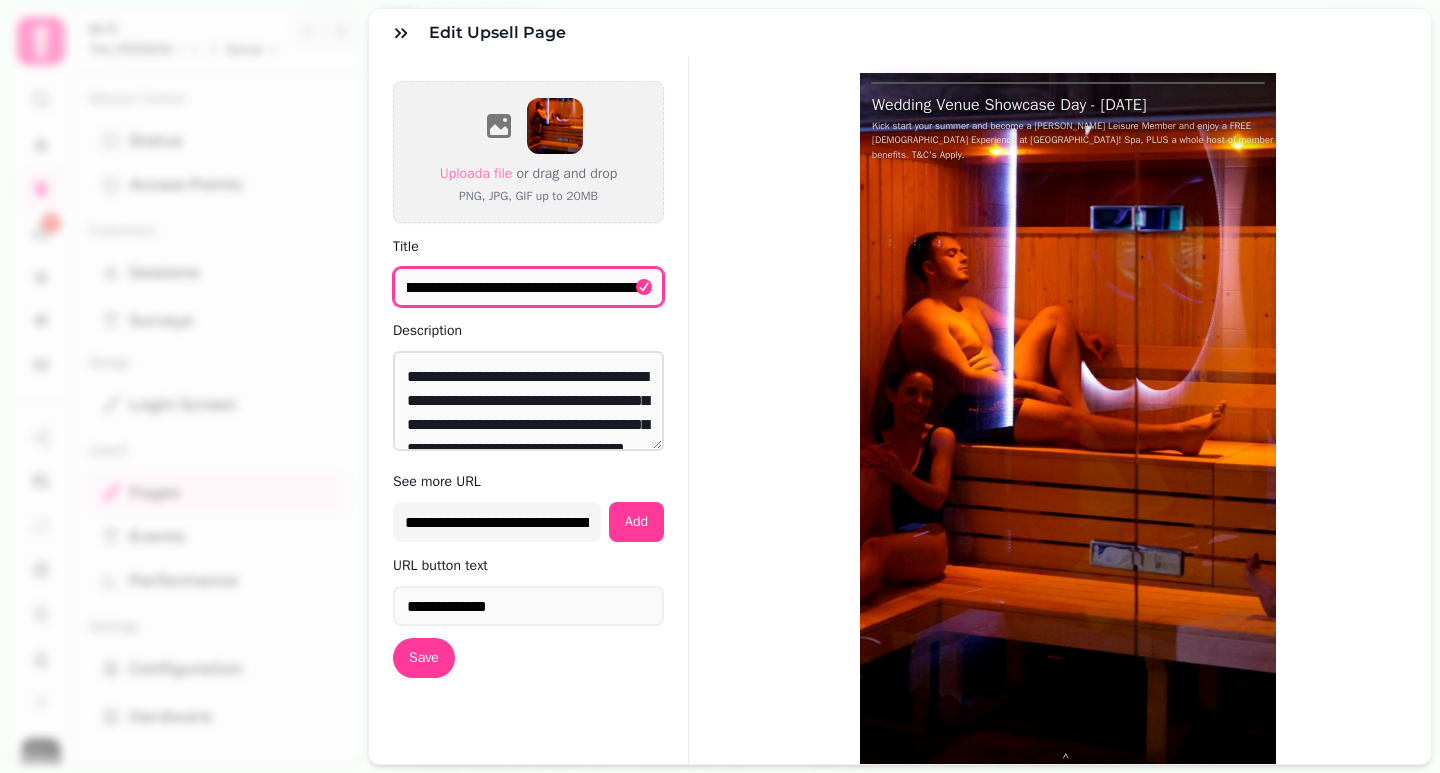 type on "**********" 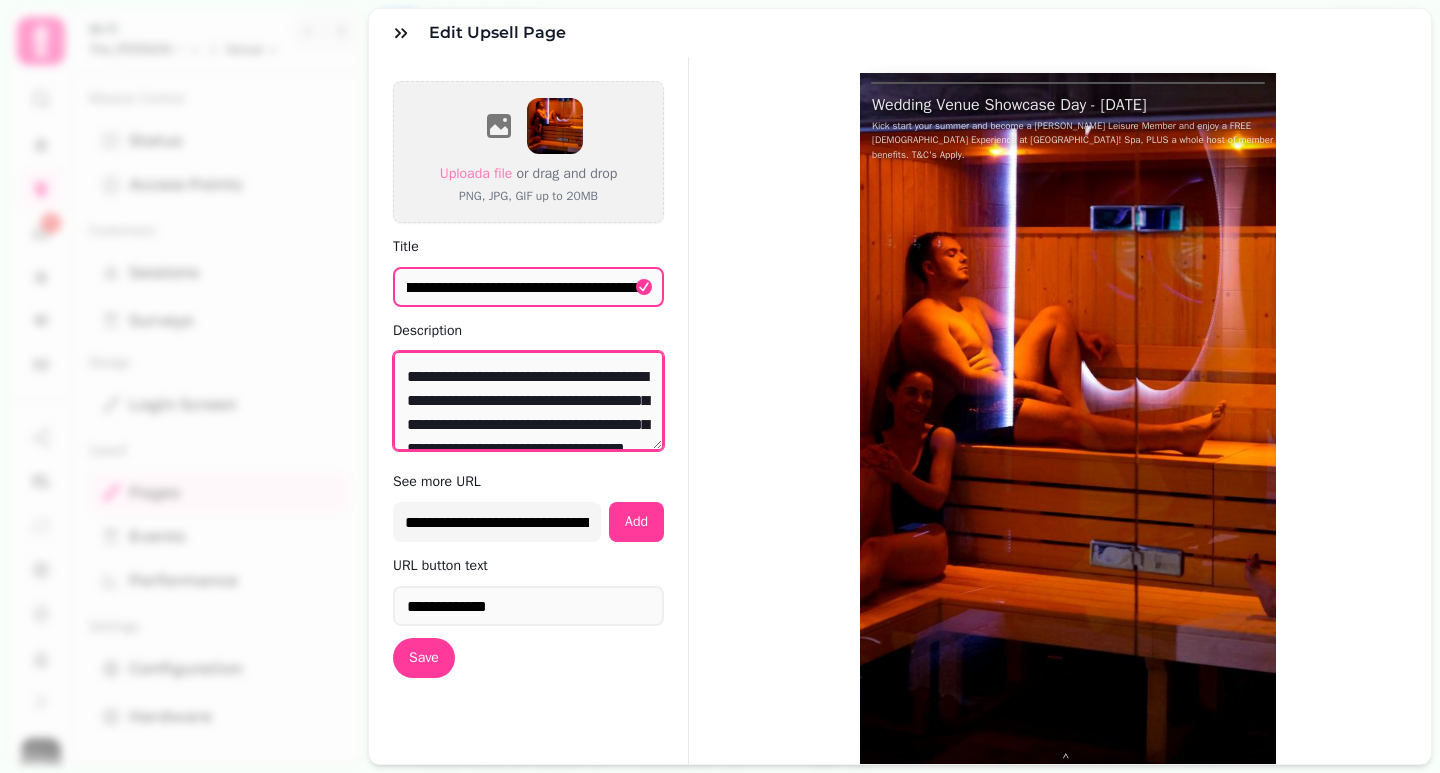 scroll, scrollTop: 0, scrollLeft: 0, axis: both 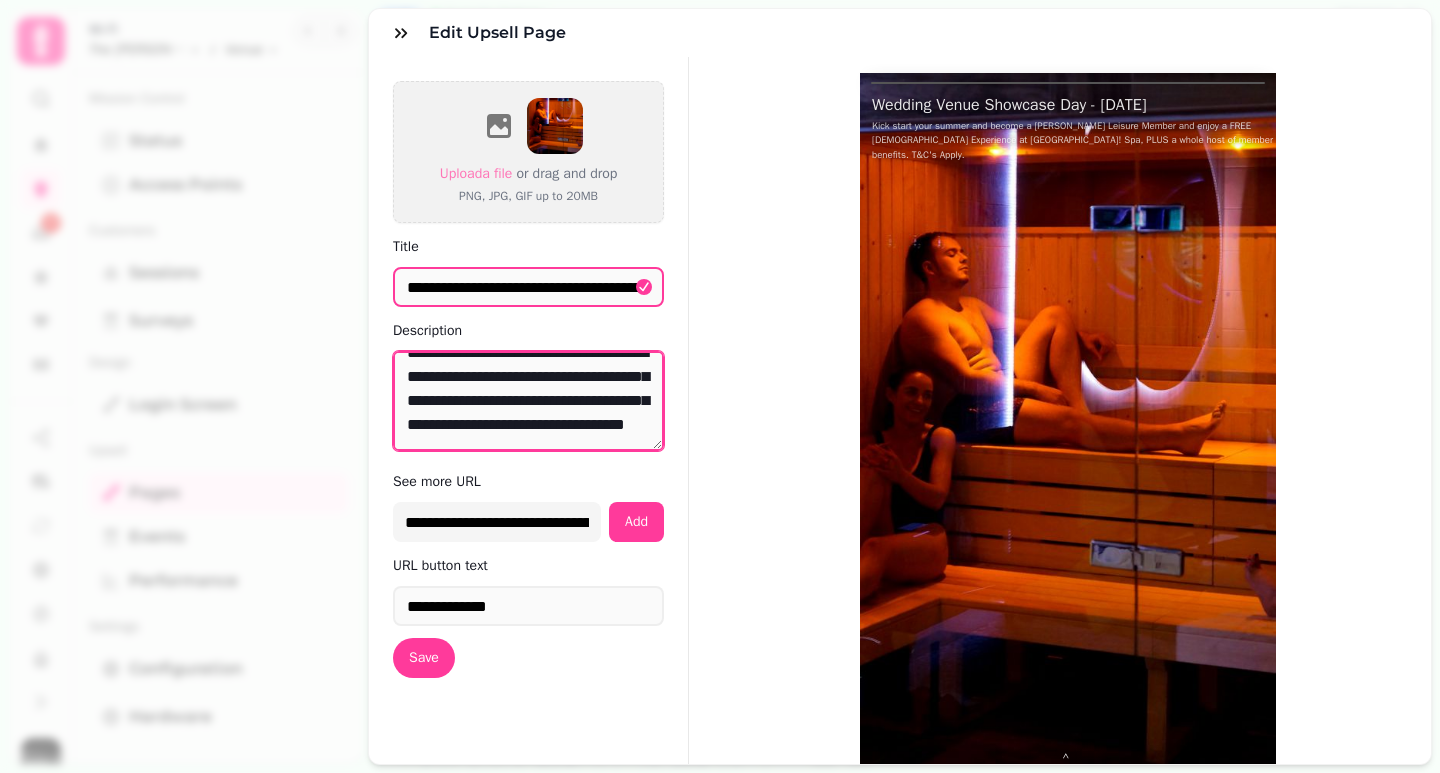 drag, startPoint x: 406, startPoint y: 379, endPoint x: 627, endPoint y: 455, distance: 233.7028 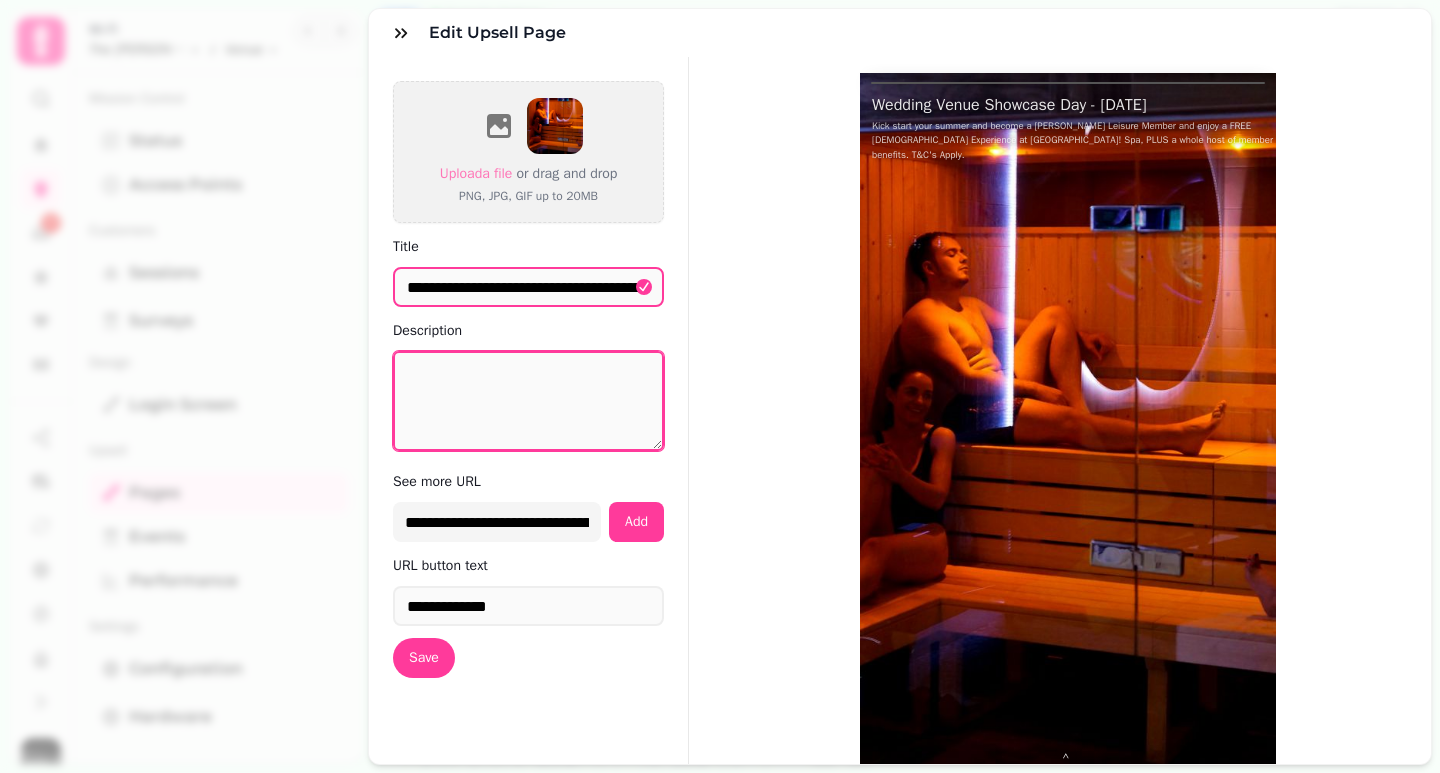 scroll, scrollTop: 0, scrollLeft: 0, axis: both 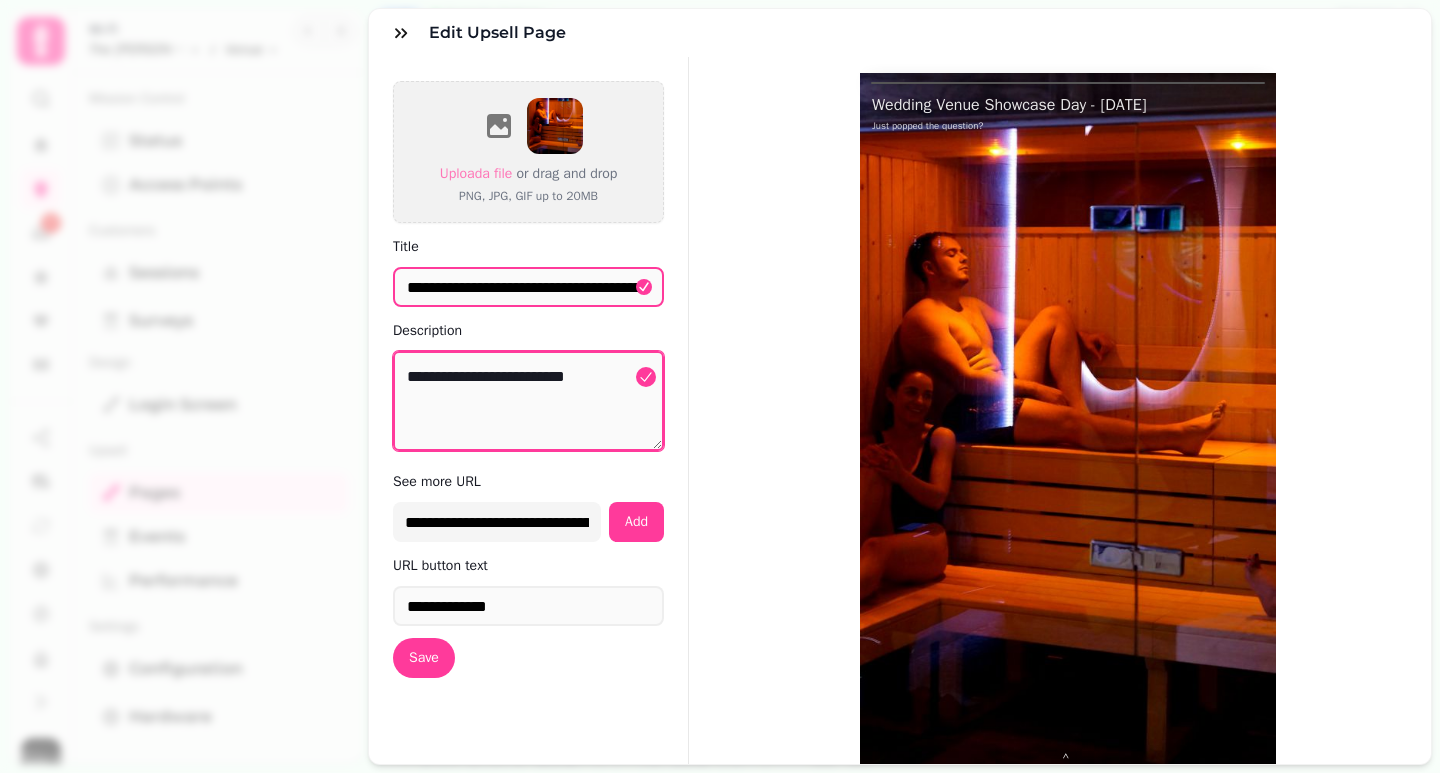 paste on "**********" 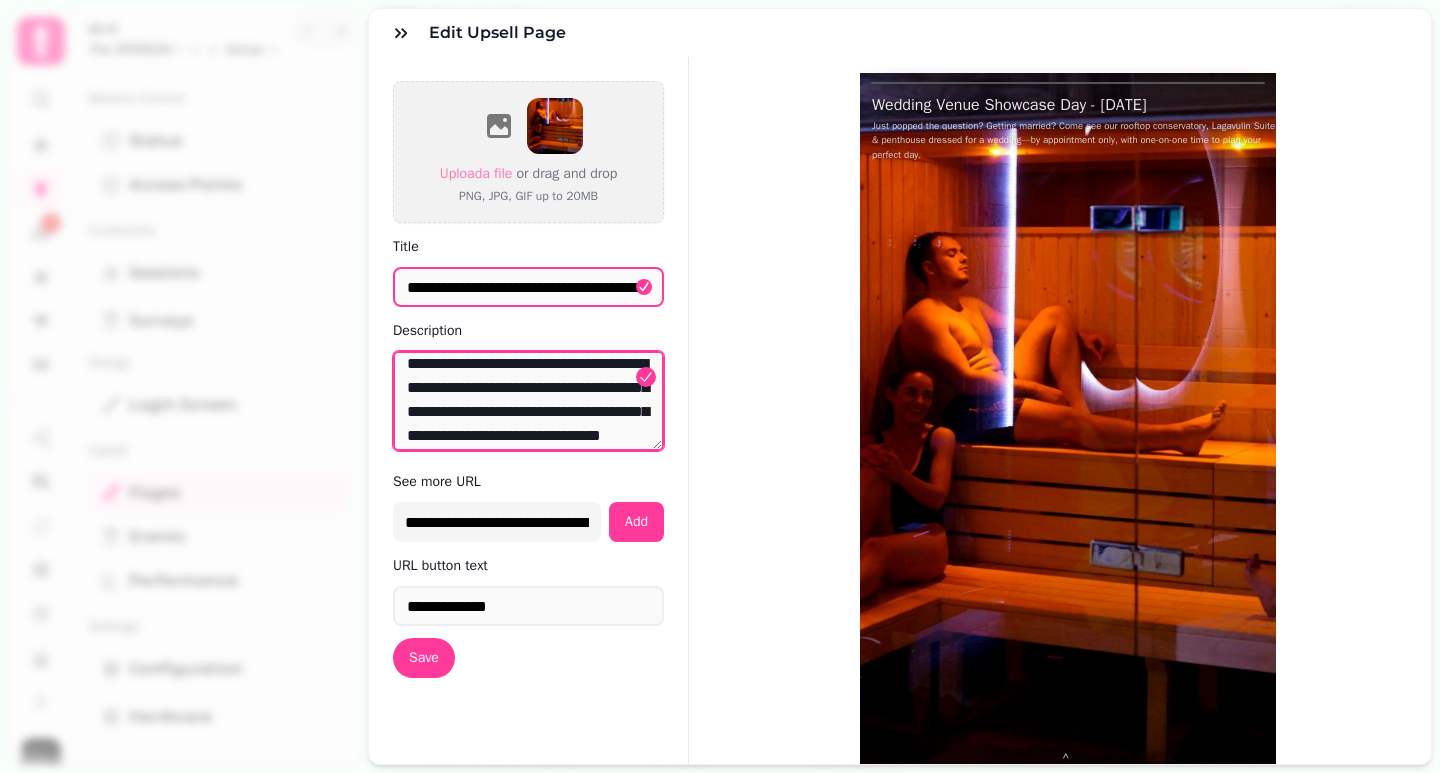 scroll, scrollTop: 0, scrollLeft: 0, axis: both 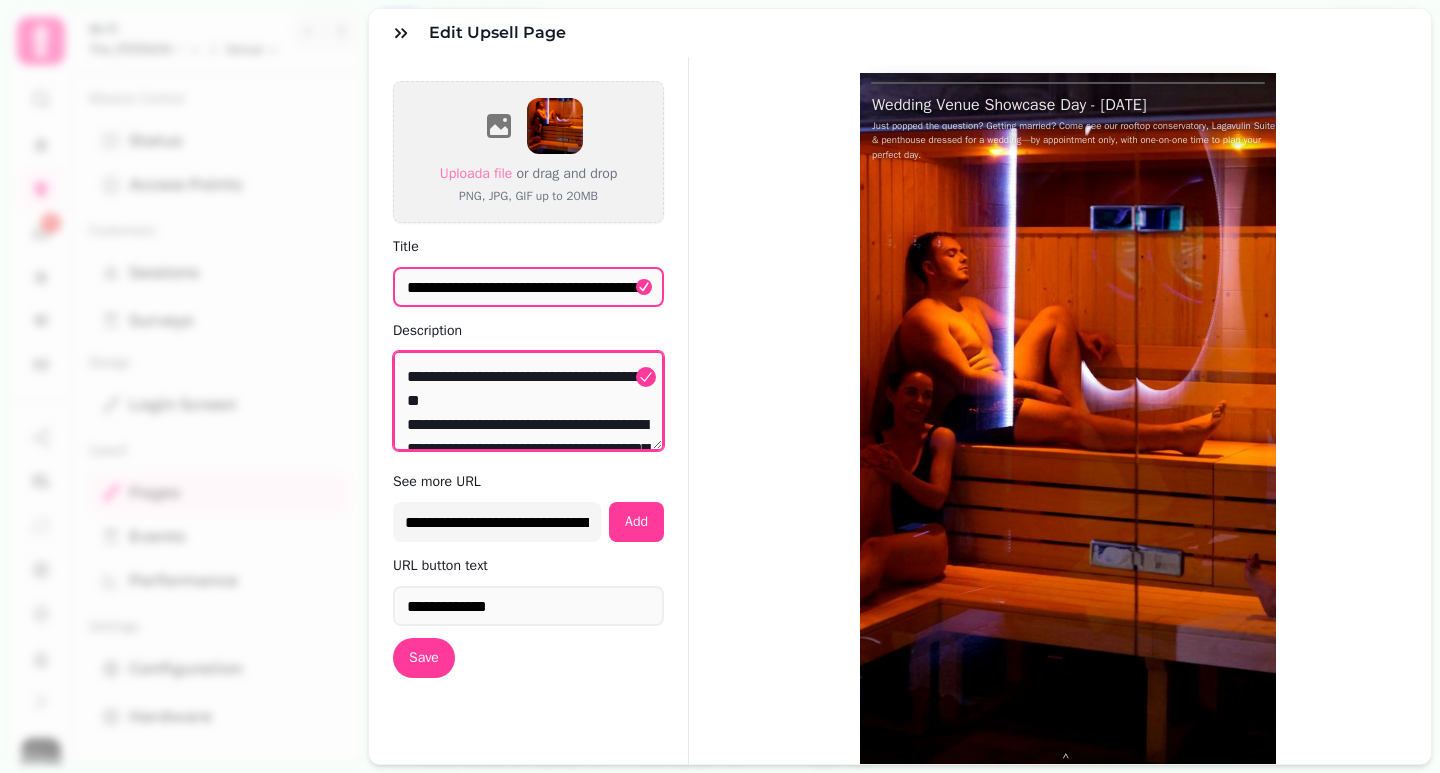 drag, startPoint x: 540, startPoint y: 400, endPoint x: 393, endPoint y: 407, distance: 147.16656 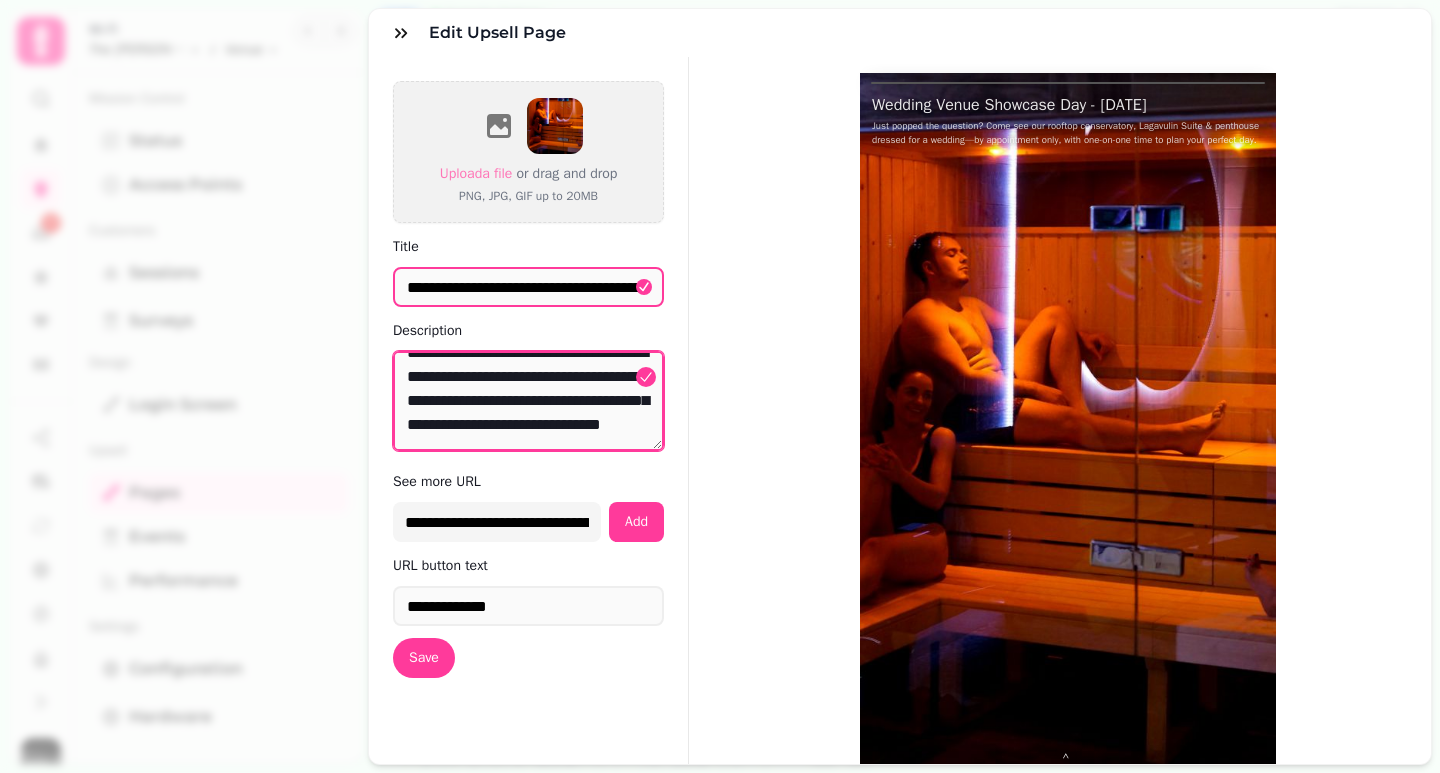 scroll, scrollTop: 96, scrollLeft: 0, axis: vertical 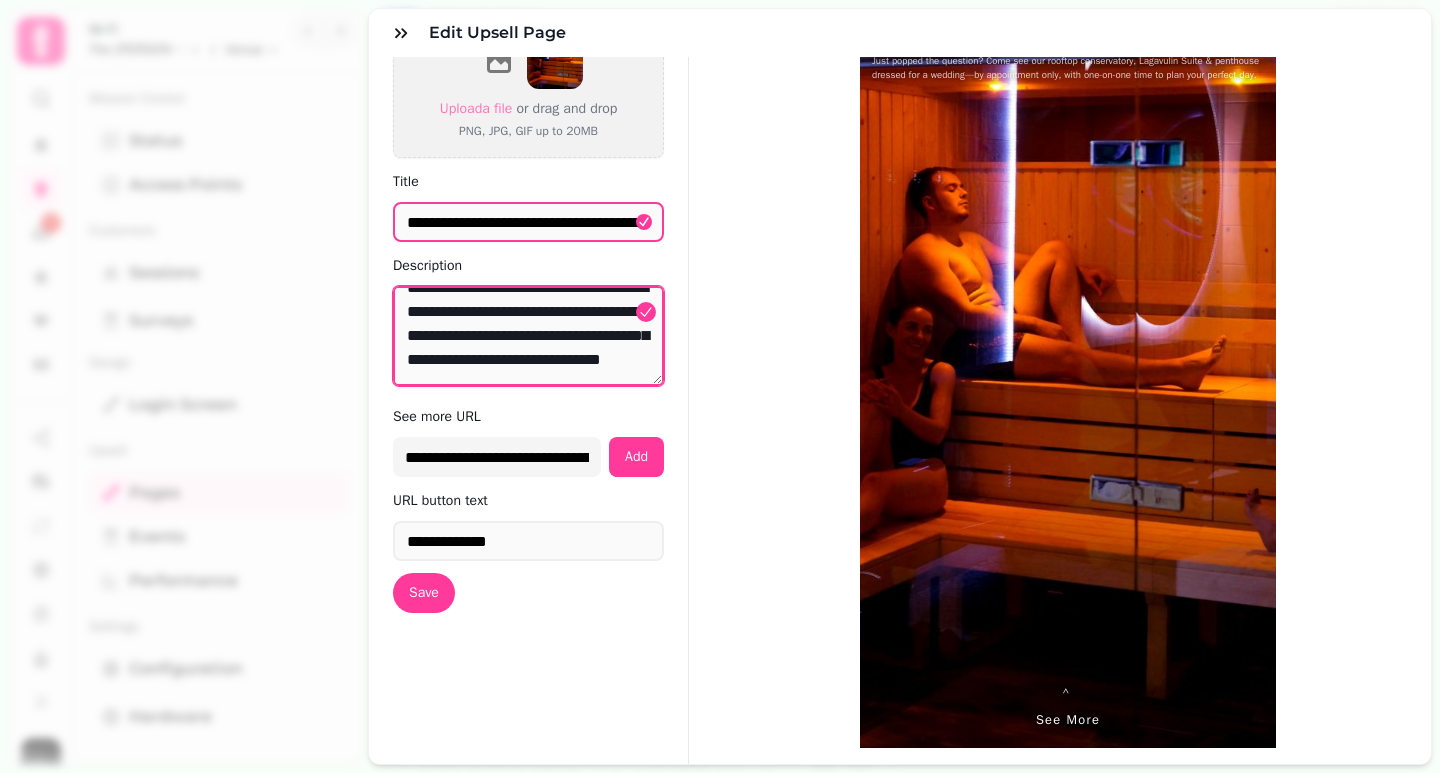 click on "**********" at bounding box center [528, 336] 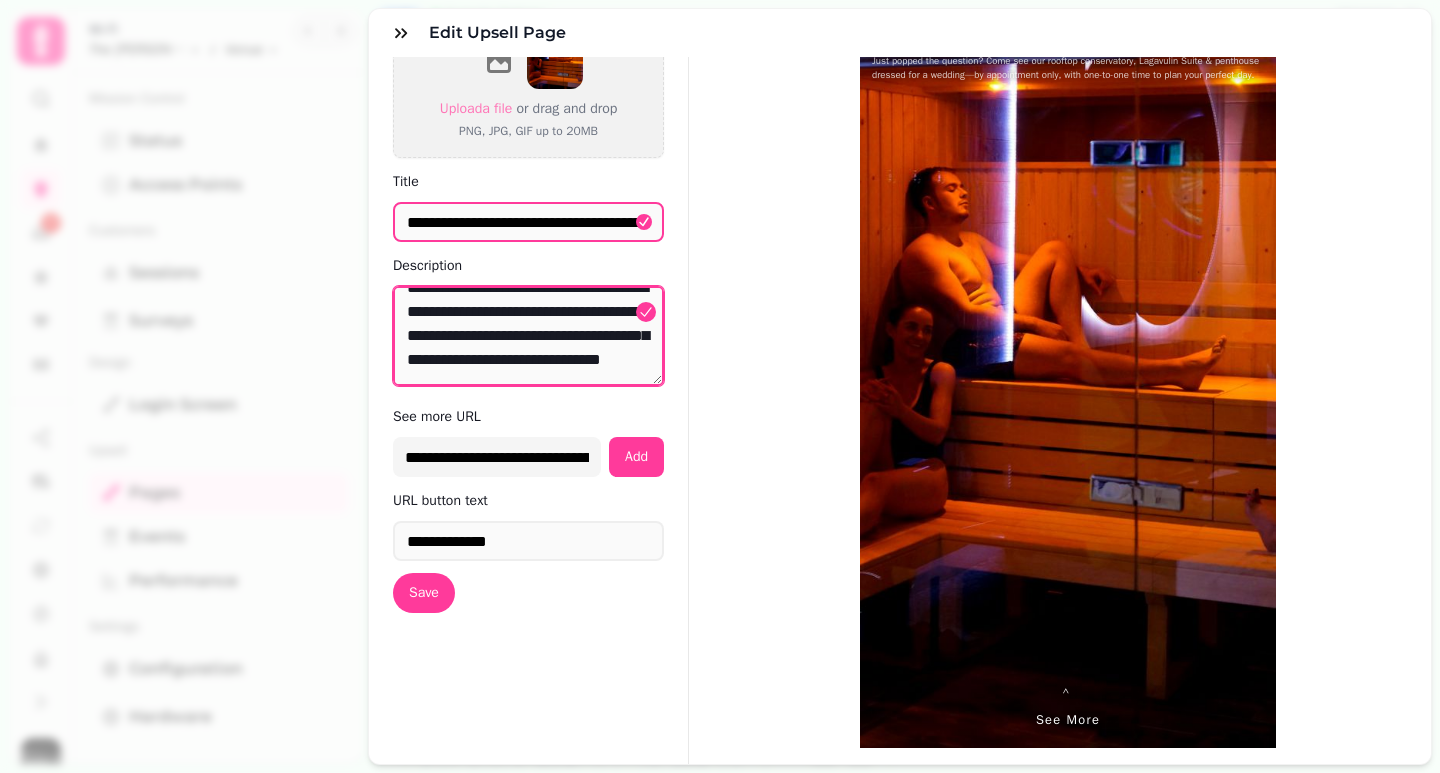 click on "**********" at bounding box center [528, 336] 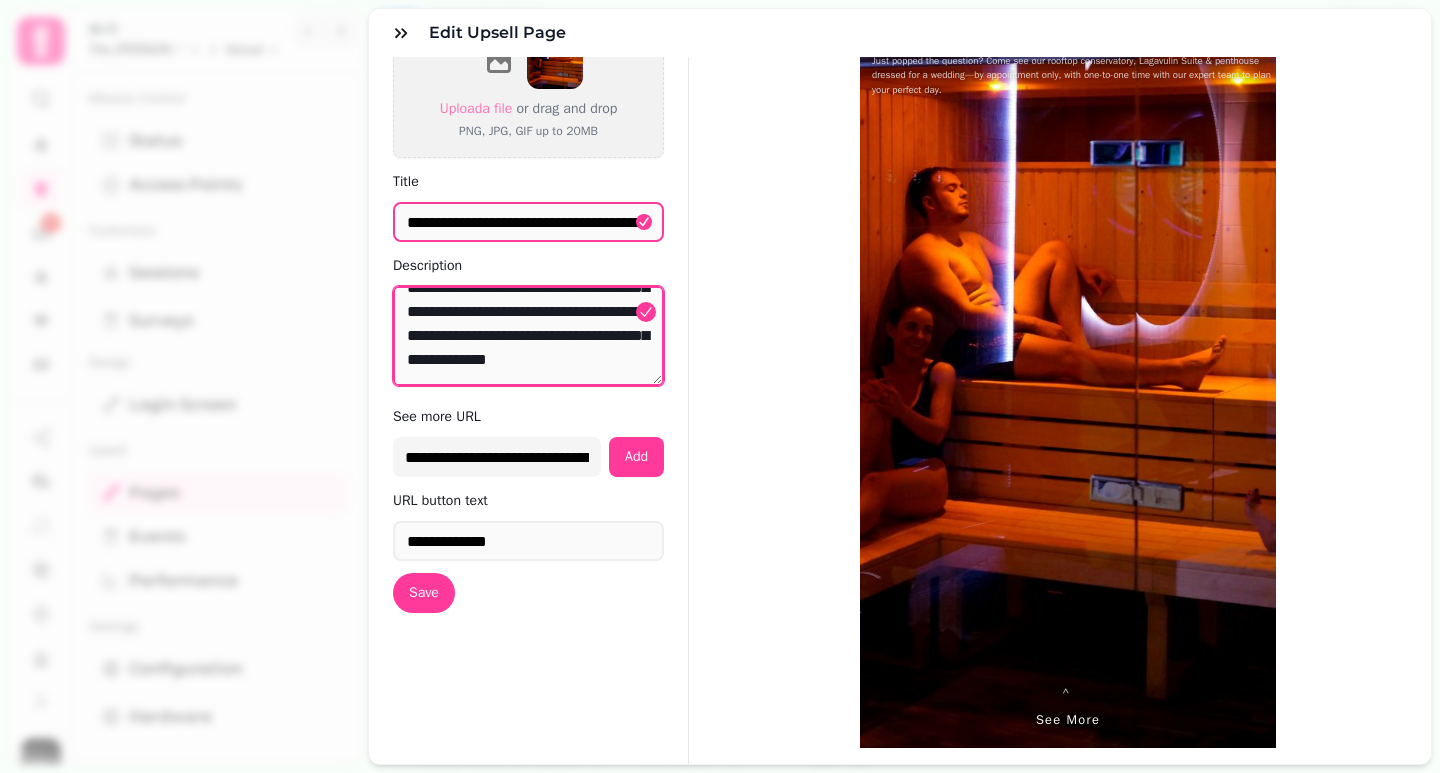 scroll, scrollTop: 120, scrollLeft: 0, axis: vertical 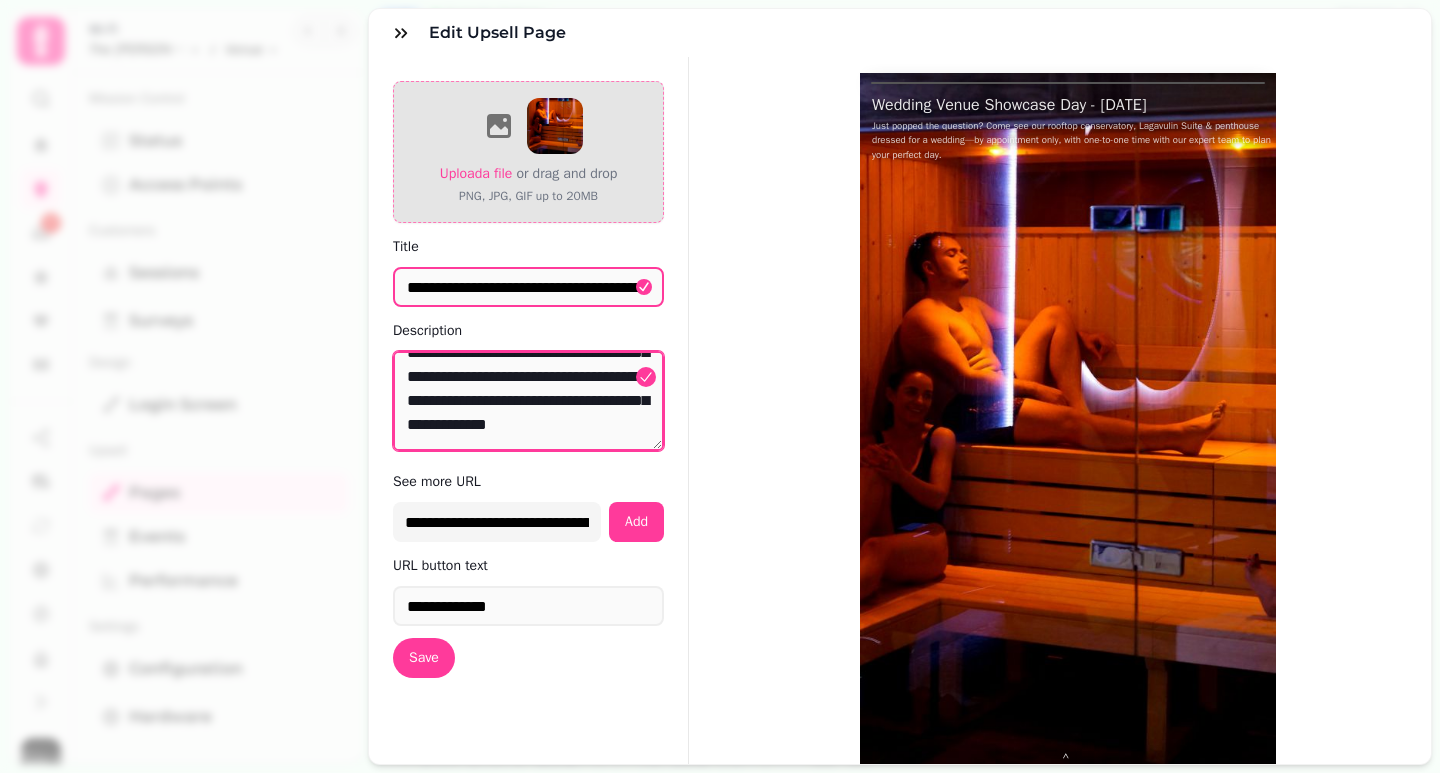 type on "**********" 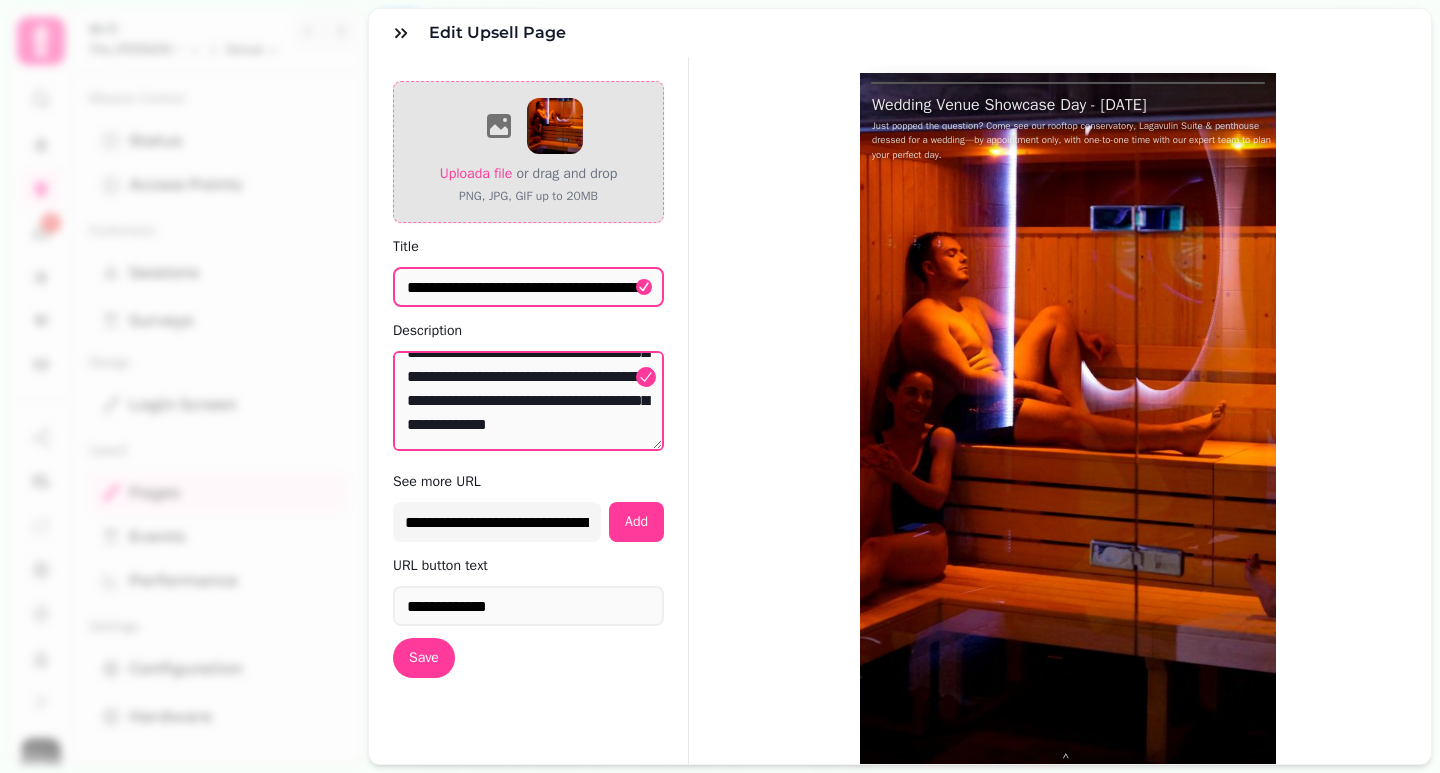 click on "Upload  a file" at bounding box center [476, 173] 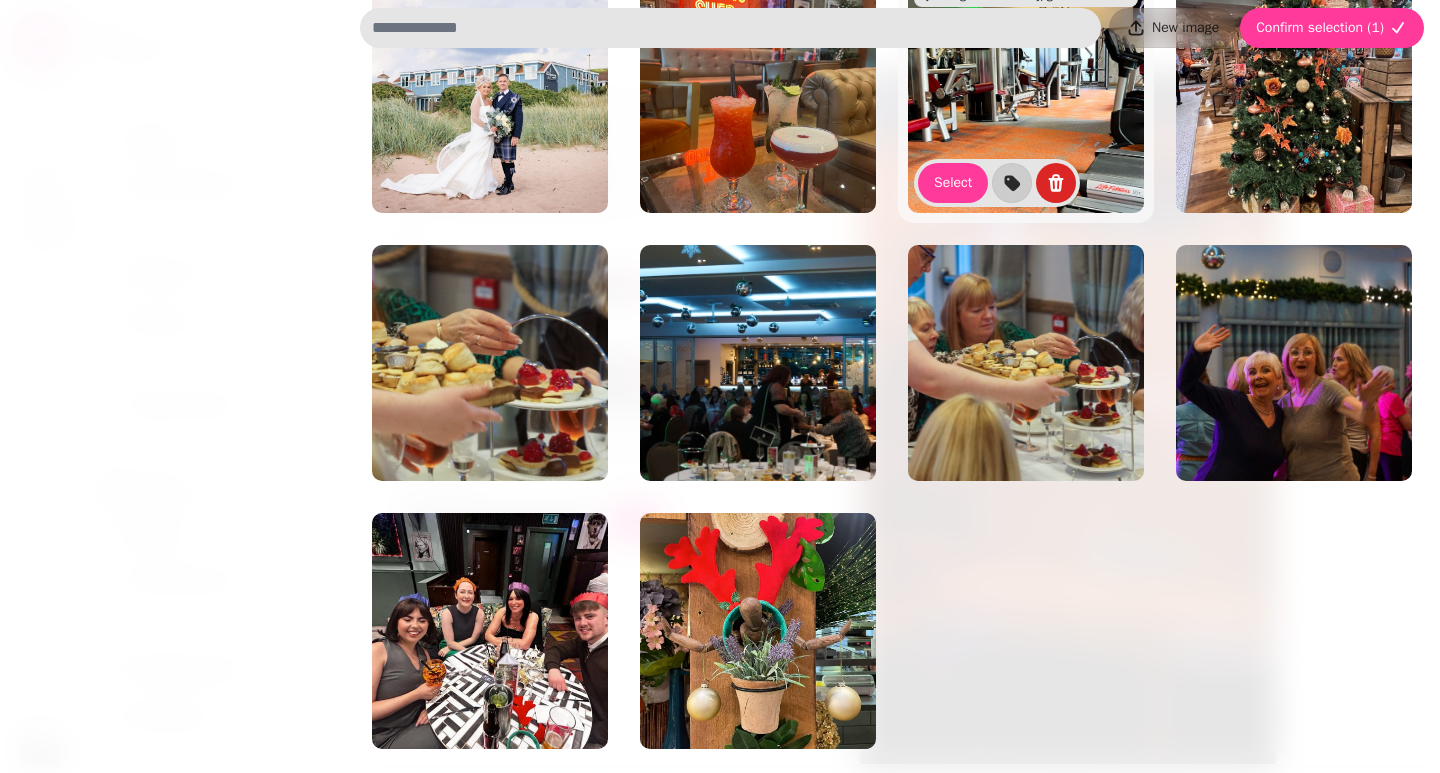 scroll, scrollTop: 2854, scrollLeft: 0, axis: vertical 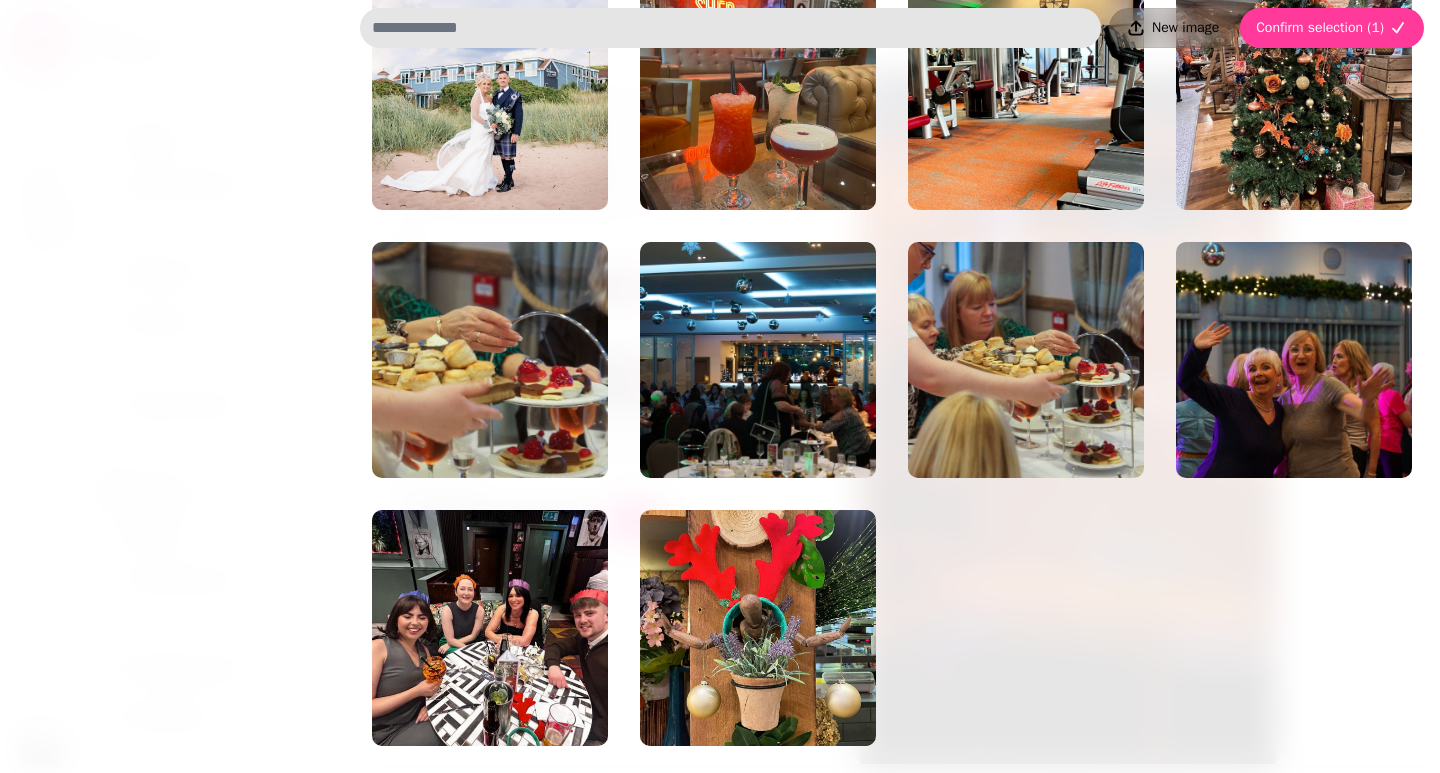 click on "New image" at bounding box center [1172, 28] 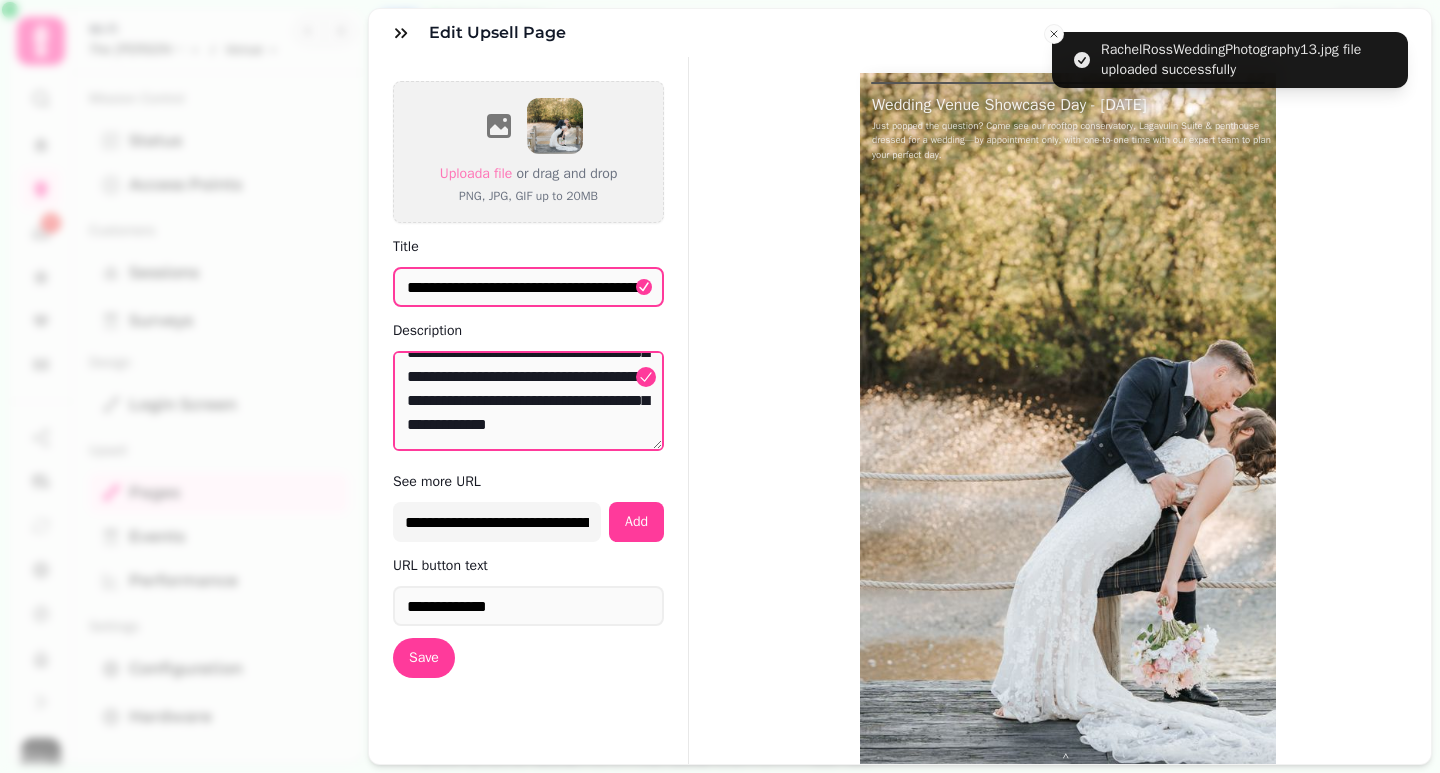 scroll, scrollTop: 2154, scrollLeft: 0, axis: vertical 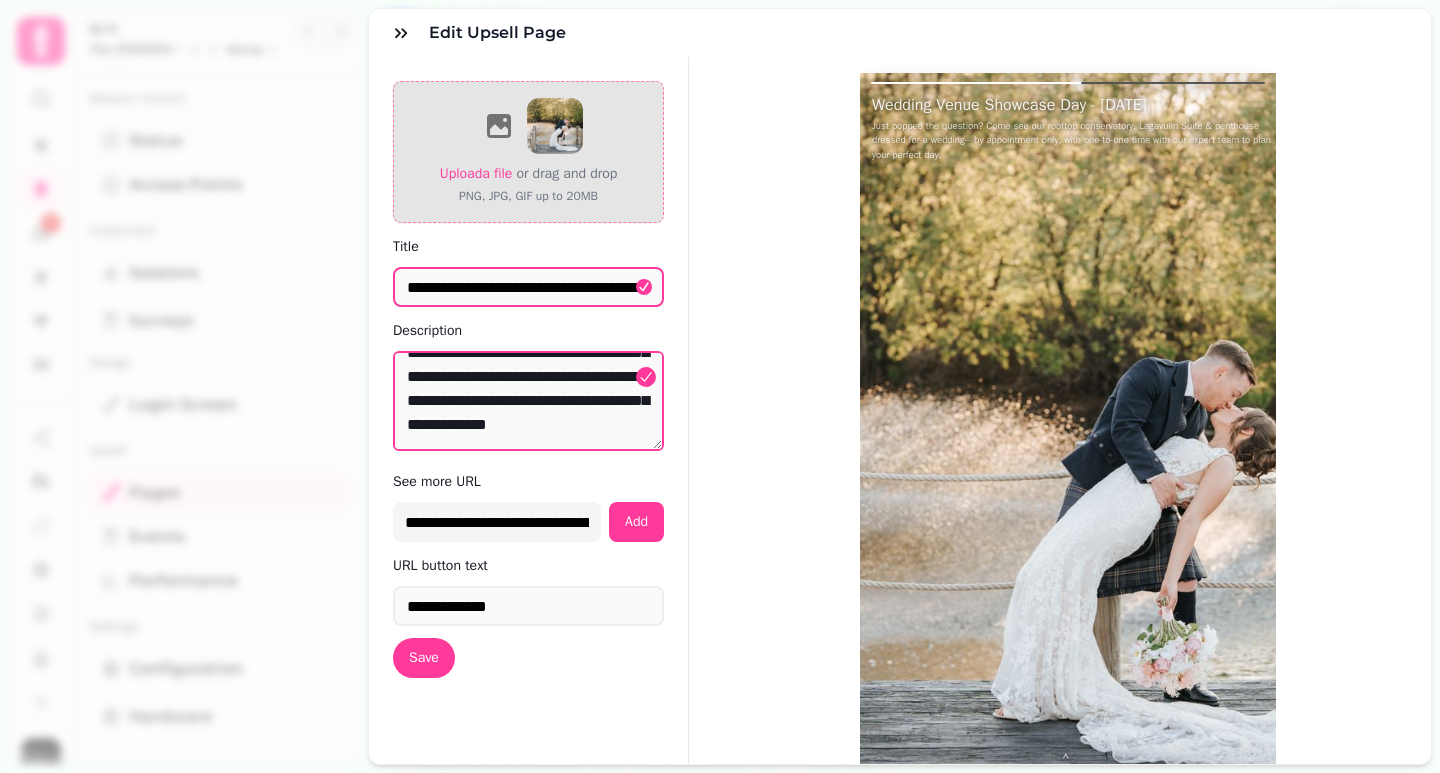 click on "Upload  a file" at bounding box center [476, 173] 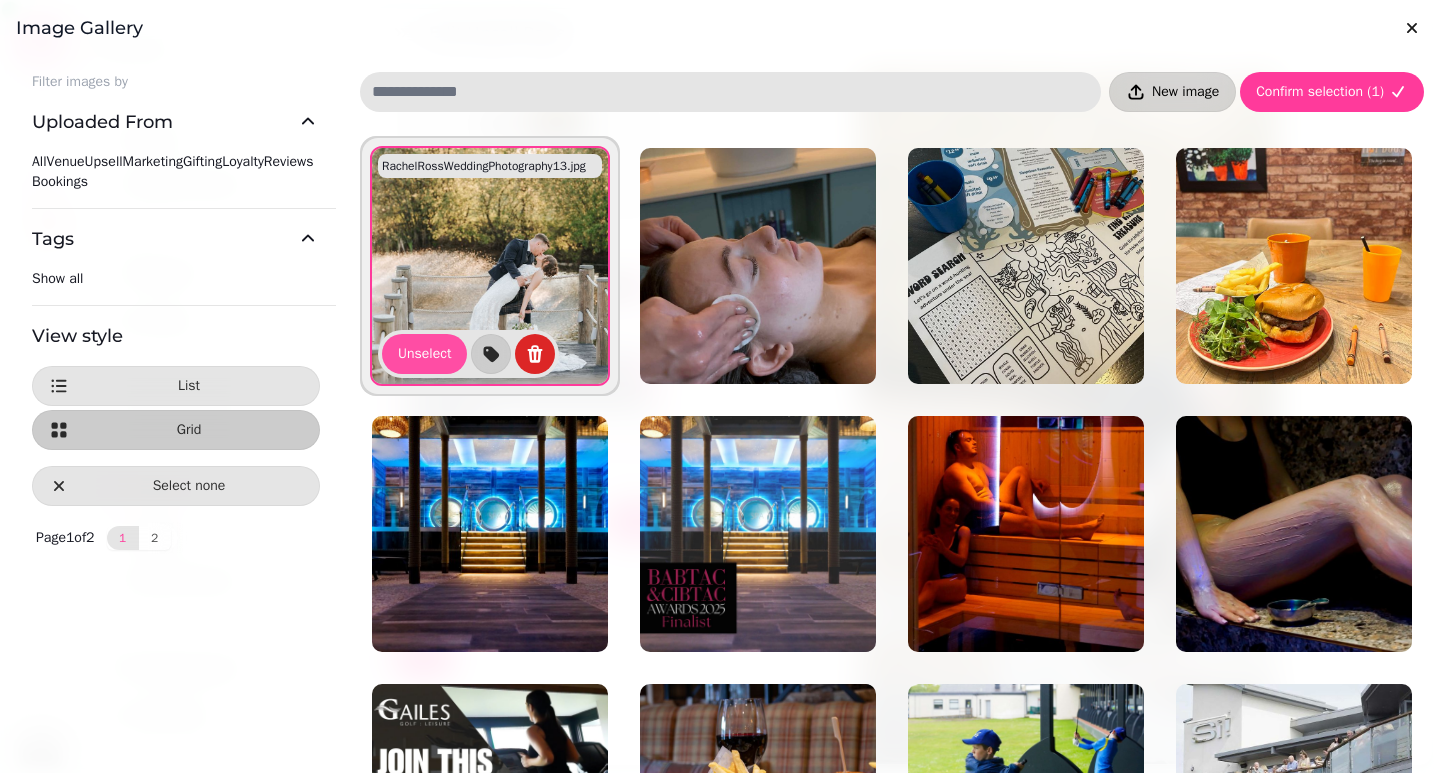 drag, startPoint x: 1162, startPoint y: 87, endPoint x: 1171, endPoint y: 97, distance: 13.453624 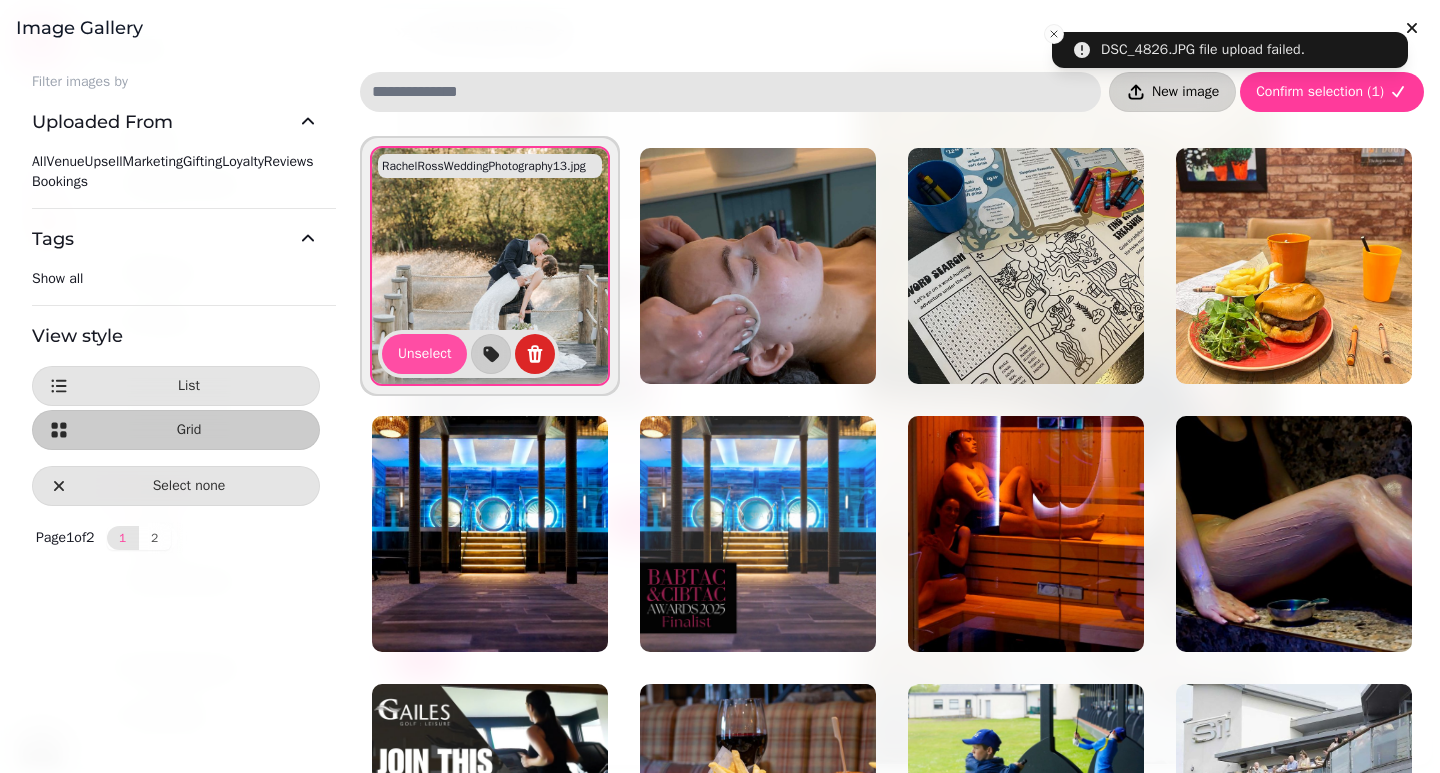 click on "New image" at bounding box center (1172, 92) 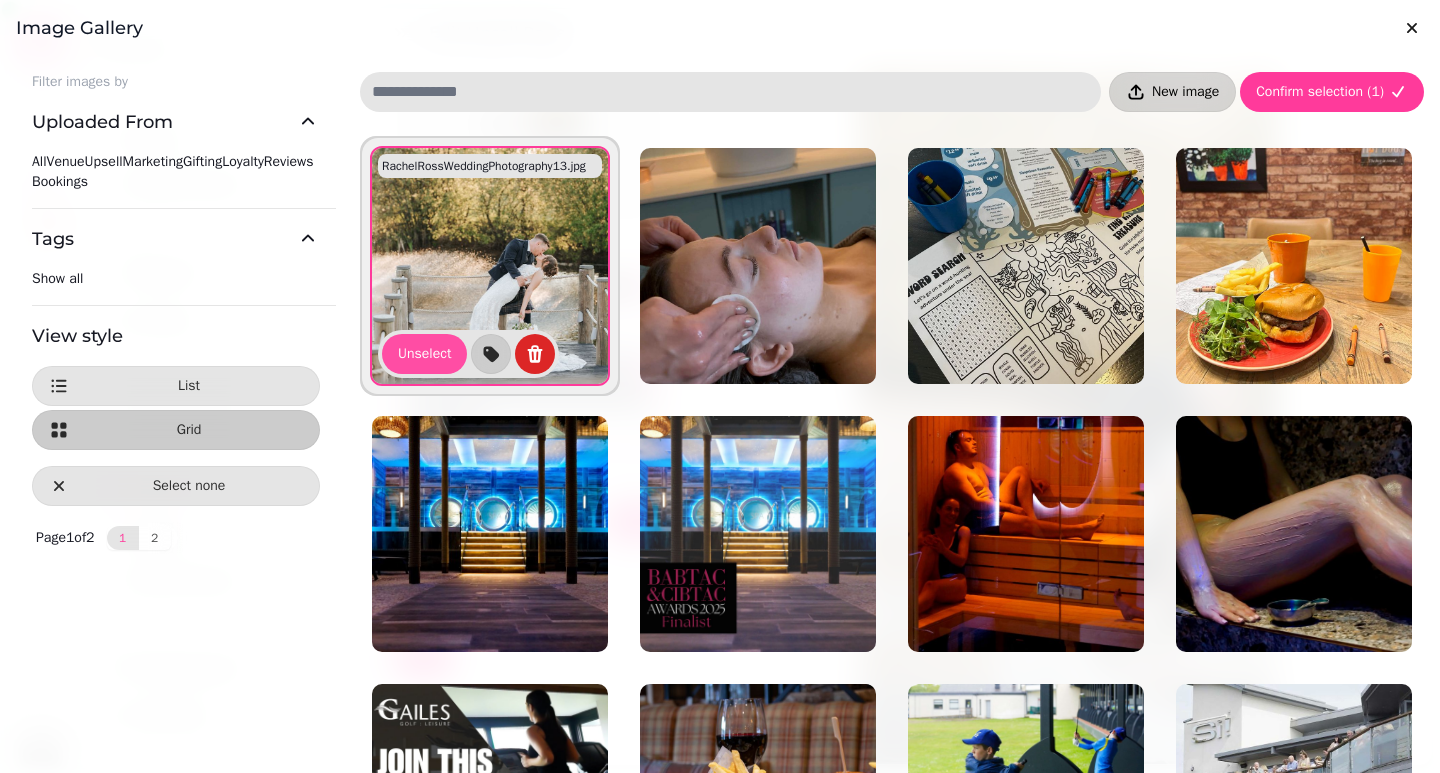 click on "New image" at bounding box center [1185, 92] 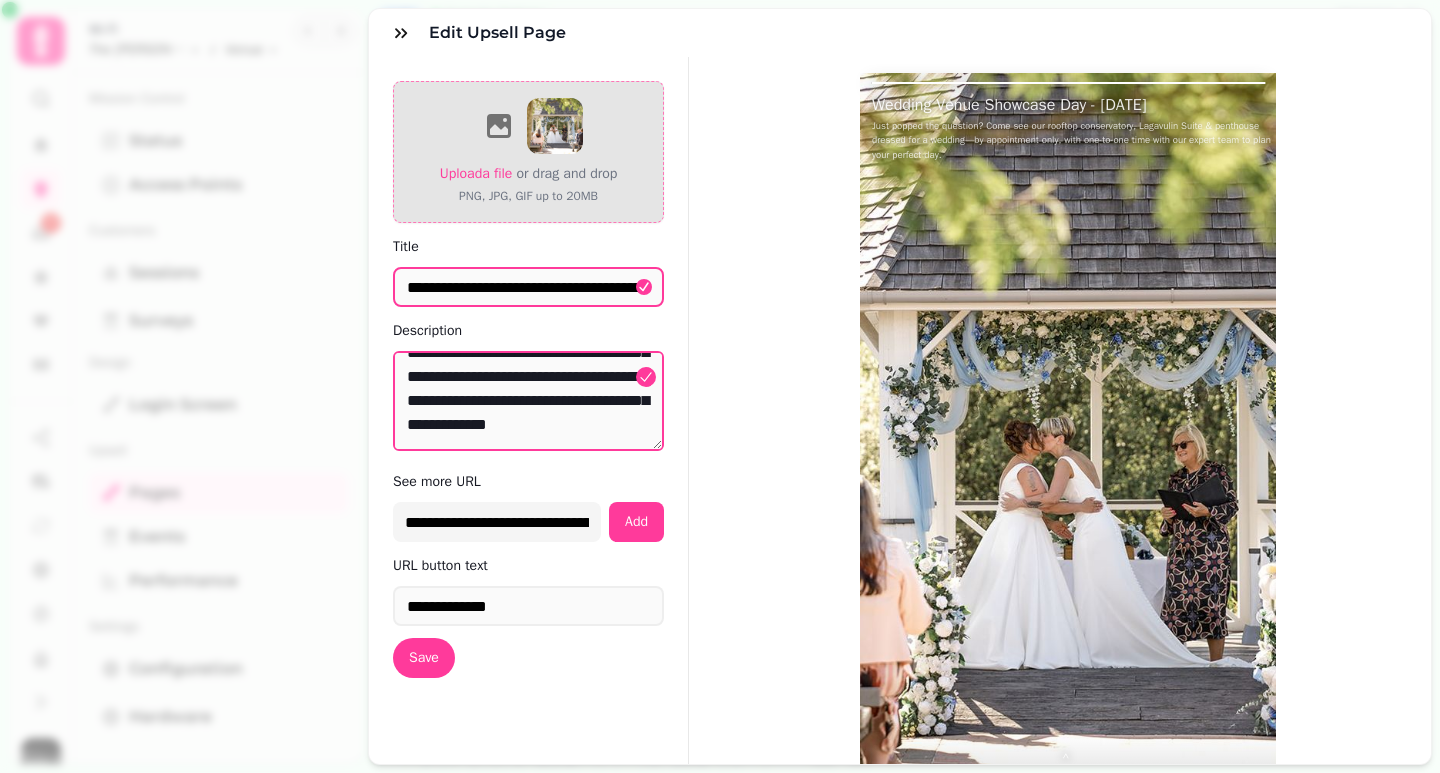 click on "Upload  a file" at bounding box center [476, 173] 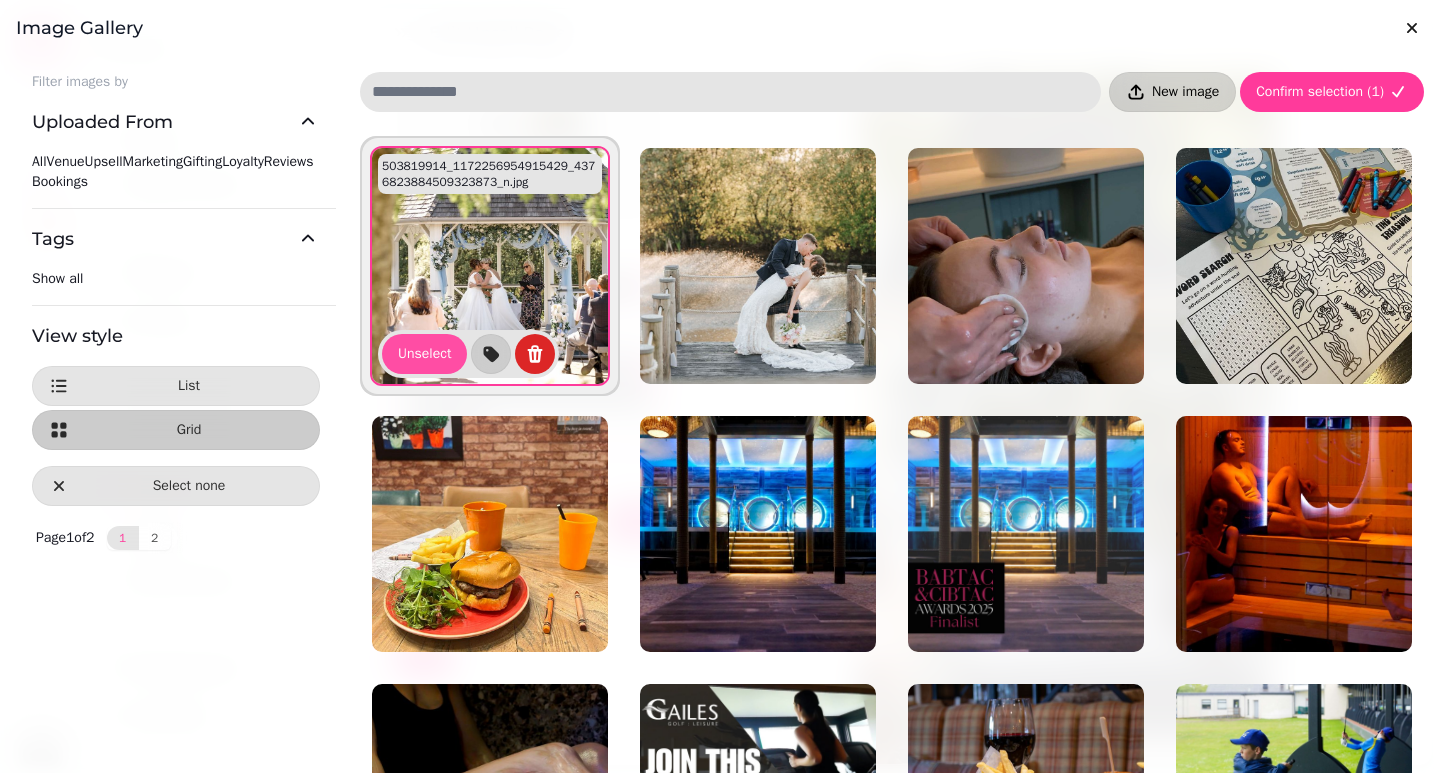 click on "New image" at bounding box center [1185, 92] 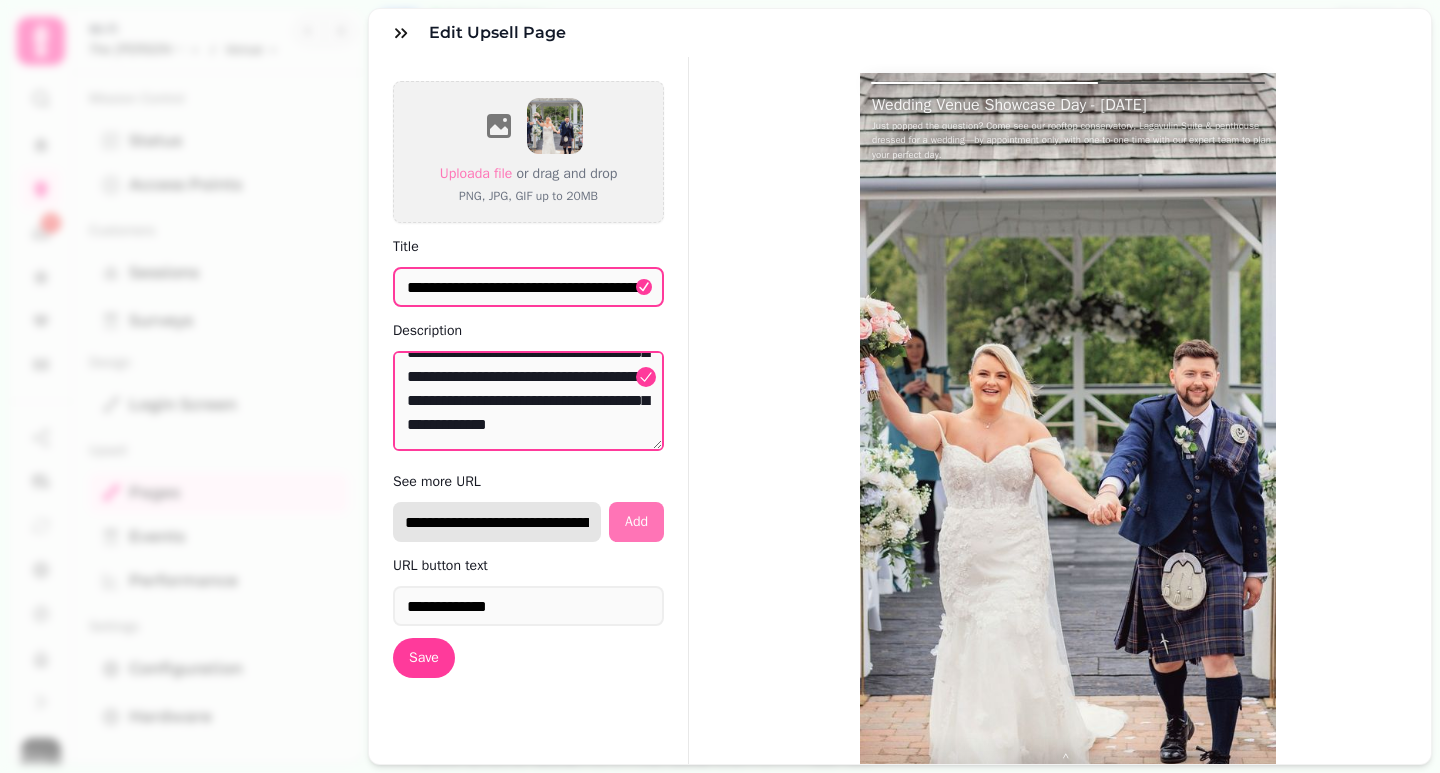 scroll, scrollTop: 0, scrollLeft: 78, axis: horizontal 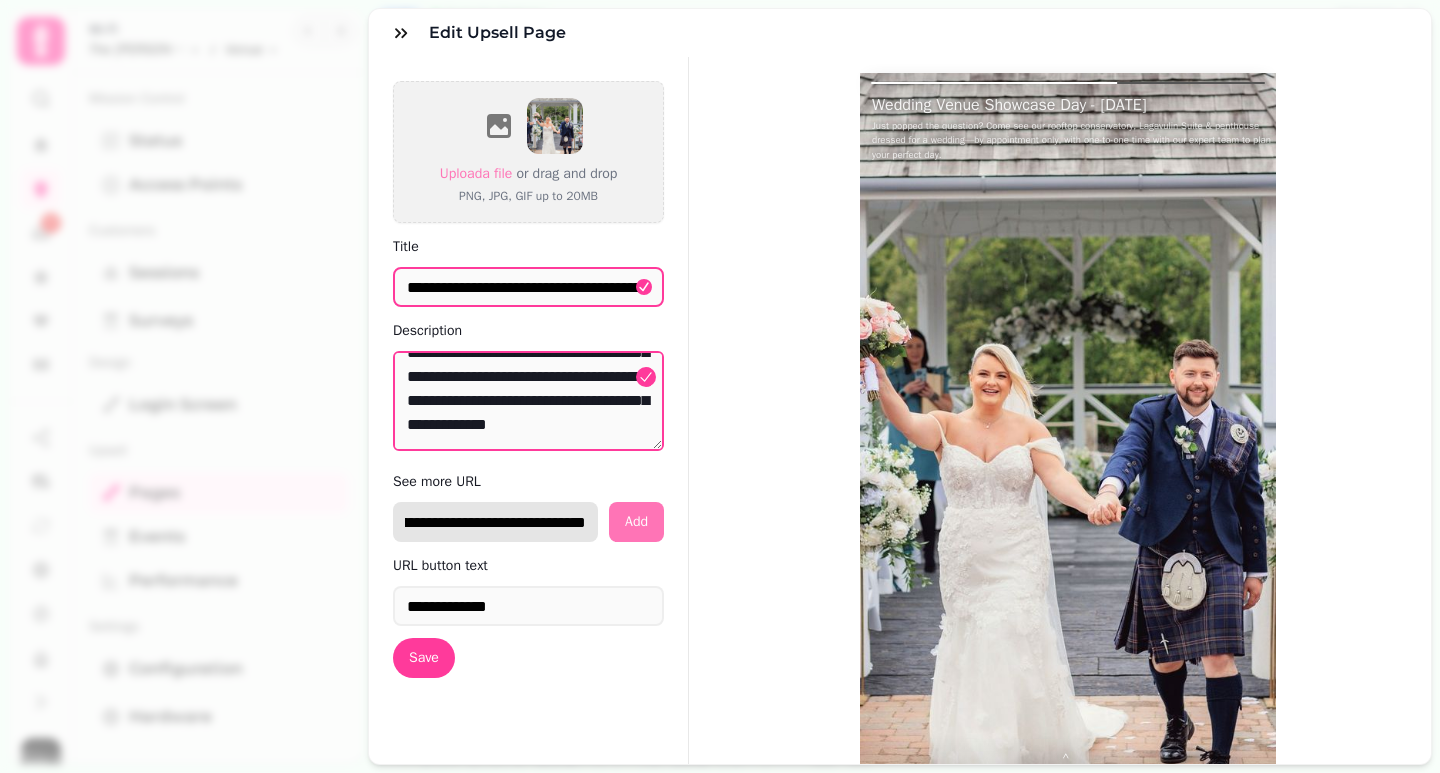 drag, startPoint x: 407, startPoint y: 517, endPoint x: 645, endPoint y: 539, distance: 239.01465 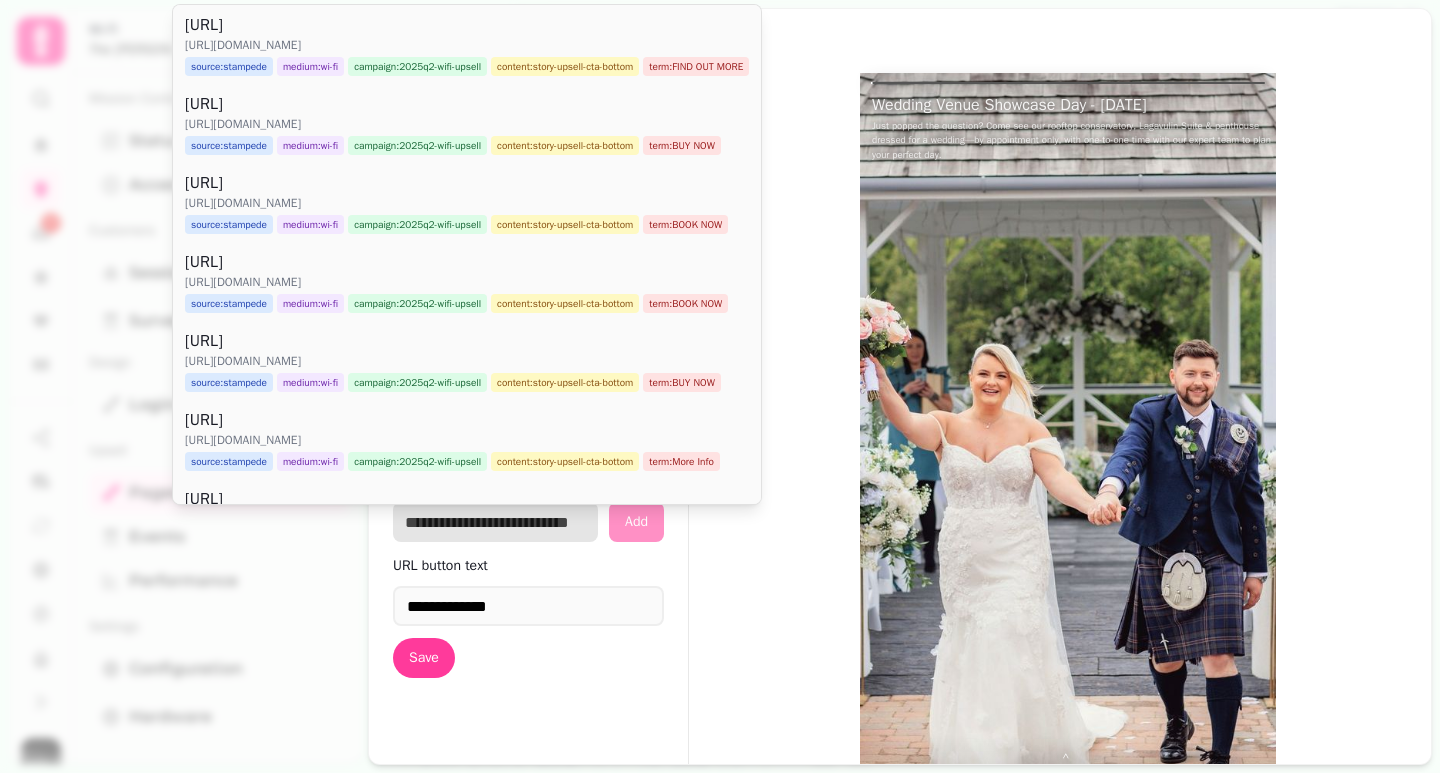 scroll, scrollTop: 0, scrollLeft: 0, axis: both 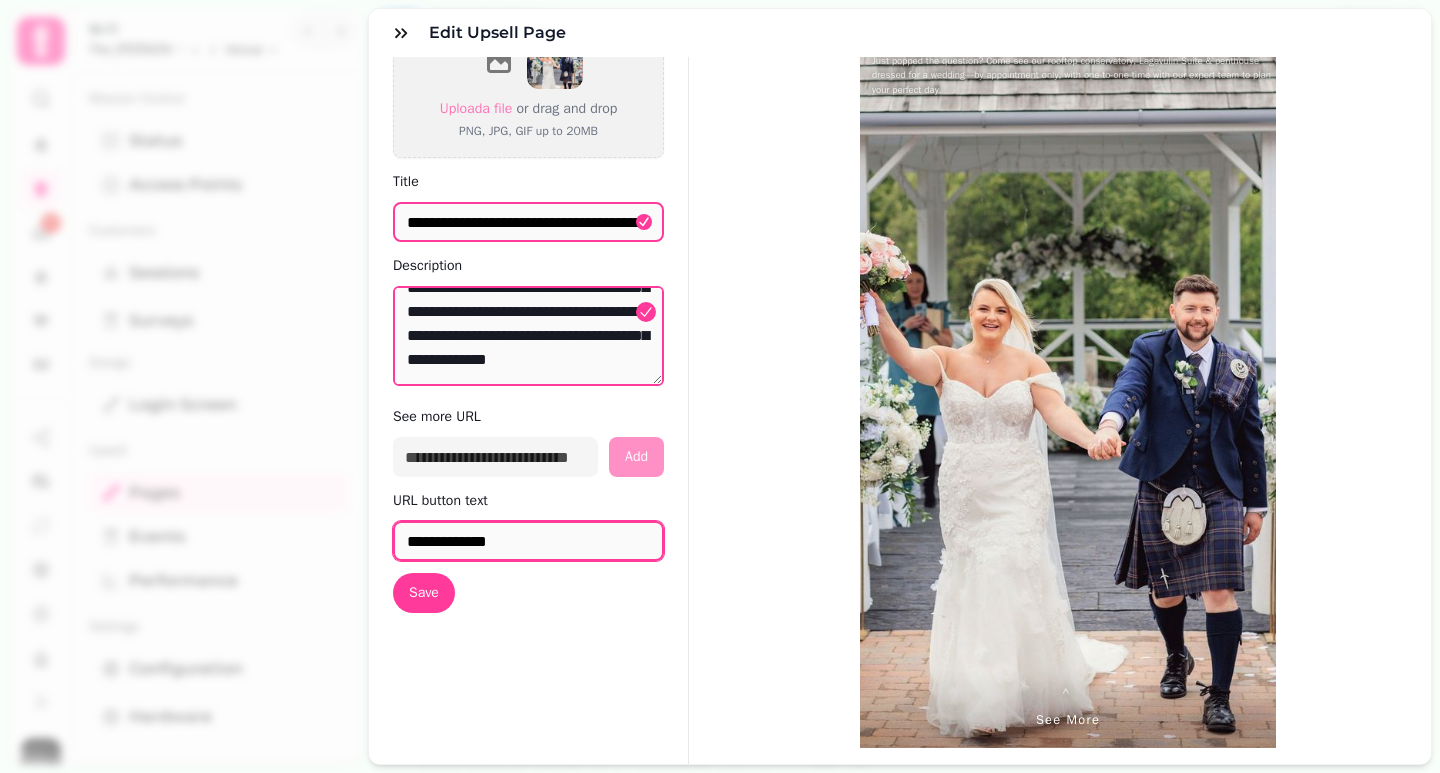 drag, startPoint x: 560, startPoint y: 530, endPoint x: 406, endPoint y: 526, distance: 154.05194 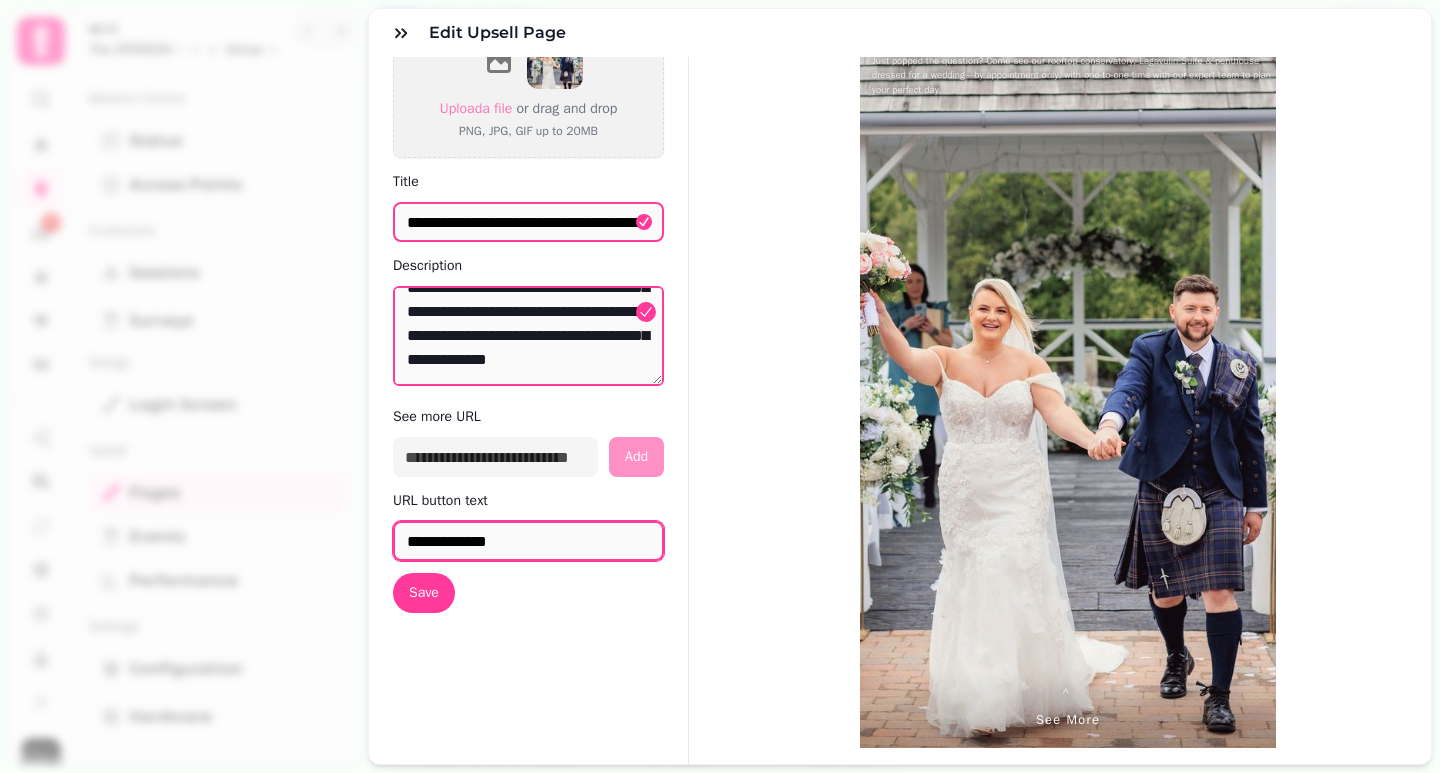 click on "**********" at bounding box center (528, 541) 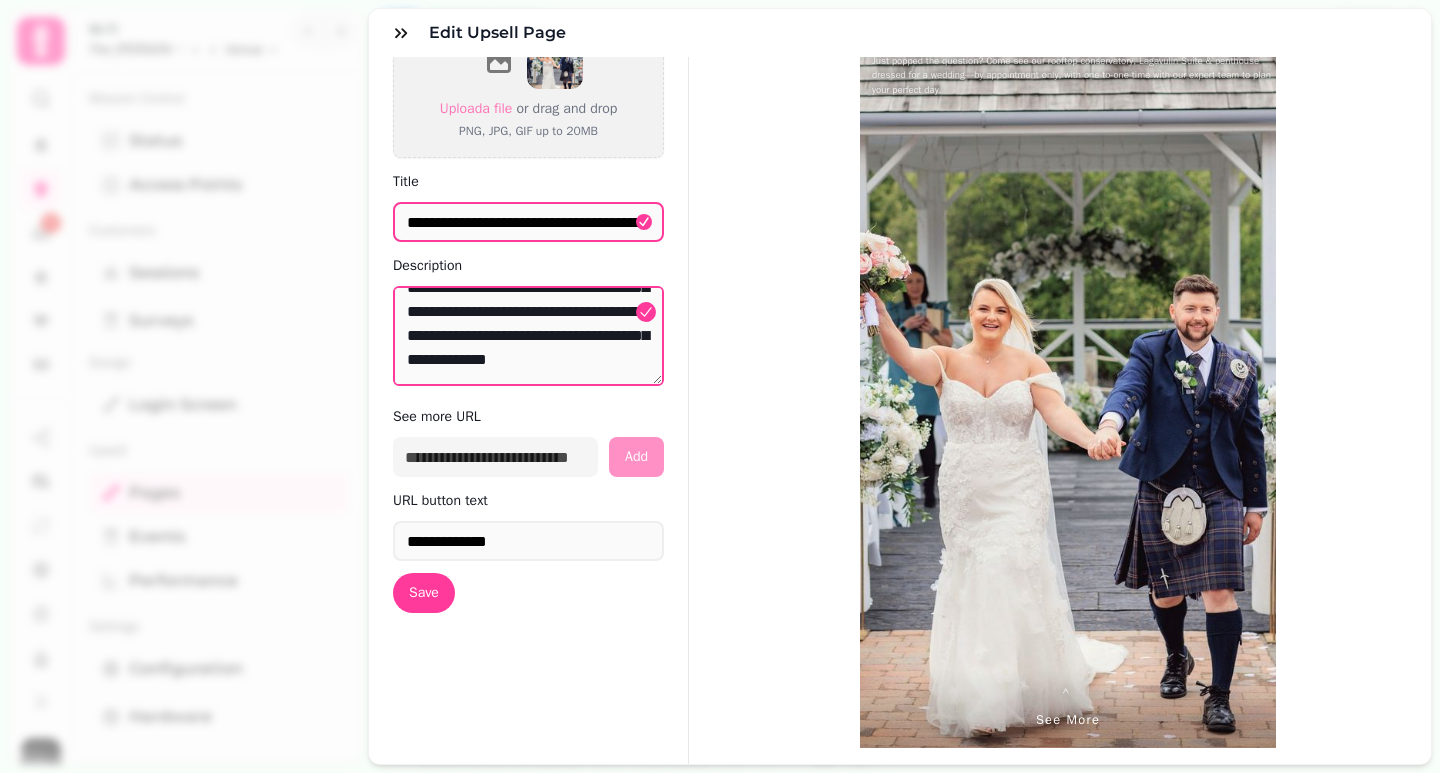 click on "**********" at bounding box center (900, 378) 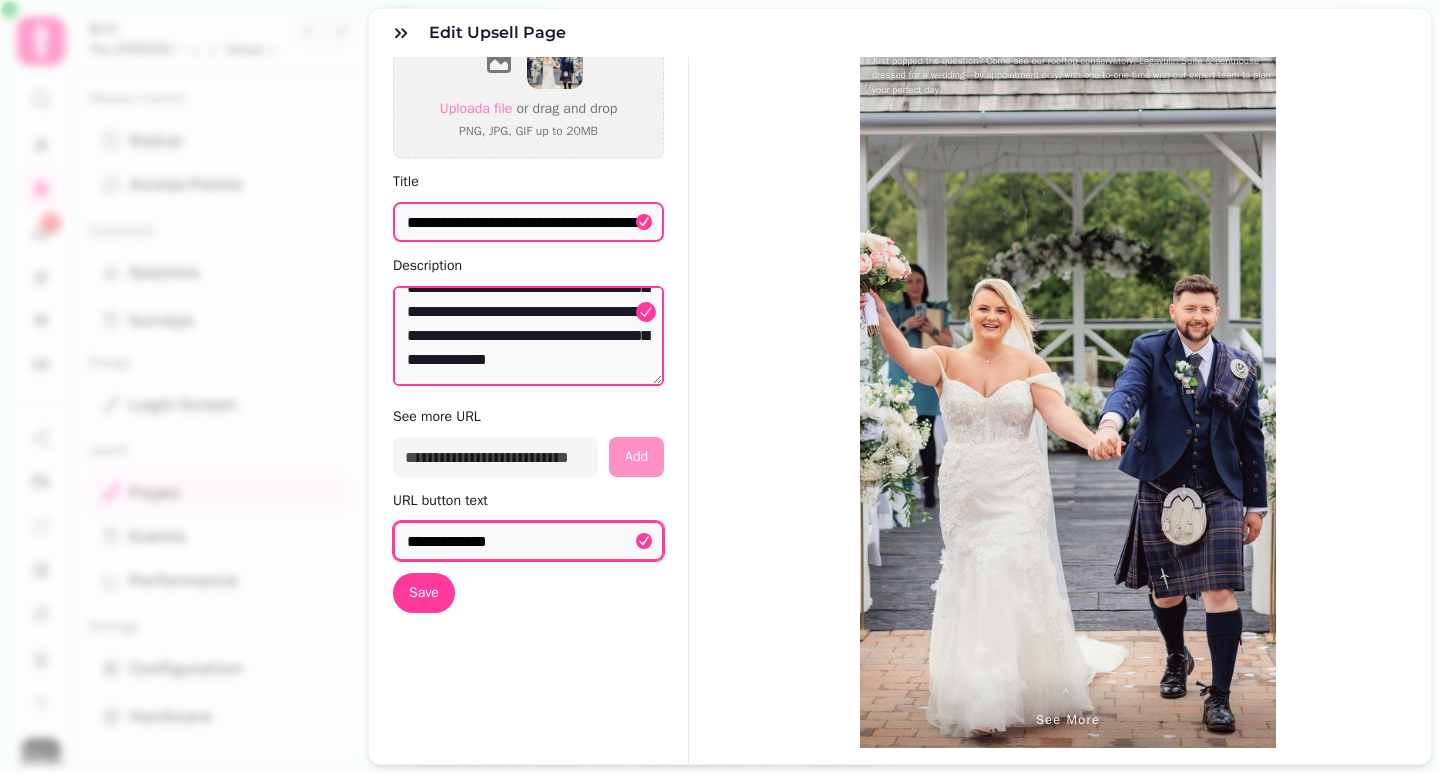 drag, startPoint x: 547, startPoint y: 527, endPoint x: 455, endPoint y: 527, distance: 92 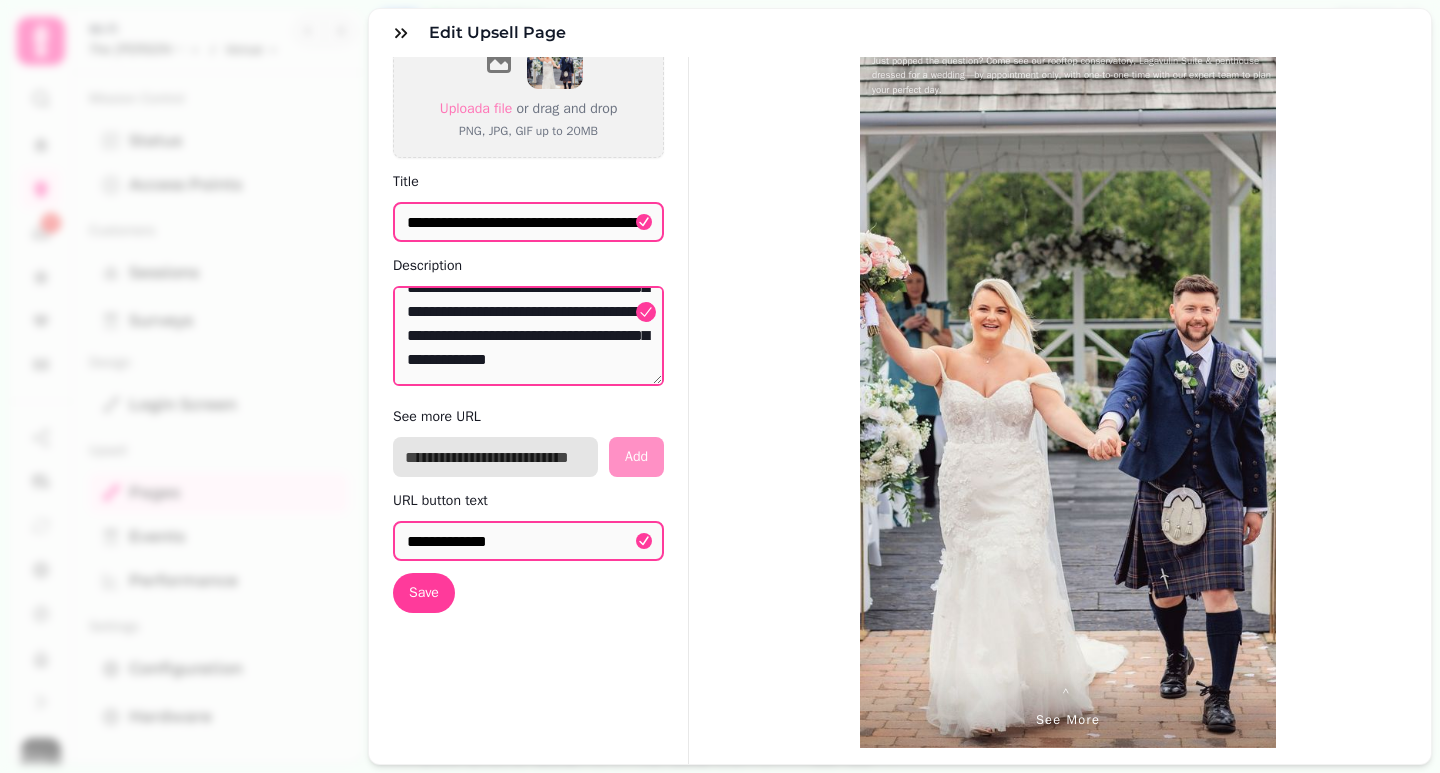 drag, startPoint x: 408, startPoint y: 445, endPoint x: 596, endPoint y: 456, distance: 188.32153 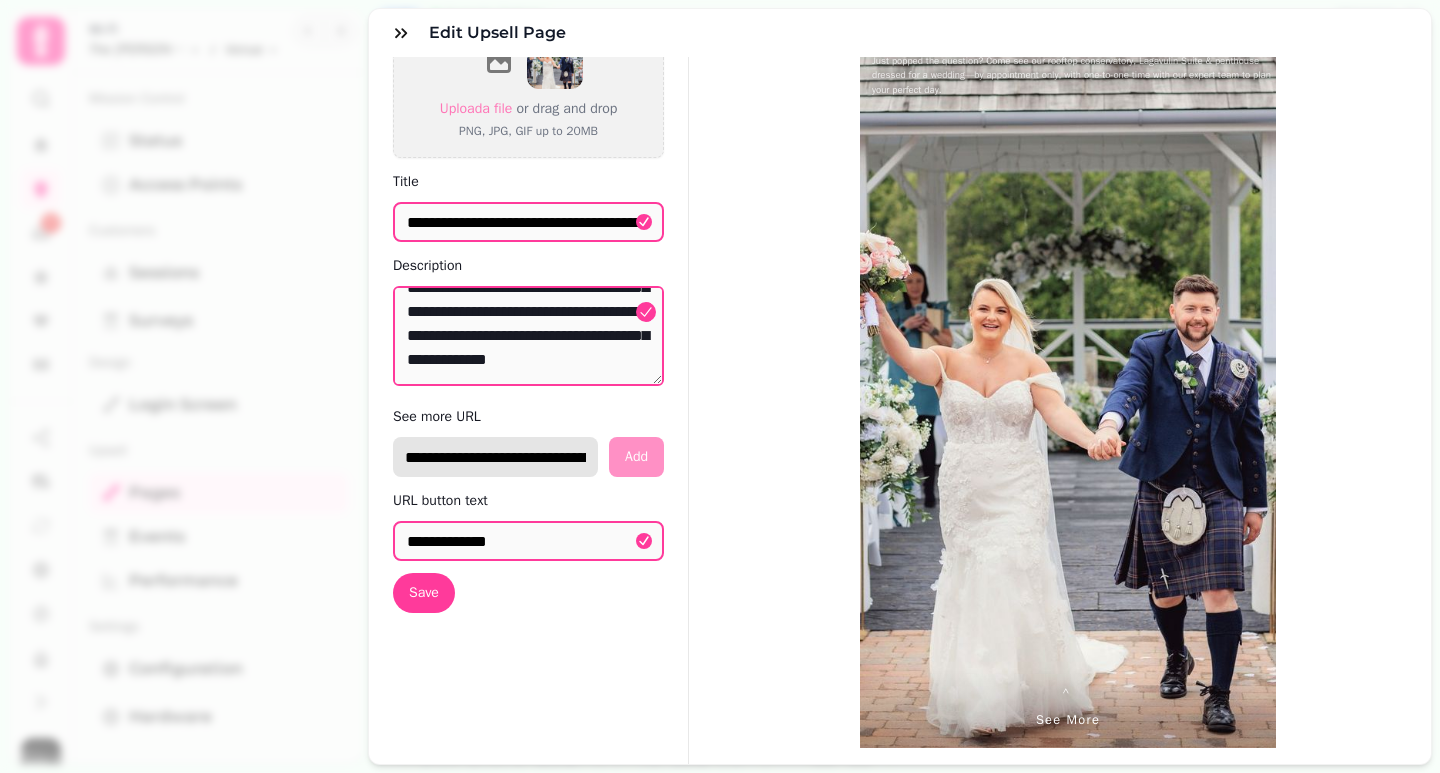 scroll, scrollTop: 0, scrollLeft: 899, axis: horizontal 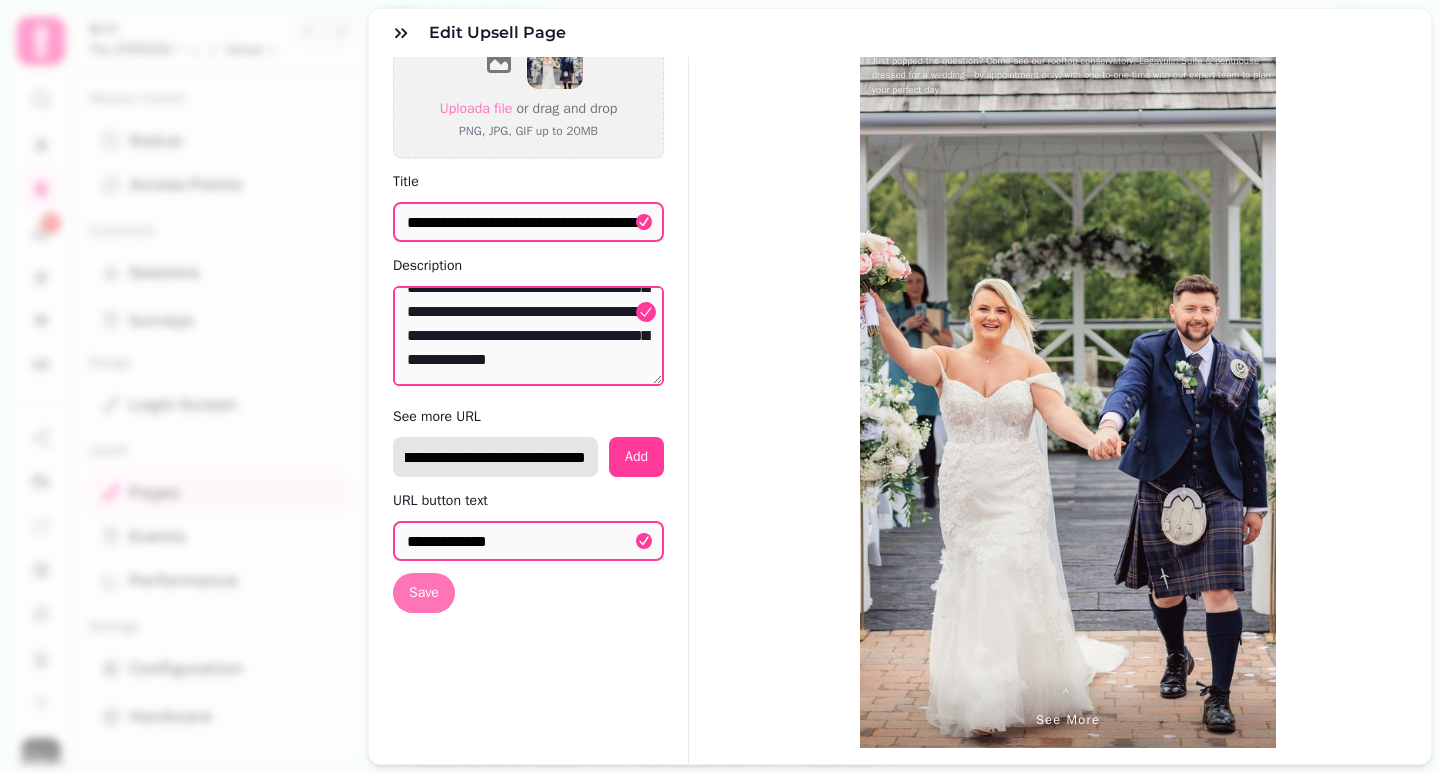 type on "**********" 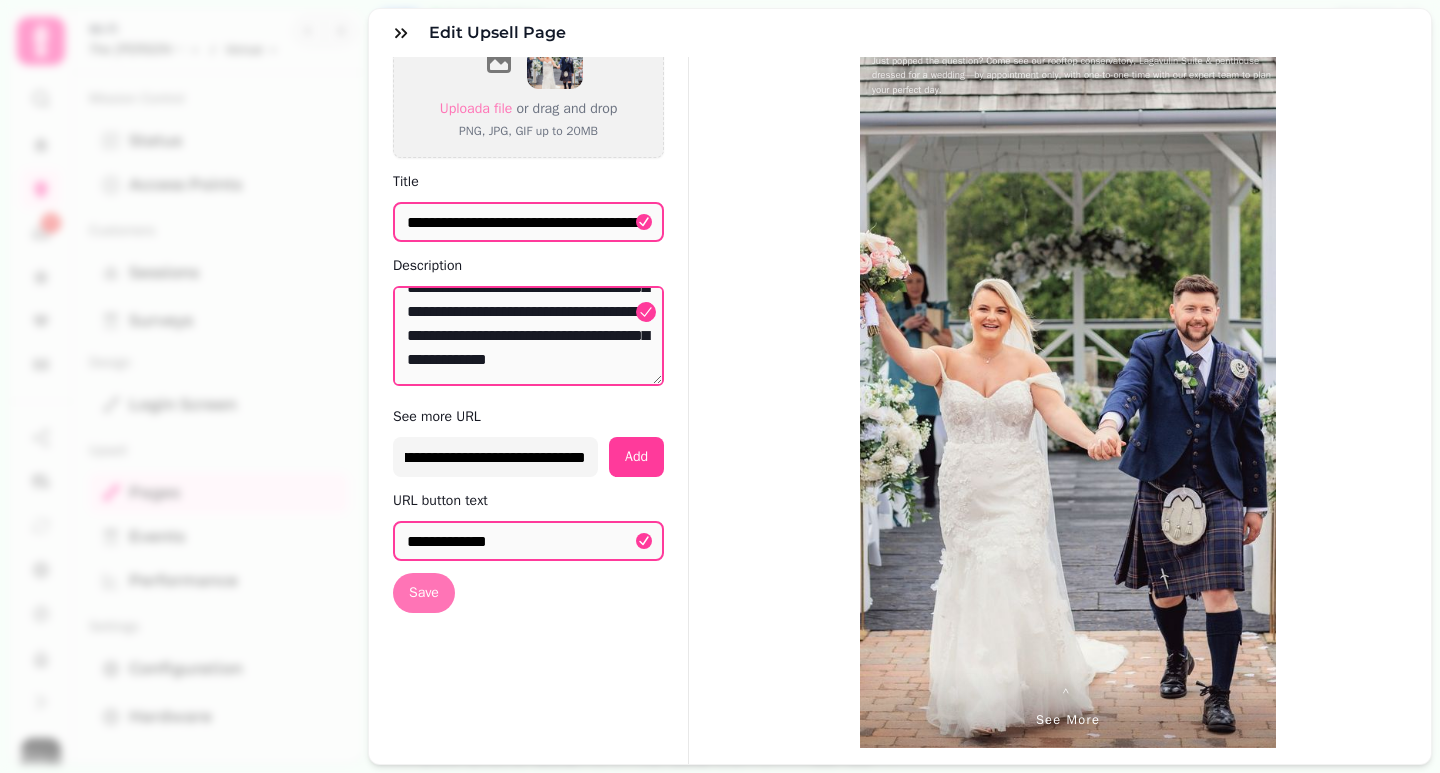 click on "Save" at bounding box center (424, 593) 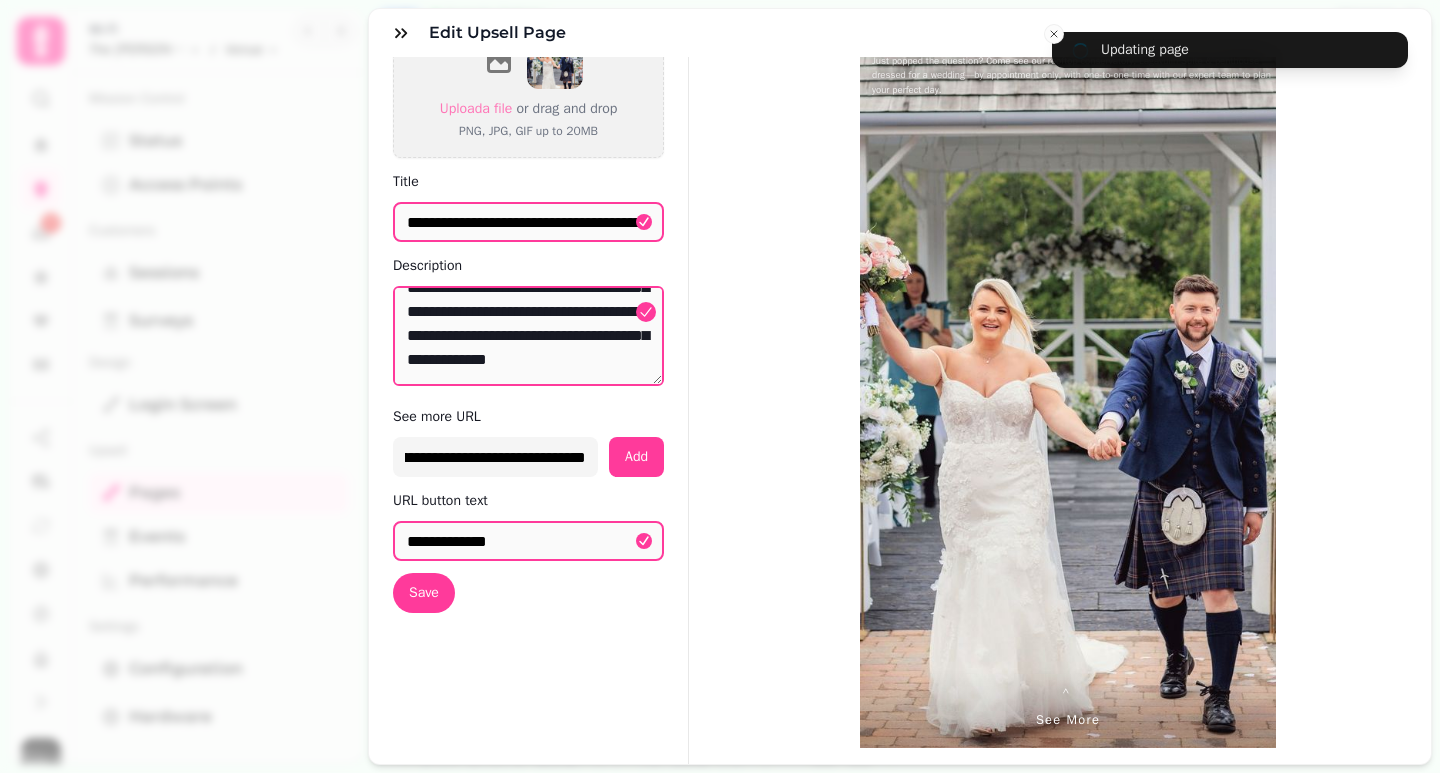 scroll, scrollTop: 0, scrollLeft: 0, axis: both 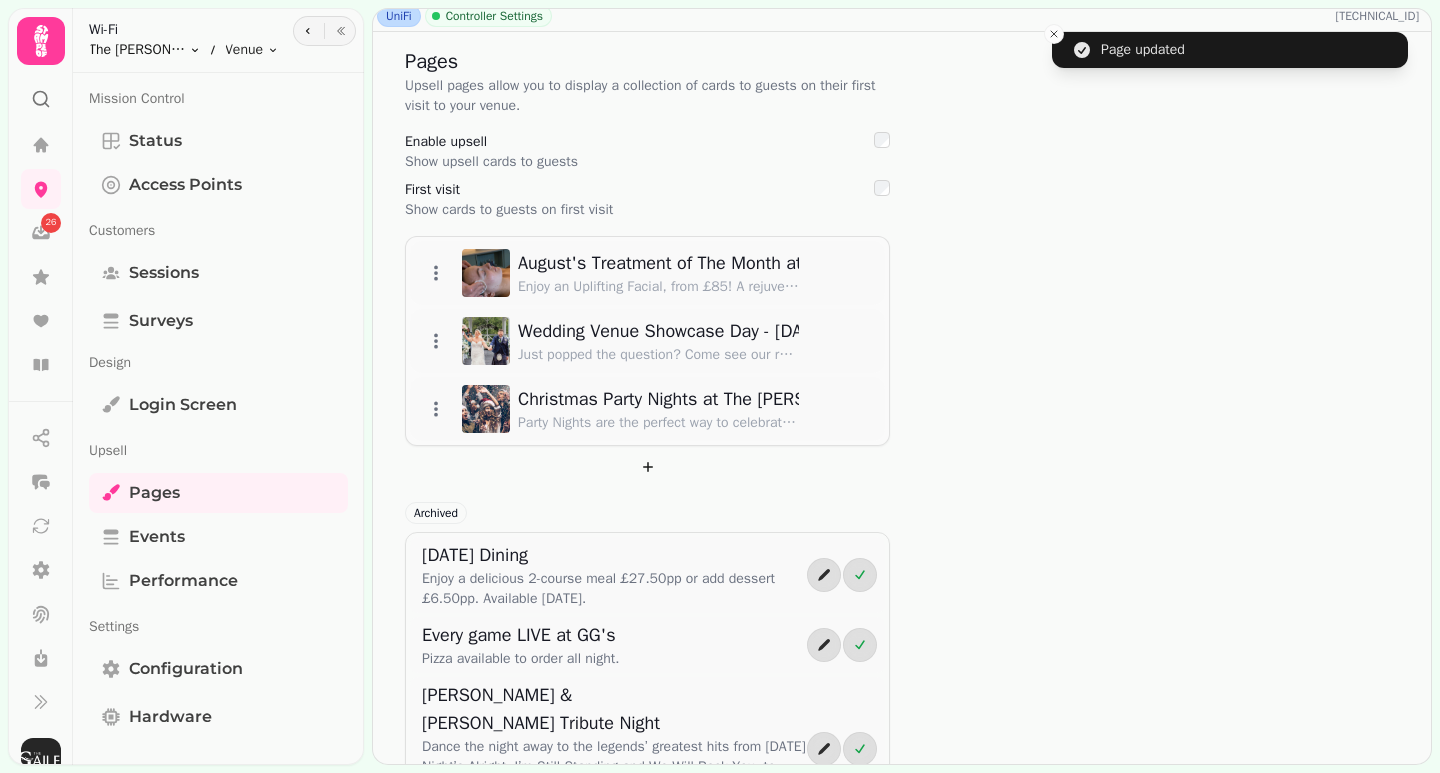 click on "Page updated 26 UniFi Controller Settings 157.231.223.186 Pages Upsell pages allow you to display a collection of cards to guests on their first visit to your venue. Enable upsell Show upsell cards to guests First visit Show cards to guests on first visit August's Treatment of The Month at Si! Spa Enjoy an Uplifting Facial, from £85! A rejuvenating facial designed to repair whilst toning, firming and nourishing. Book Today! Wedding Venue Showcase Day - Sunday 17th August Just popped the question?
Come see our rooftop conservatory, Lagavulin Suite & penthouse dressed for a wedding—by appointment only, with one-to-one time with our expert team to plan your perfect day. Christmas Party Nights at The Gailes Party Nights are the perfect way to celebrate the festive season with family, friends or colleagues. Enjoy a glass of bubbly on arrival, a delicious three course meal and entertainment from our resident DJ.  Archived Mother's Day Dining Every game LIVE at GG's Freddie & Elton Tribute Night" at bounding box center (720, 386) 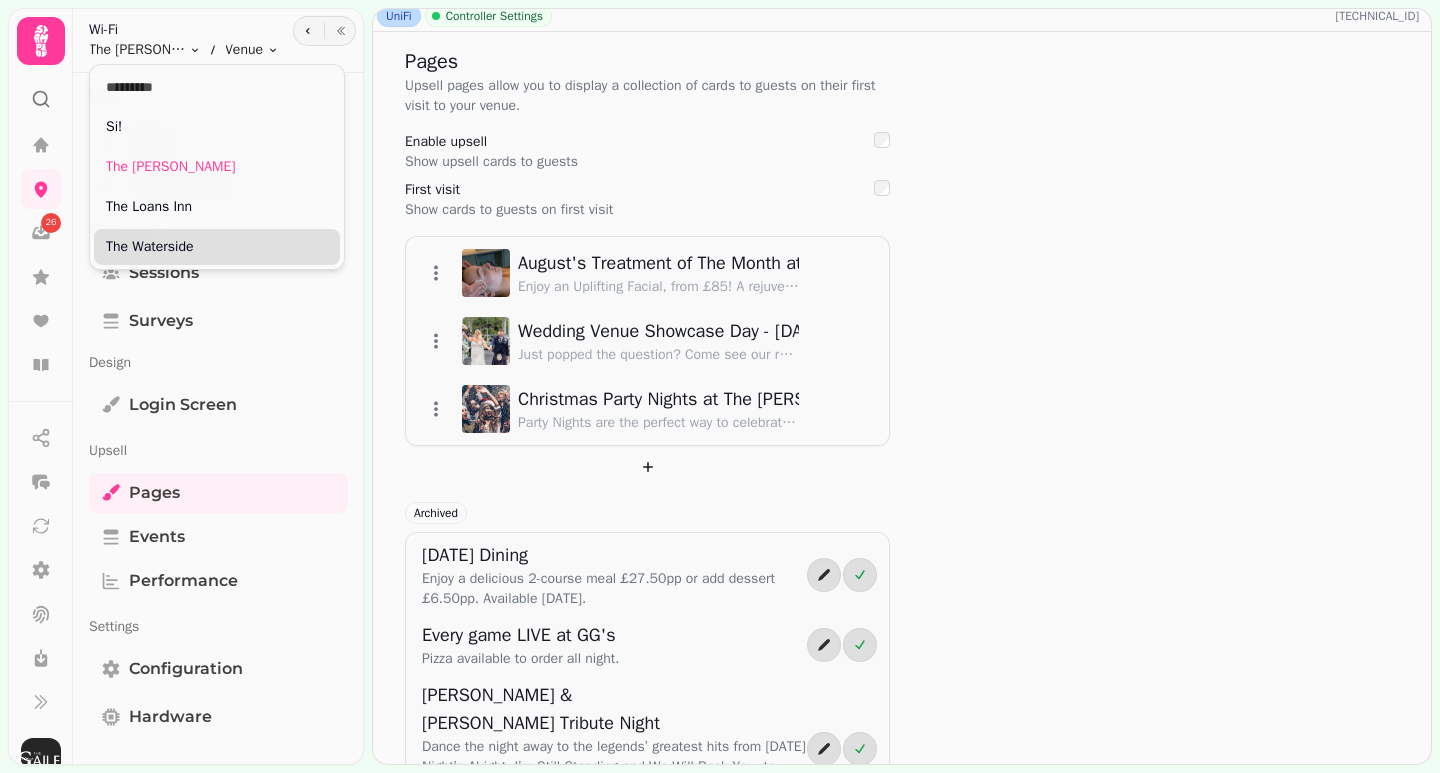 click on "The Waterside" at bounding box center [217, 247] 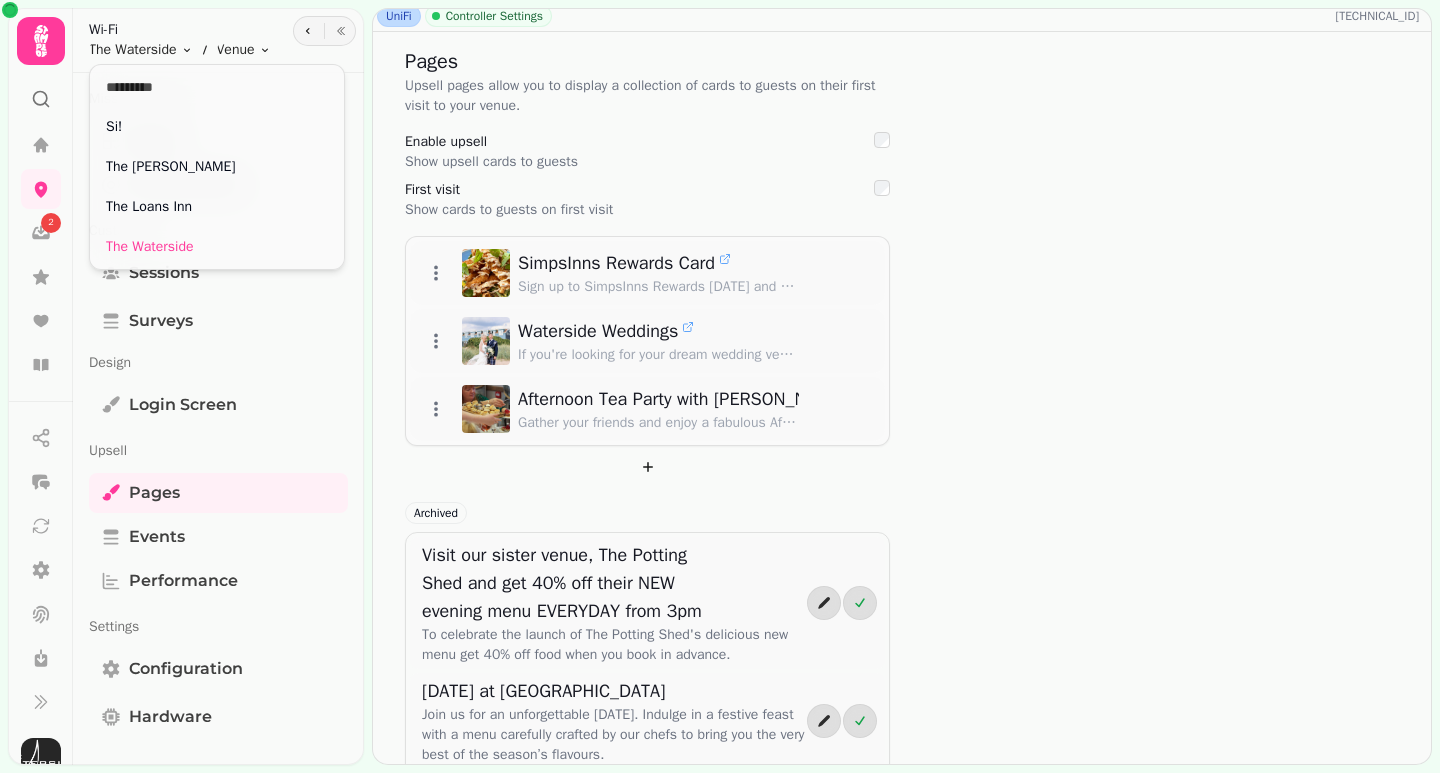 click on "2 UniFi Controller Settings 157.231.161.178 Pages Upsell pages allow you to display a collection of cards to guests on their first visit to your venue. Enable upsell Show upsell cards to guests First visit Show cards to guests on first visit SimpsInns Rewards Card  Sign up to SimpsInns Rewards today and start collecting points every time you visit. Ask a member of our team to sign up. Waterside Weddings If you're looking for your dream wedding venue, look no further than The Waterside. Afternoon Tea Party with Dolly Parton  - Sunday 7th September Gather your friends and enjoy a fabulous Afternoon Tea Party with a sensational Dolly Parton tribute act!  Archived Visit our sister venue, The Potting Shed and get 40% off their NEW evening menu EVERYDAY from 3pm To celebrate the launch of The Potting Shed's delicious new menu get 40% off food when you book in advance. Christmas Day at The Waterside  Spring Fling Brunch Mother's Day Dining Ladies Lunch - 18th May 1pm Mother's Day at The Waterside 57" at bounding box center (720, 386) 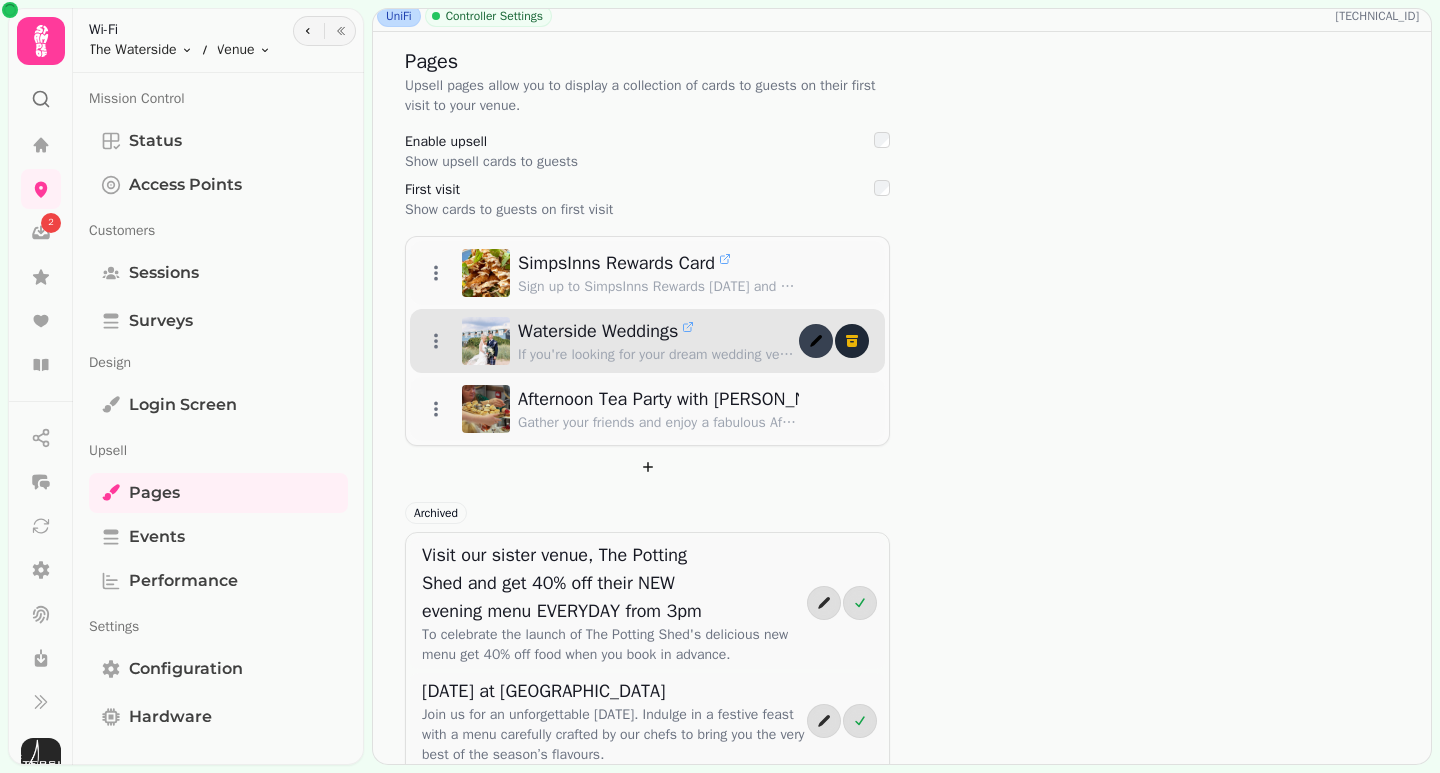 click 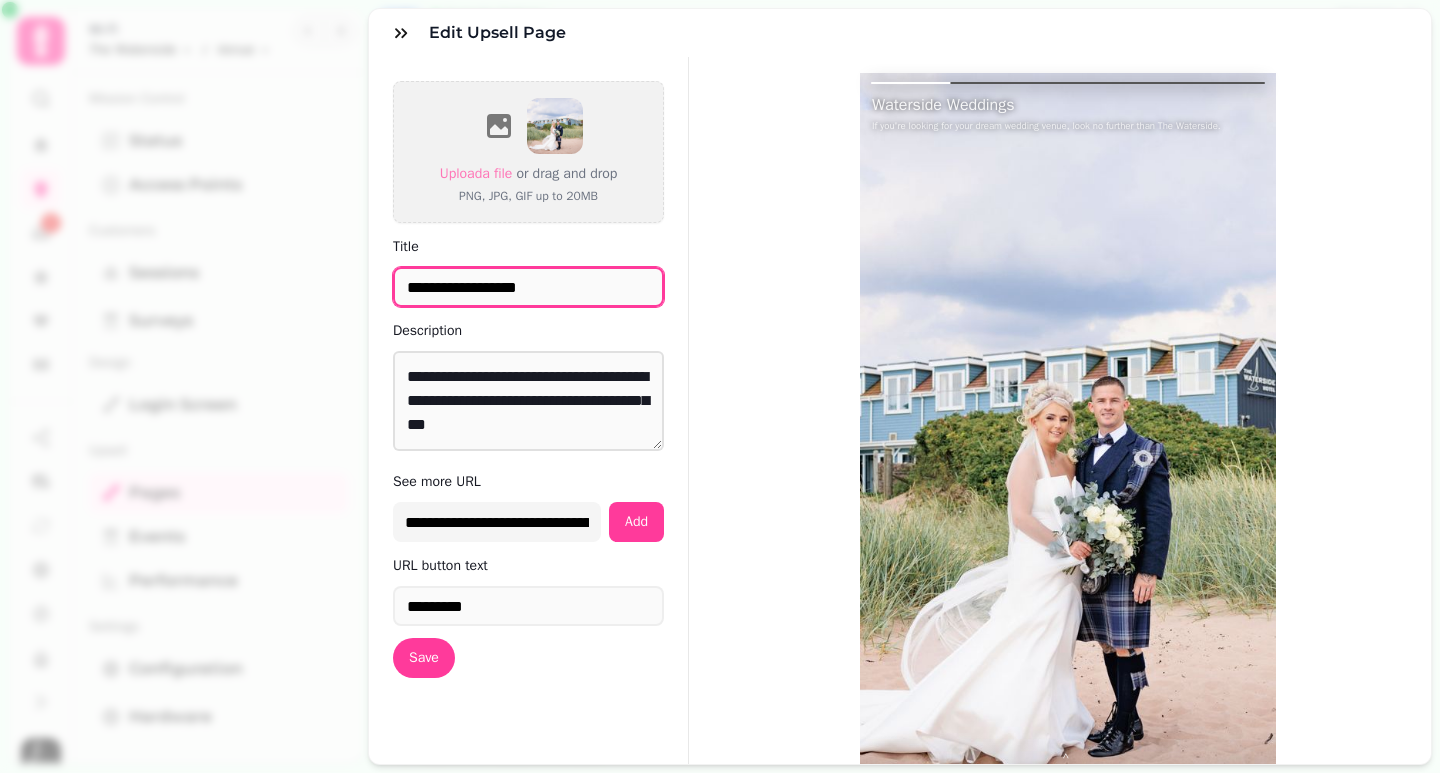 drag, startPoint x: 604, startPoint y: 284, endPoint x: 321, endPoint y: 286, distance: 283.00708 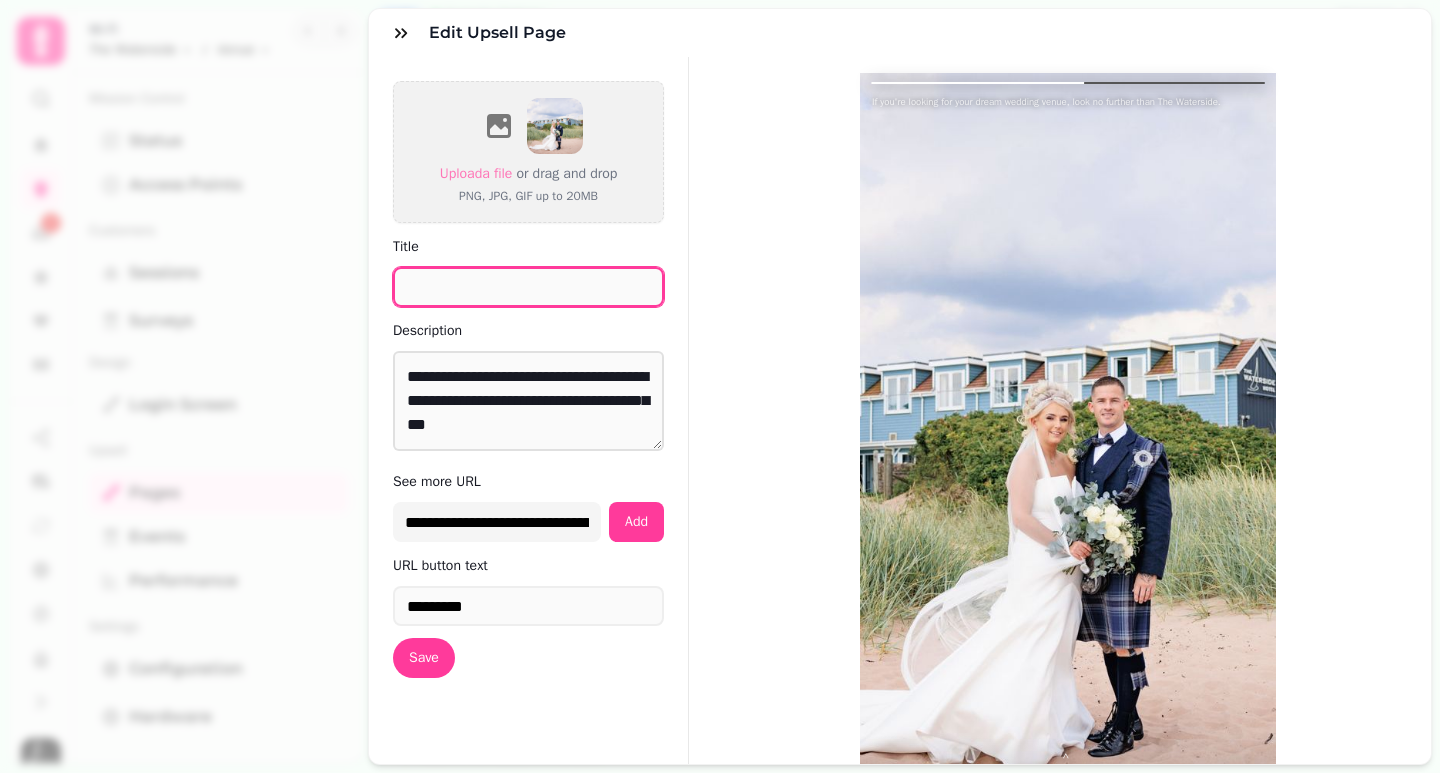type 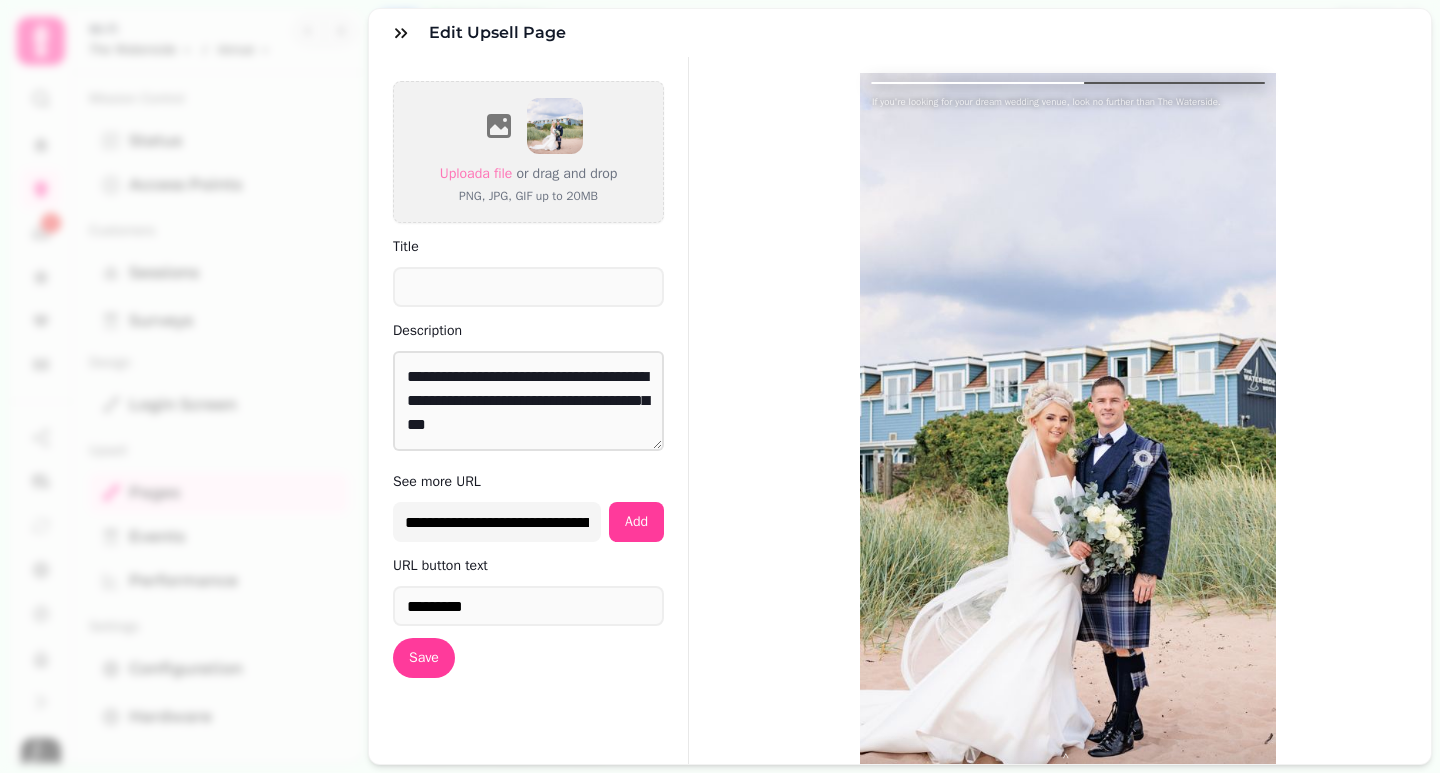 click on "Save" at bounding box center (424, 658) 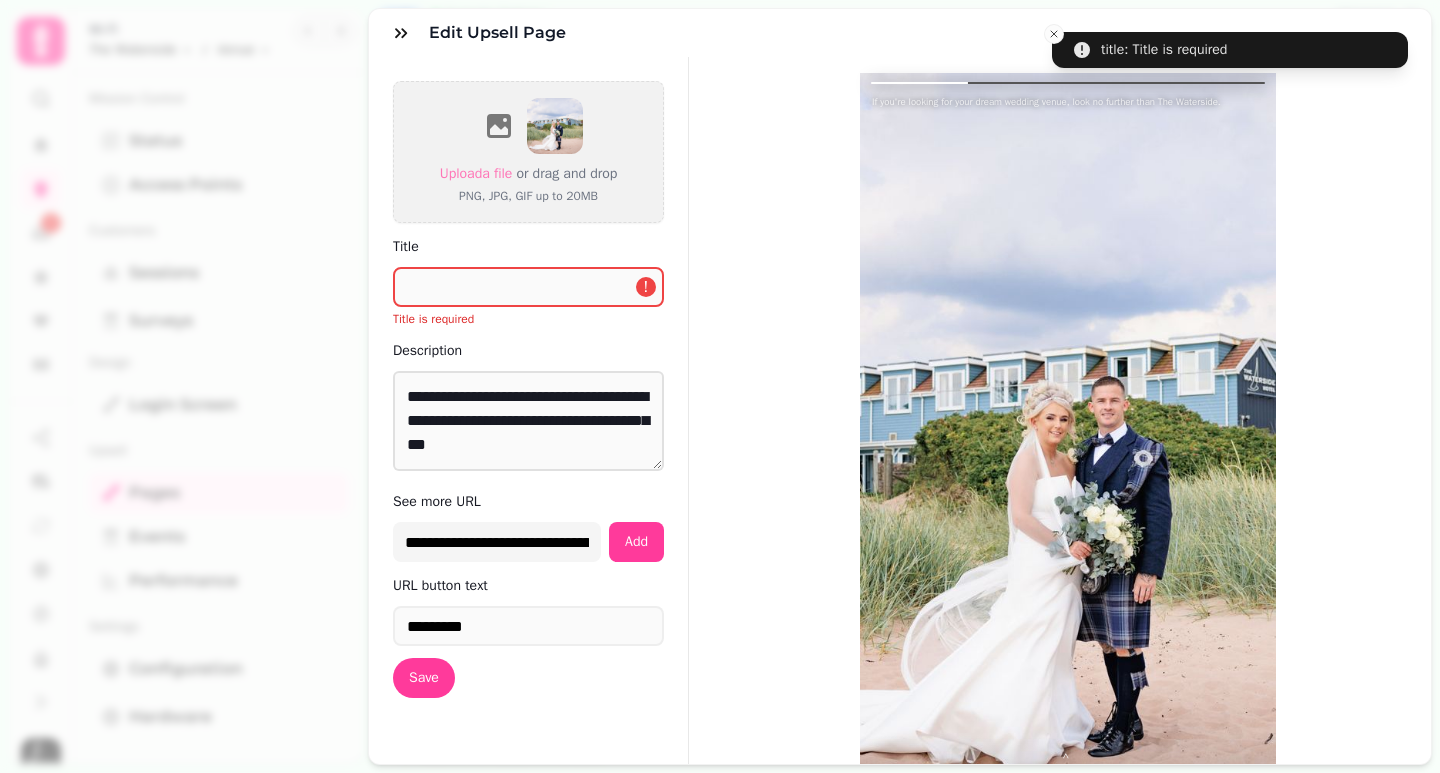 drag, startPoint x: 1056, startPoint y: 31, endPoint x: 1043, endPoint y: 38, distance: 14.764823 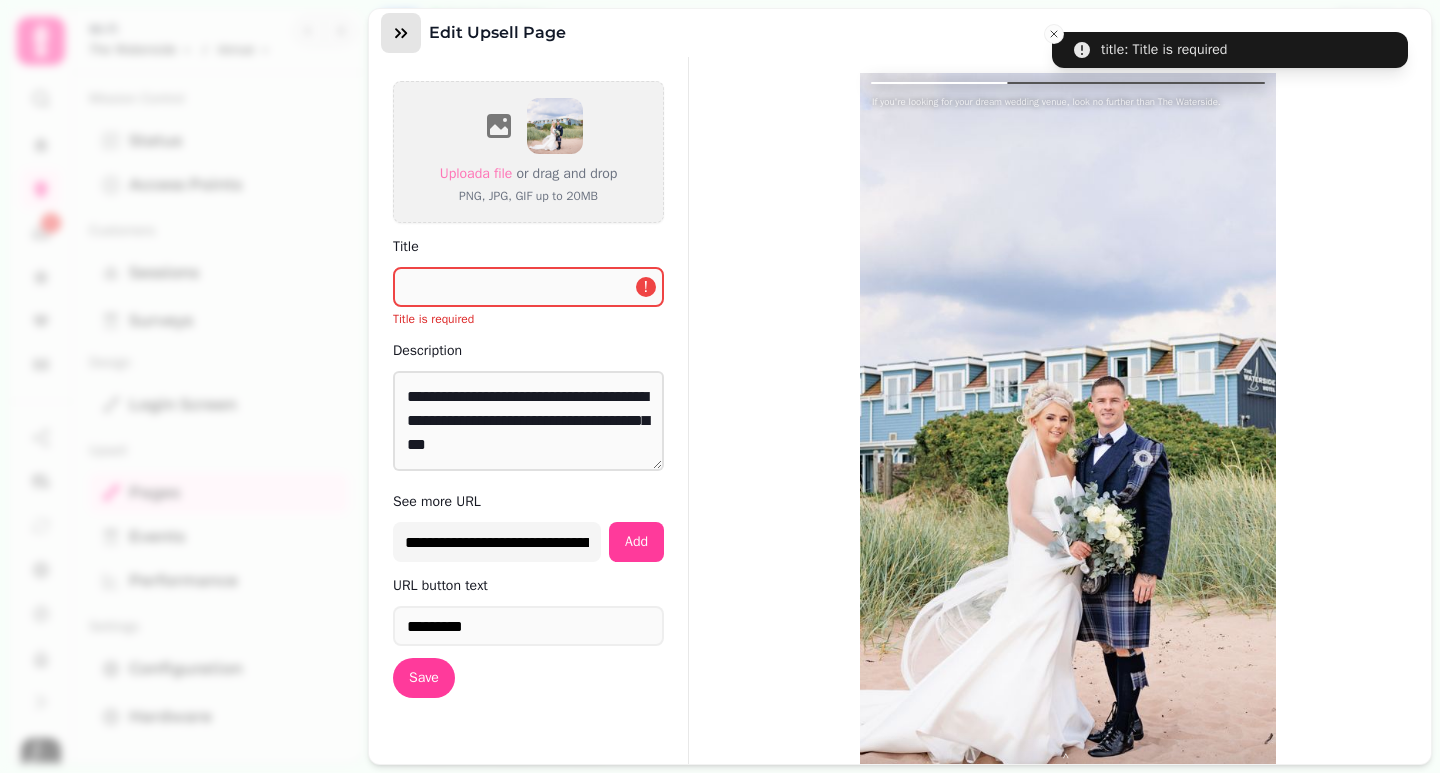 click 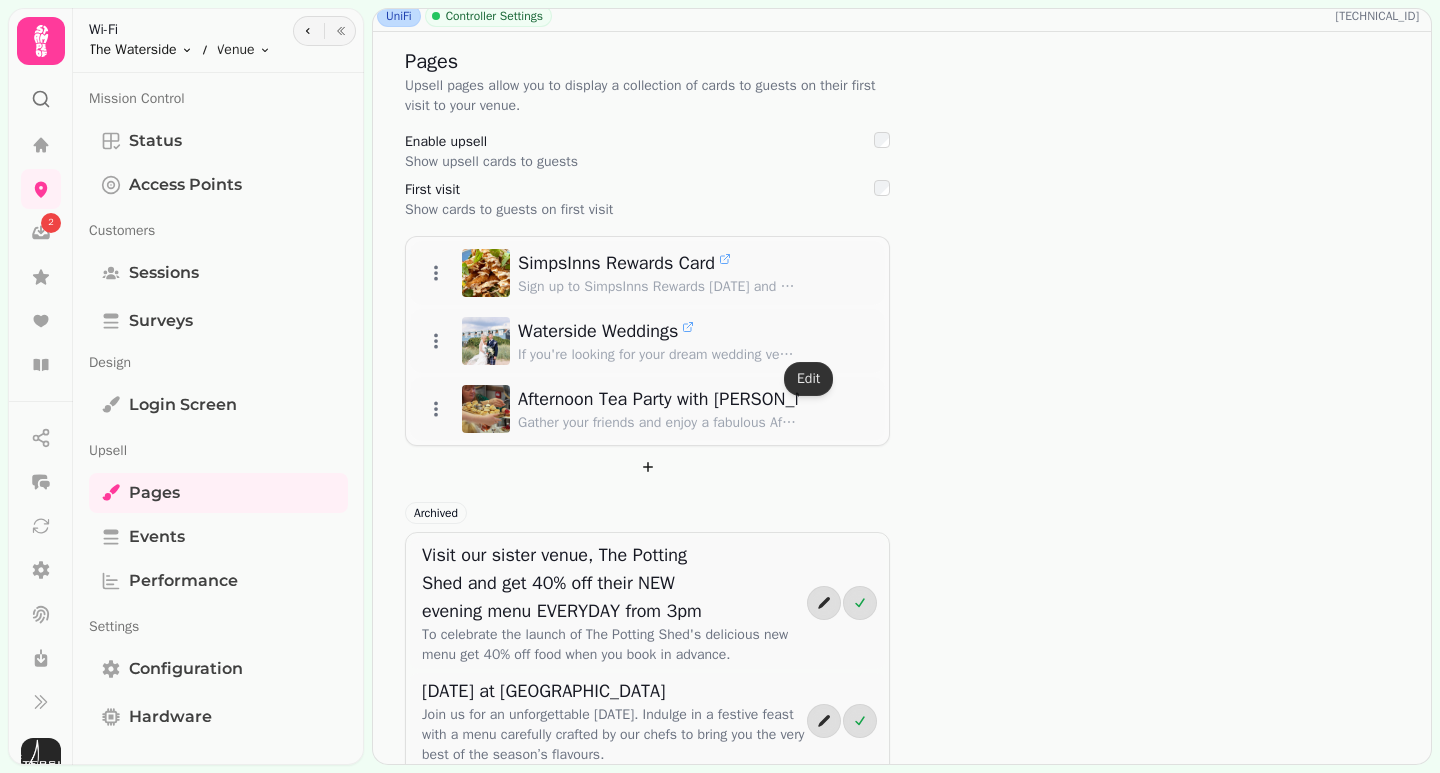 click on "2 UniFi Controller Settings 157.231.161.178 Pages Upsell pages allow you to display a collection of cards to guests on their first visit to your venue. Enable upsell Show upsell cards to guests First visit Show cards to guests on first visit SimpsInns Rewards Card  Sign up to SimpsInns Rewards today and start collecting points every time you visit. Ask a member of our team to sign up. Waterside Weddings If you're looking for your dream wedding venue, look no further than The Waterside. Afternoon Tea Party with Dolly Parton  - Sunday 7th September Gather your friends and enjoy a fabulous Afternoon Tea Party with a sensational Dolly Parton tribute act!  Archived Visit our sister venue, The Potting Shed and get 40% off their NEW evening menu EVERYDAY from 3pm To celebrate the launch of The Potting Shed's delicious new menu get 40% off food when you book in advance. Christmas Day at The Waterside  Spring Fling Brunch Mother's Day Dining Ladies Lunch - 18th May 1pm Mother's Day at The Waterside 57" at bounding box center [720, 386] 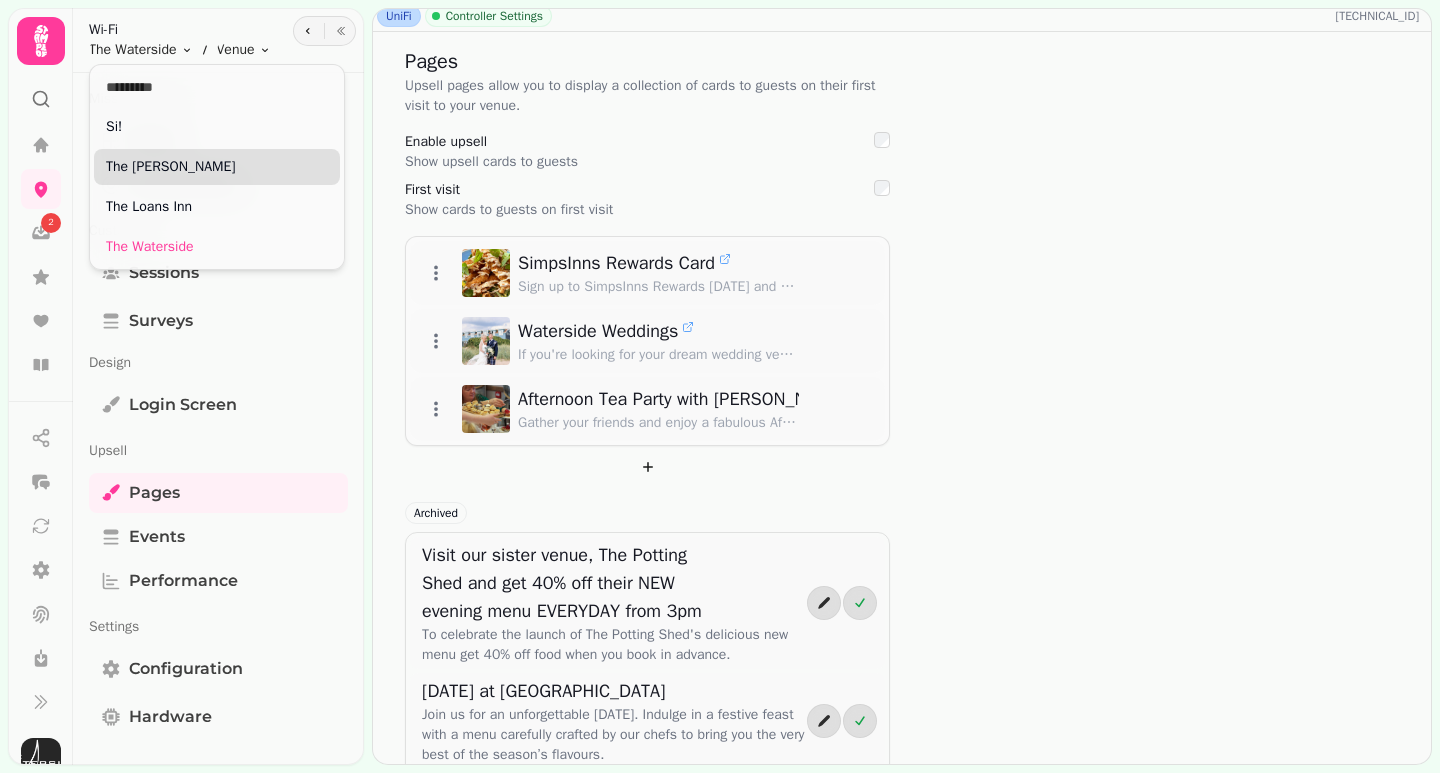 click on "The [PERSON_NAME]" at bounding box center (217, 167) 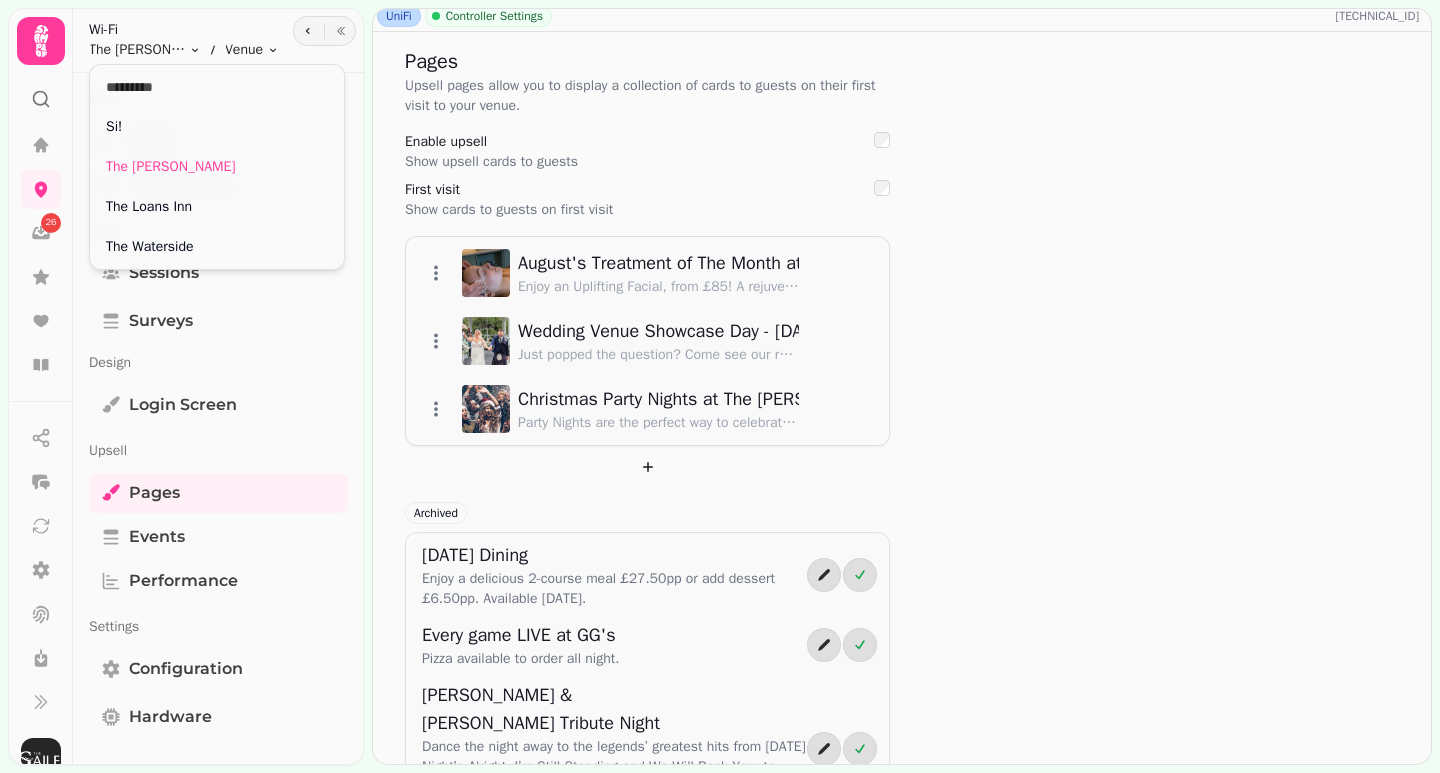click on "26 UniFi Controller Settings 157.231.223.186 Pages Upsell pages allow you to display a collection of cards to guests on their first visit to your venue. Enable upsell Show upsell cards to guests First visit Show cards to guests on first visit August's Treatment of The Month at Si! Spa Enjoy an Uplifting Facial, from £85! A rejuvenating facial designed to repair whilst toning, firming and nourishing. Book Today! Wedding Venue Showcase Day - Sunday 17th August Just popped the question?
Come see our rooftop conservatory, Lagavulin Suite & penthouse dressed for a wedding—by appointment only, with one-to-one time with our expert team to plan your perfect day. Christmas Party Nights at The Gailes Party Nights are the perfect way to celebrate the festive season with family, friends or colleagues. Enjoy a glass of bubbly on arrival, a delicious three course meal and entertainment from our resident DJ.  Archived Mother's Day Dining Every game LIVE at GG's Pizza available to order all night. 39,745" at bounding box center [720, 386] 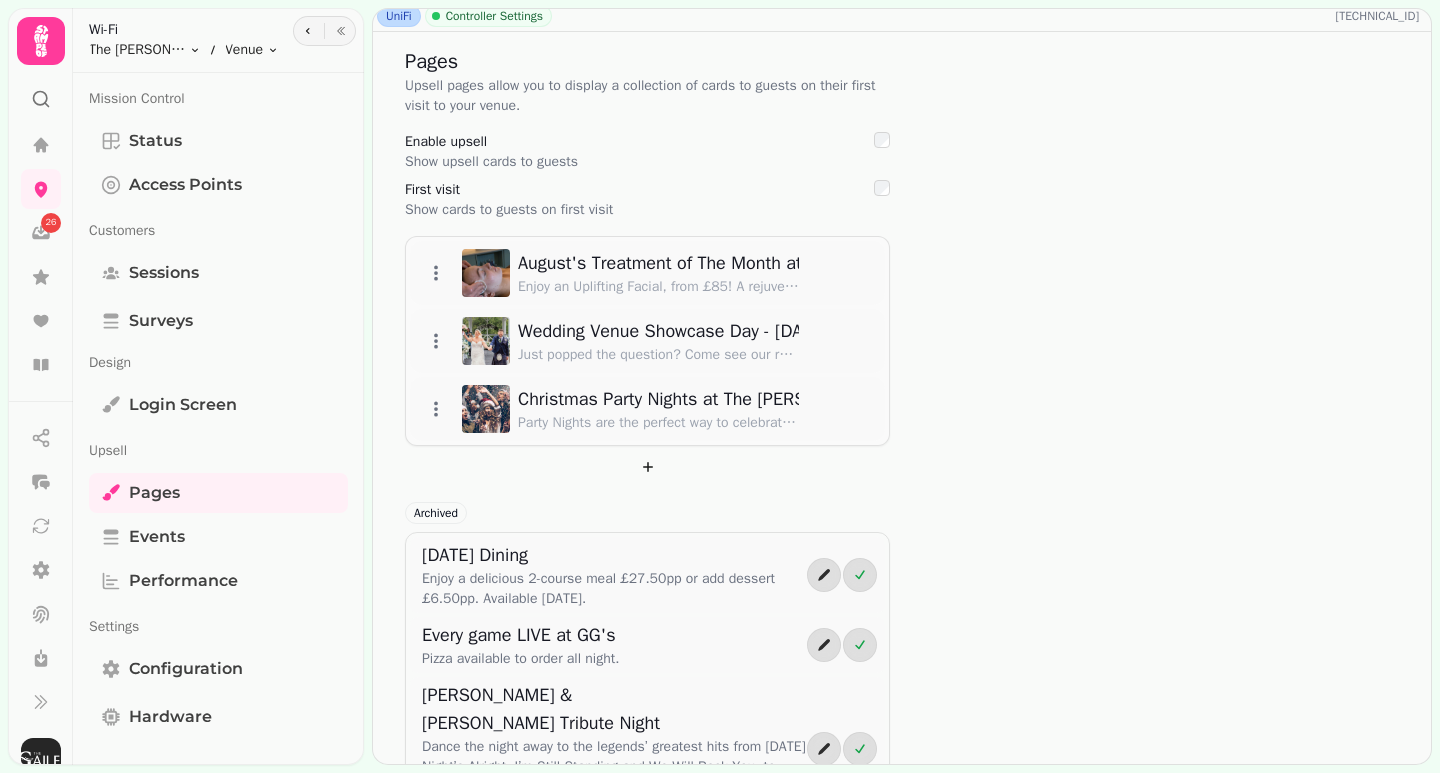 click on "Wedding Venue Showcase Day - Sunday 17th August" at bounding box center (672, 331) 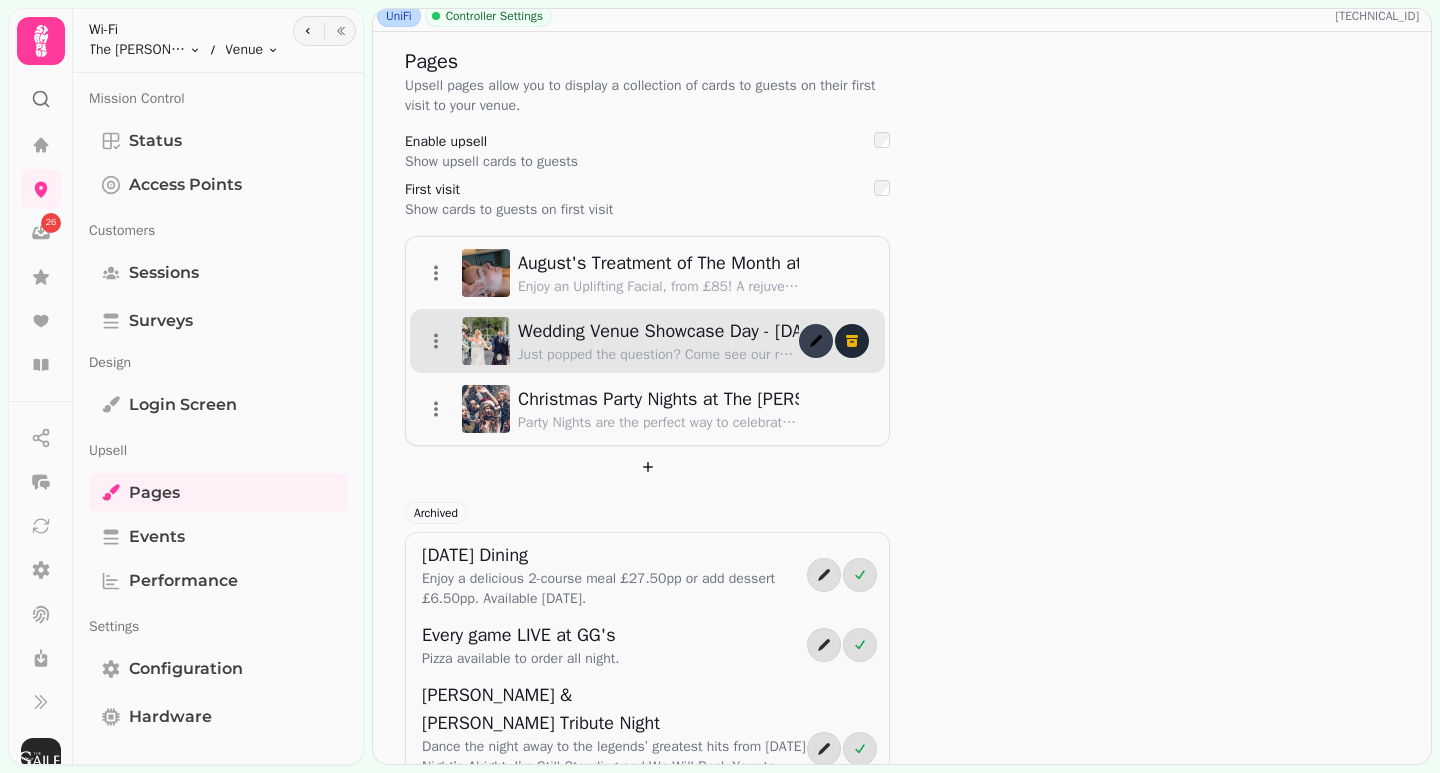 click 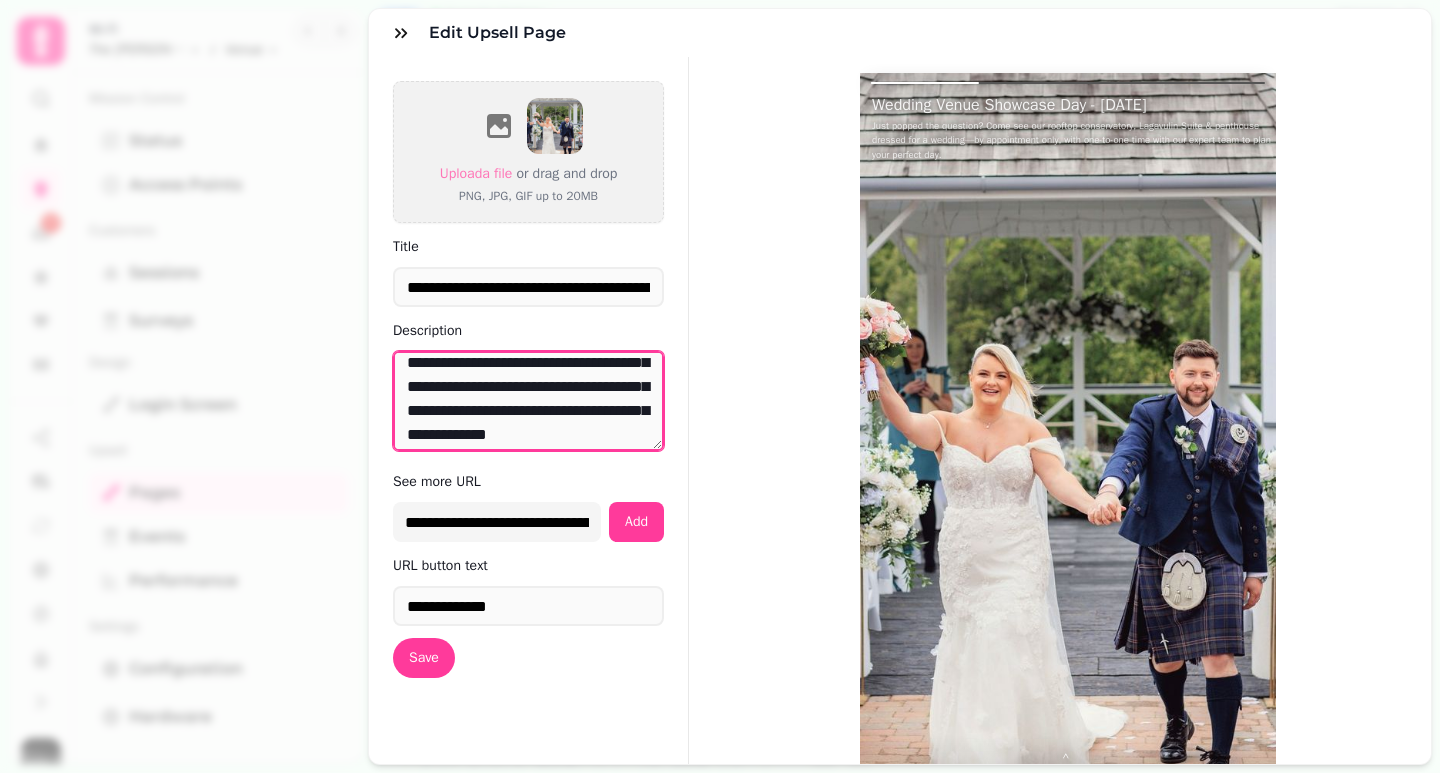 scroll, scrollTop: 120, scrollLeft: 0, axis: vertical 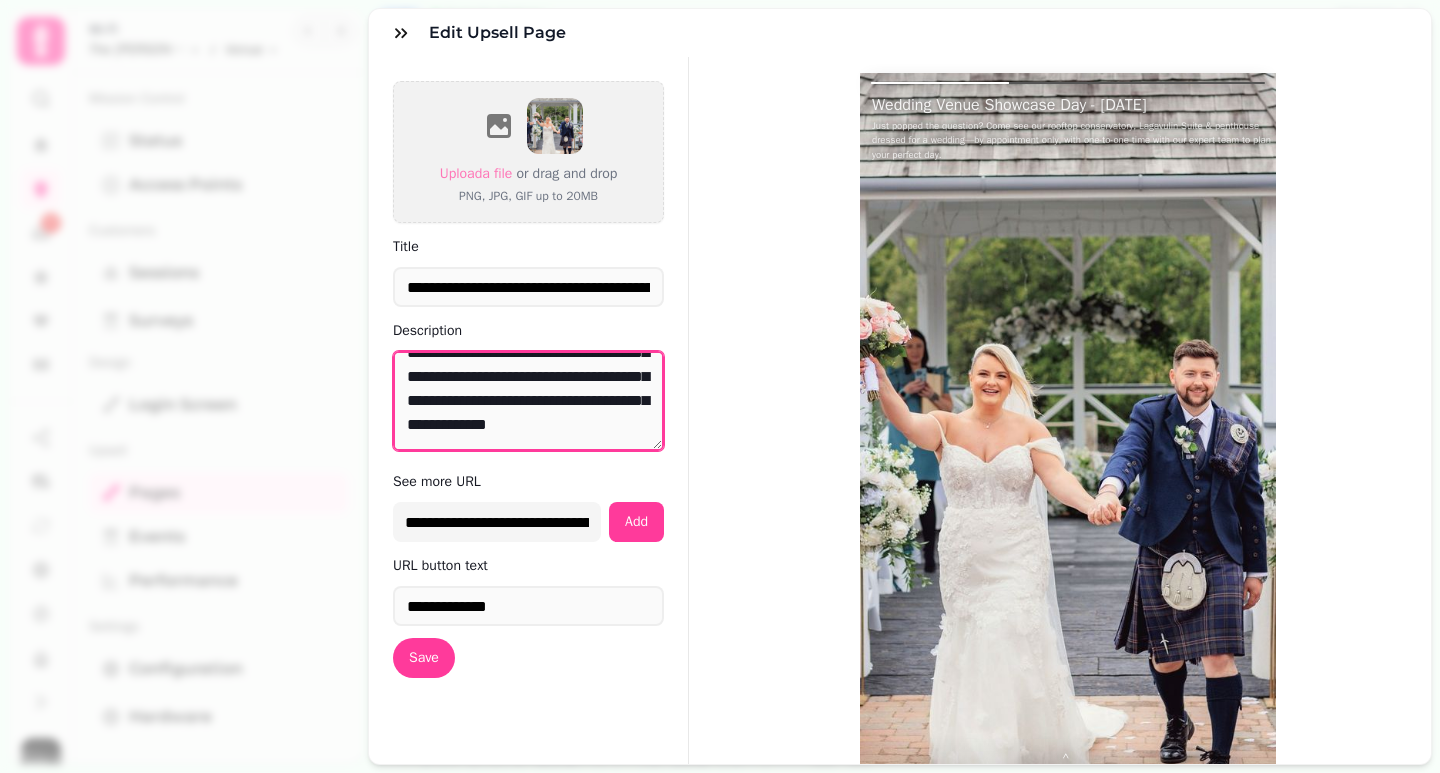 drag, startPoint x: 395, startPoint y: 374, endPoint x: 620, endPoint y: 447, distance: 236.54597 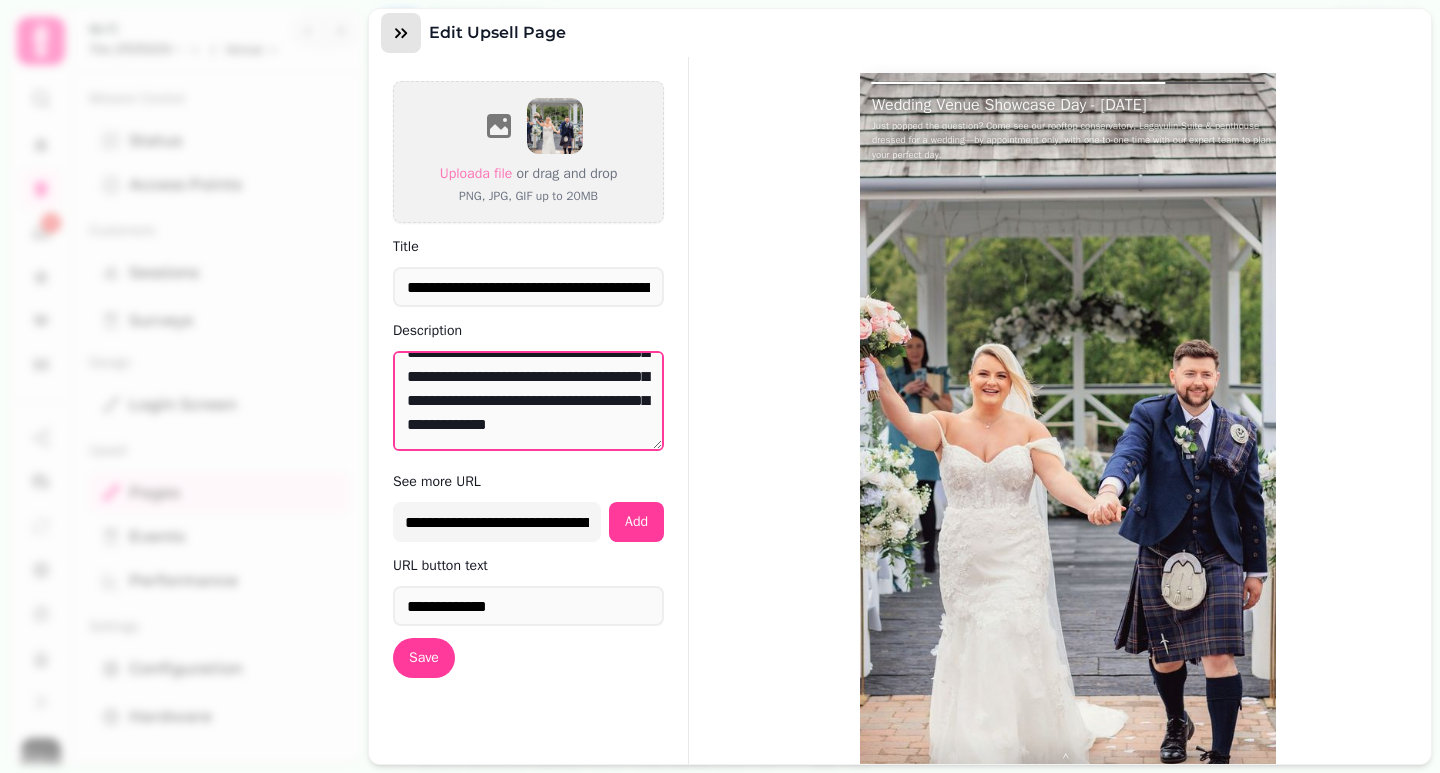 click 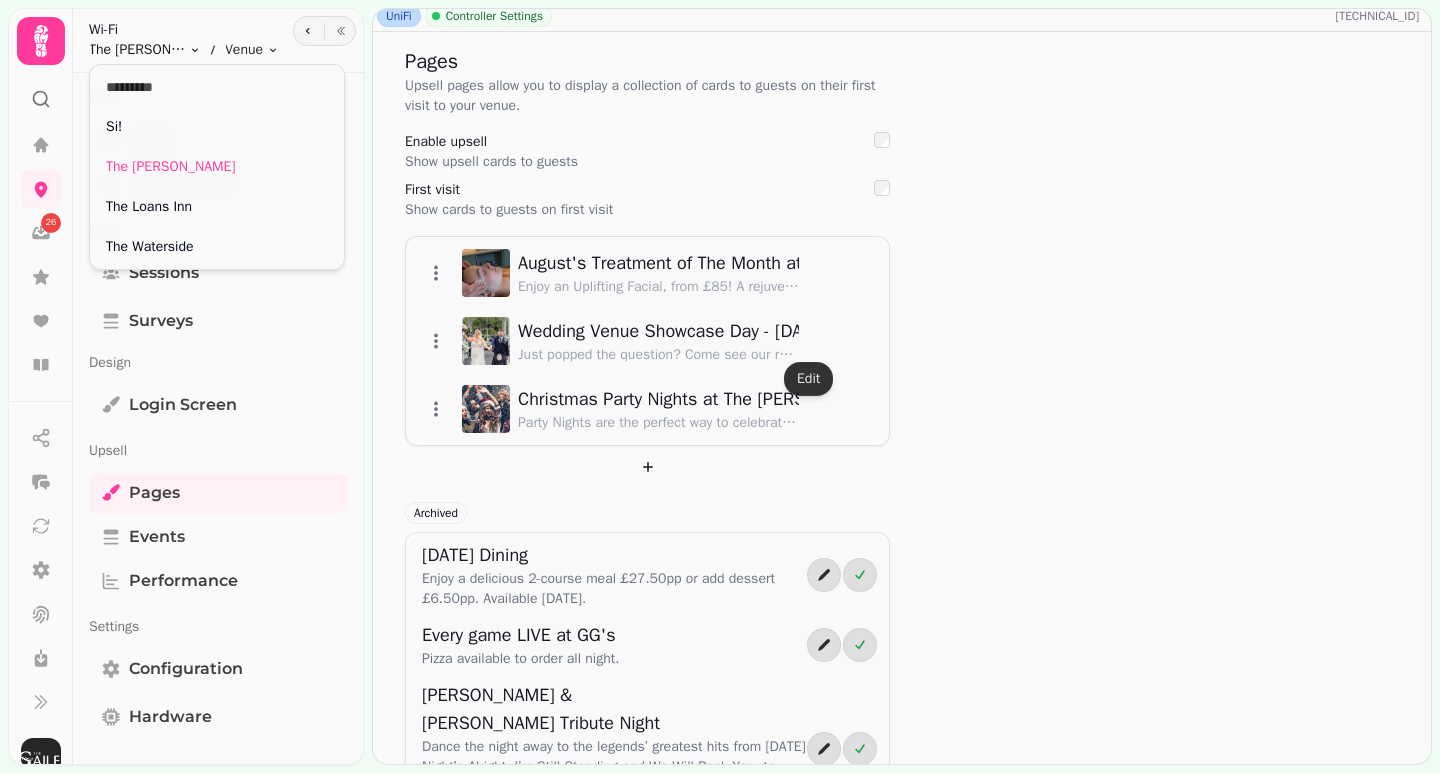 click on "26 UniFi Controller Settings 157.231.223.186 Pages Upsell pages allow you to display a collection of cards to guests on their first visit to your venue. Enable upsell Show upsell cards to guests First visit Show cards to guests on first visit August's Treatment of The Month at Si! Spa Enjoy an Uplifting Facial, from £85! A rejuvenating facial designed to repair whilst toning, firming and nourishing. Book Today! Wedding Venue Showcase Day - Sunday 17th August Just popped the question?
Come see our rooftop conservatory, Lagavulin Suite & penthouse dressed for a wedding—by appointment only, with one-to-one time with our expert team to plan your perfect day. Christmas Party Nights at The Gailes Party Nights are the perfect way to celebrate the festive season with family, friends or colleagues. Enjoy a glass of bubbly on arrival, a delicious three course meal and entertainment from our resident DJ.  Archived Mother's Day Dining Every game LIVE at GG's Pizza available to order all night. 39,745" at bounding box center (720, 386) 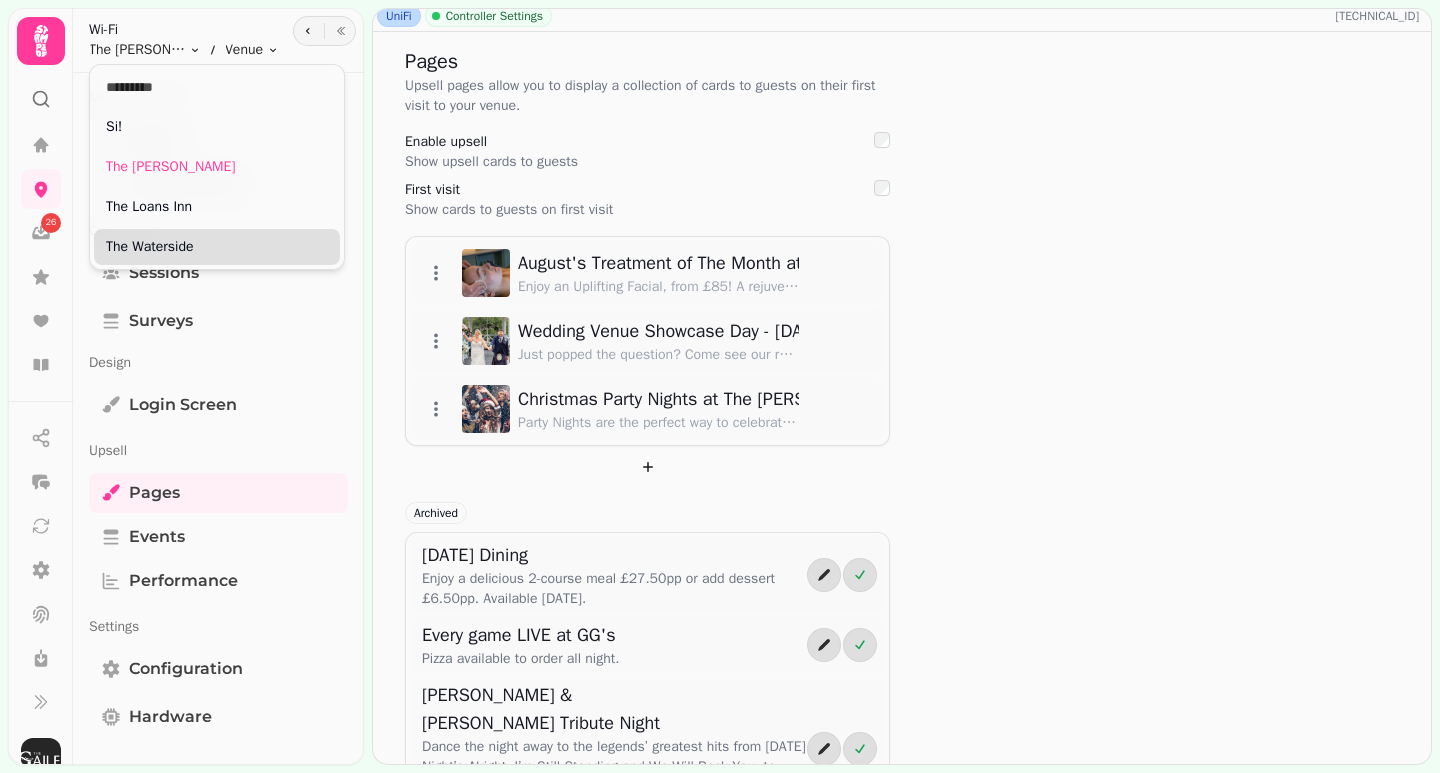 click on "The Waterside" at bounding box center (217, 247) 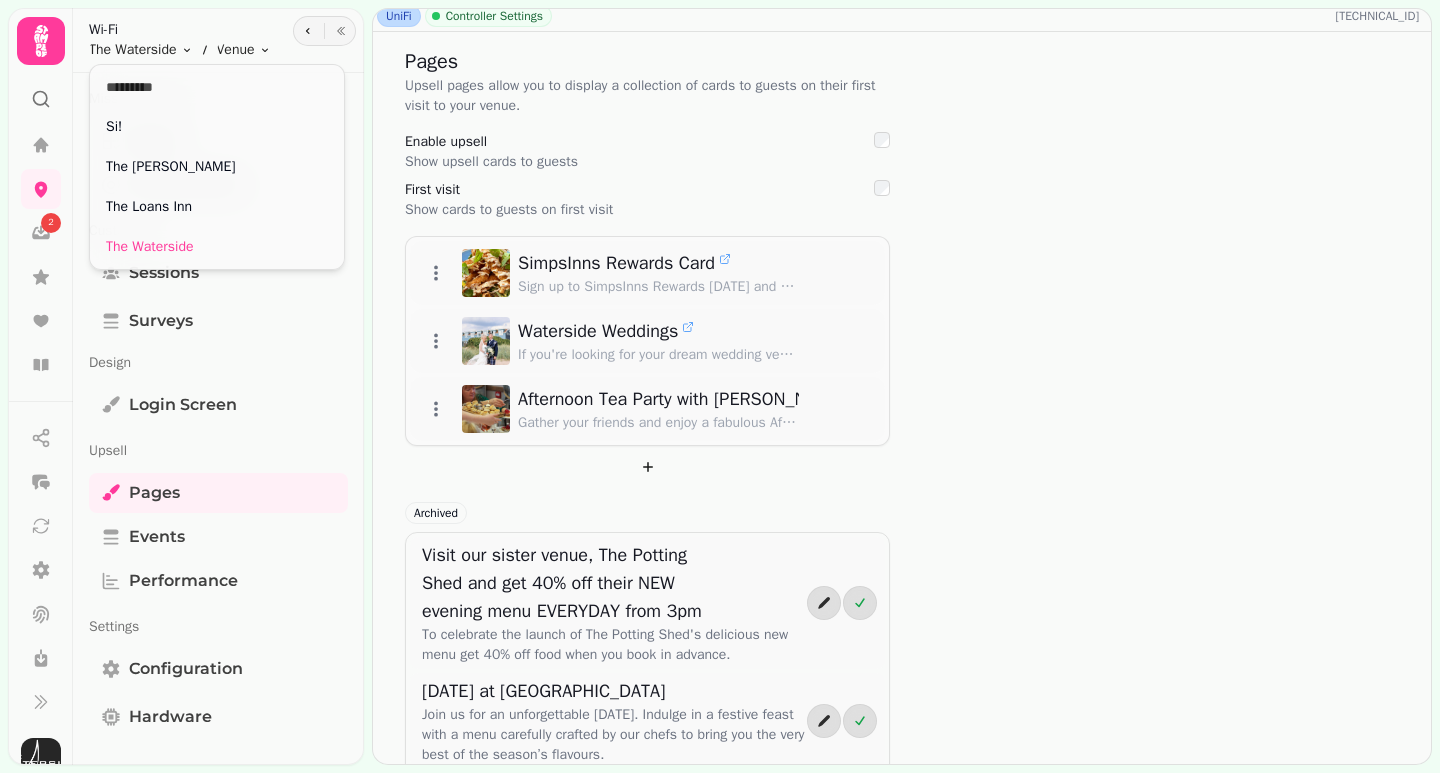 click on "2 UniFi Controller Settings 157.231.161.178 Pages Upsell pages allow you to display a collection of cards to guests on their first visit to your venue. Enable upsell Show upsell cards to guests First visit Show cards to guests on first visit SimpsInns Rewards Card  Sign up to SimpsInns Rewards today and start collecting points every time you visit. Ask a member of our team to sign up. Waterside Weddings If you're looking for your dream wedding venue, look no further than The Waterside. Afternoon Tea Party with Dolly Parton  - Sunday 7th September Gather your friends and enjoy a fabulous Afternoon Tea Party with a sensational Dolly Parton tribute act!  Archived Visit our sister venue, The Potting Shed and get 40% off their NEW evening menu EVERYDAY from 3pm To celebrate the launch of The Potting Shed's delicious new menu get 40% off food when you book in advance. Christmas Day at The Waterside  Spring Fling Brunch Mother's Day Dining Ladies Lunch - 18th May 1pm Mother's Day at The Waterside 57" at bounding box center (720, 386) 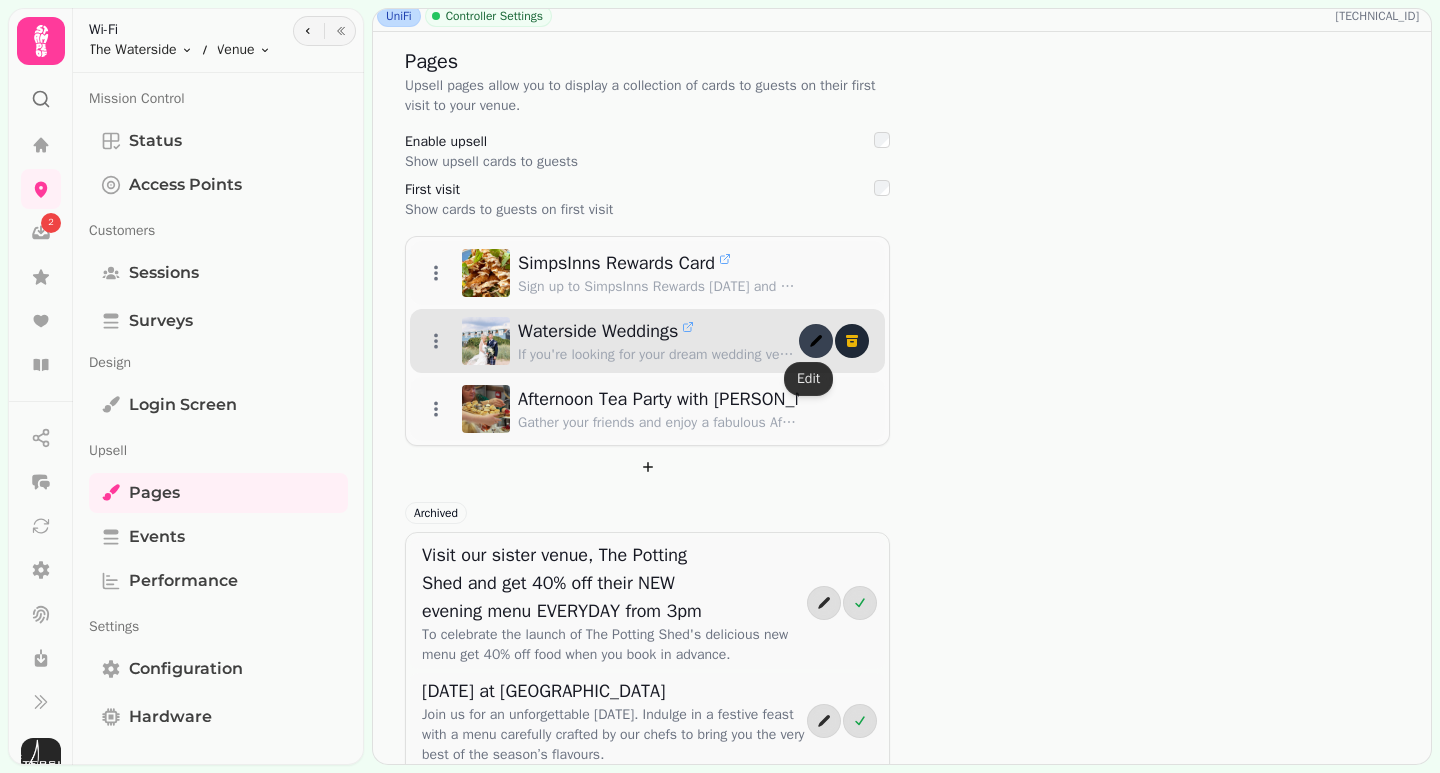 click 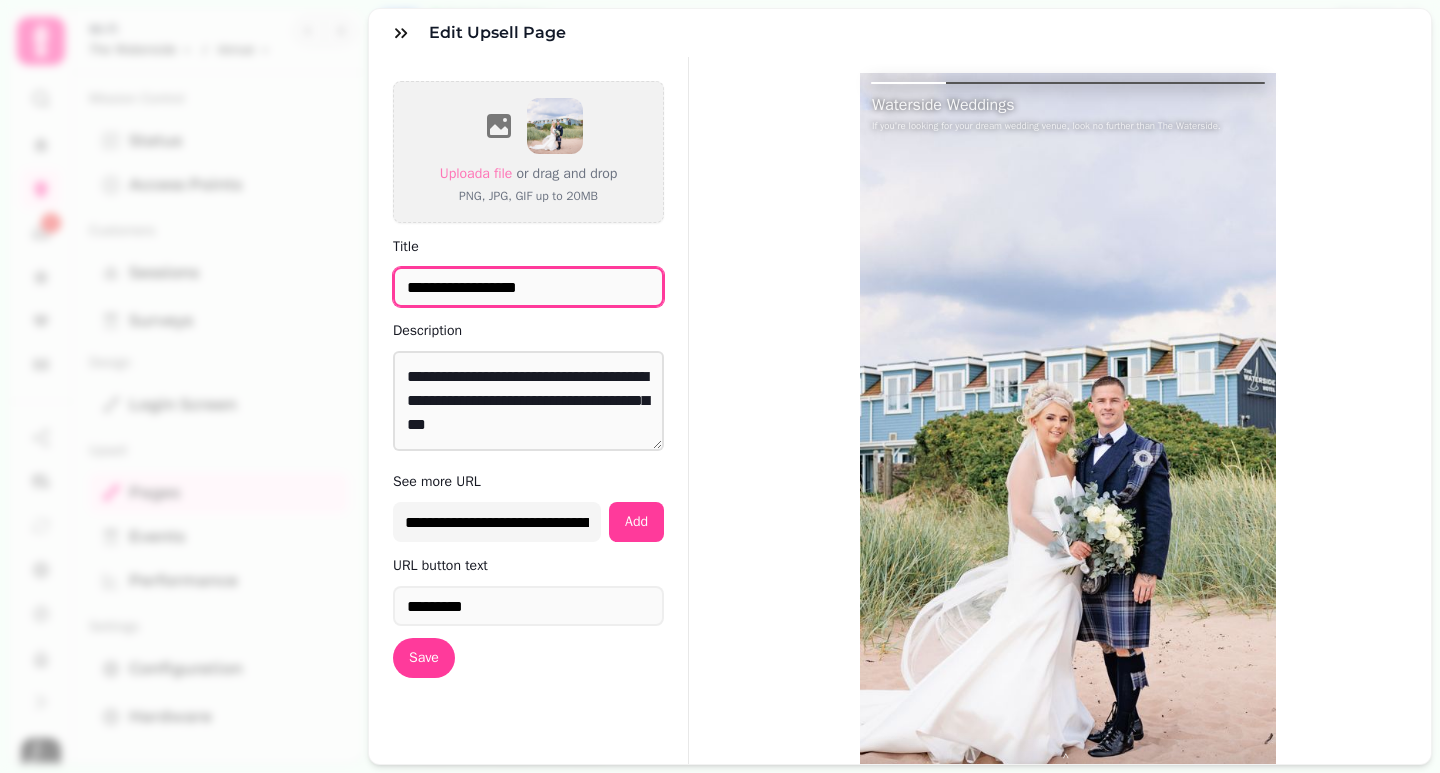 drag, startPoint x: 591, startPoint y: 287, endPoint x: 385, endPoint y: 281, distance: 206.08736 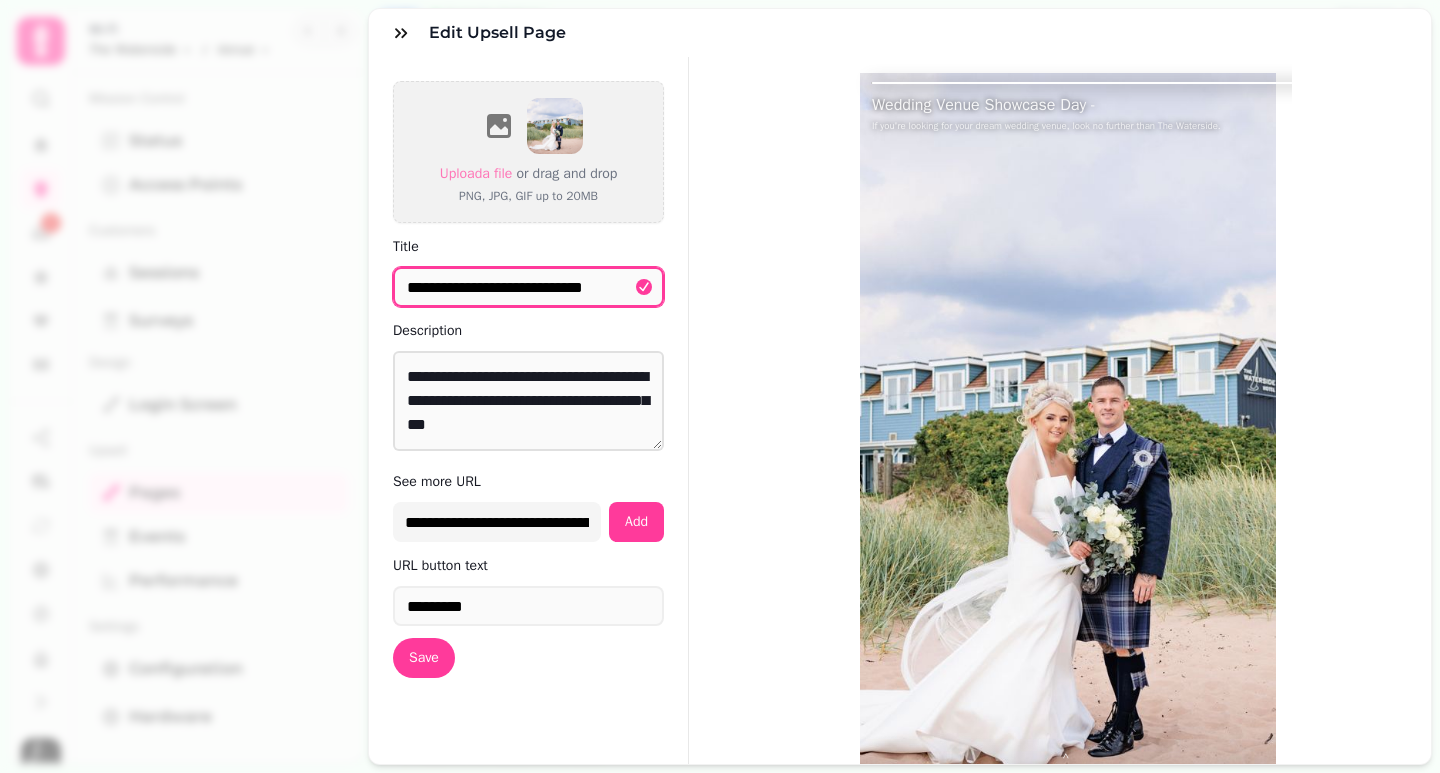click on "**********" at bounding box center (528, 287) 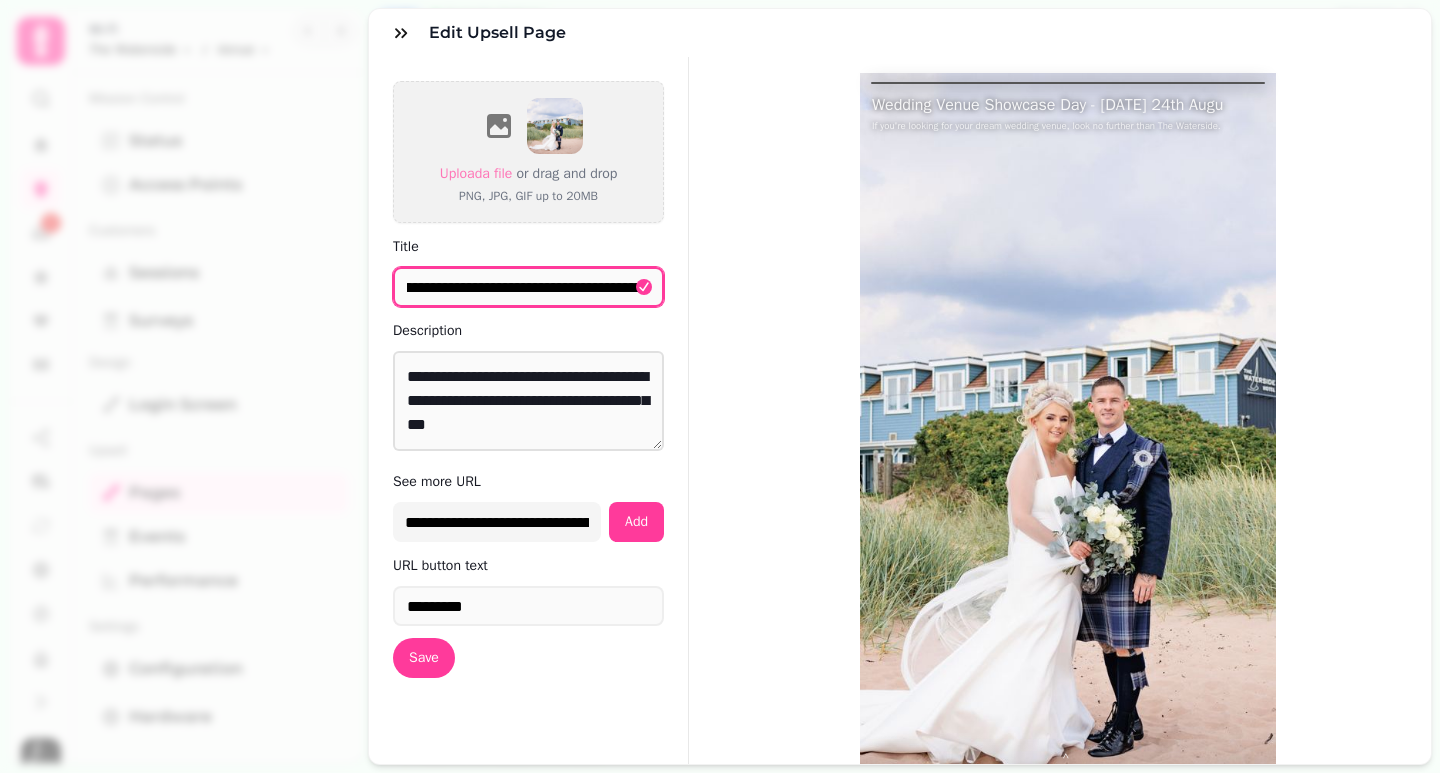 scroll, scrollTop: 0, scrollLeft: 131, axis: horizontal 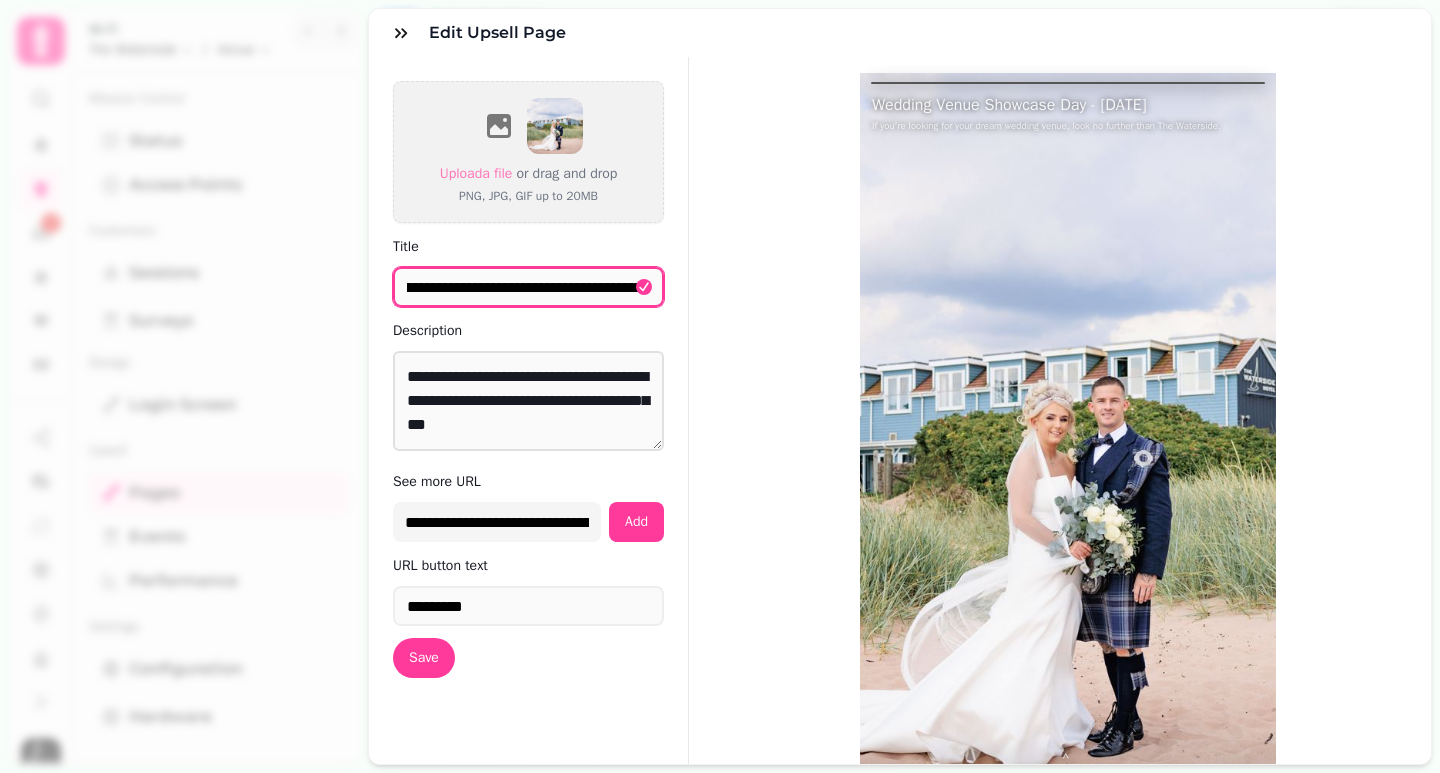 type on "**********" 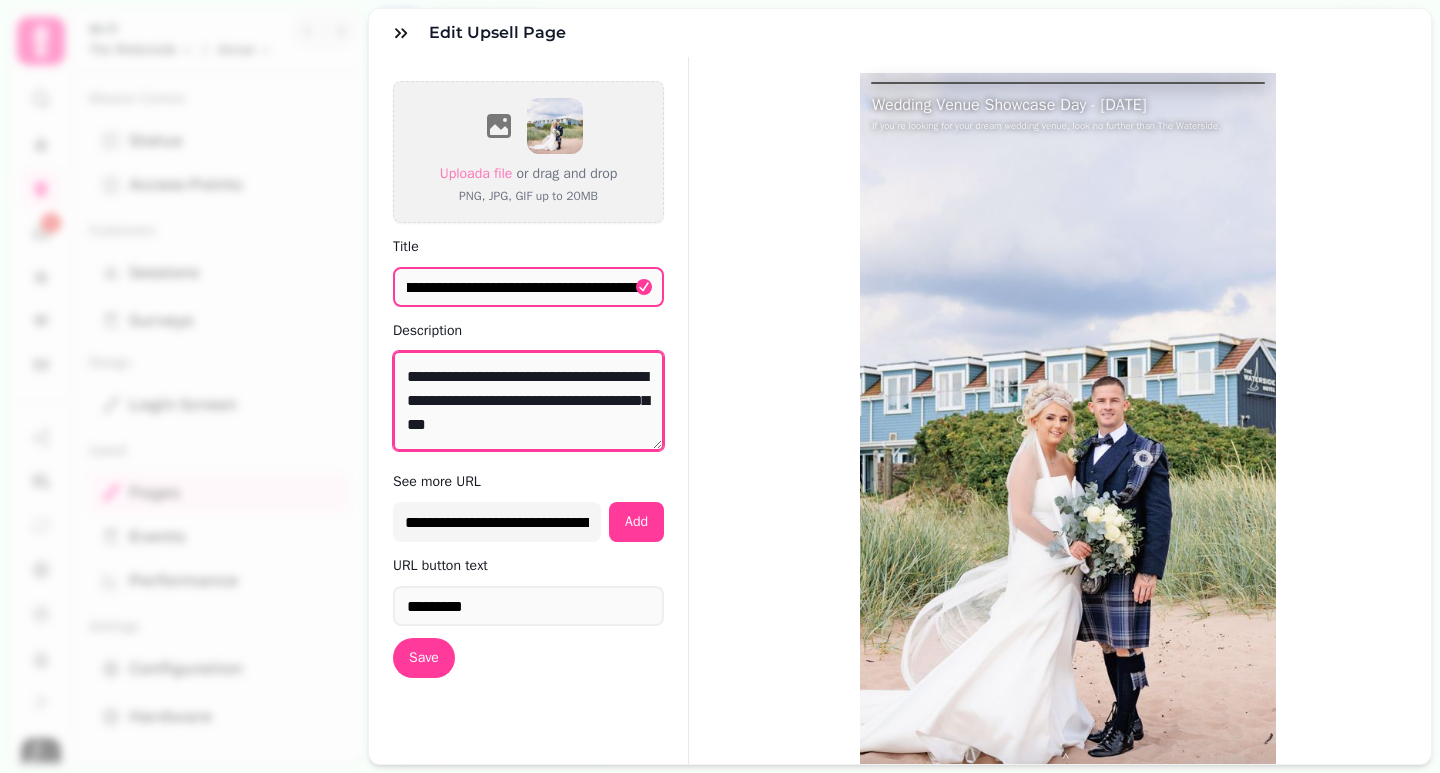 scroll, scrollTop: 0, scrollLeft: 0, axis: both 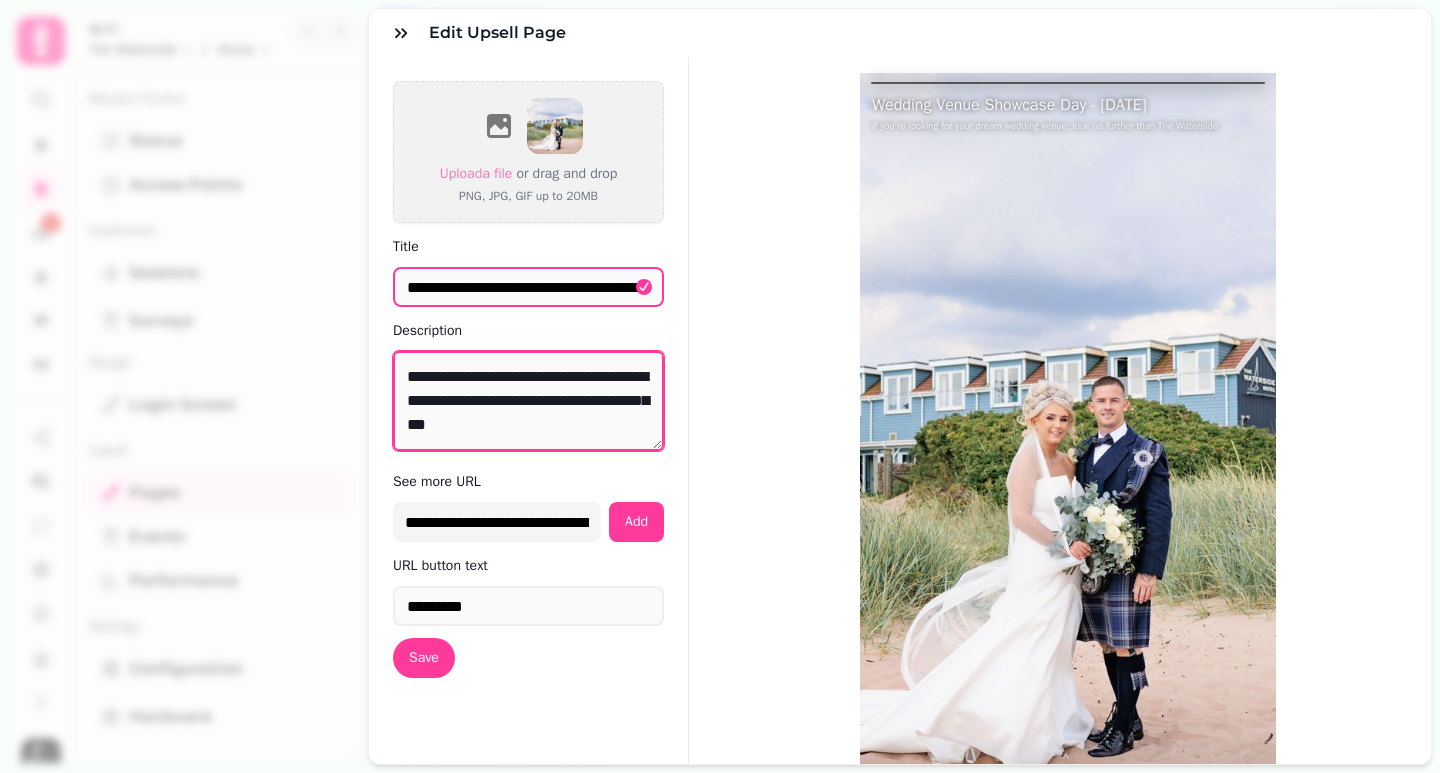 drag, startPoint x: 403, startPoint y: 374, endPoint x: 637, endPoint y: 453, distance: 246.97571 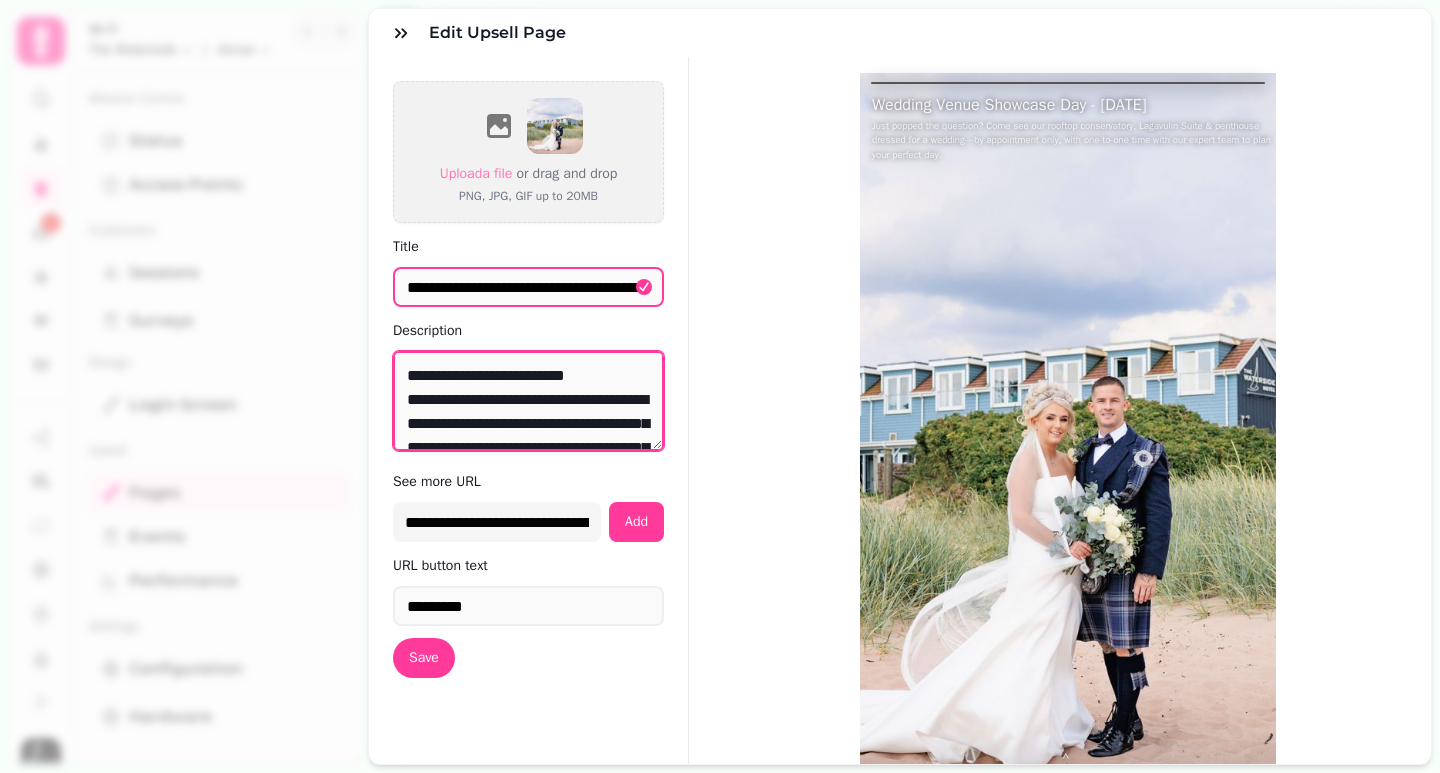scroll, scrollTop: 0, scrollLeft: 0, axis: both 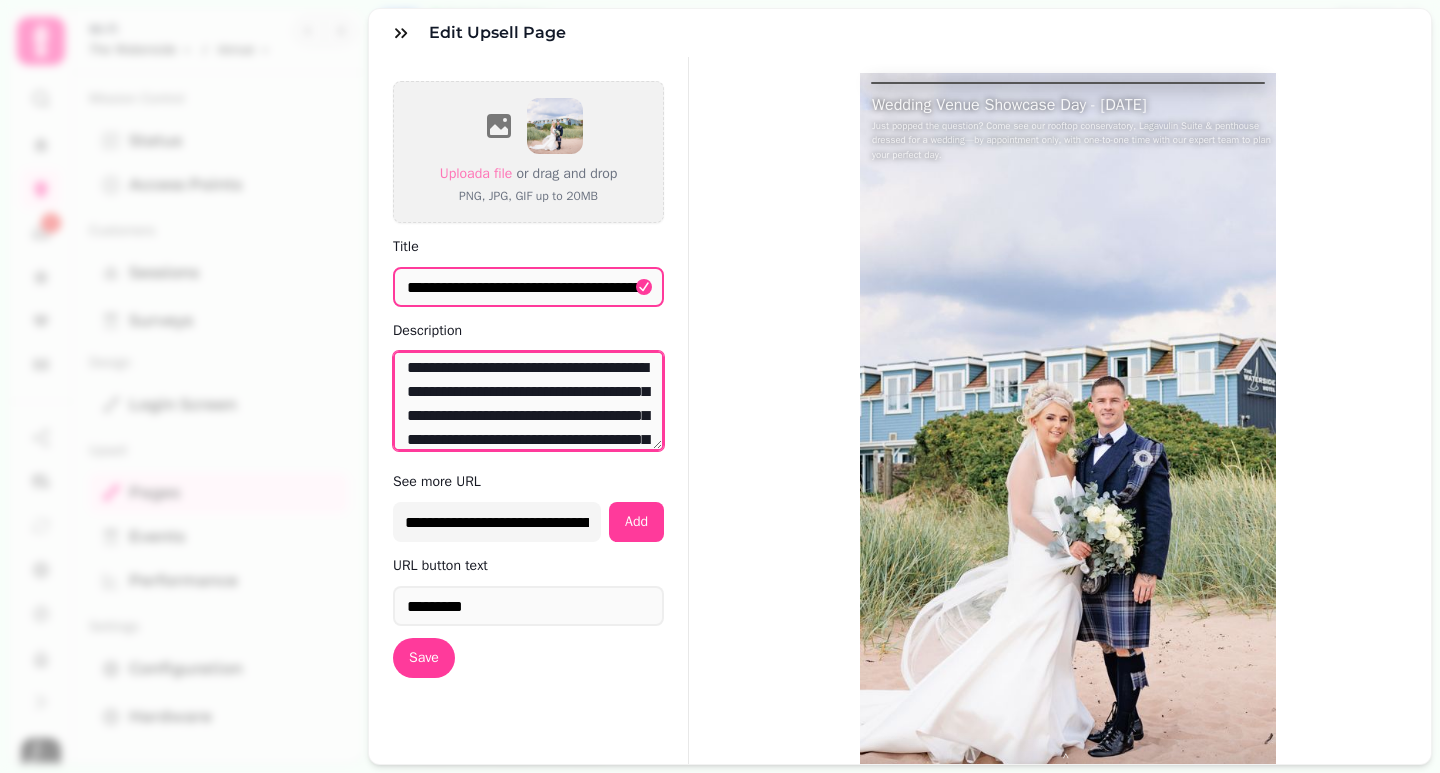 drag, startPoint x: 509, startPoint y: 404, endPoint x: 616, endPoint y: 388, distance: 108.18965 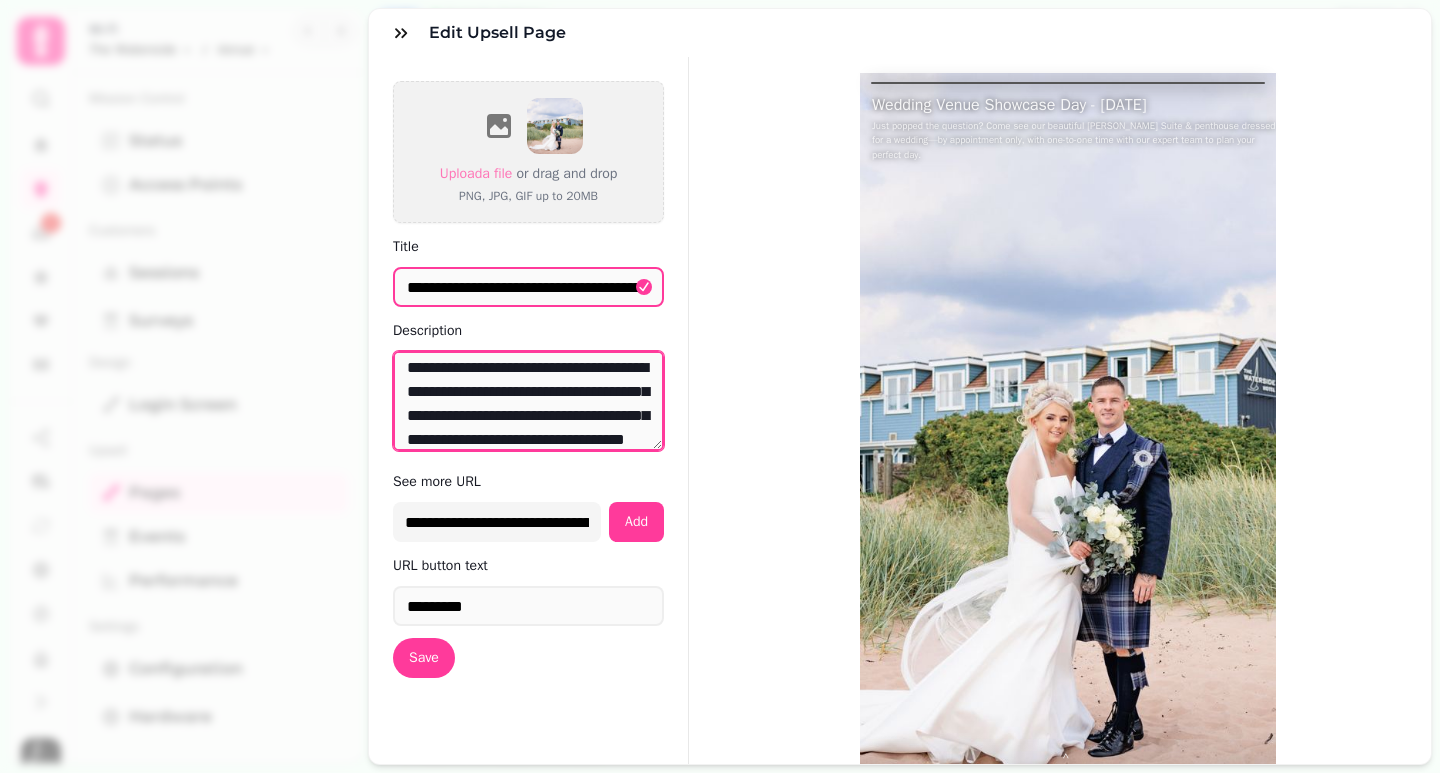 drag, startPoint x: 465, startPoint y: 391, endPoint x: 496, endPoint y: 408, distance: 35.35534 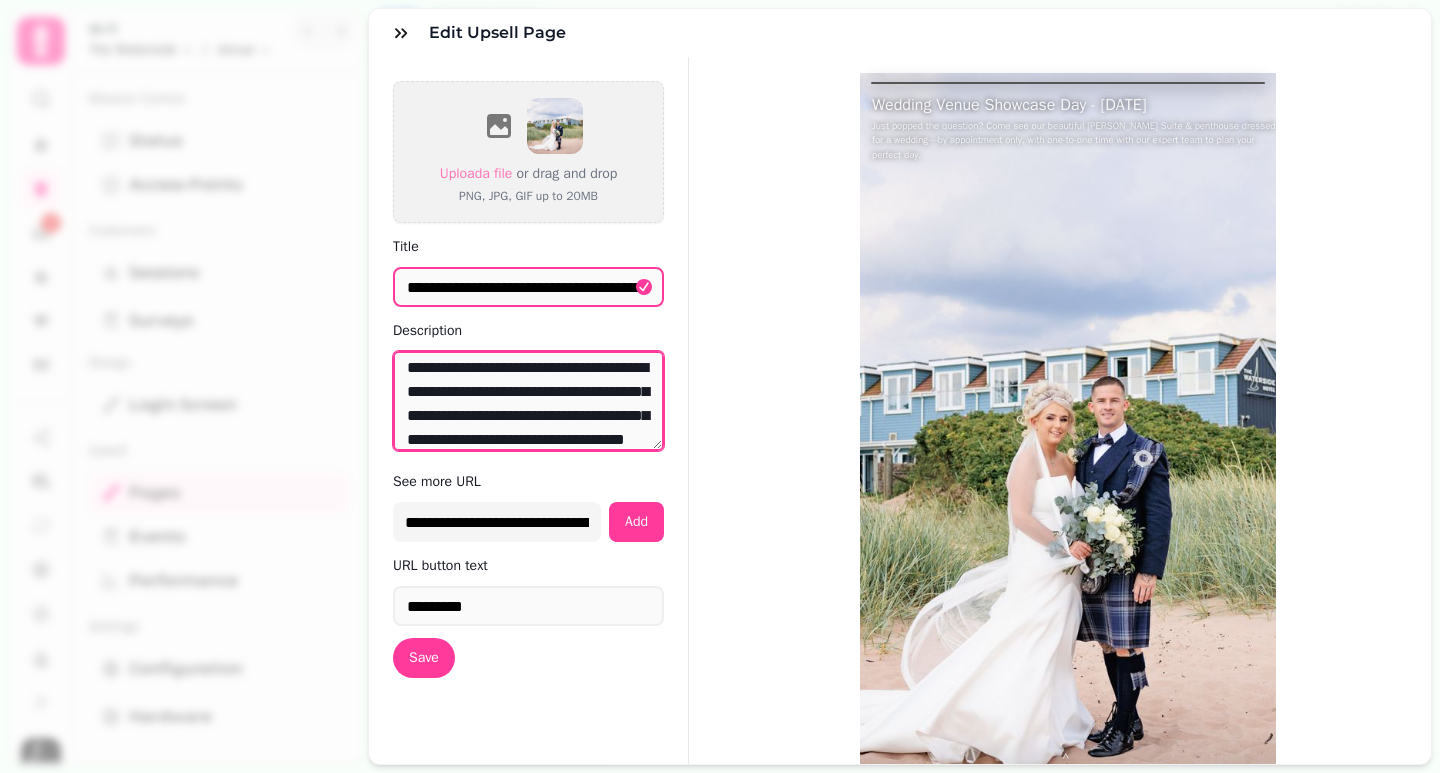 click on "**********" at bounding box center (528, 401) 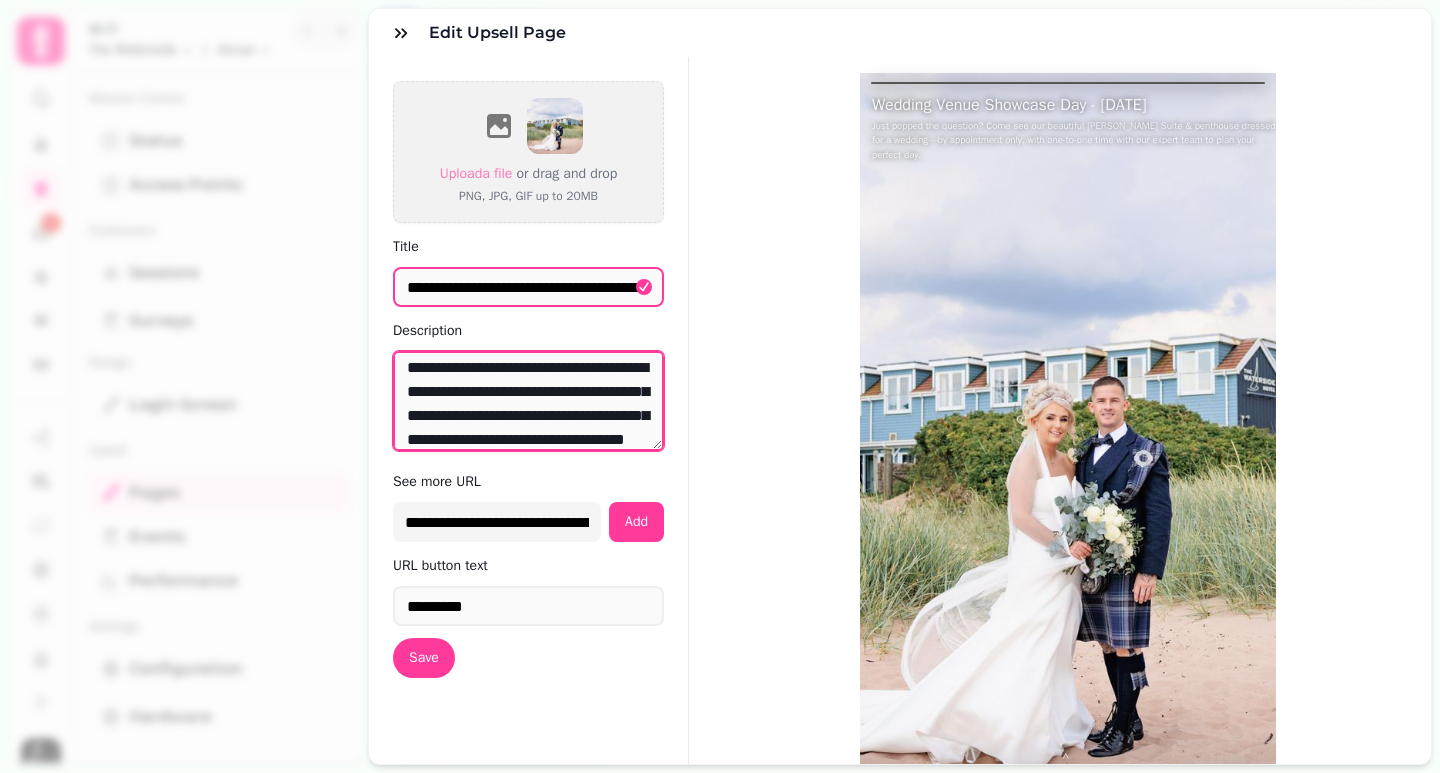 drag, startPoint x: 450, startPoint y: 391, endPoint x: 539, endPoint y: 392, distance: 89.005615 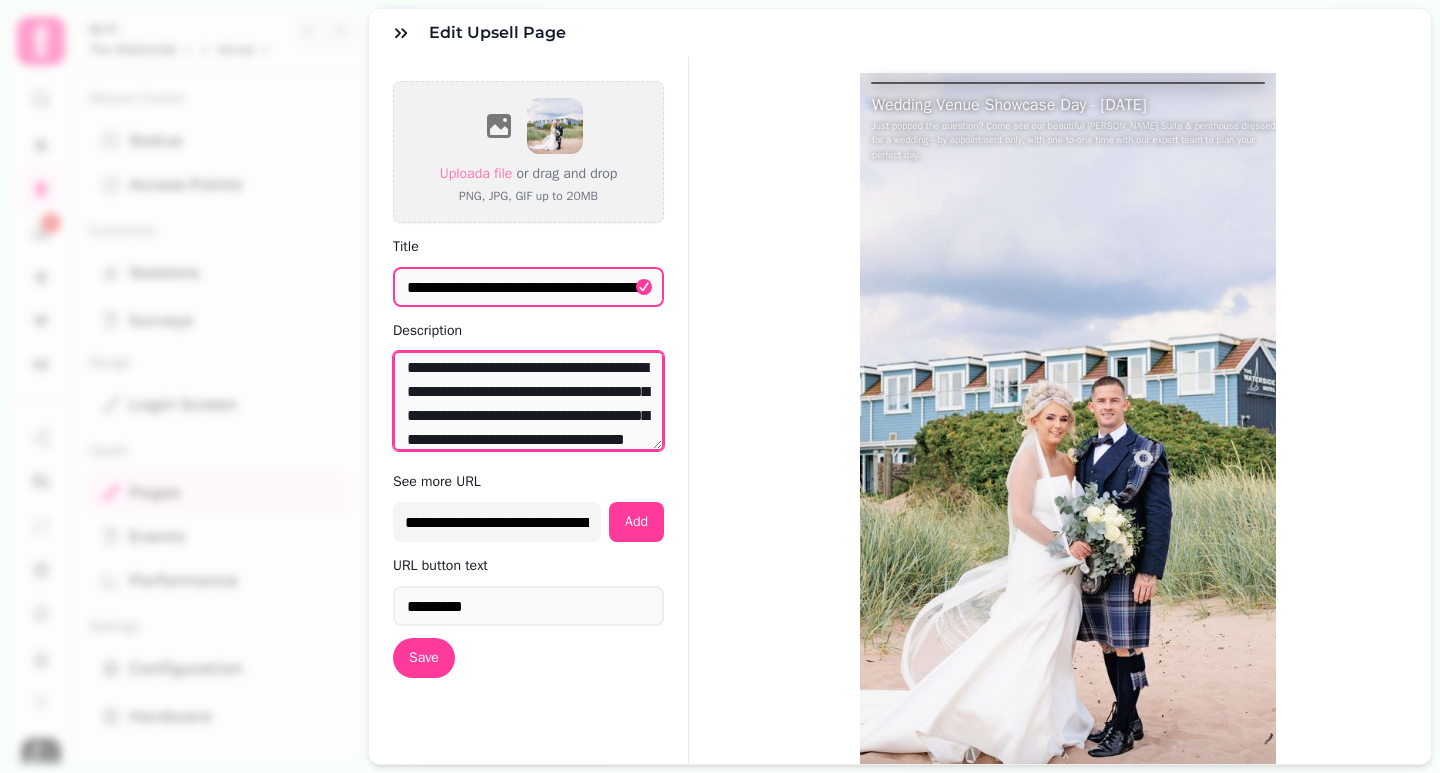 click on "**********" at bounding box center (528, 401) 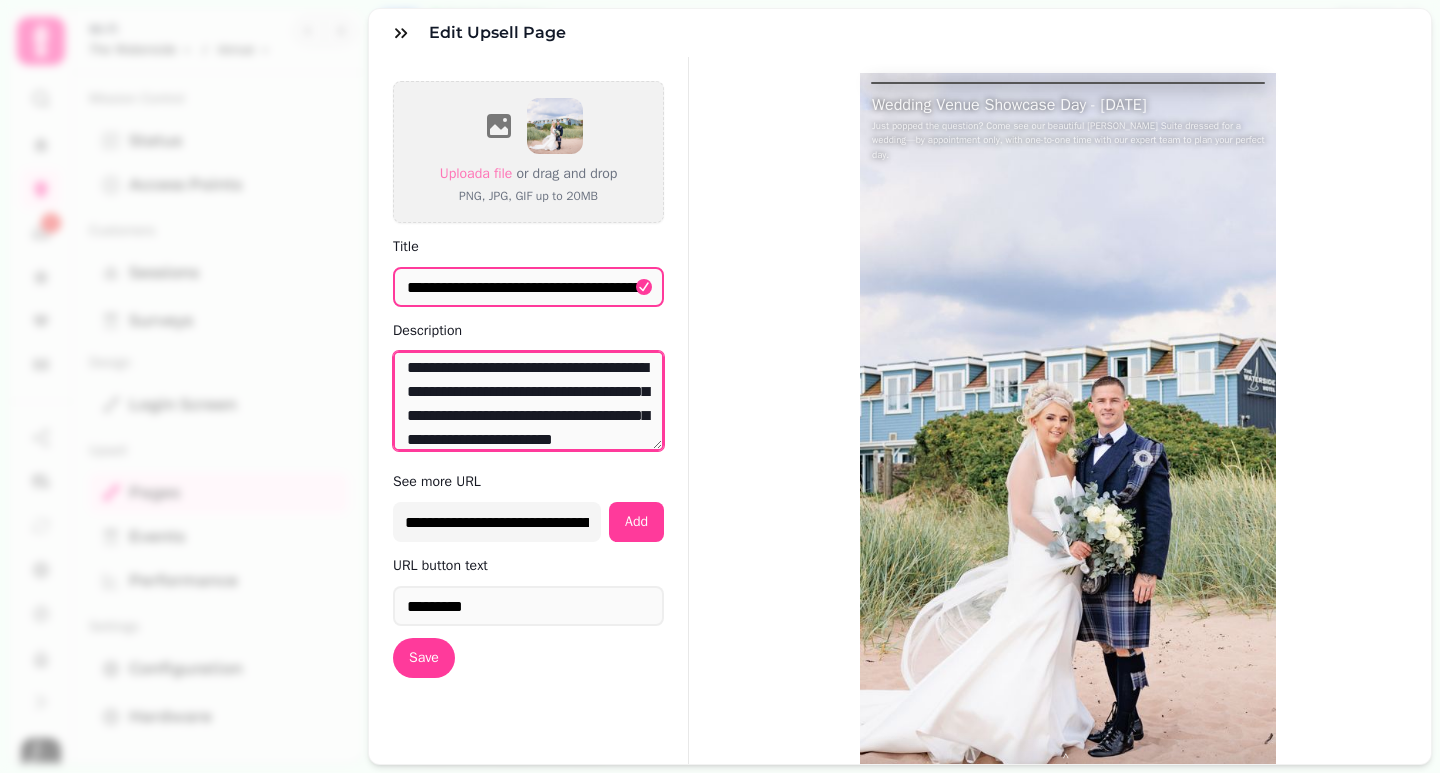 click on "**********" at bounding box center (528, 401) 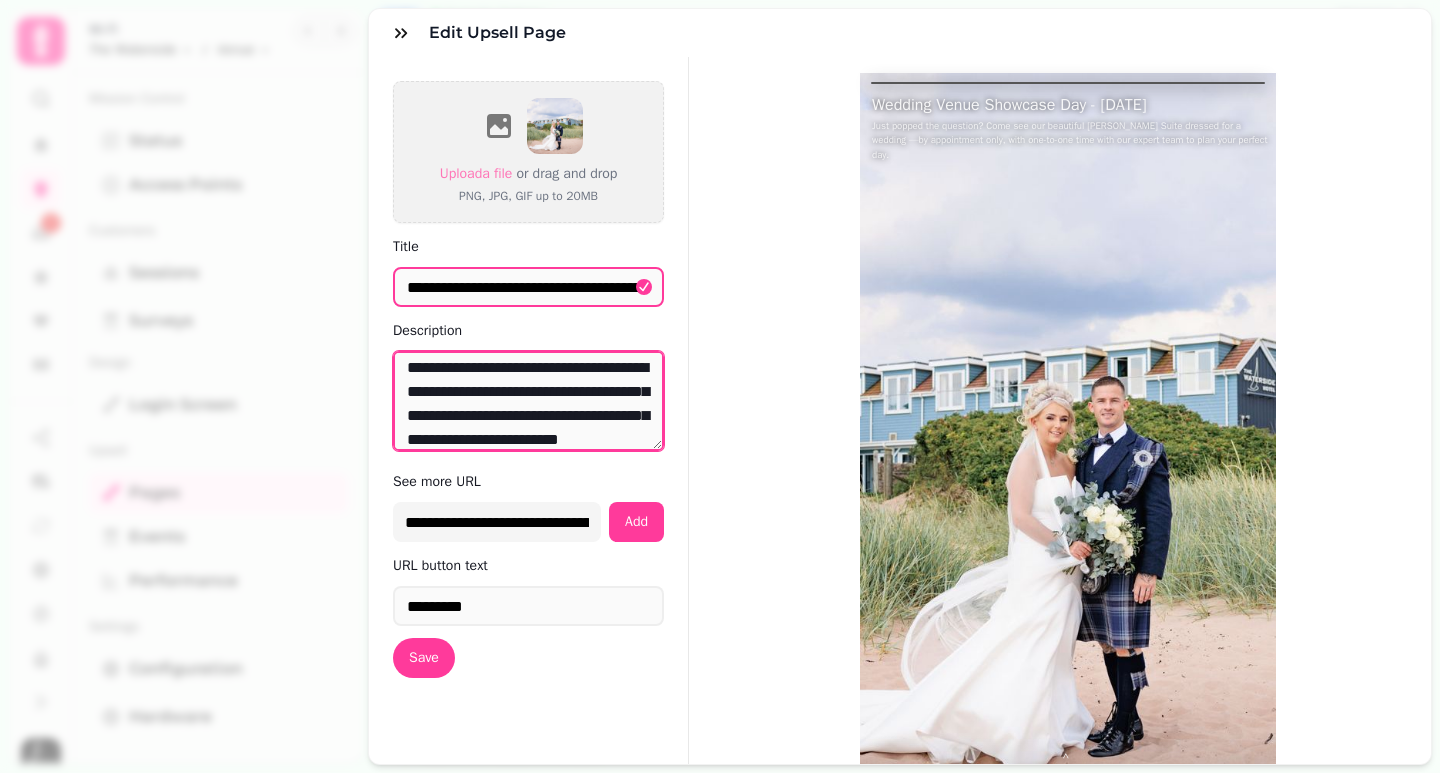 click on "**********" at bounding box center (528, 401) 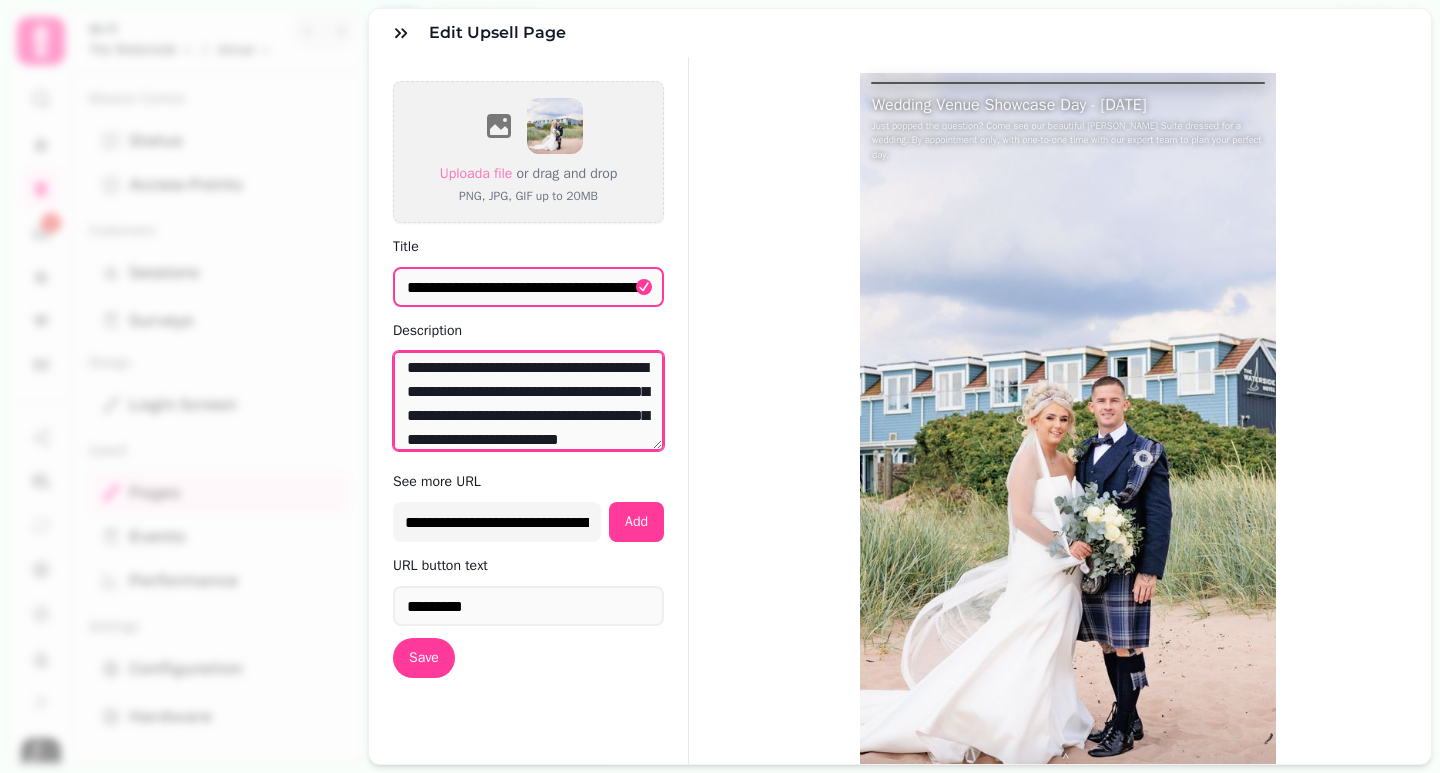 scroll, scrollTop: 72, scrollLeft: 0, axis: vertical 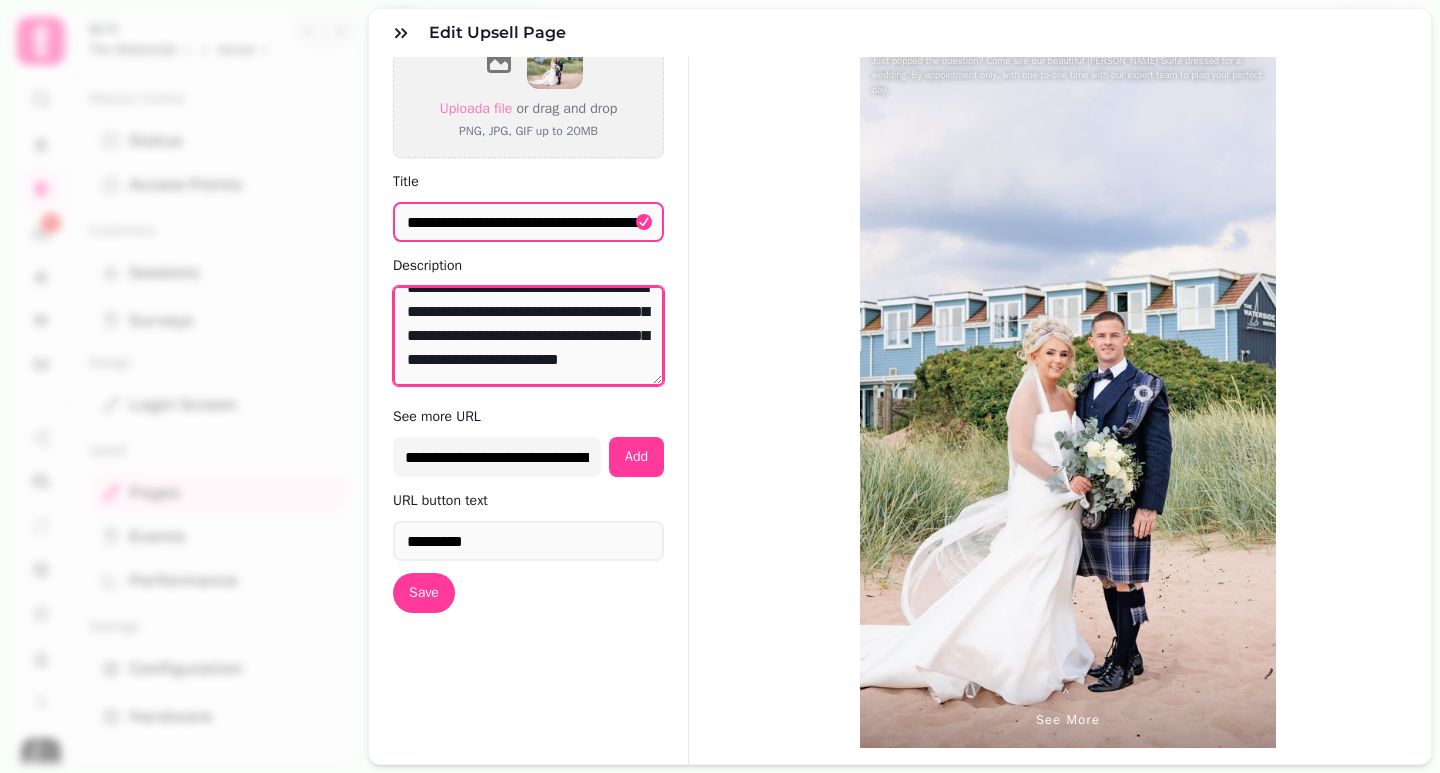 type on "**********" 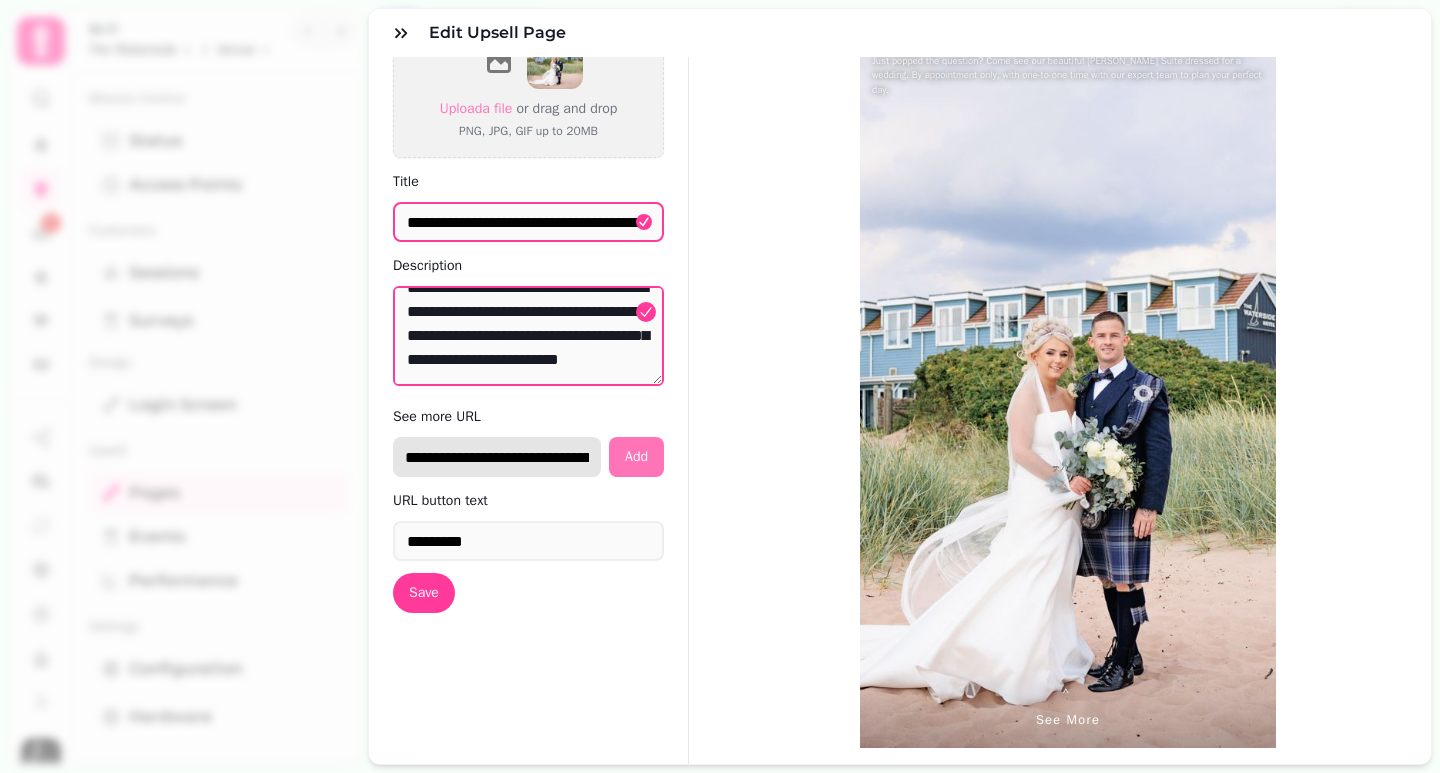 scroll, scrollTop: 0, scrollLeft: 146, axis: horizontal 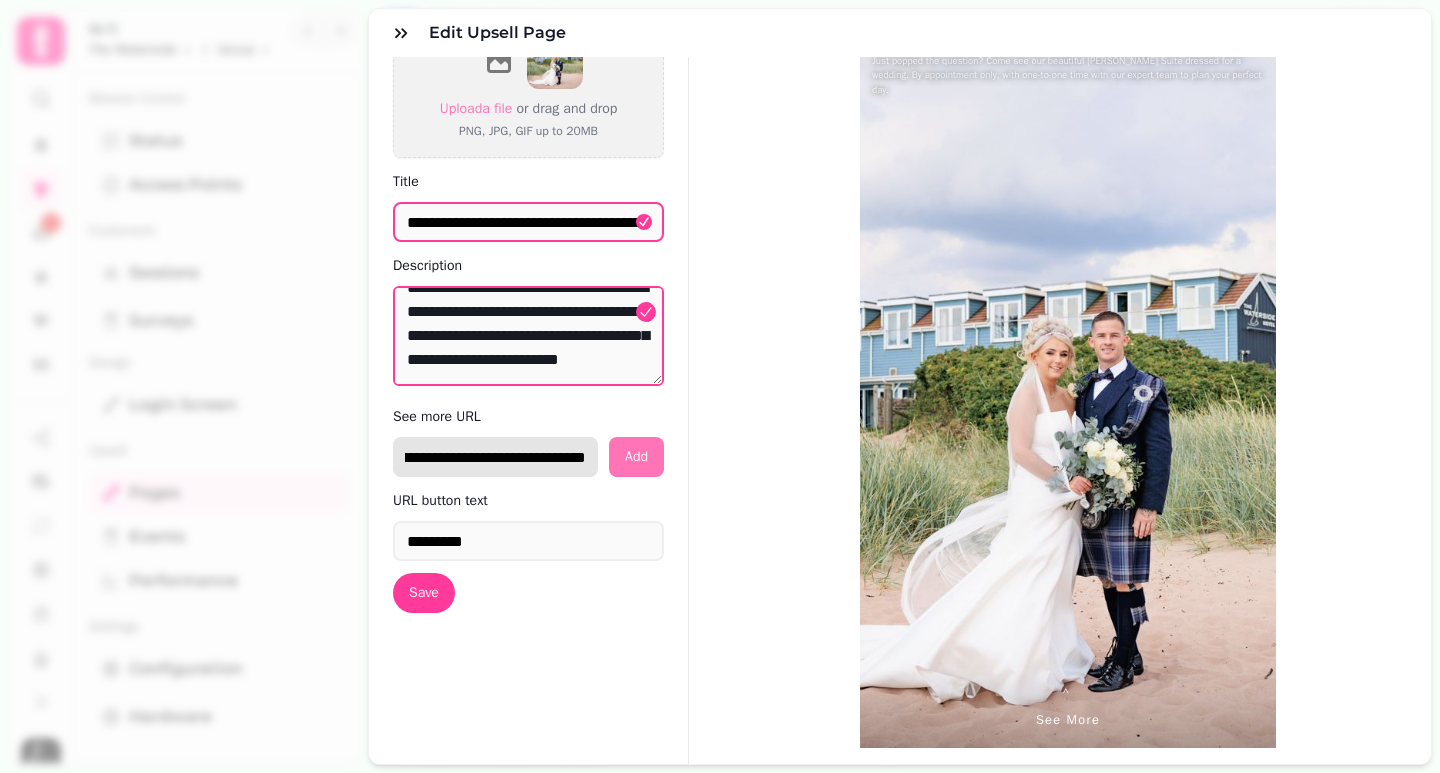 drag, startPoint x: 407, startPoint y: 438, endPoint x: 632, endPoint y: 442, distance: 225.03555 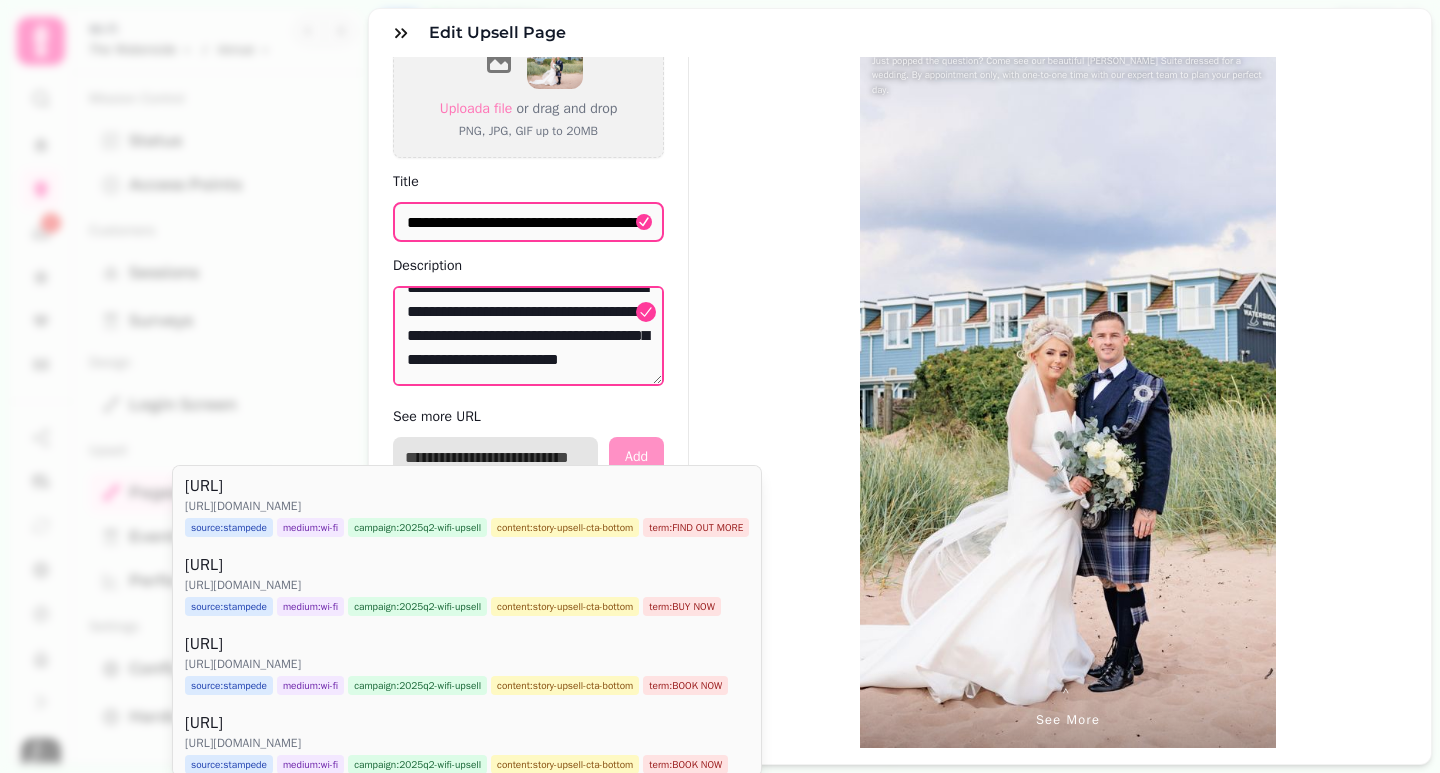 scroll, scrollTop: 0, scrollLeft: 0, axis: both 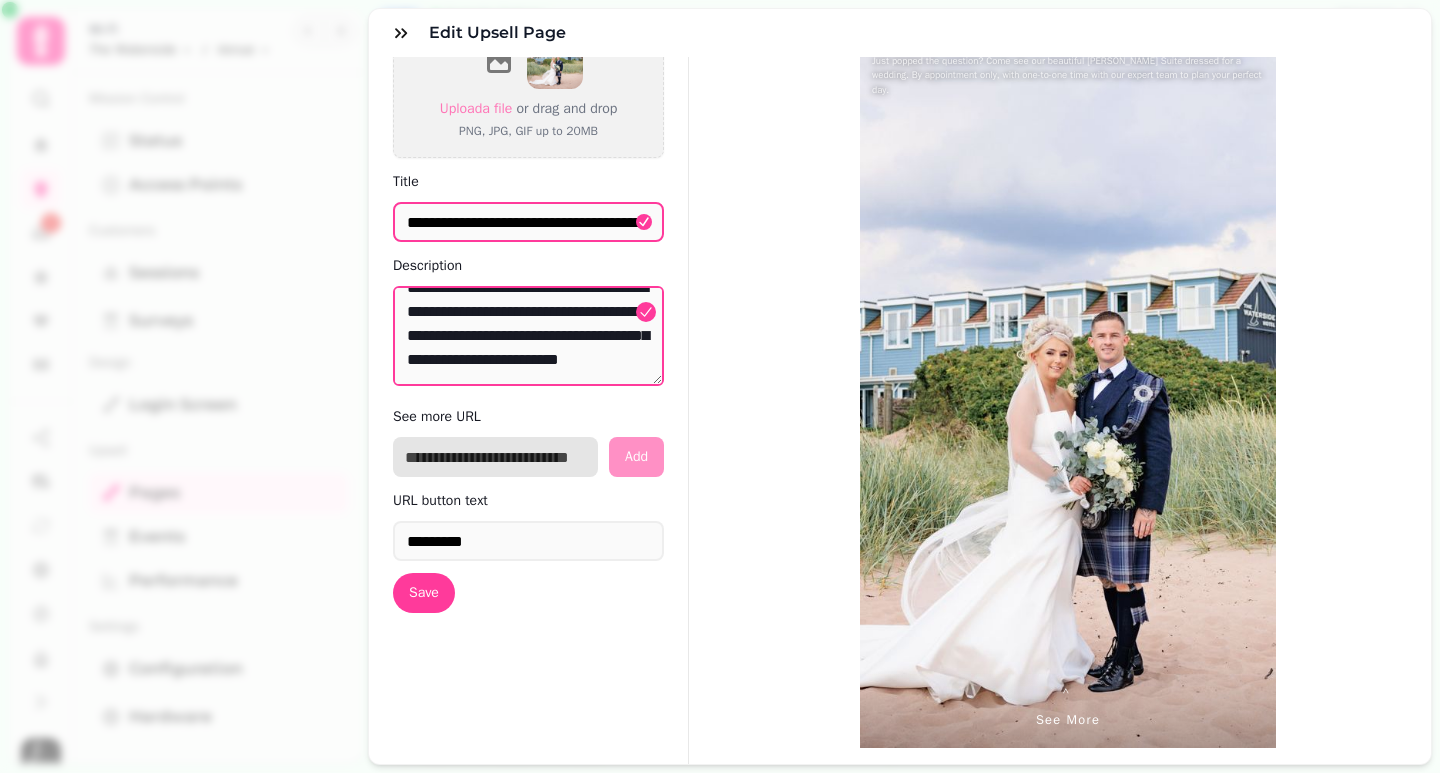 paste on "**********" 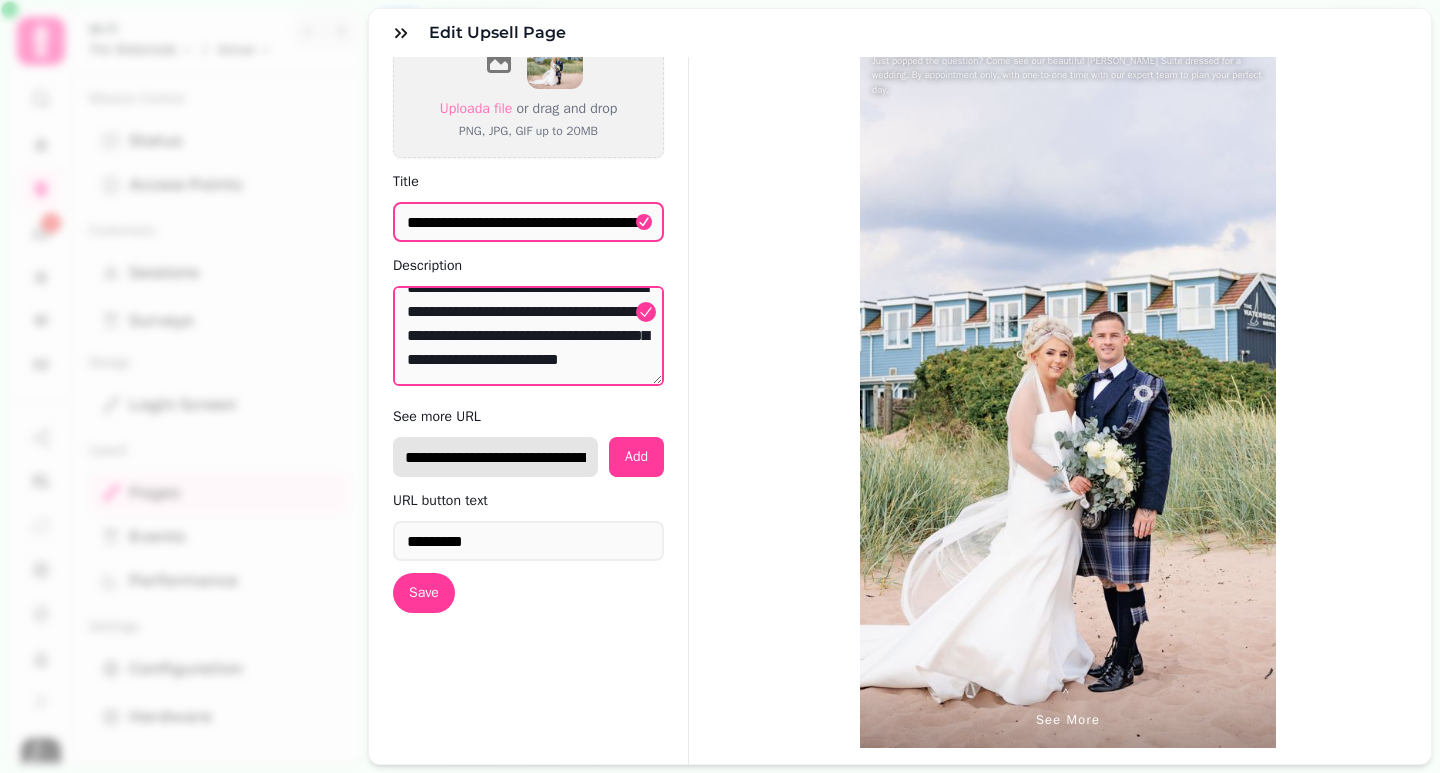 scroll, scrollTop: 0, scrollLeft: 339, axis: horizontal 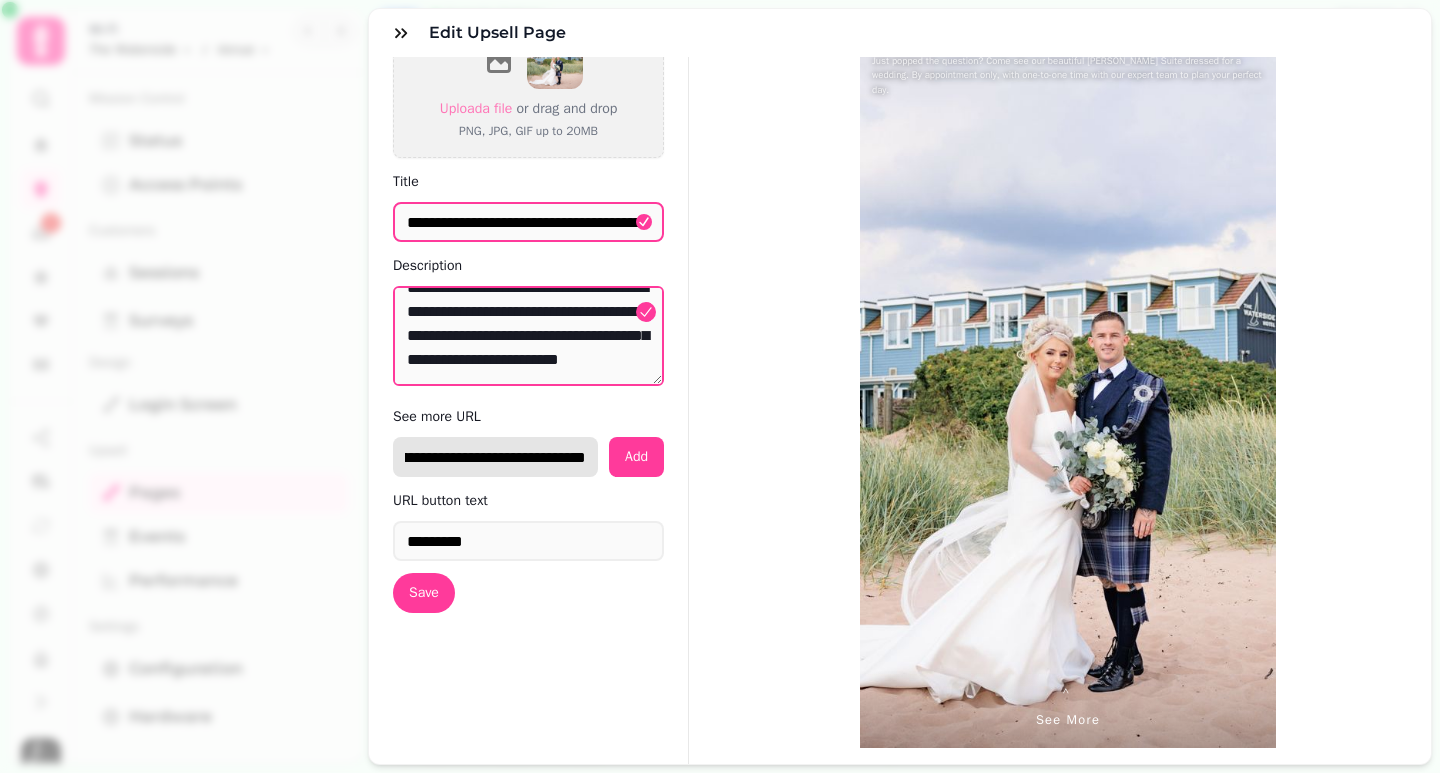 type on "**********" 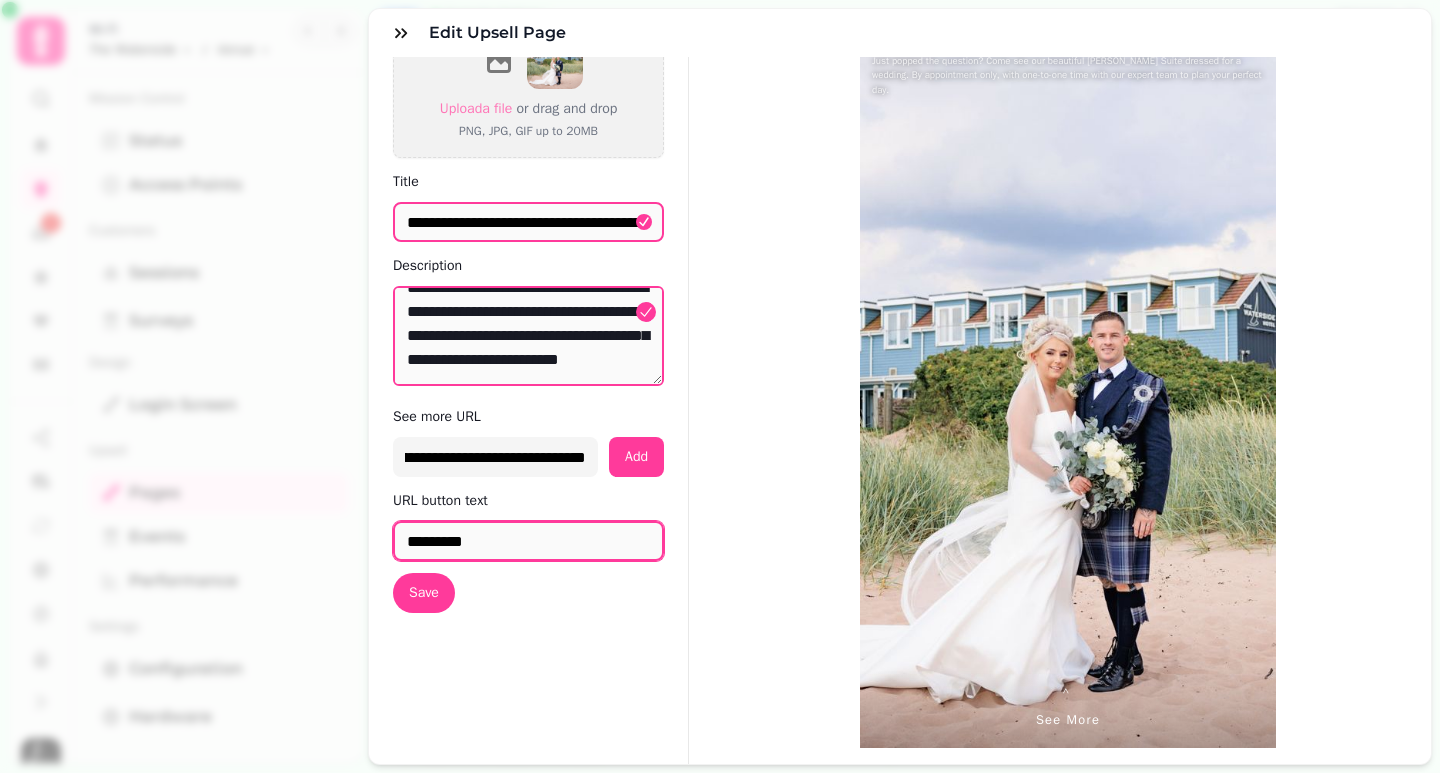 scroll, scrollTop: 0, scrollLeft: 0, axis: both 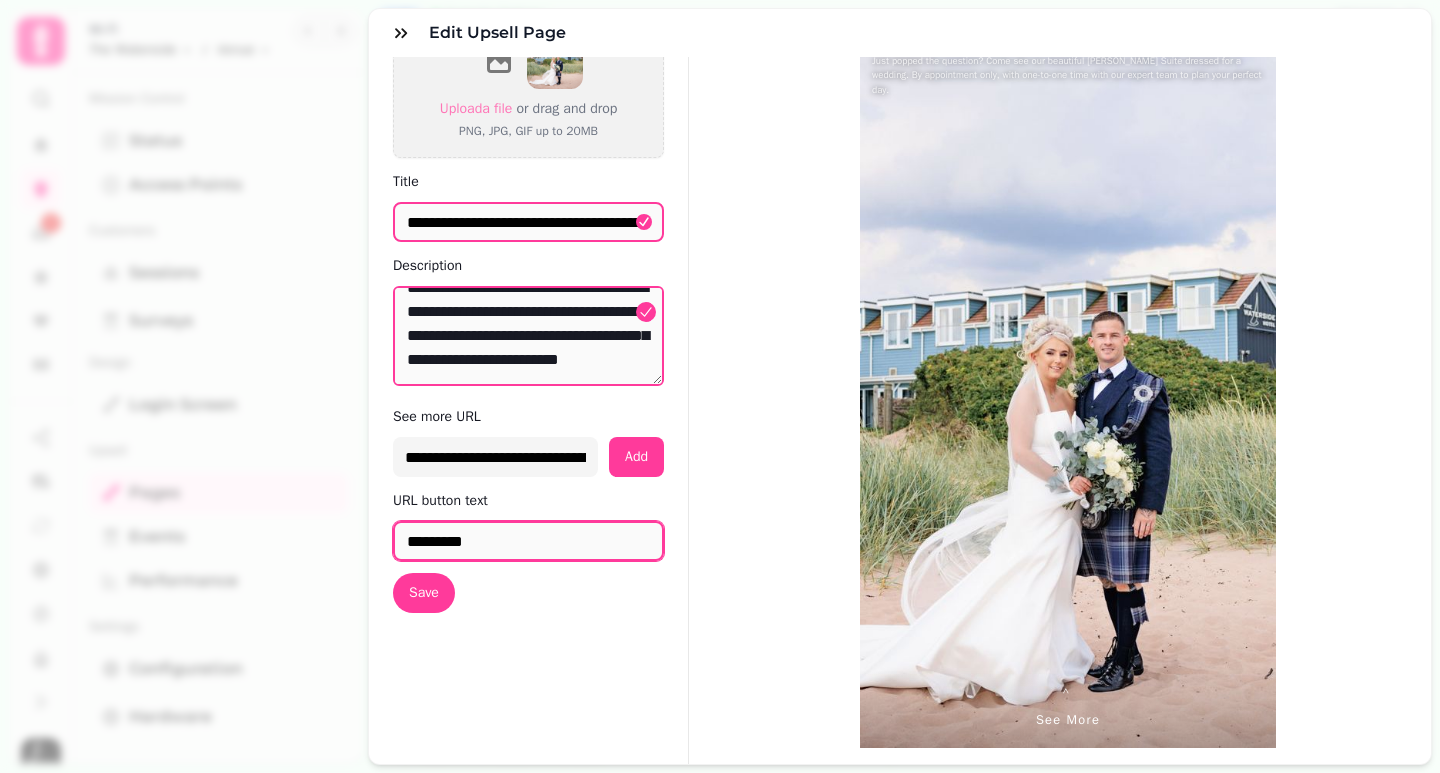 drag, startPoint x: 490, startPoint y: 536, endPoint x: 372, endPoint y: 524, distance: 118.6086 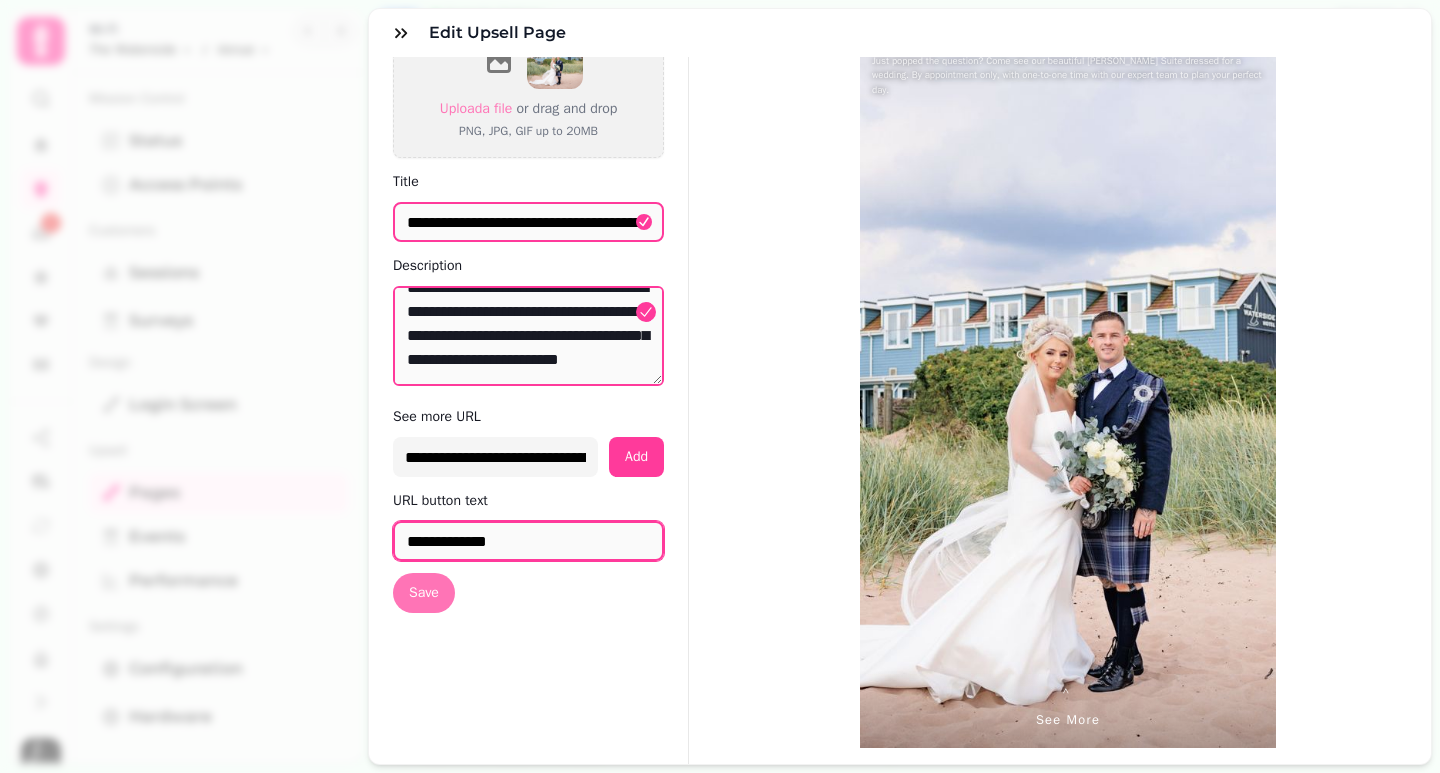 type on "**********" 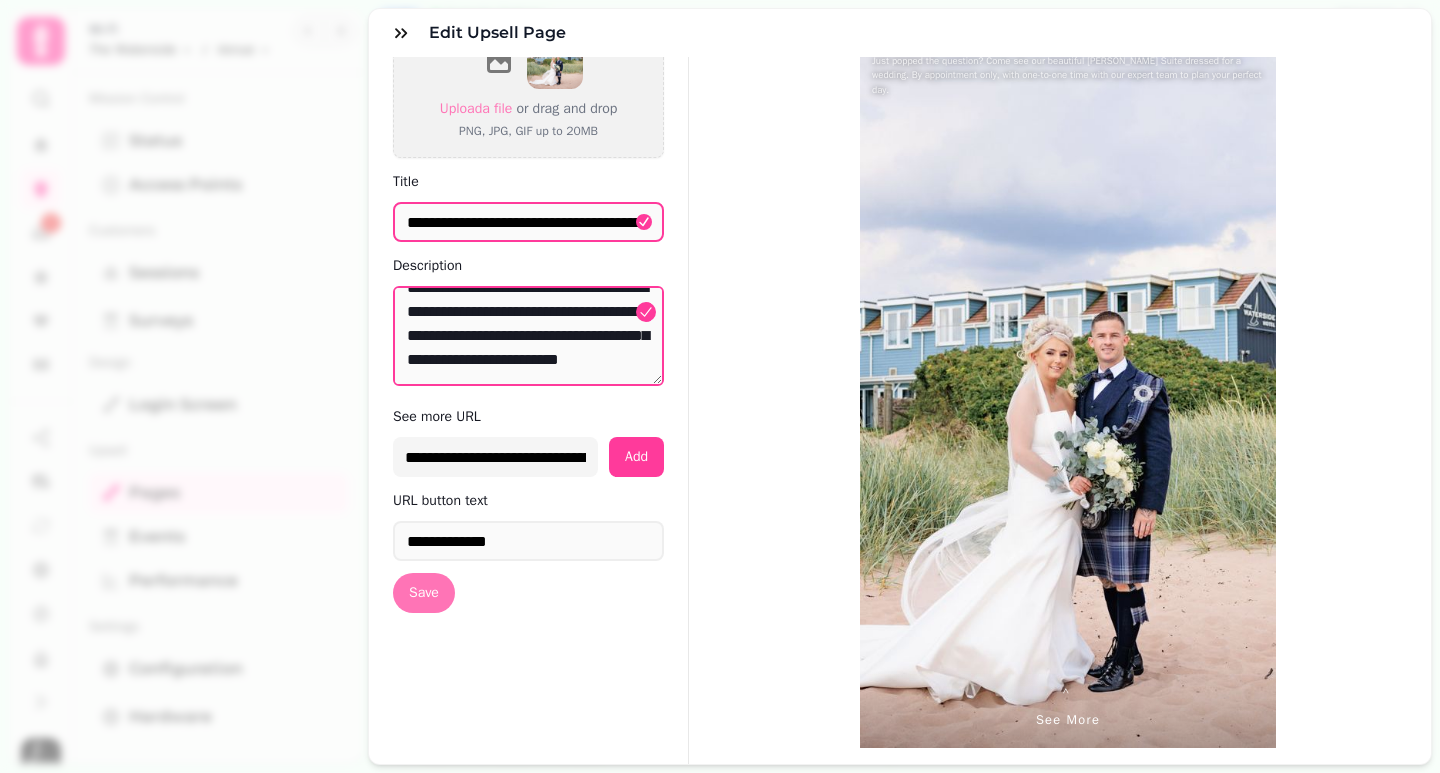 click on "Save" at bounding box center [424, 593] 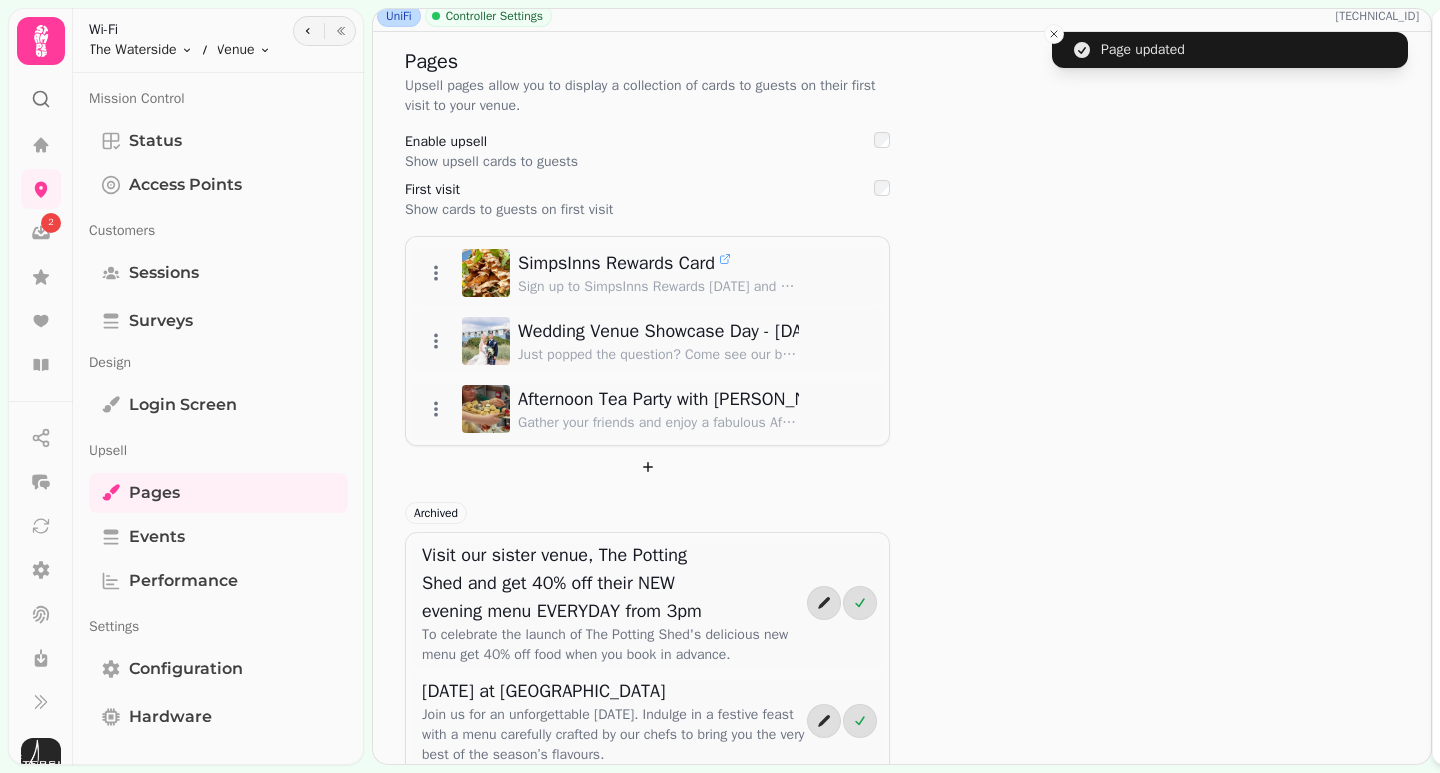 scroll, scrollTop: 0, scrollLeft: 0, axis: both 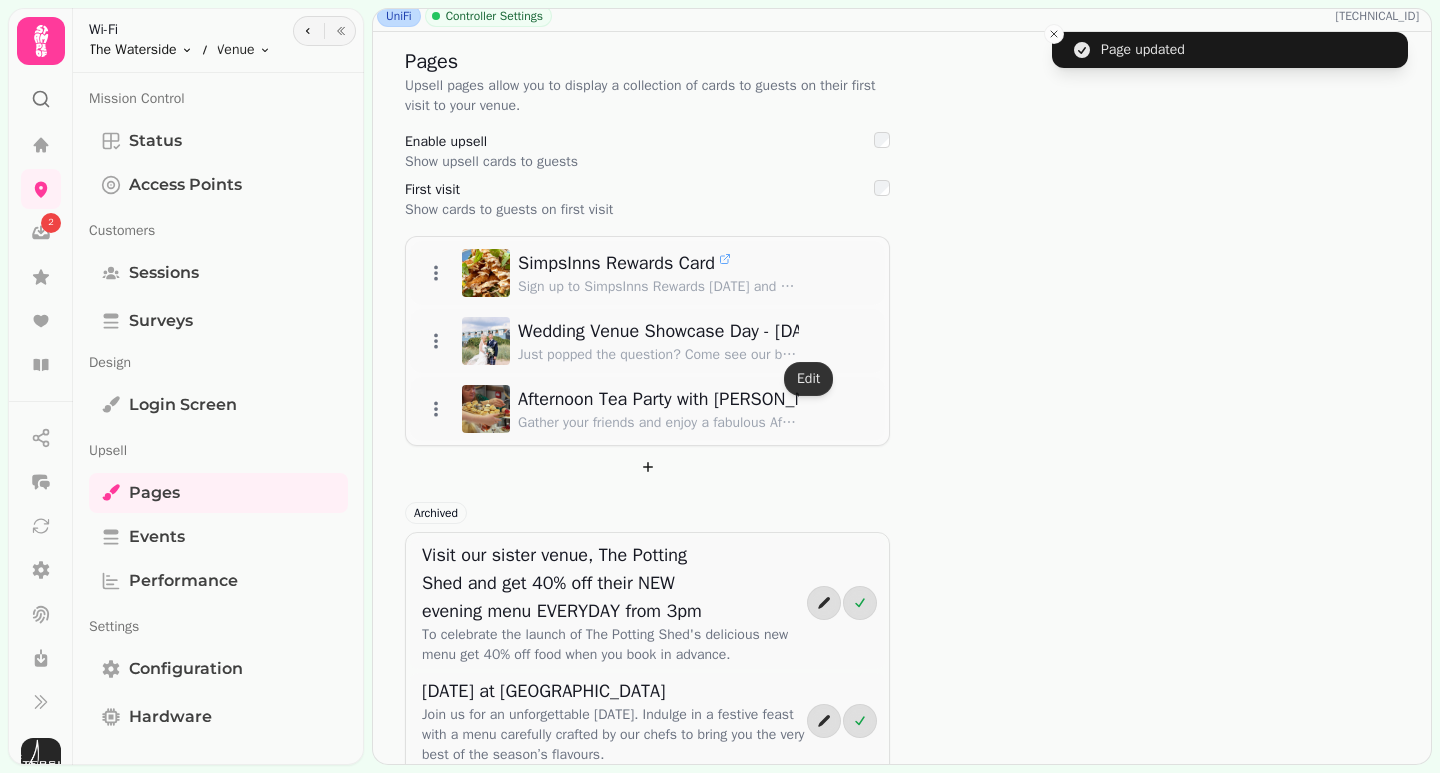 click on "Page updated 2 UniFi Controller Settings 157.231.161.178 Pages Upsell pages allow you to display a collection of cards to guests on their first visit to your venue. Enable upsell Show upsell cards to guests First visit Show cards to guests on first visit SimpsInns Rewards Card  Sign up to SimpsInns Rewards today and start collecting points every time you visit. Ask a member of our team to sign up. Wedding Venue Showcase Day - Sunday 24th August Just popped the question?
Come see our beautiful Kyle Suite dressed for a wedding. By appointment only, with one-to-one time with our expert team to plan your perfect day. Afternoon Tea Party with Dolly Parton  - Sunday 7th September Gather your friends and enjoy a fabulous Afternoon Tea Party with a sensational Dolly Parton tribute act!  Archived Visit our sister venue, The Potting Shed and get 40% off their NEW evening menu EVERYDAY from 3pm To celebrate the launch of The Potting Shed's delicious new menu get 40% off food when you book in advance. 0" at bounding box center (720, 386) 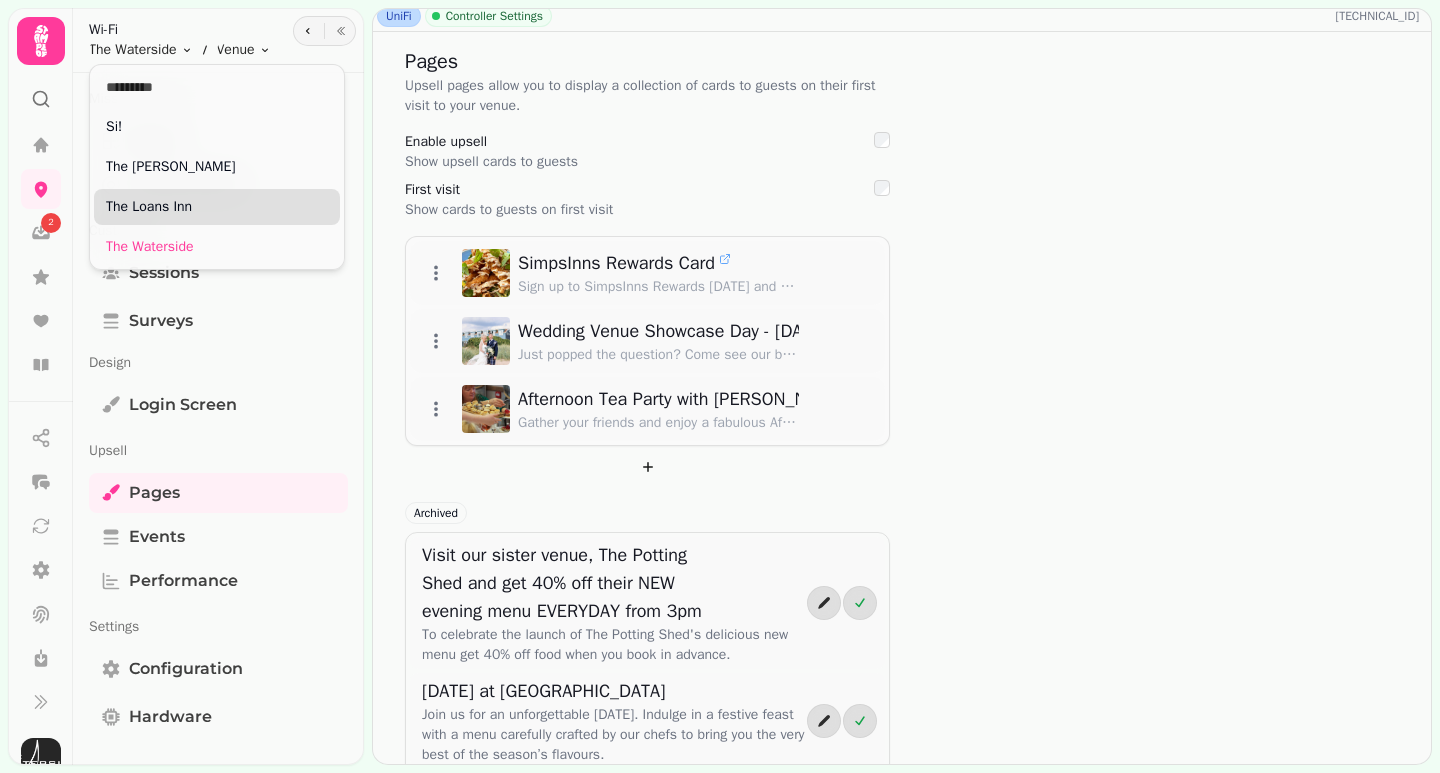 click on "The Loans Inn" at bounding box center [217, 207] 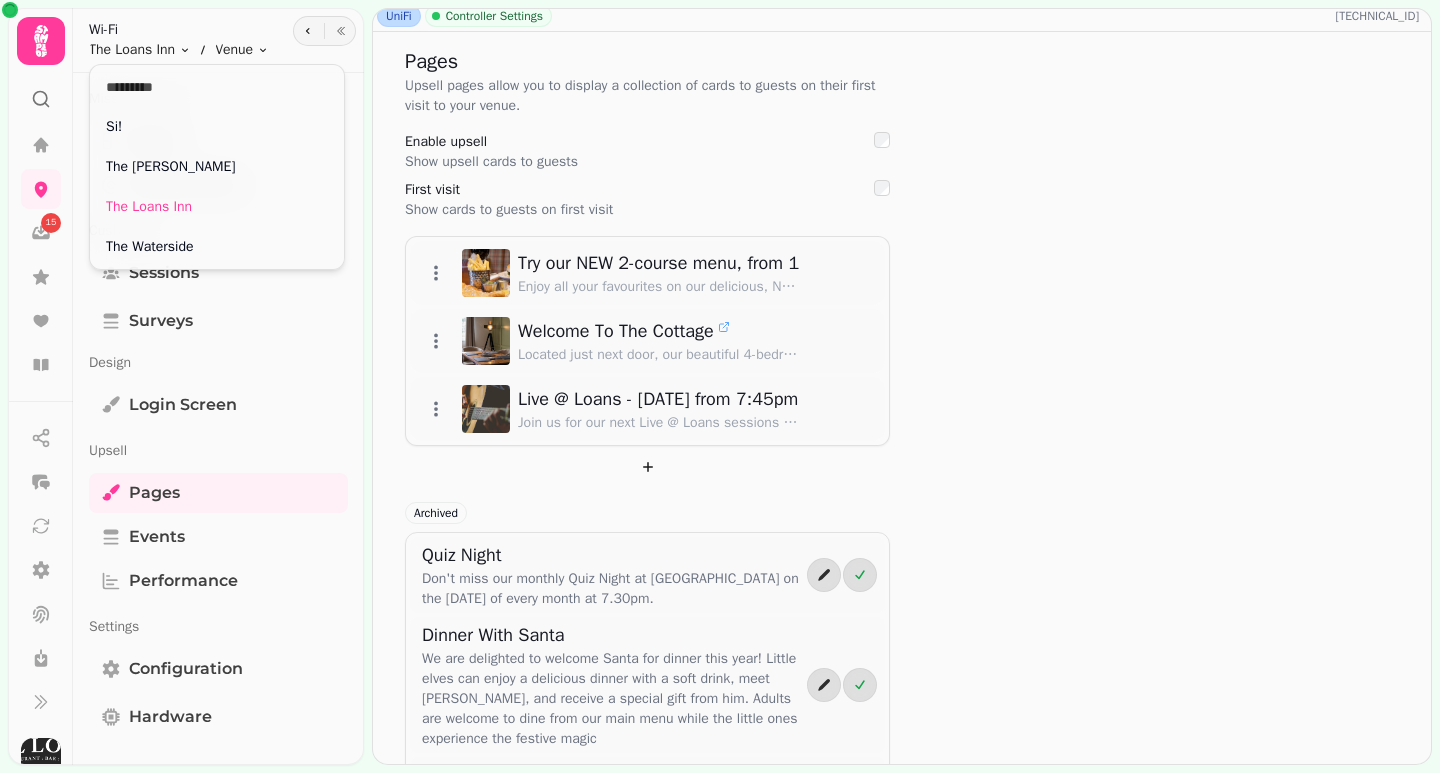click on "15 UniFi Controller Settings 157.125.30.168 Pages Upsell pages allow you to display a collection of cards to guests on their first visit to your venue. Enable upsell Show upsell cards to guests First visit Show cards to guests on first visit Try our NEW 2-course menu, from 12pm daily! Enjoy all your favourites on our delicious, NEW 2-course menu, from £19.95. Available from 12pm daily.  Welcome To The Cottage Located just next door, our beautiful 4-bedroom cottage features four bedrooms, two double and two singles, living area, kitchen and two bathrooms and is available for exclusive use. Live @ Loans - Friday 15th August from 7:45pm Join us for our next Live @ Loans sessions with a fantastic evening of local talent from Jamie Clark, on
Friday 11th July, from 7:45pm.
Book a table, relax, and enjoy our delicious evening menu before the music begins. Archived Quiz Night Don't miss our monthly Quiz Night at Loans on the last Friday of every month at 7.30pm. Dinner With Santa Gift Vouchers 175 0" at bounding box center (720, 386) 